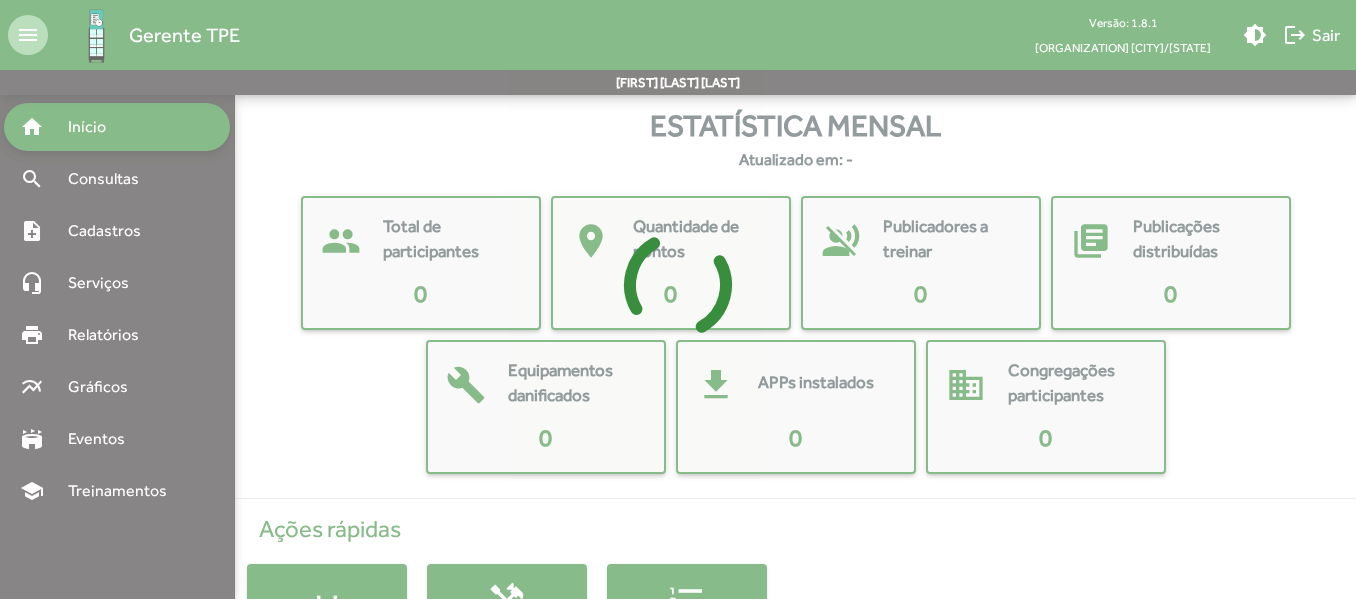 scroll, scrollTop: 0, scrollLeft: 0, axis: both 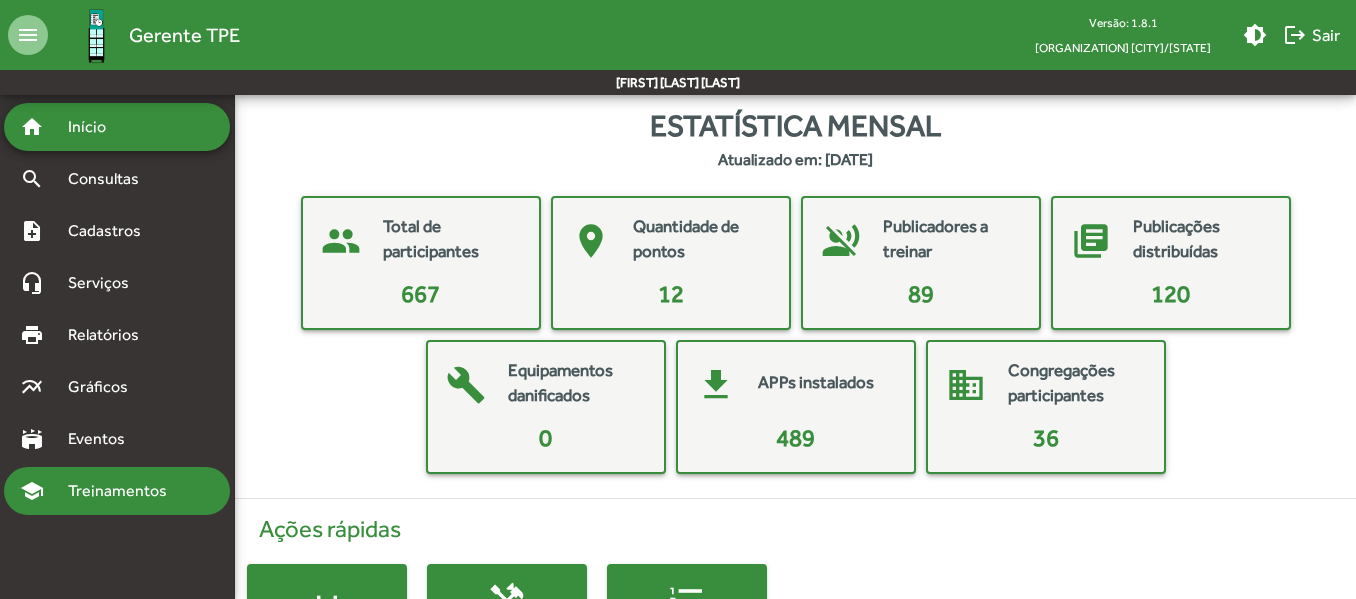 click on "Treinamentos" at bounding box center [123, 491] 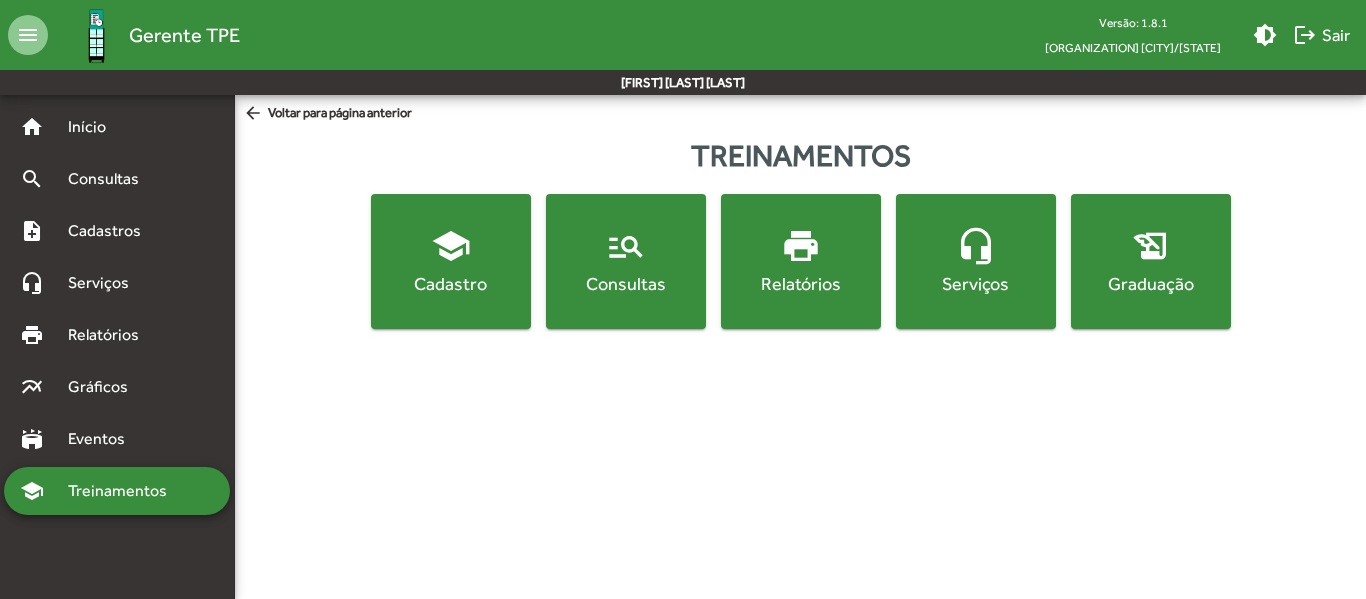 click on "Consultas" 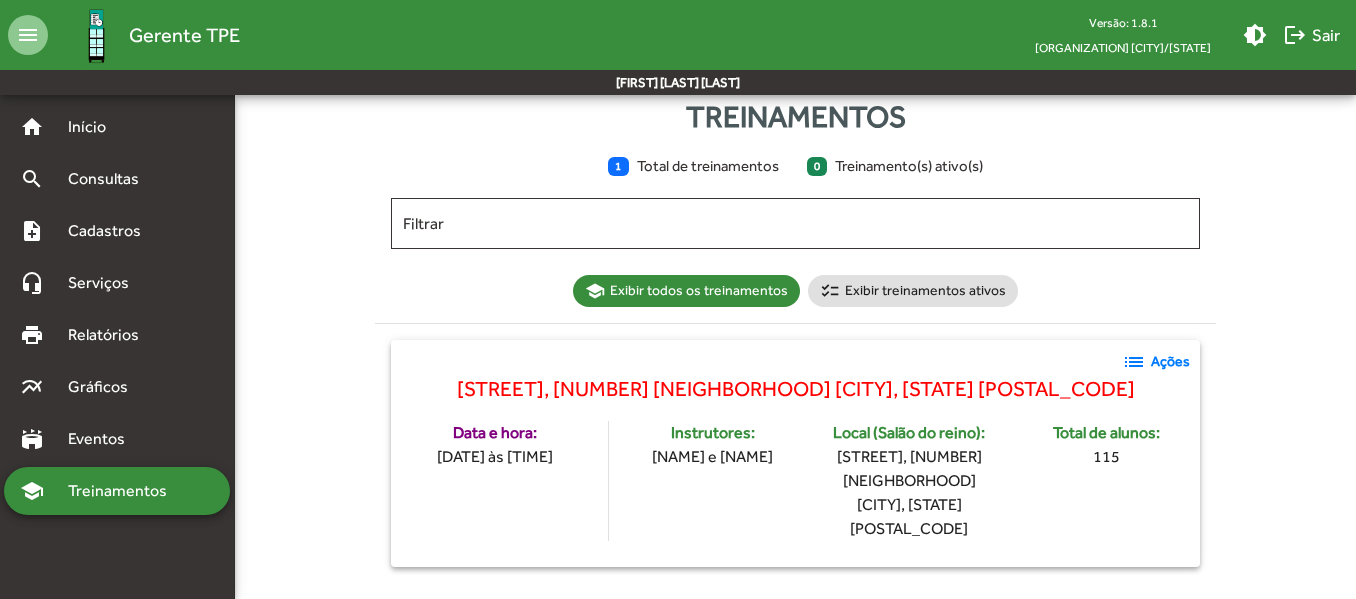 scroll, scrollTop: 119, scrollLeft: 0, axis: vertical 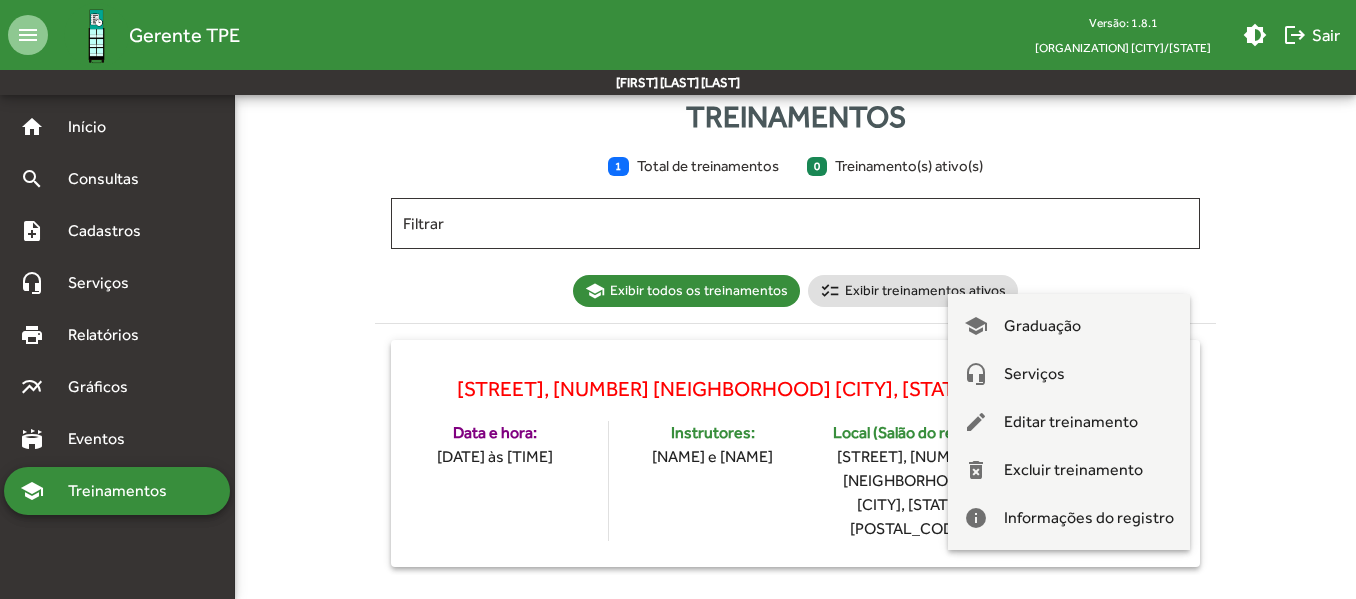 click at bounding box center [678, 299] 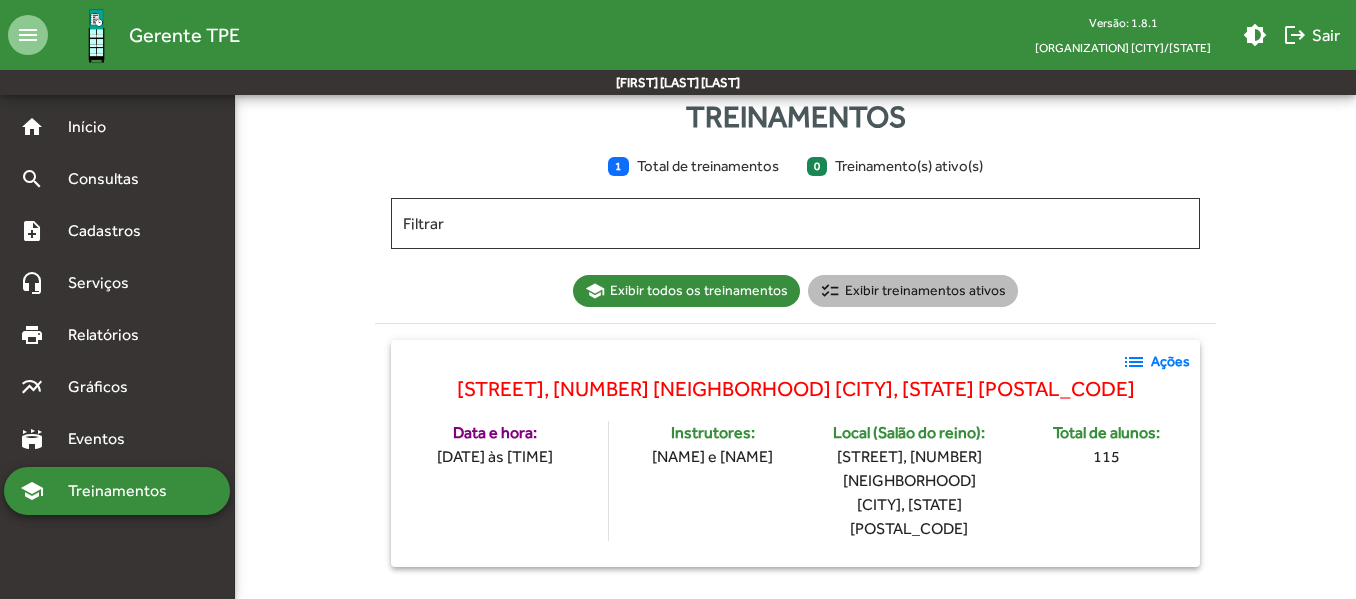 click on "checklist  Exibir treinamentos ativos" at bounding box center [913, 291] 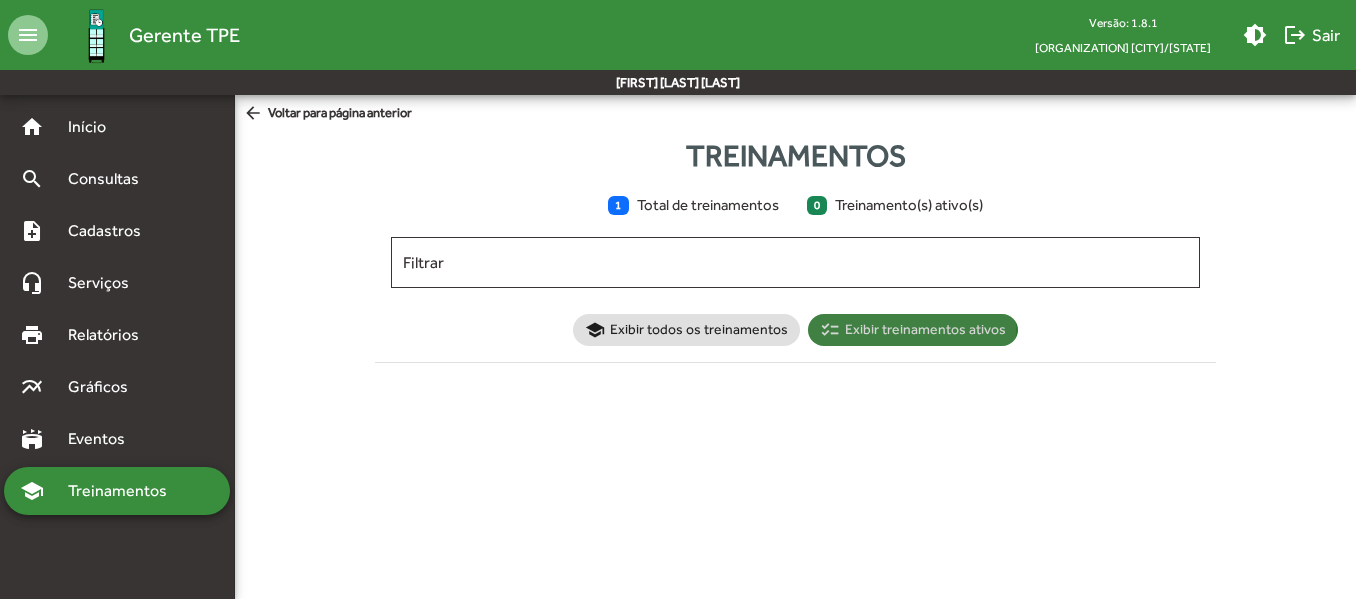 scroll, scrollTop: 0, scrollLeft: 0, axis: both 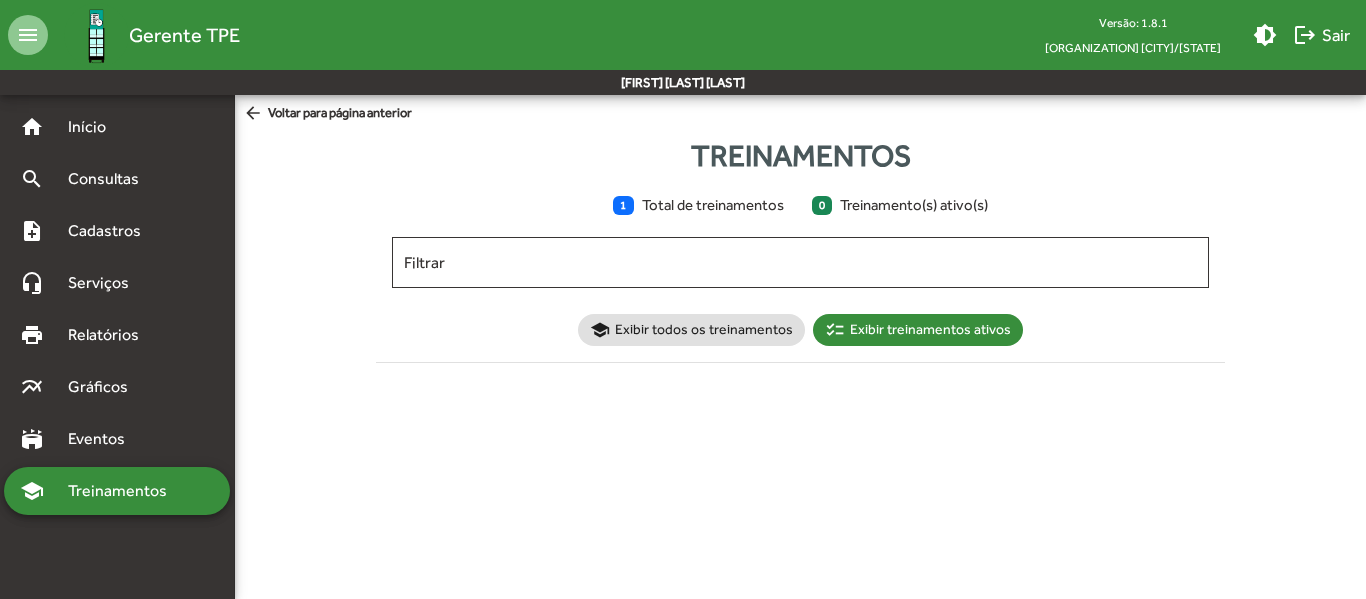 click on "Treinamentos" at bounding box center [123, 491] 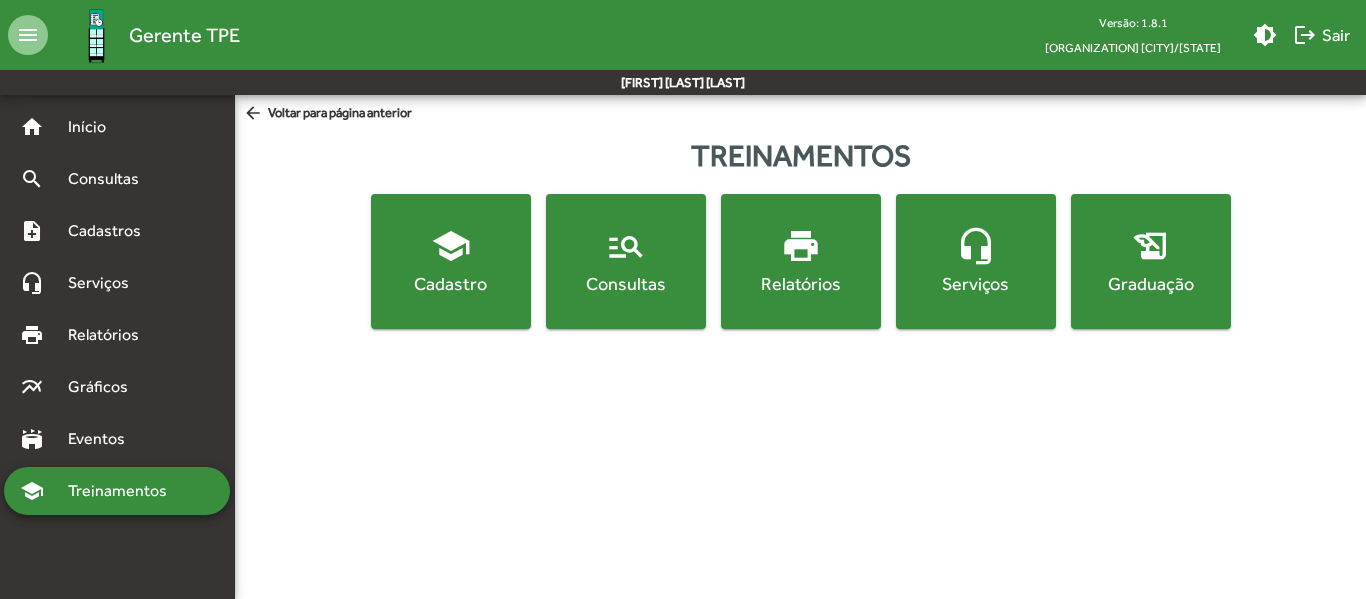 click on "Cadastro" 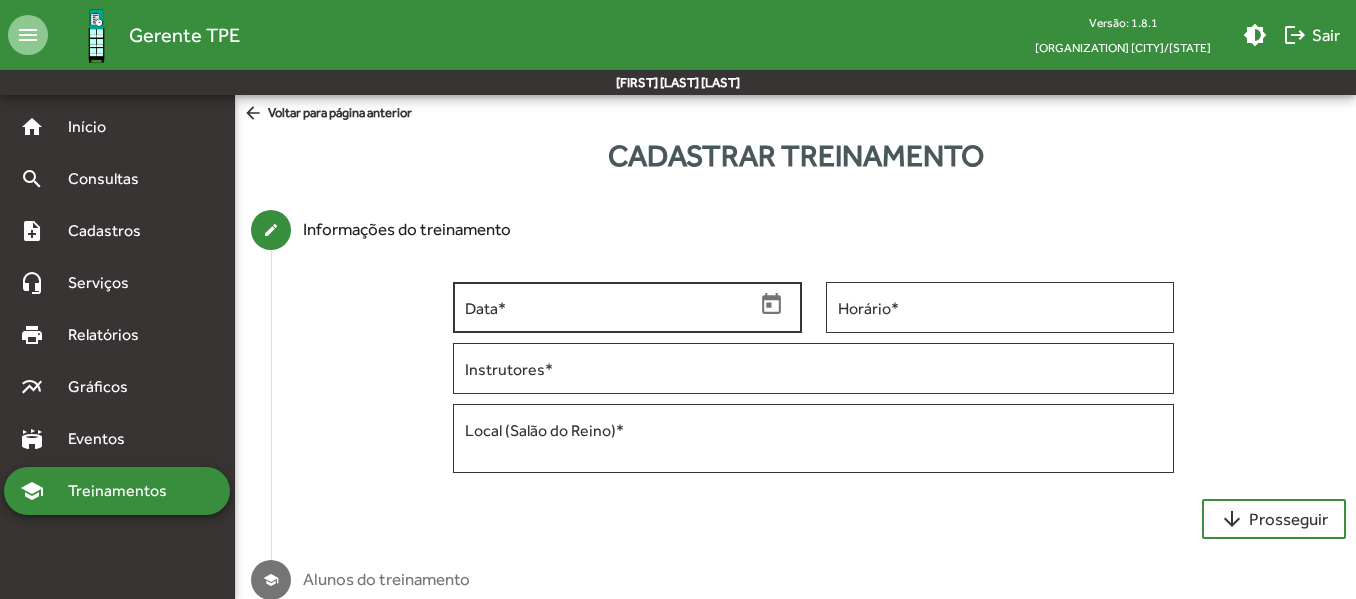 click on "Data  *" at bounding box center (610, 308) 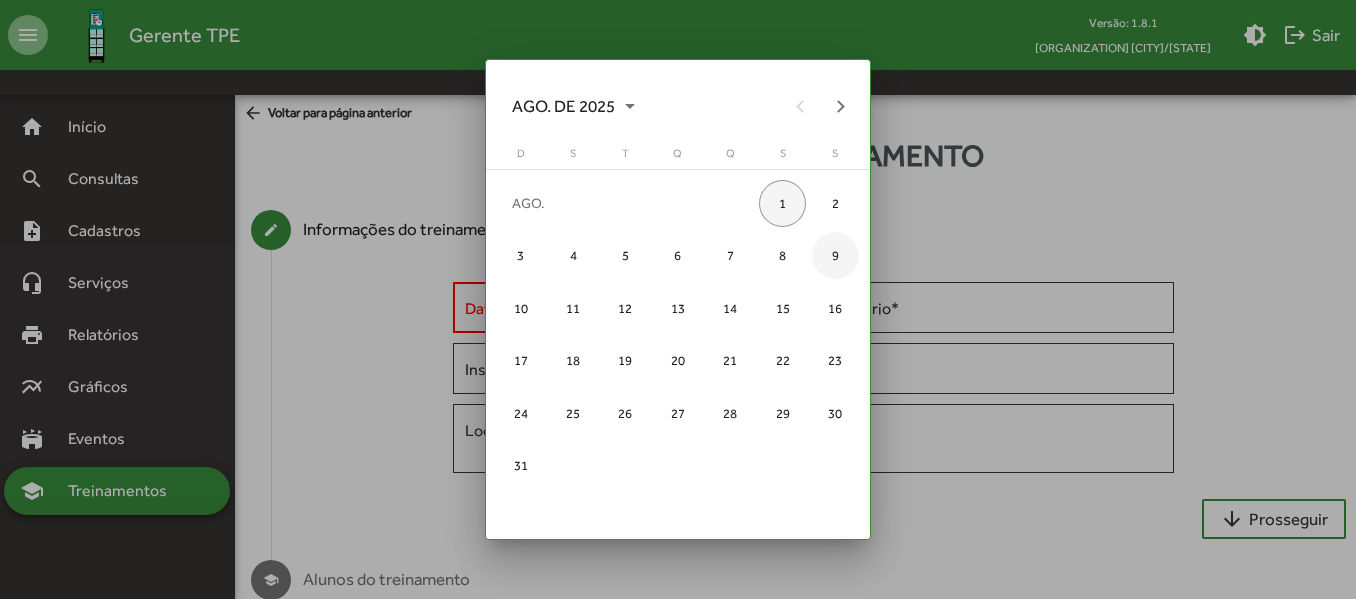 click on "9" at bounding box center [835, 255] 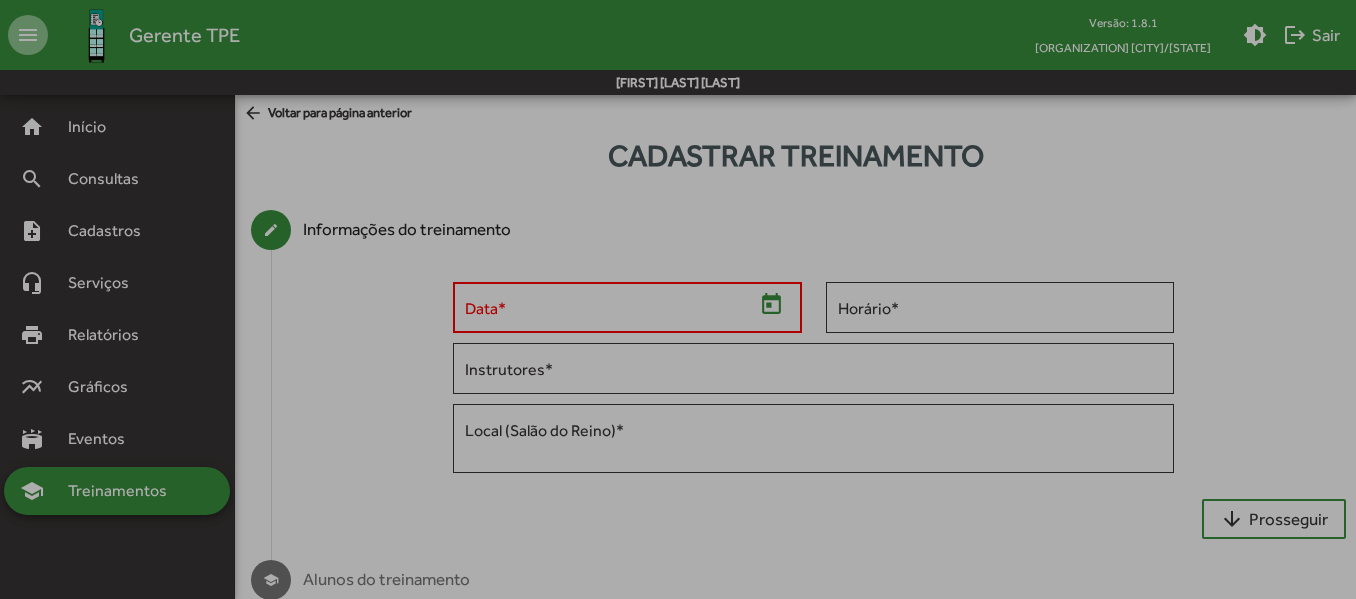 type on "**********" 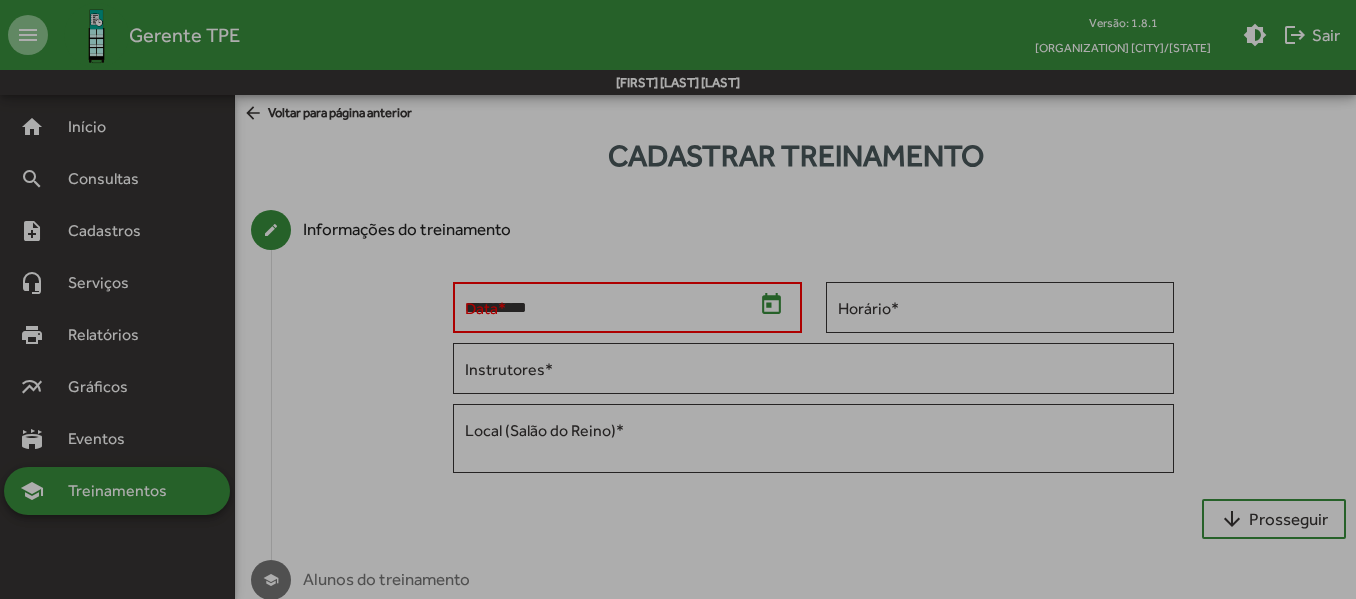 click on "9" at bounding box center [835, 255] 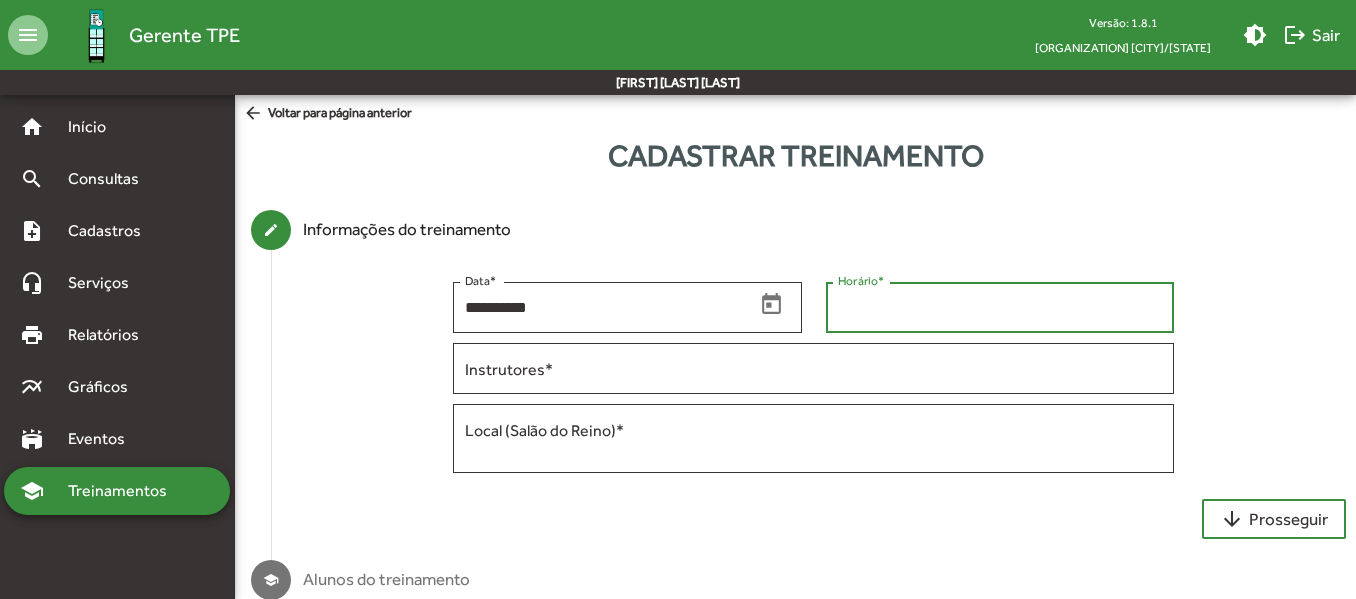 click on "Horário *" at bounding box center (1000, 308) 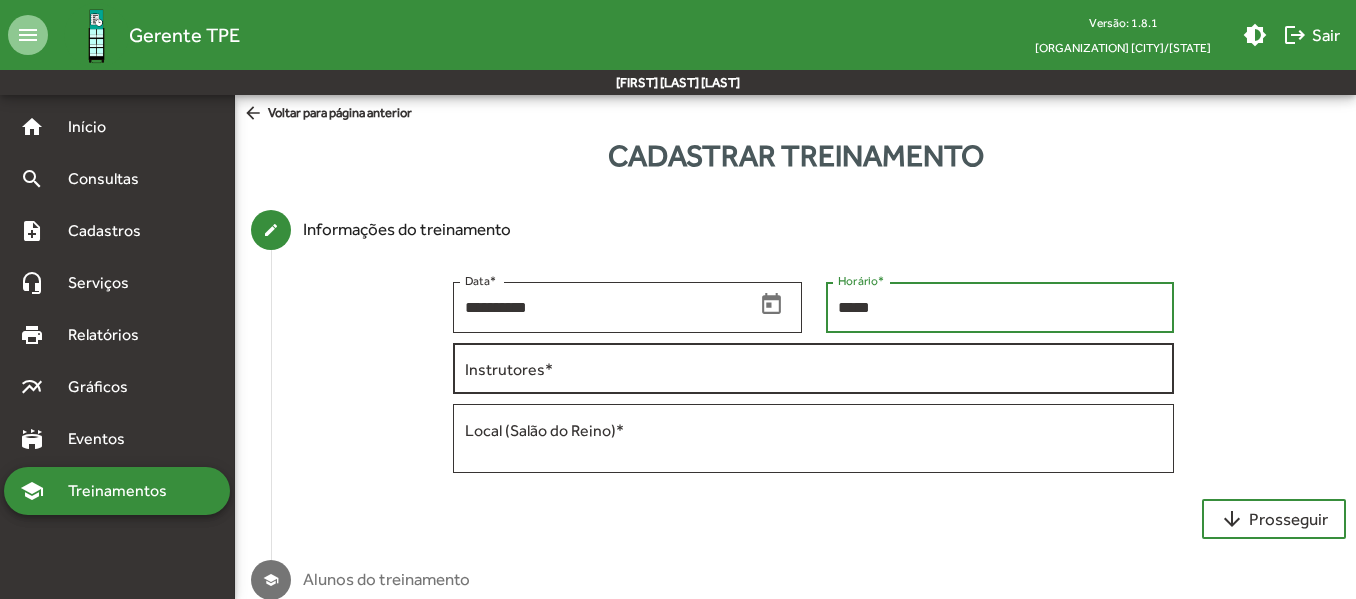 type on "*****" 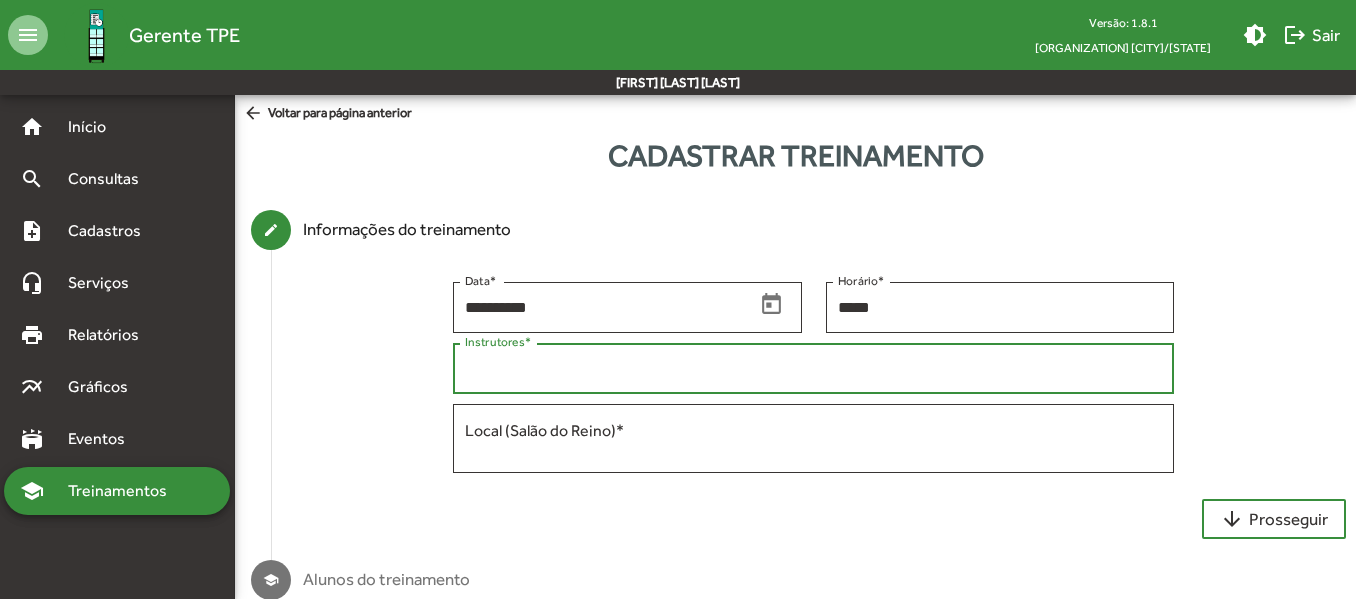 click on "Instrutores  *" at bounding box center (814, 369) 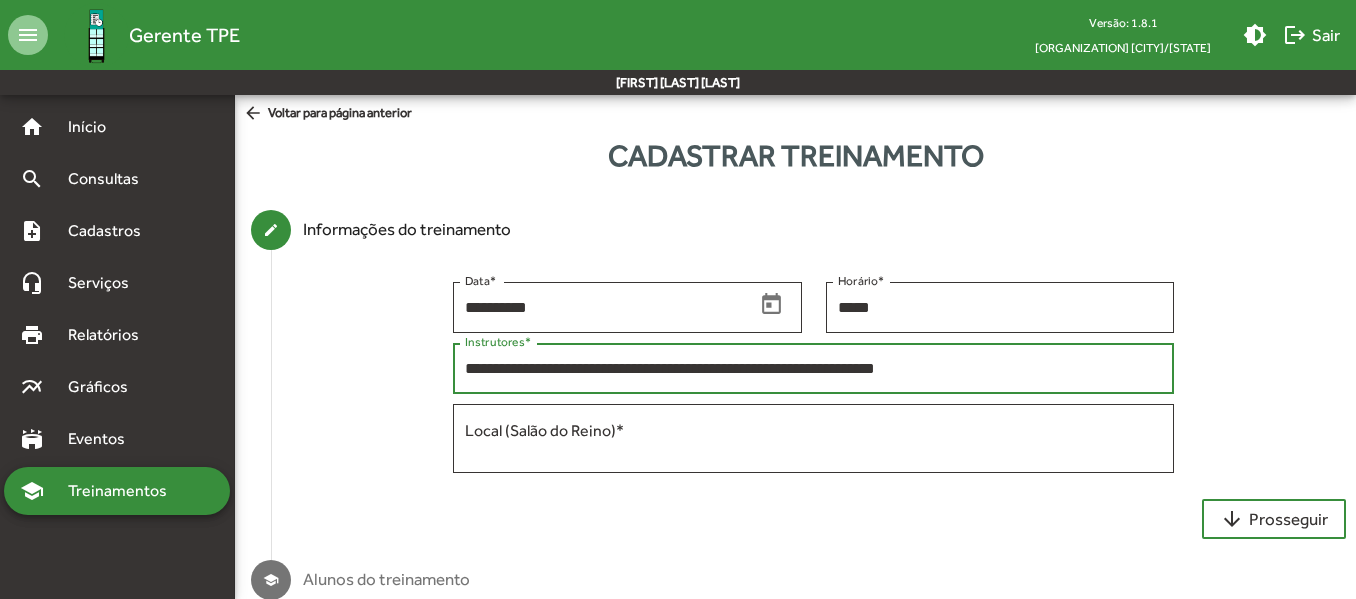 type on "**********" 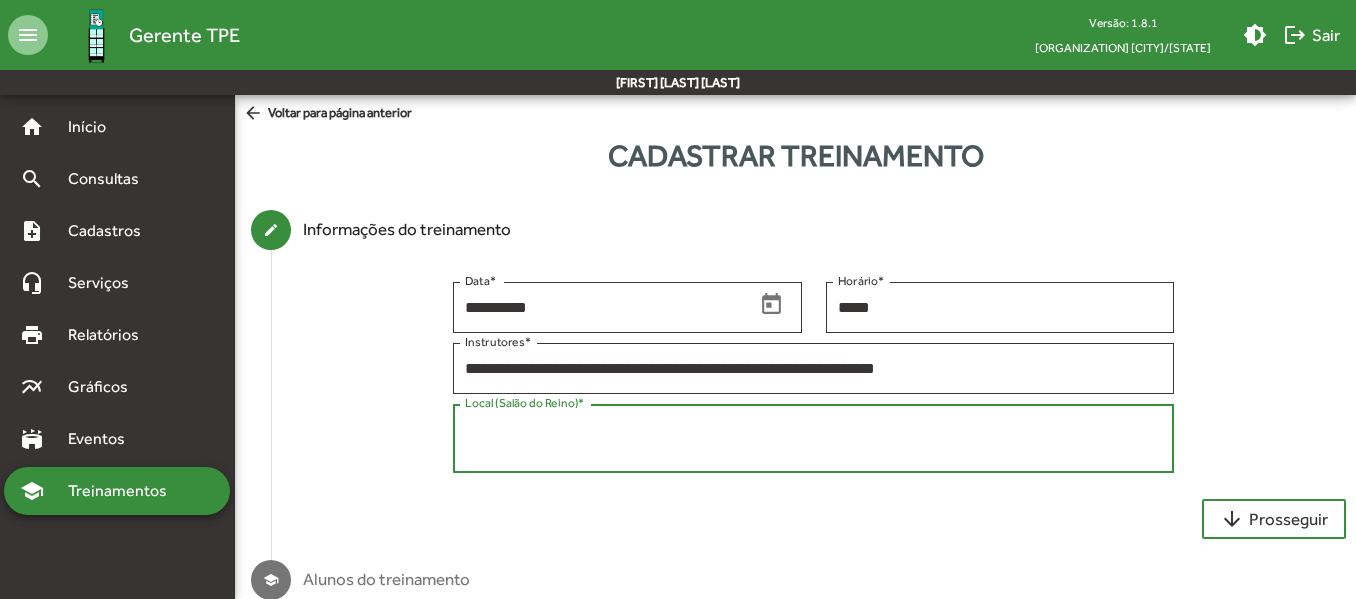 paste on "**********" 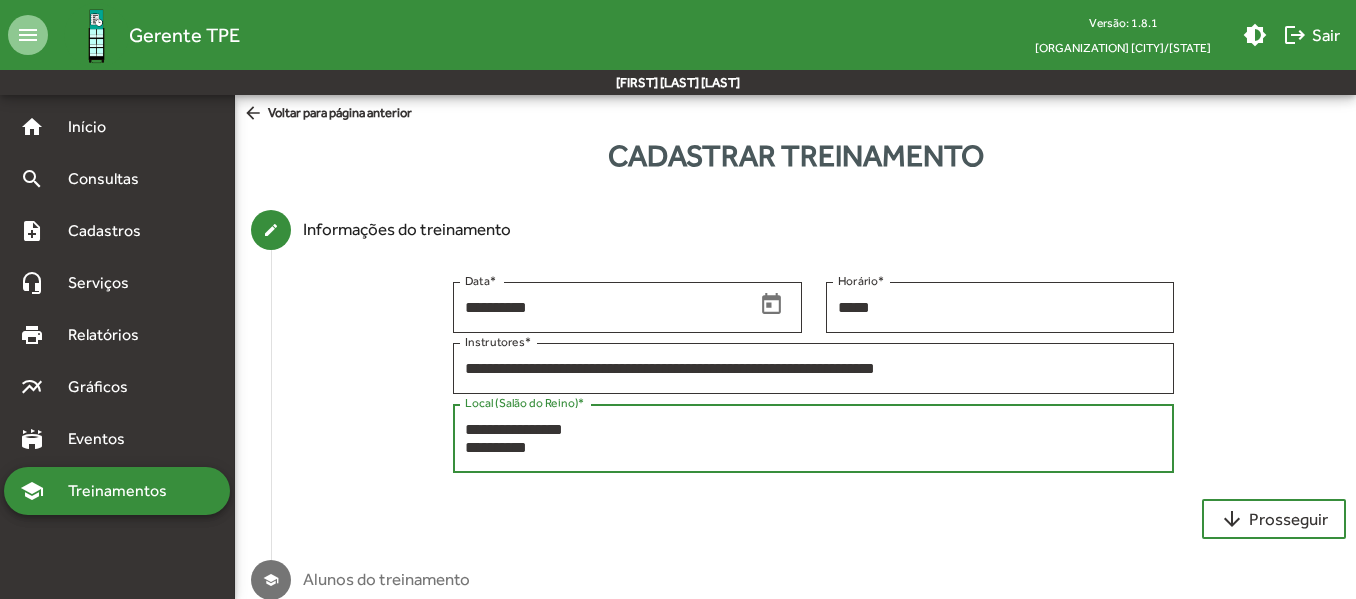 scroll, scrollTop: 34, scrollLeft: 0, axis: vertical 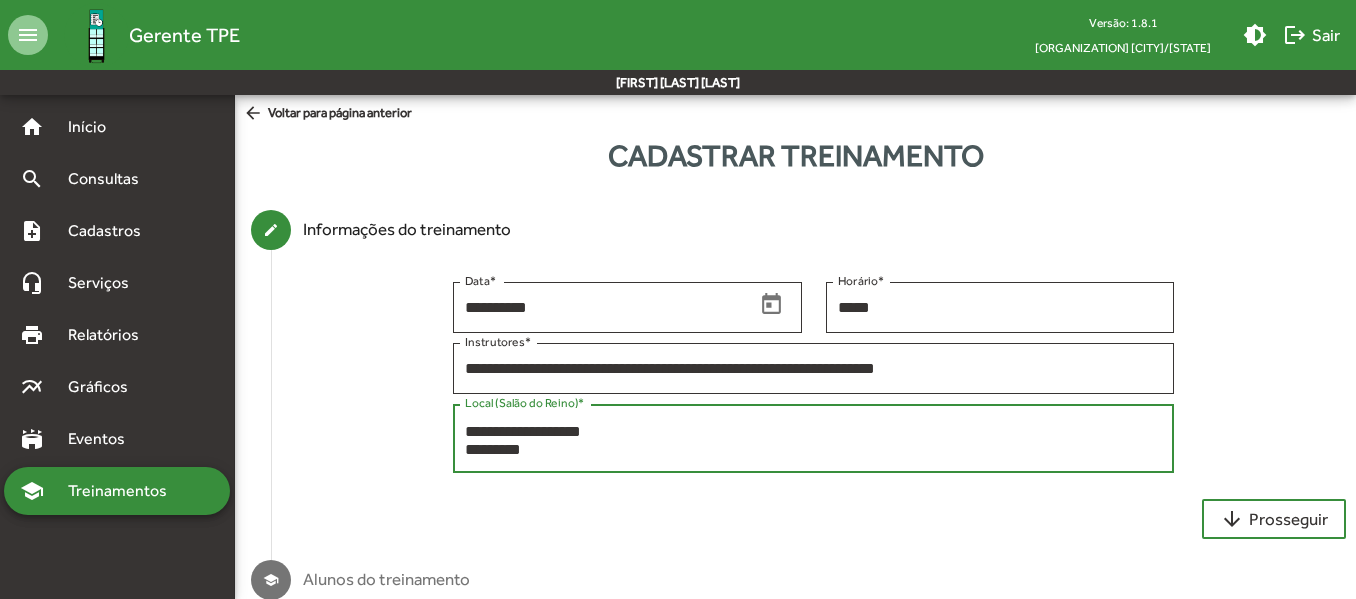 click on "**********" at bounding box center (814, 439) 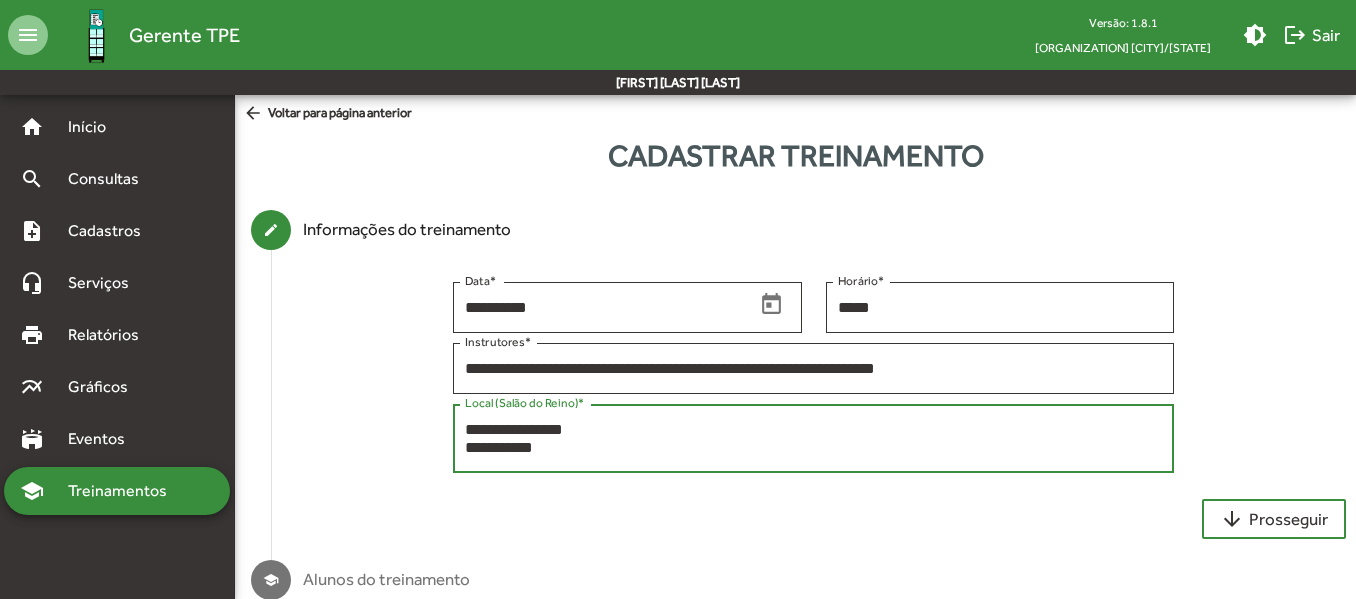 scroll, scrollTop: 16, scrollLeft: 0, axis: vertical 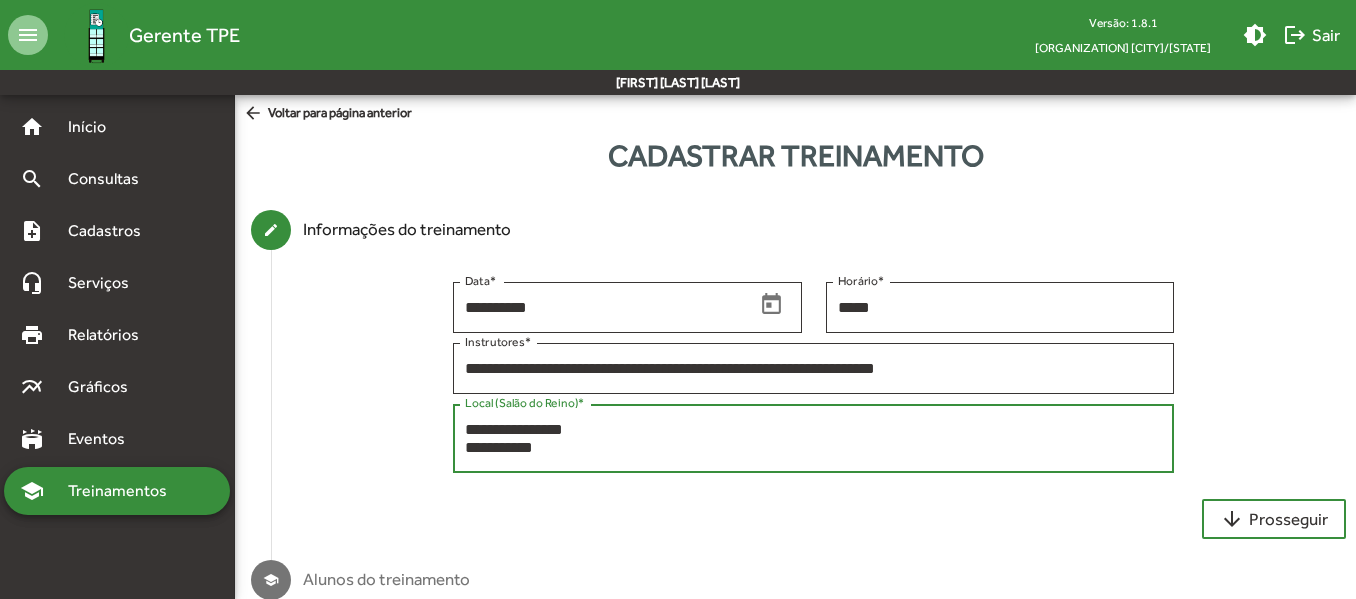 click on "**********" at bounding box center (814, 439) 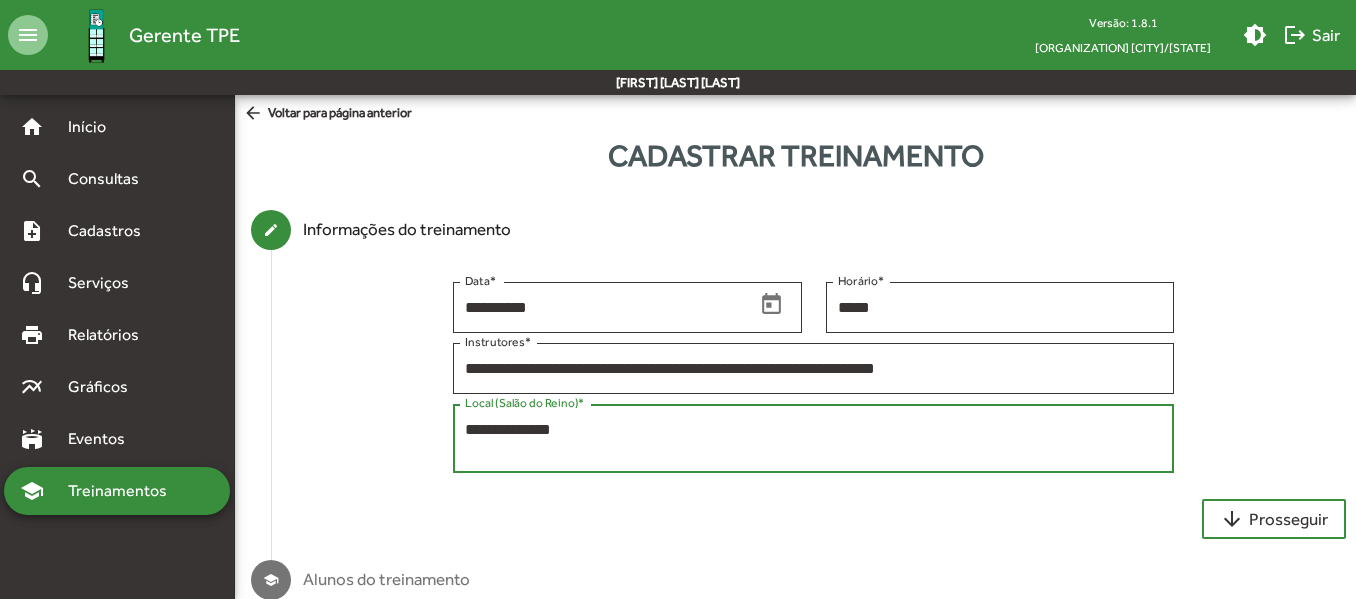 scroll, scrollTop: 0, scrollLeft: 0, axis: both 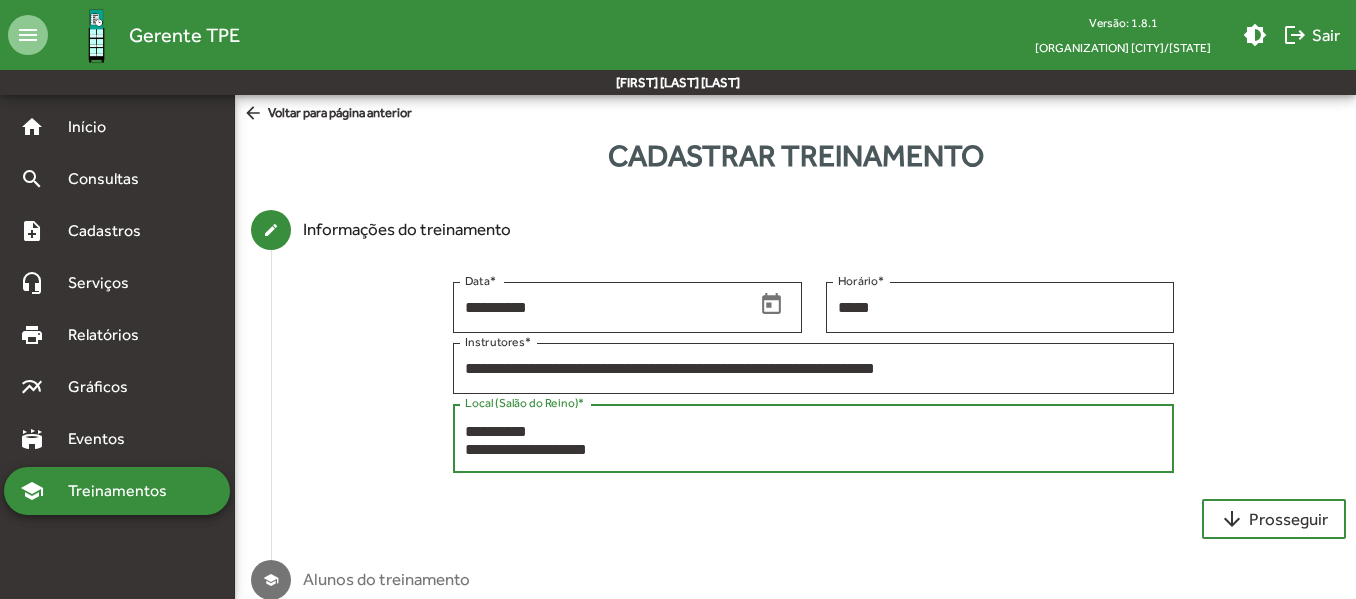 click on "**********" at bounding box center (814, 439) 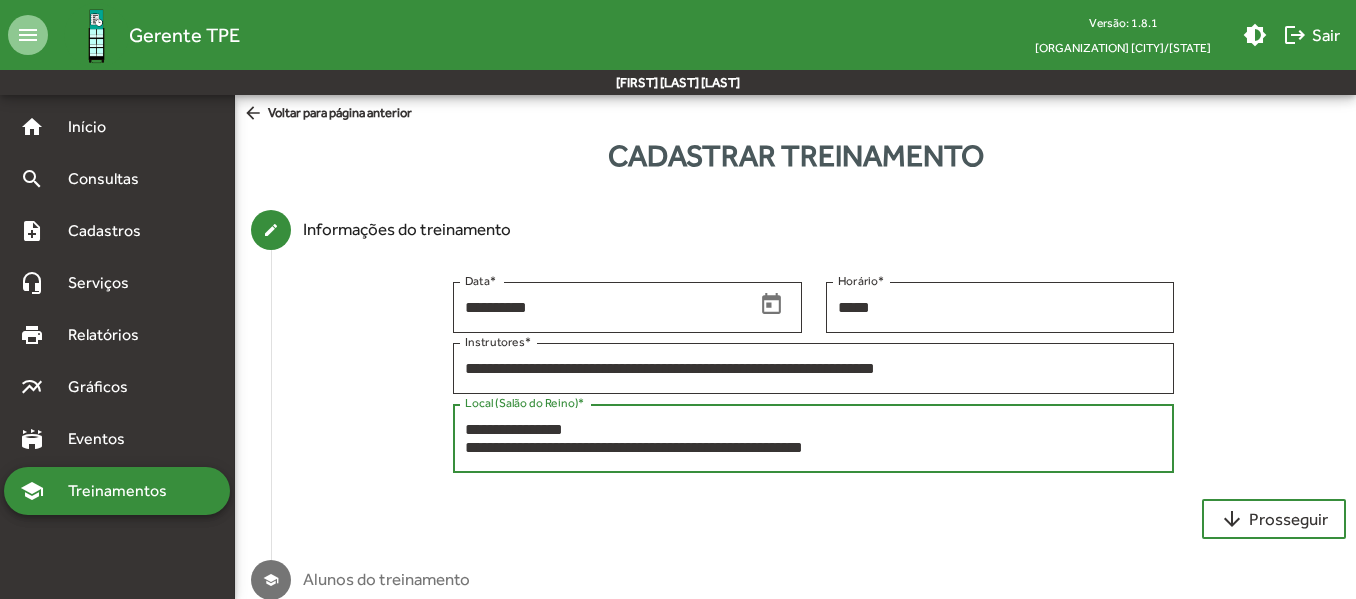 click on "**********" at bounding box center (814, 439) 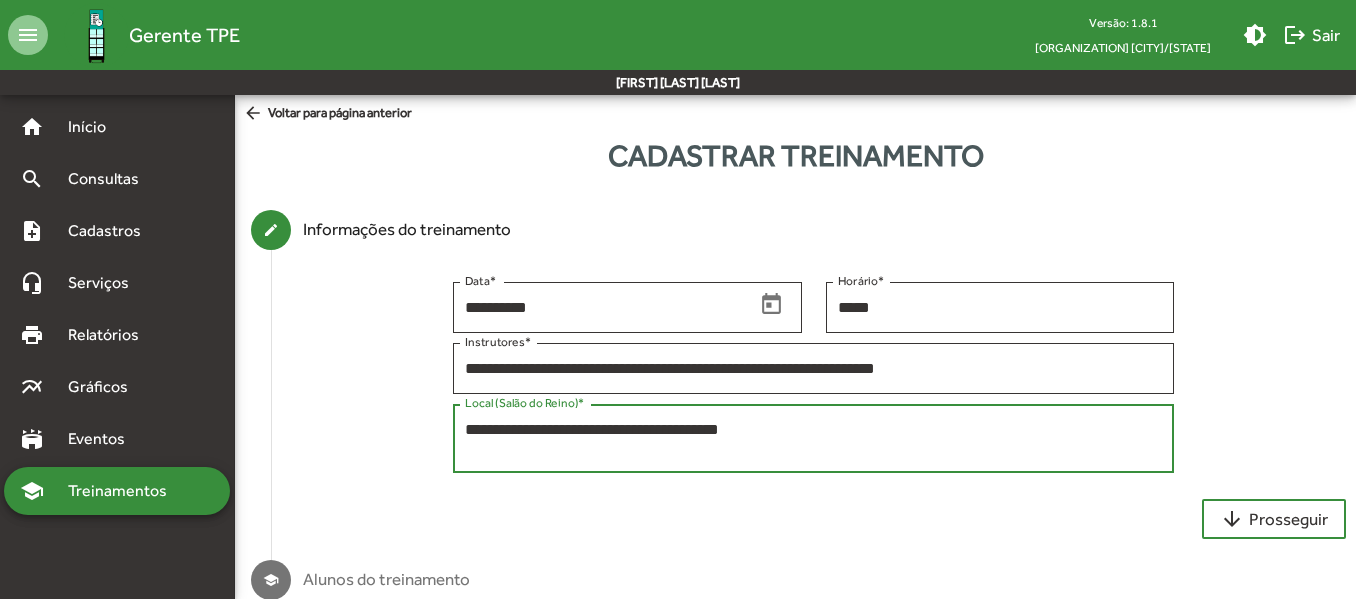 scroll, scrollTop: 0, scrollLeft: 0, axis: both 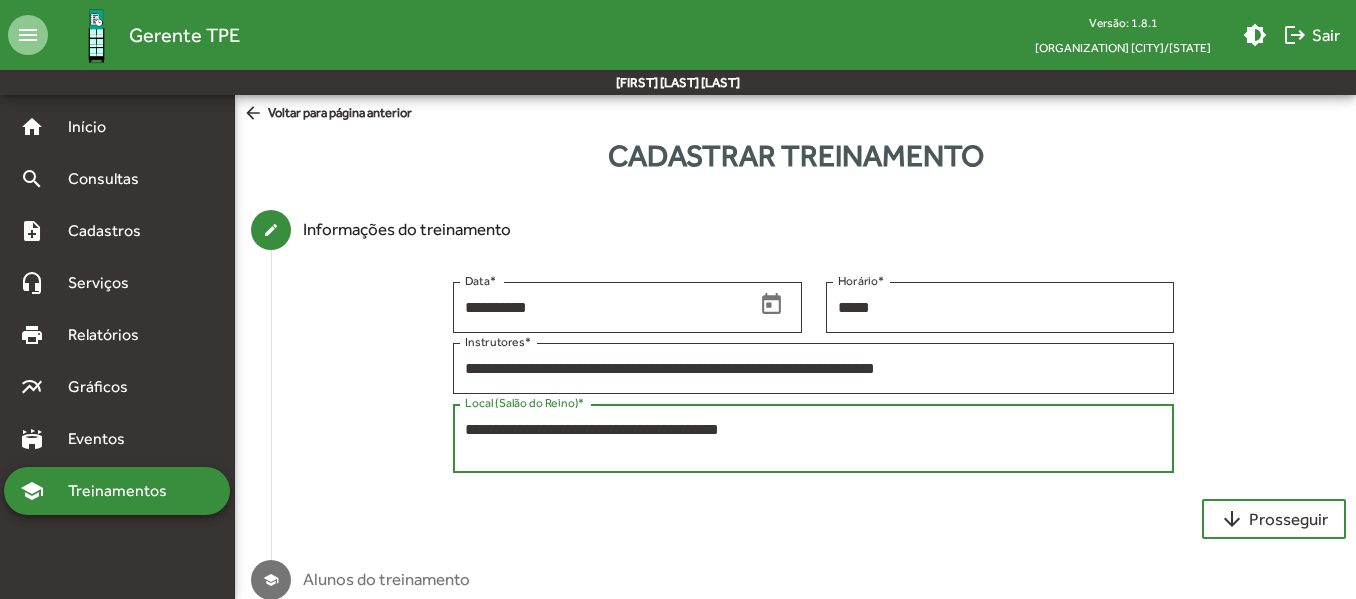 click on "**********" at bounding box center (814, 439) 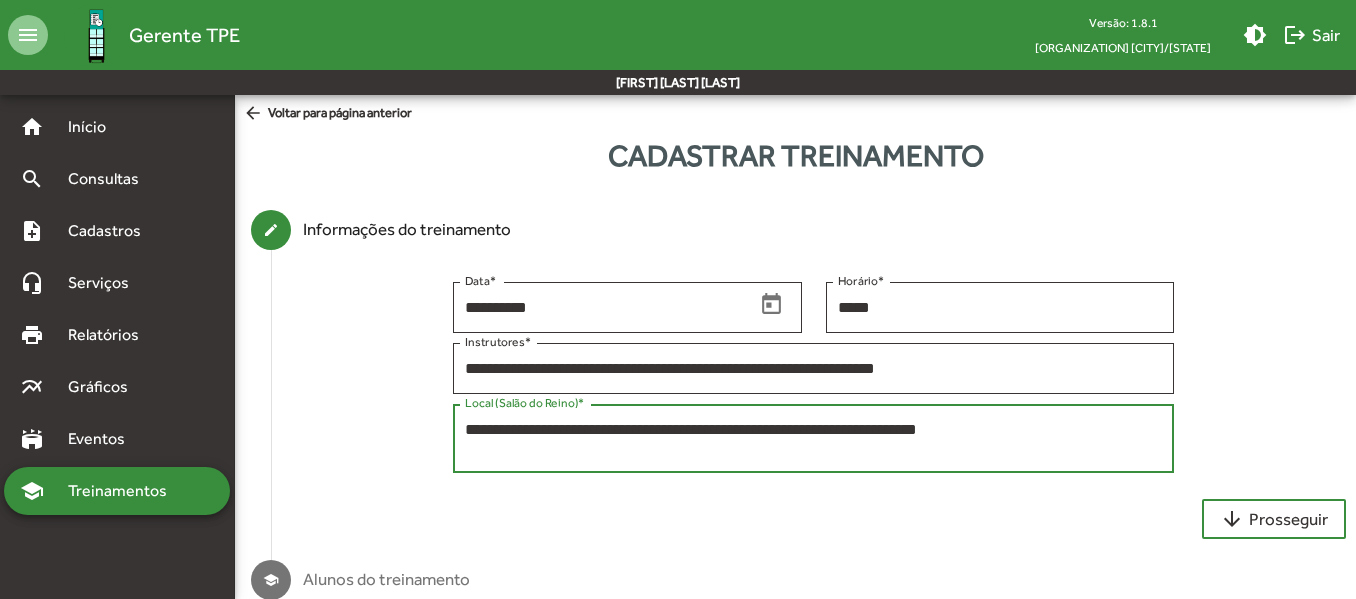 scroll, scrollTop: 41, scrollLeft: 0, axis: vertical 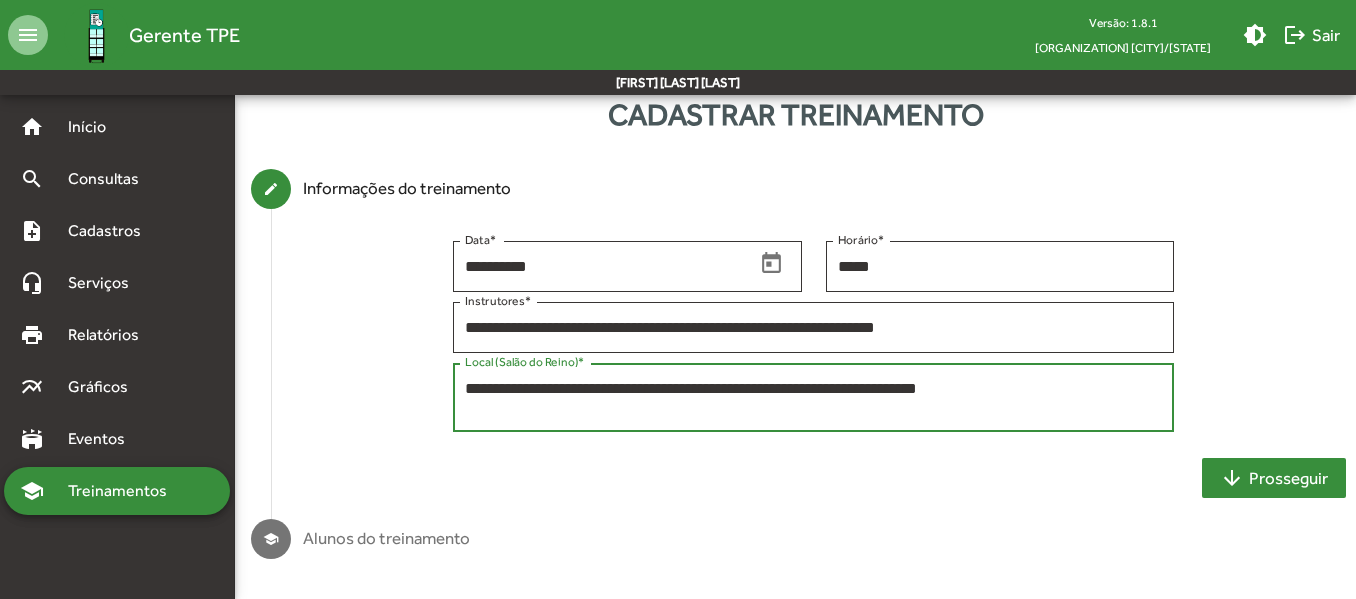 type on "**********" 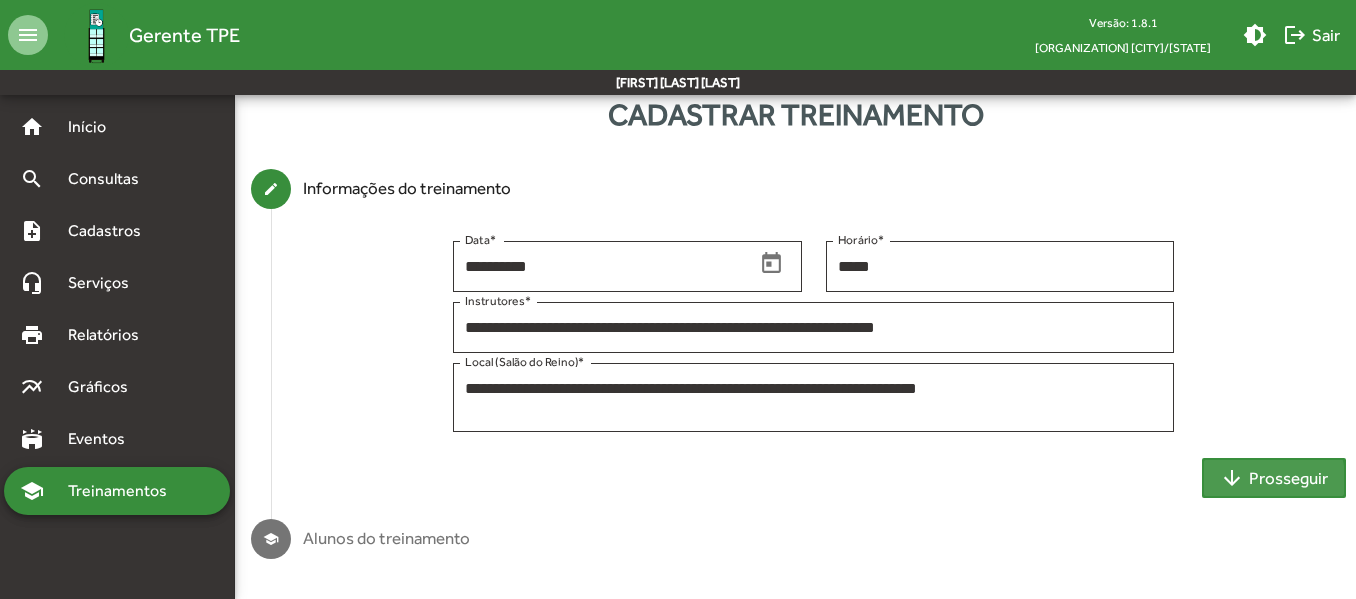 click on "arrow_downward  Prosseguir" at bounding box center [1274, 478] 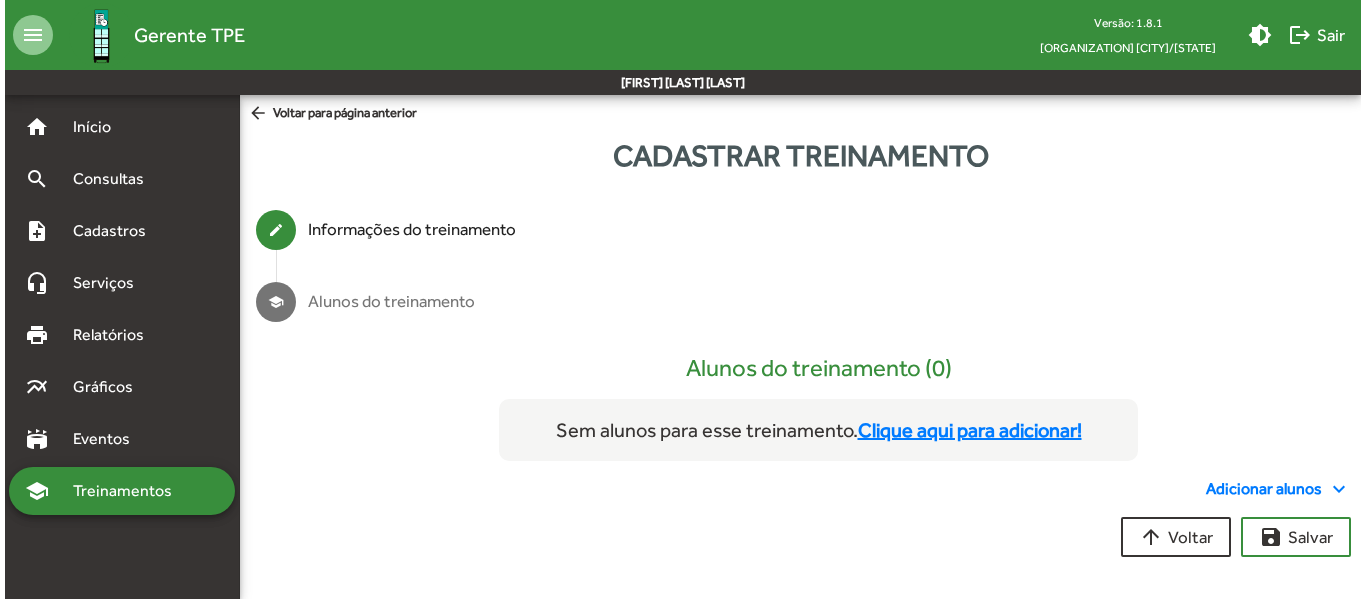 scroll, scrollTop: 0, scrollLeft: 0, axis: both 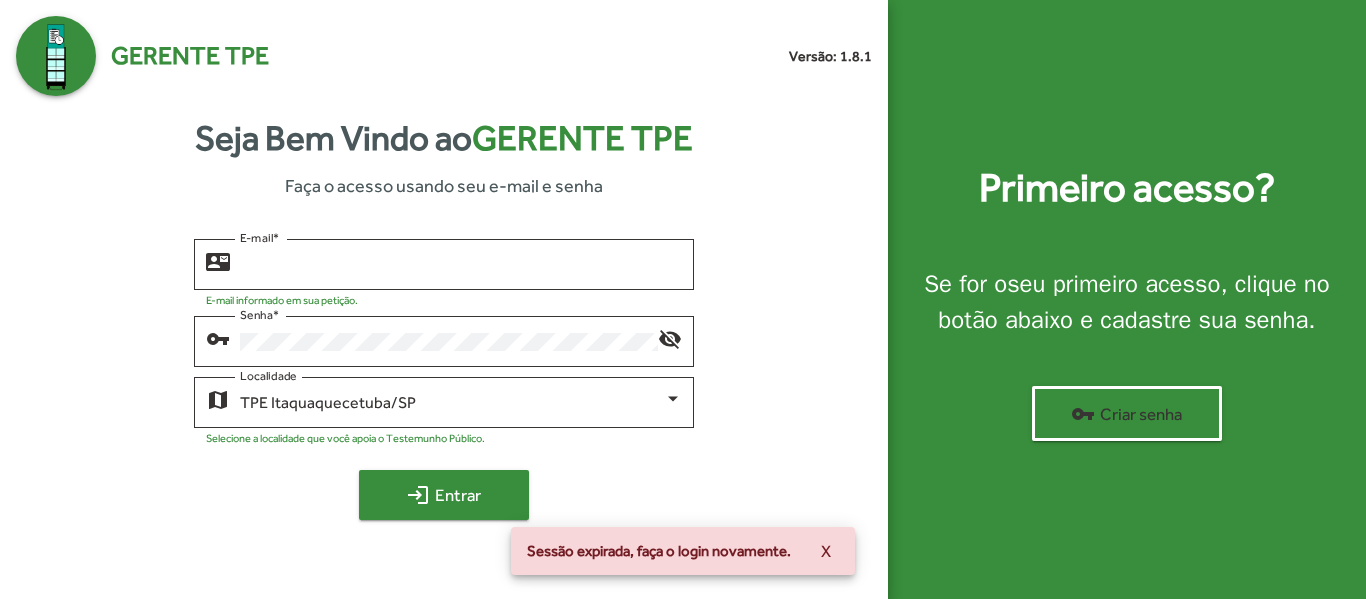 type on "**********" 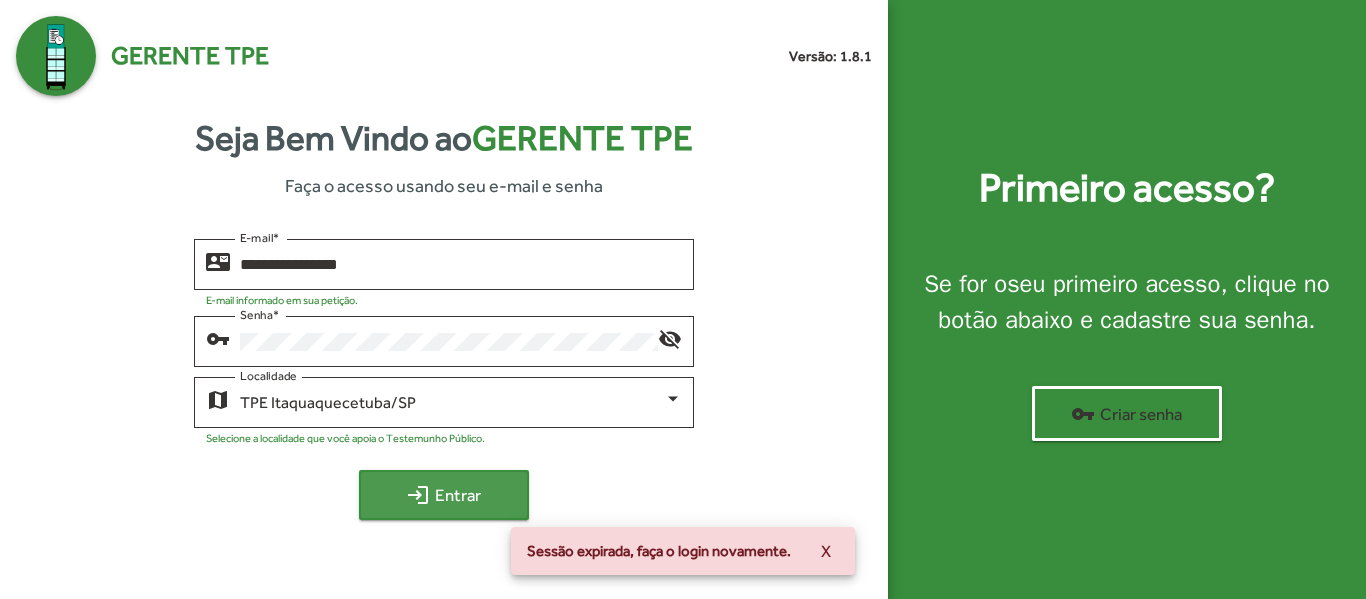 click on "login  Entrar" 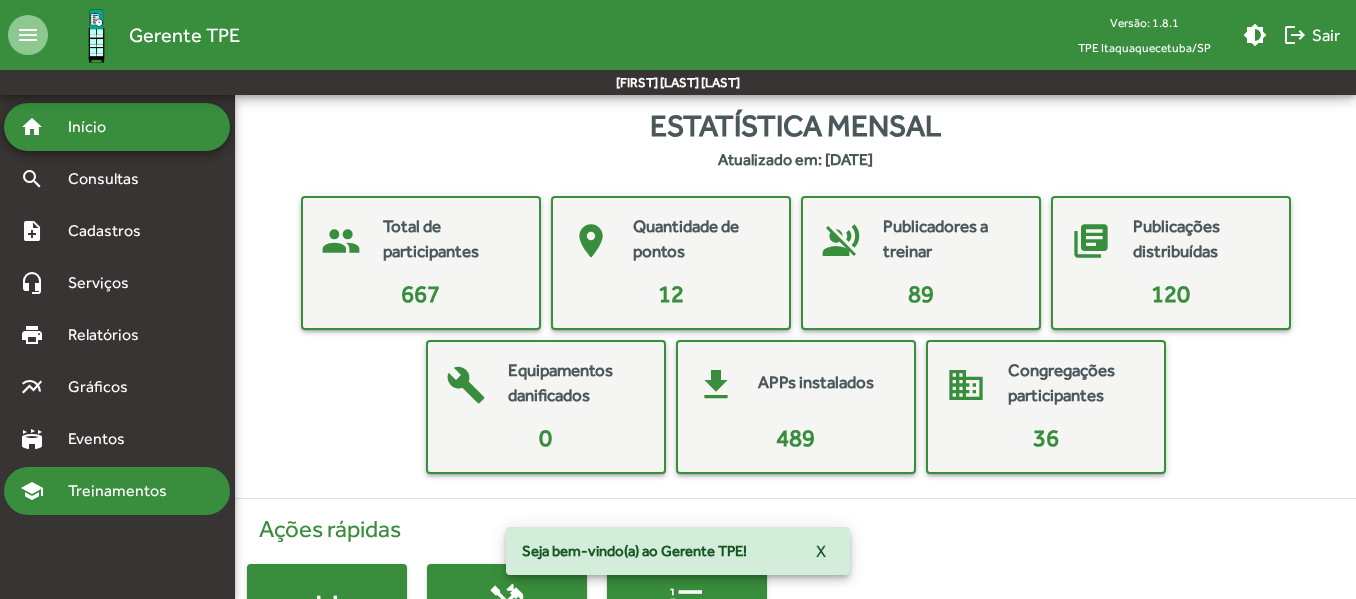 click on "Treinamentos" at bounding box center [123, 491] 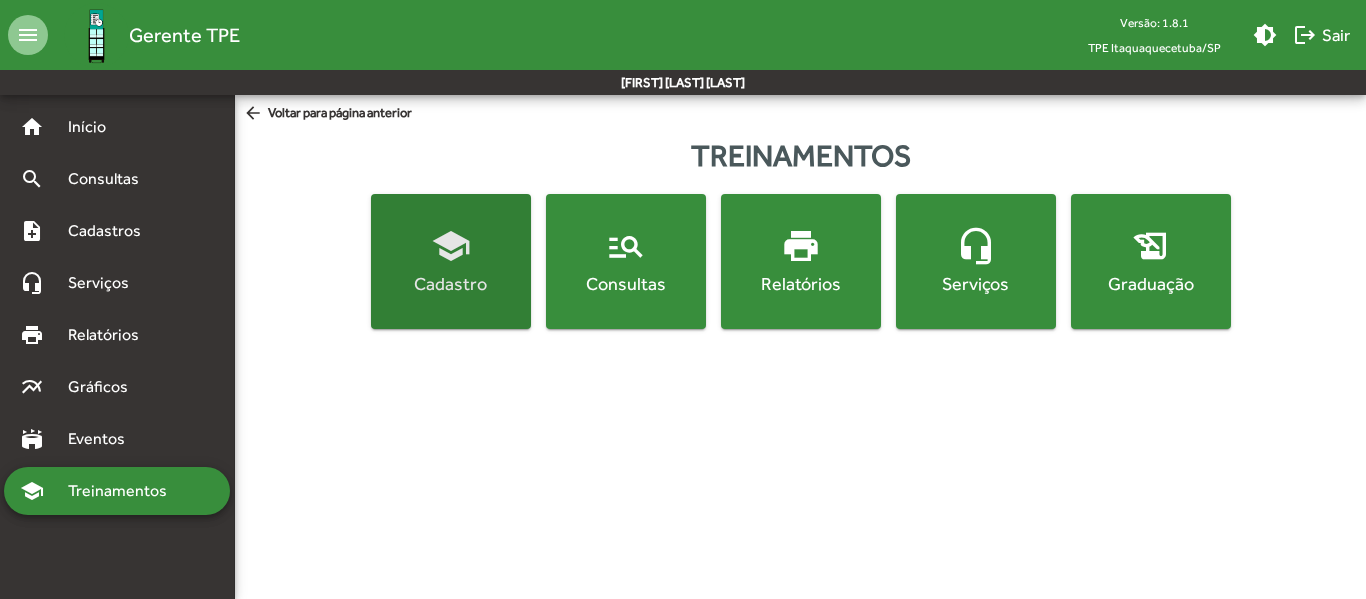 click on "Cadastro" 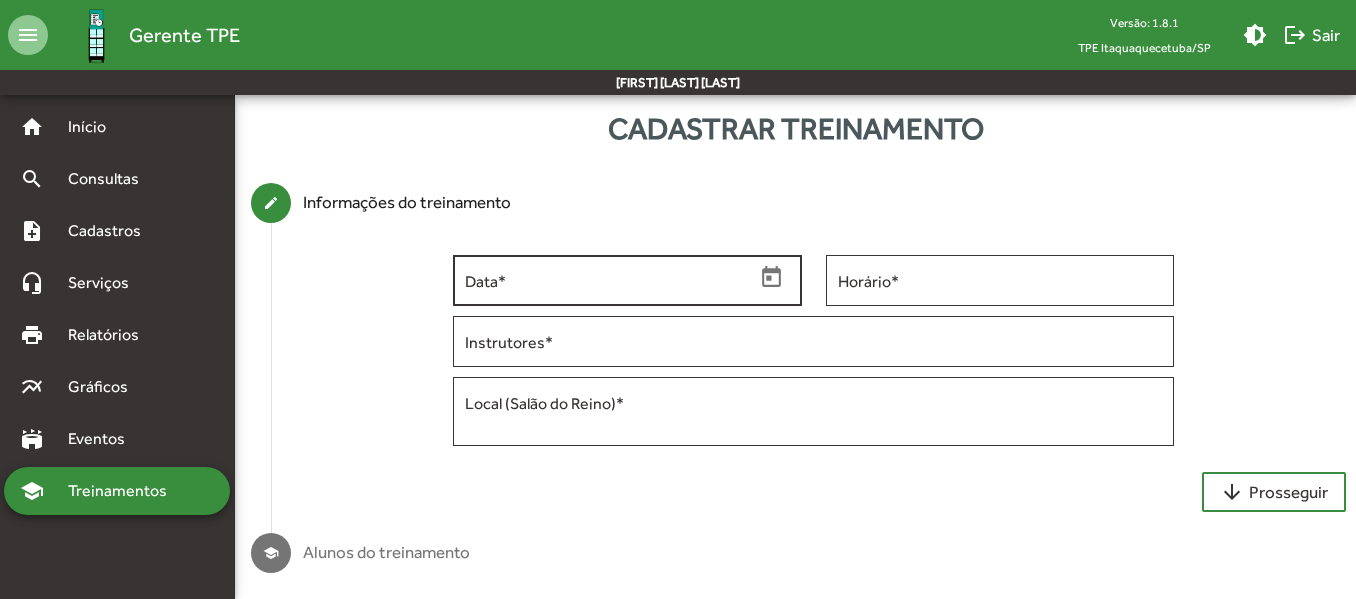 scroll, scrollTop: 41, scrollLeft: 0, axis: vertical 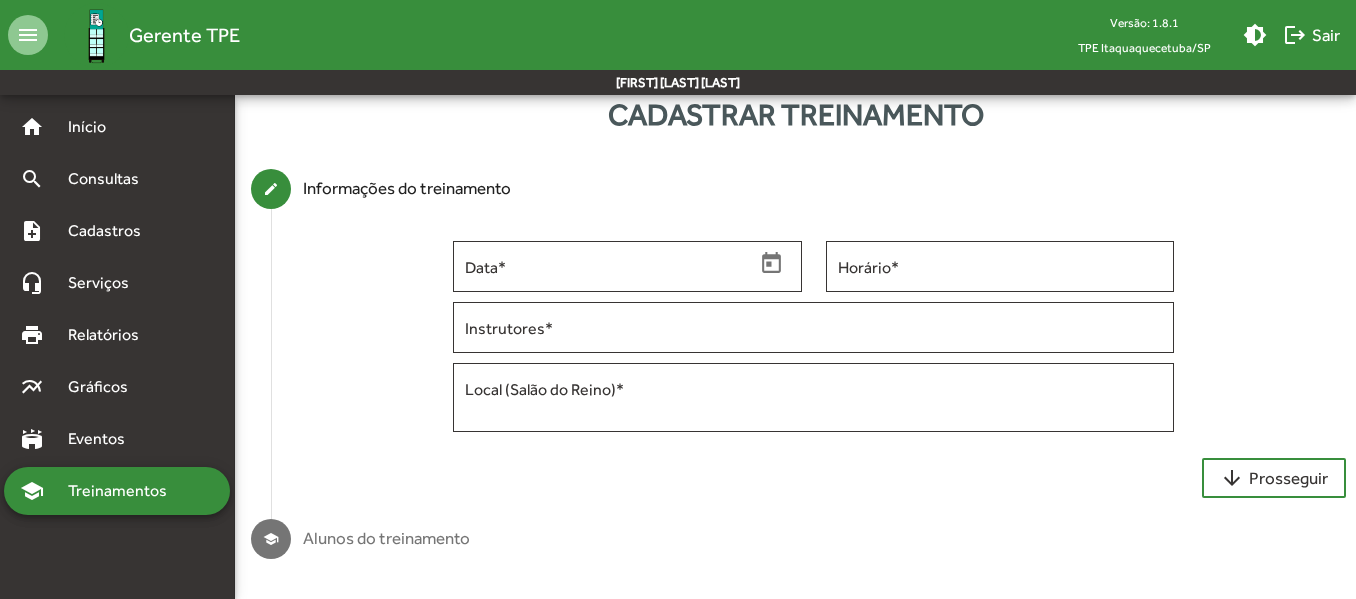 click on "Alunos do treinamento" at bounding box center (386, 539) 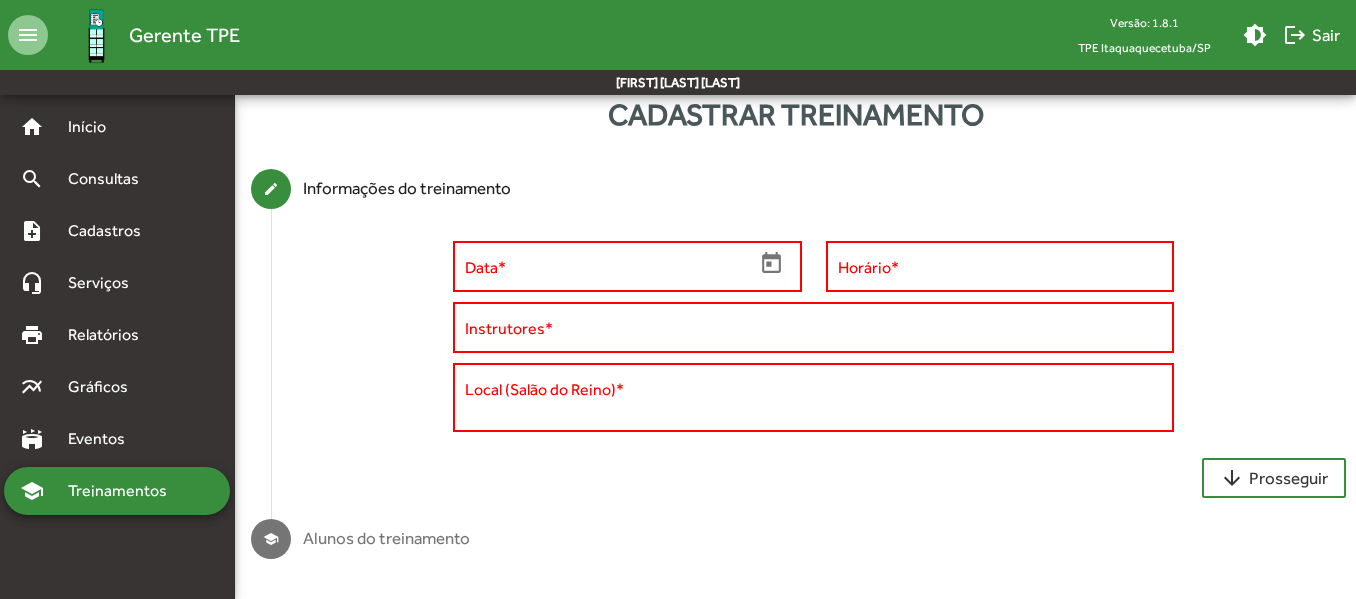 click on "Data * Horário * Instrutores * Local (Salão do Reino) *" at bounding box center [813, 333] 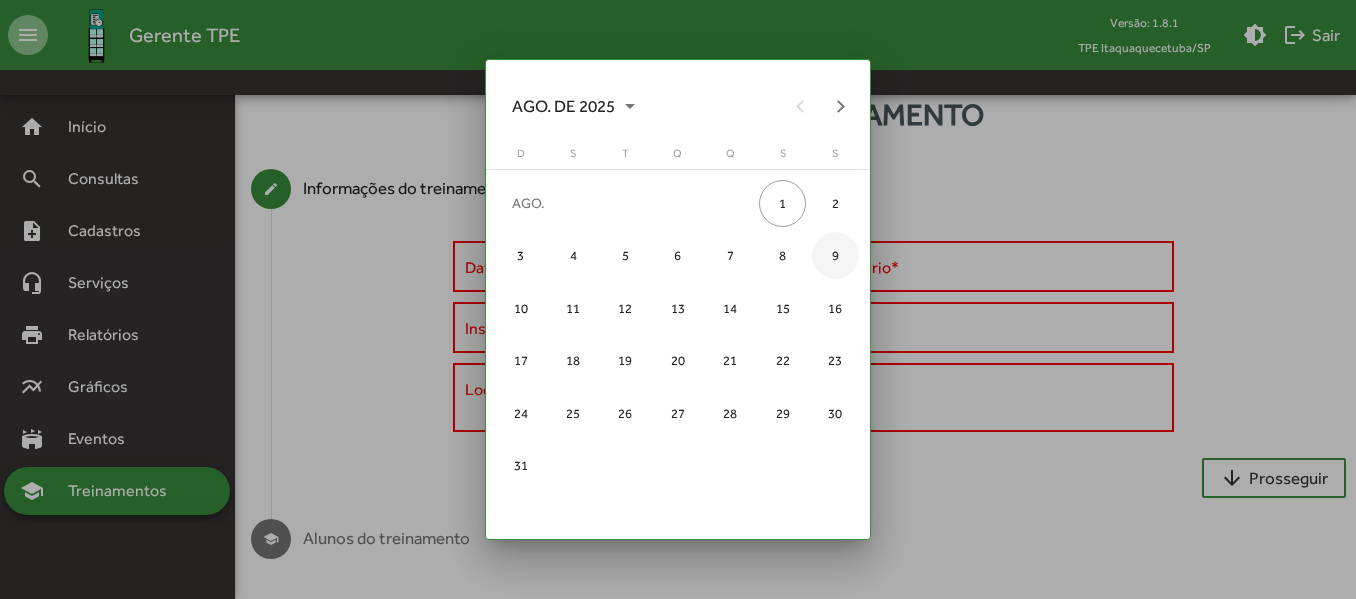 click on "9" at bounding box center (835, 255) 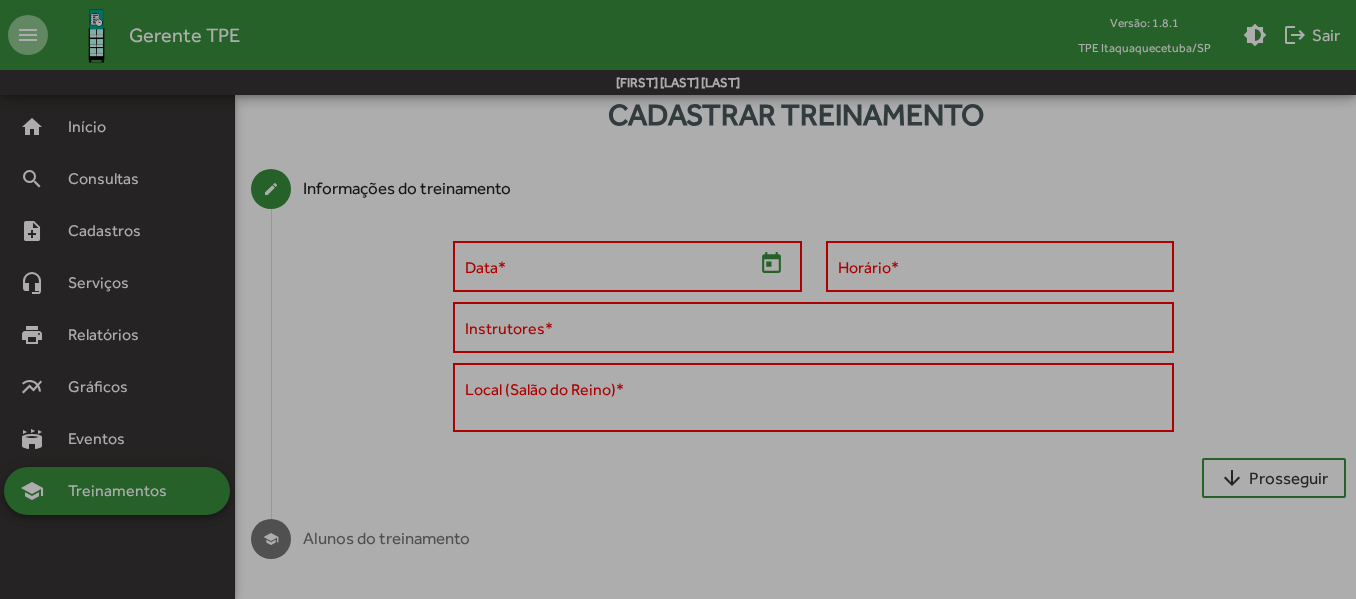 type on "**********" 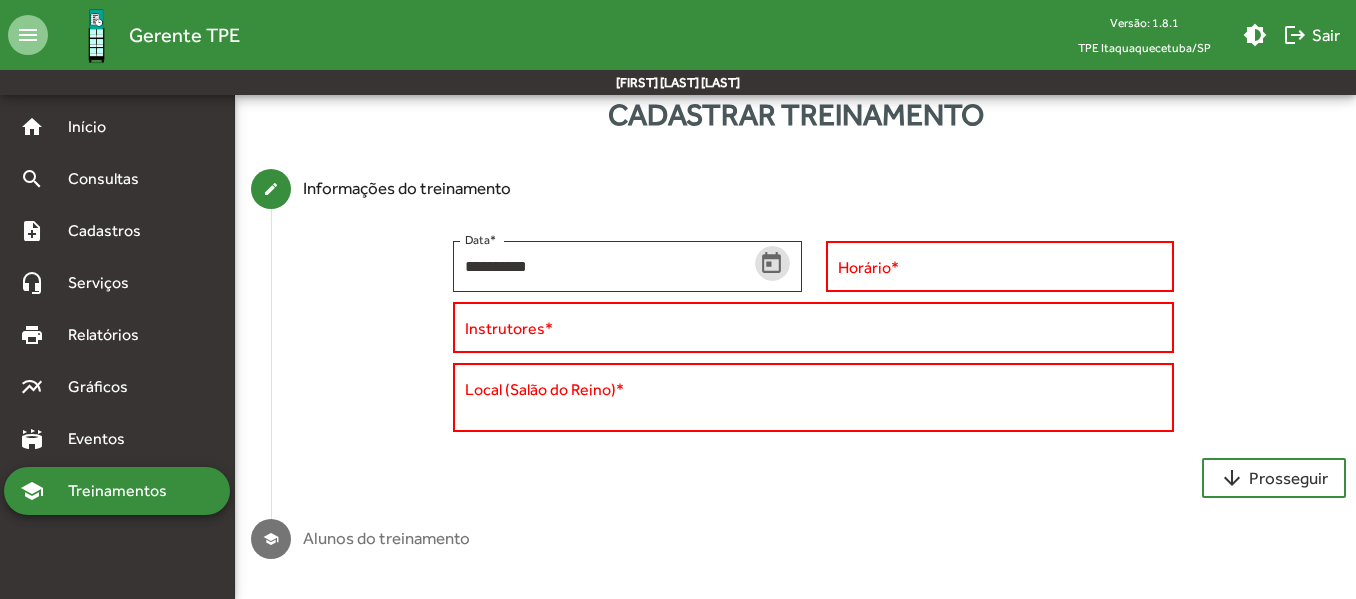 click on "Horário *" at bounding box center [1000, 267] 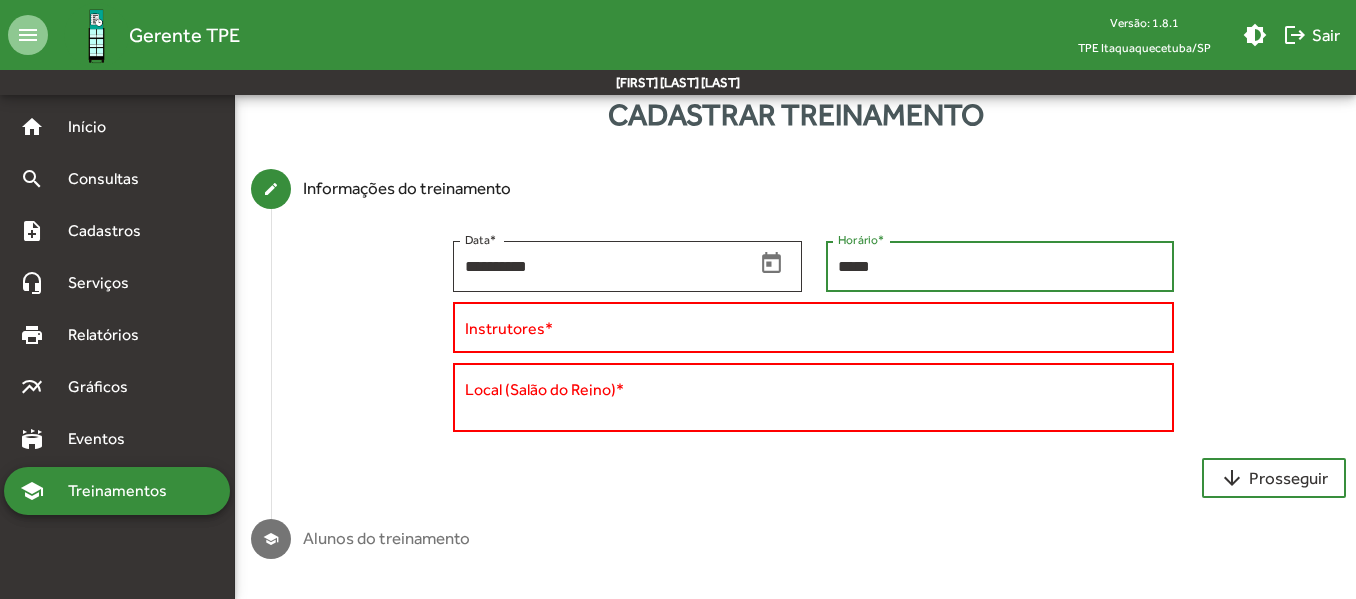 type on "*****" 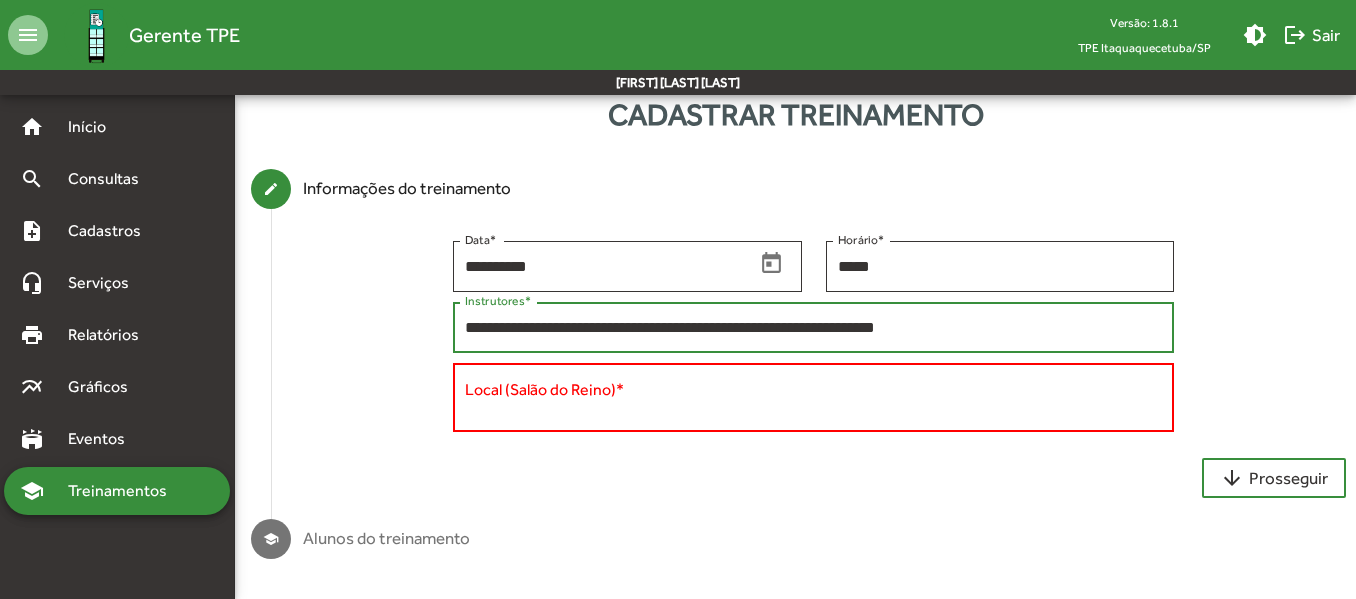 type on "**********" 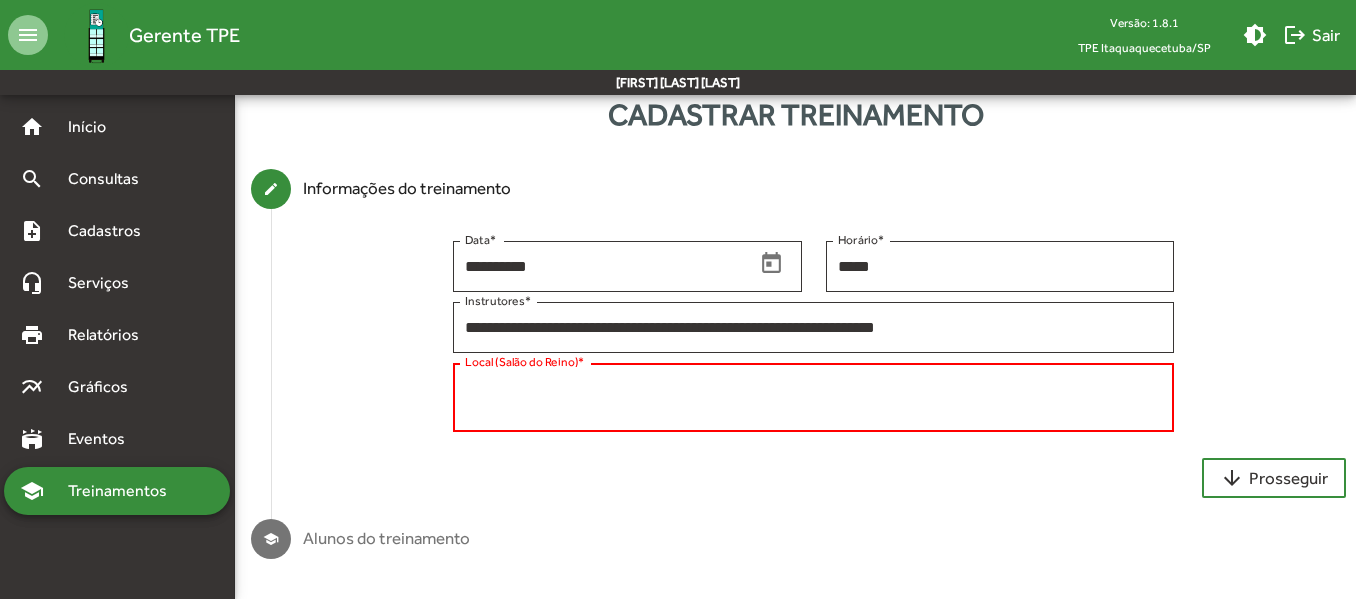 drag, startPoint x: 481, startPoint y: 386, endPoint x: 629, endPoint y: 392, distance: 148.12157 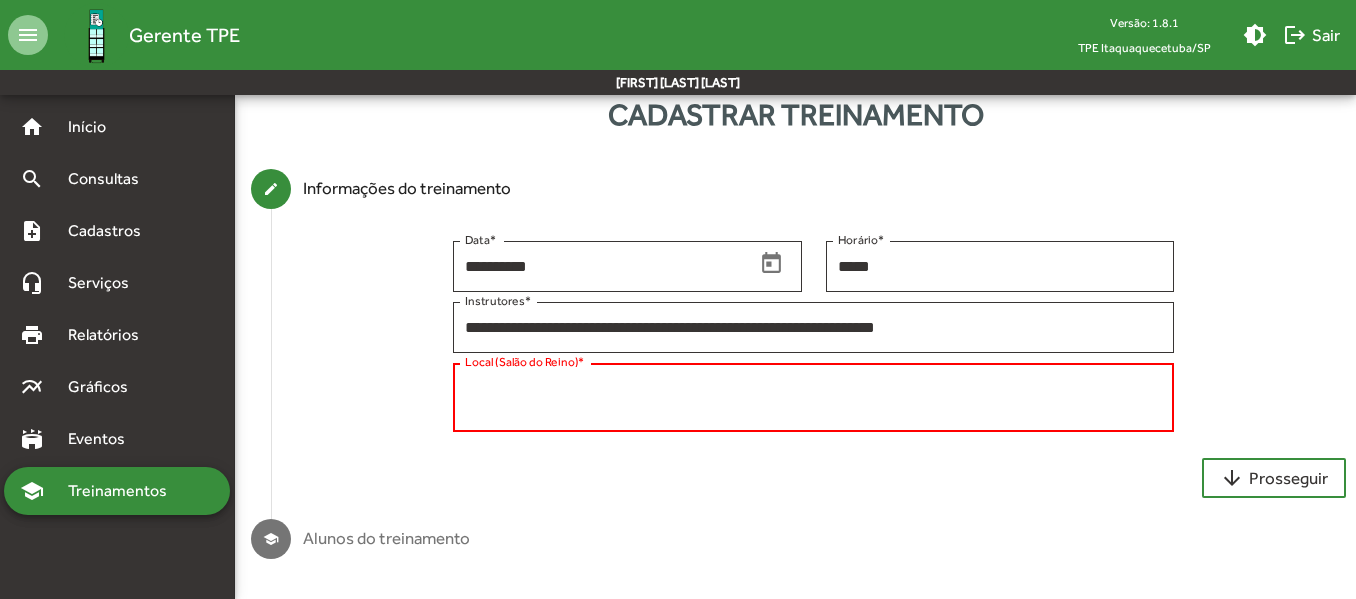 paste on "**********" 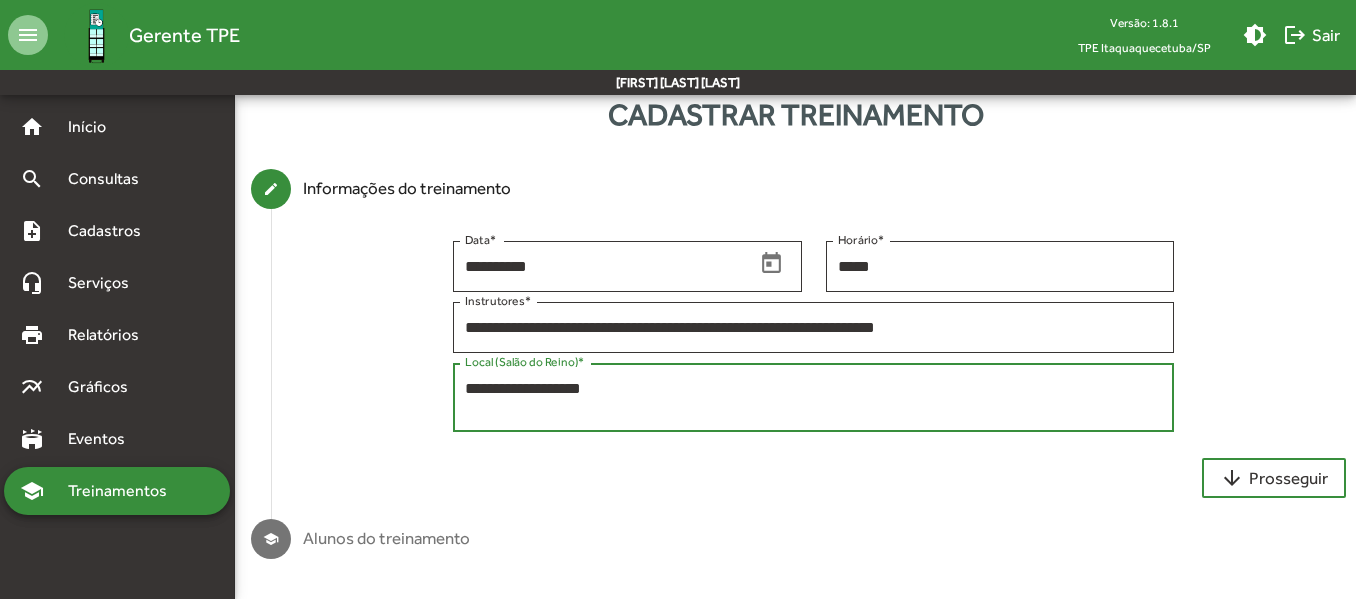 paste on "**********" 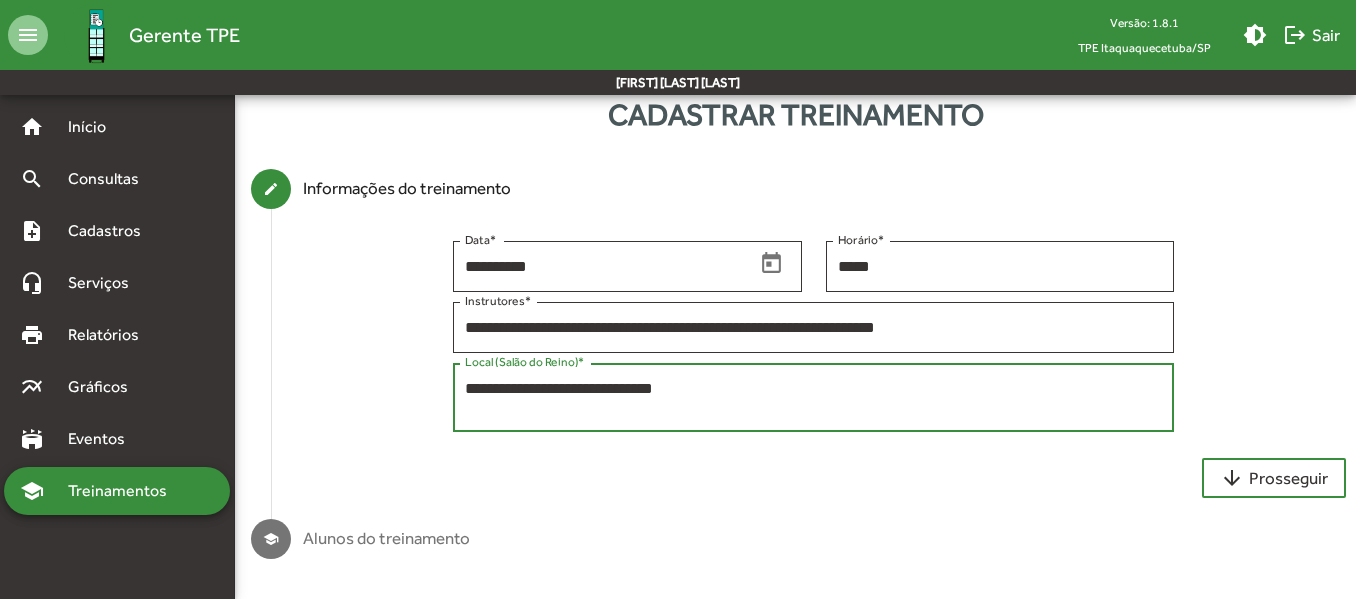 paste on "**********" 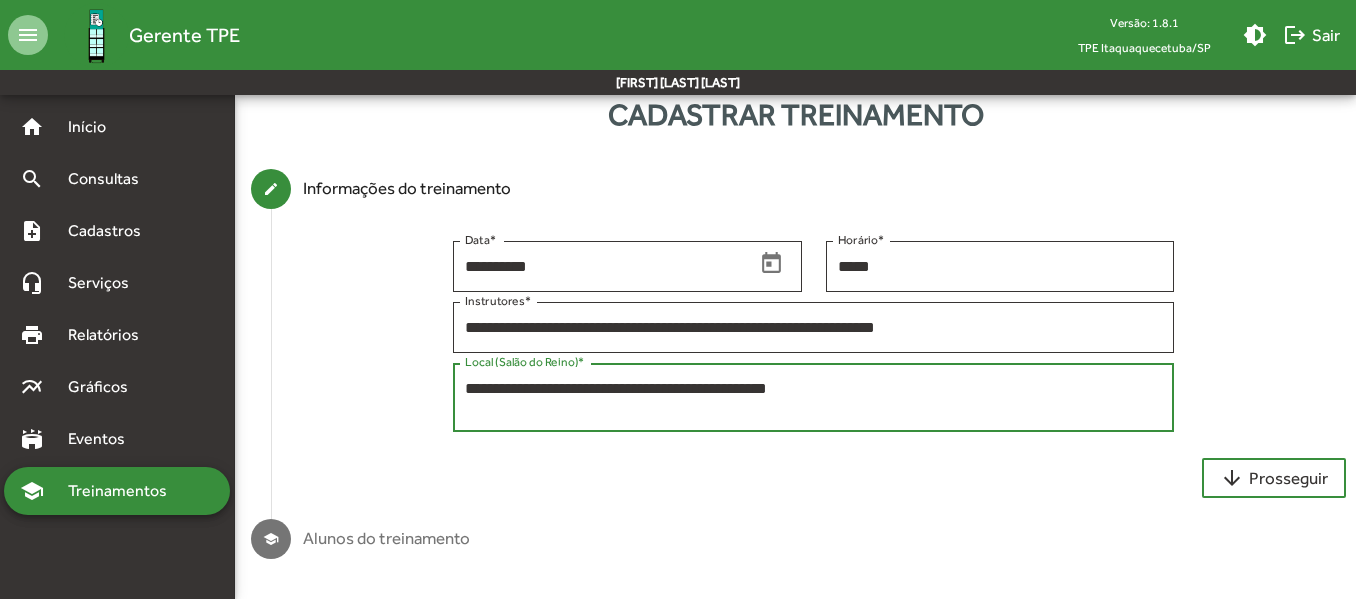click on "**********" at bounding box center (814, 398) 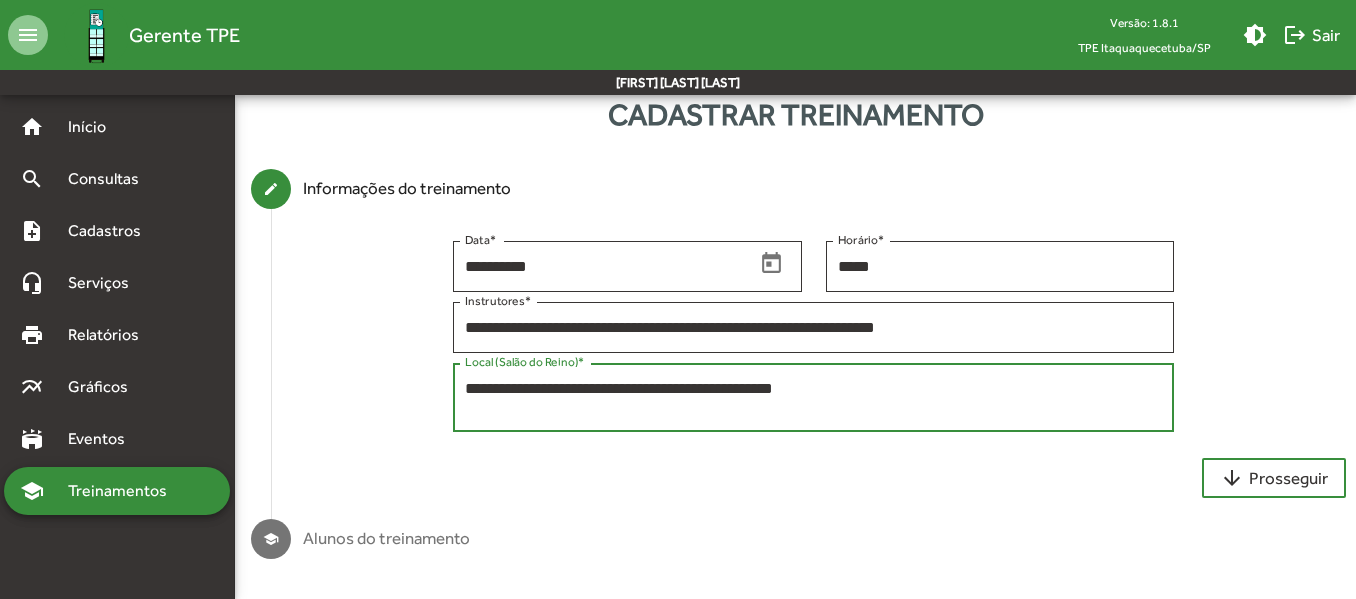 type on "**********" 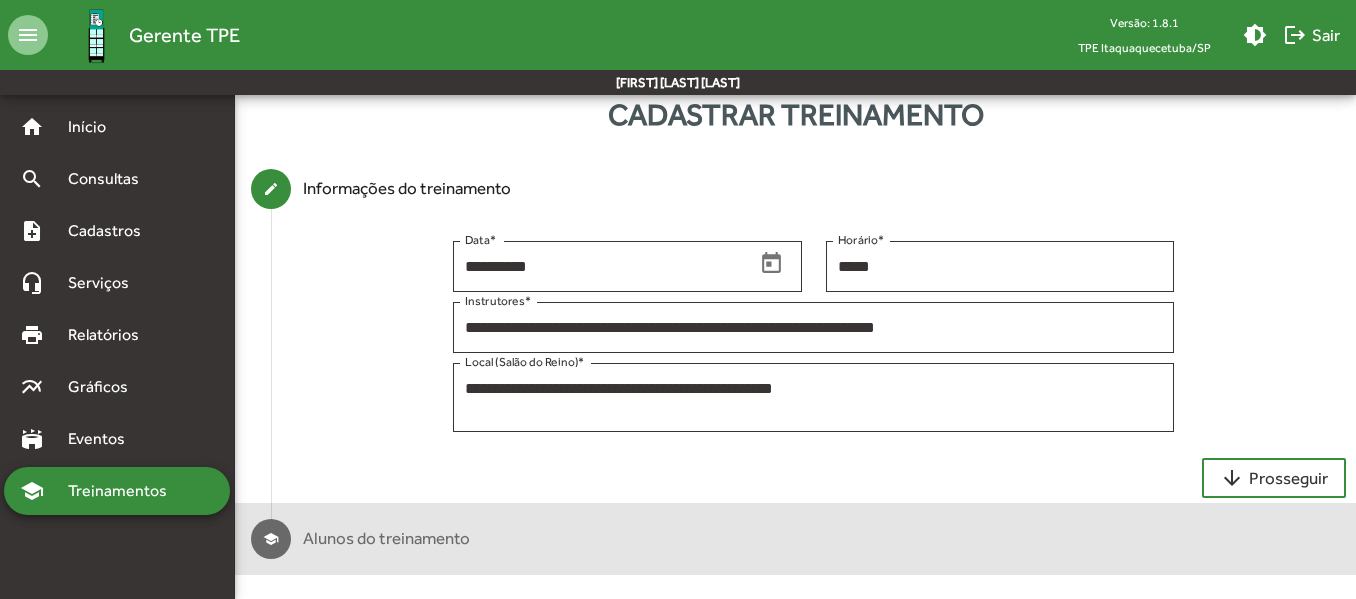 click on "Alunos do treinamento" at bounding box center [386, 539] 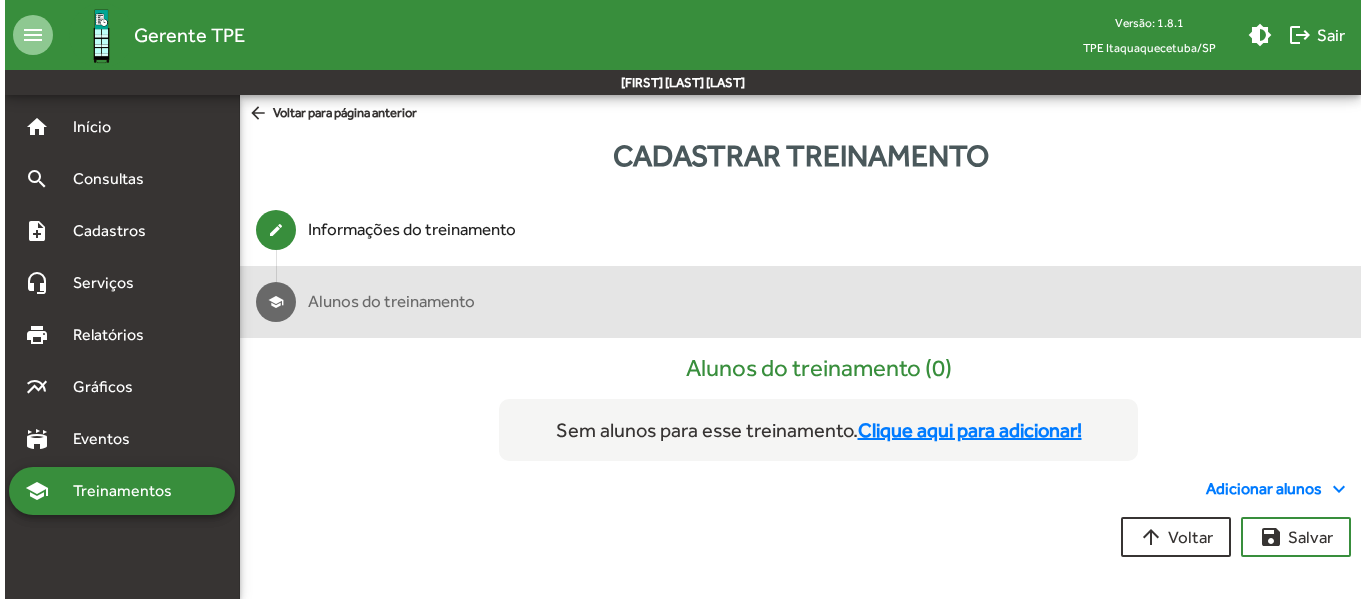 scroll, scrollTop: 0, scrollLeft: 0, axis: both 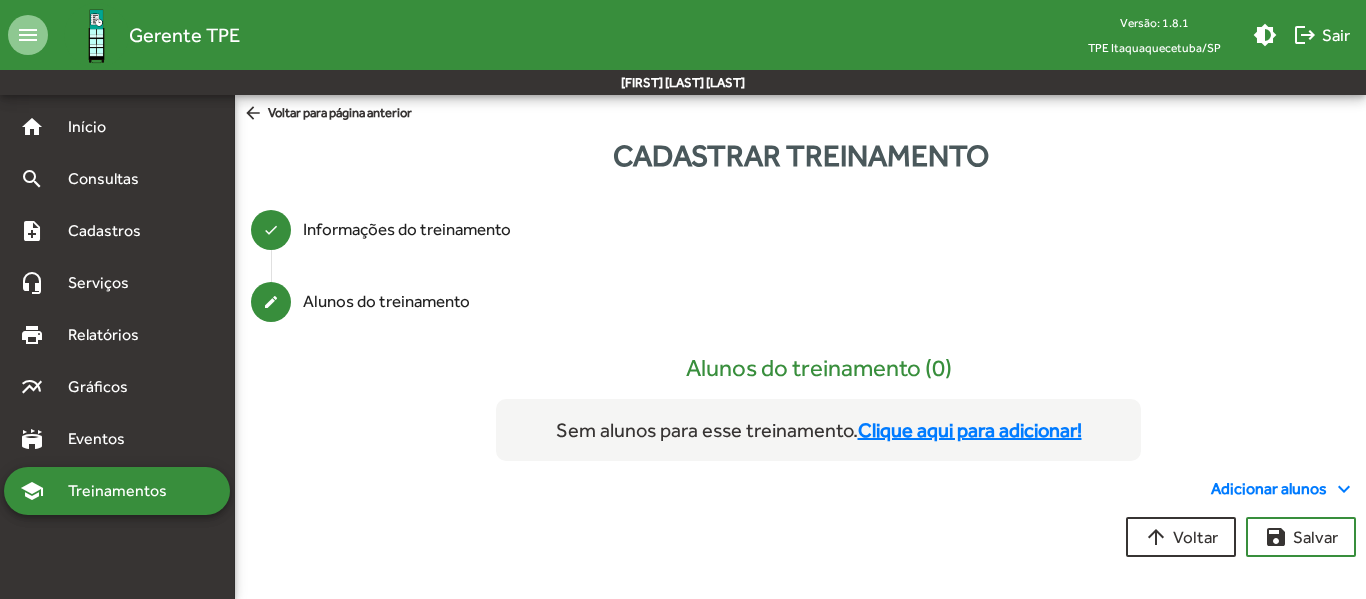 click on "Clique aqui para adicionar!" at bounding box center (970, 430) 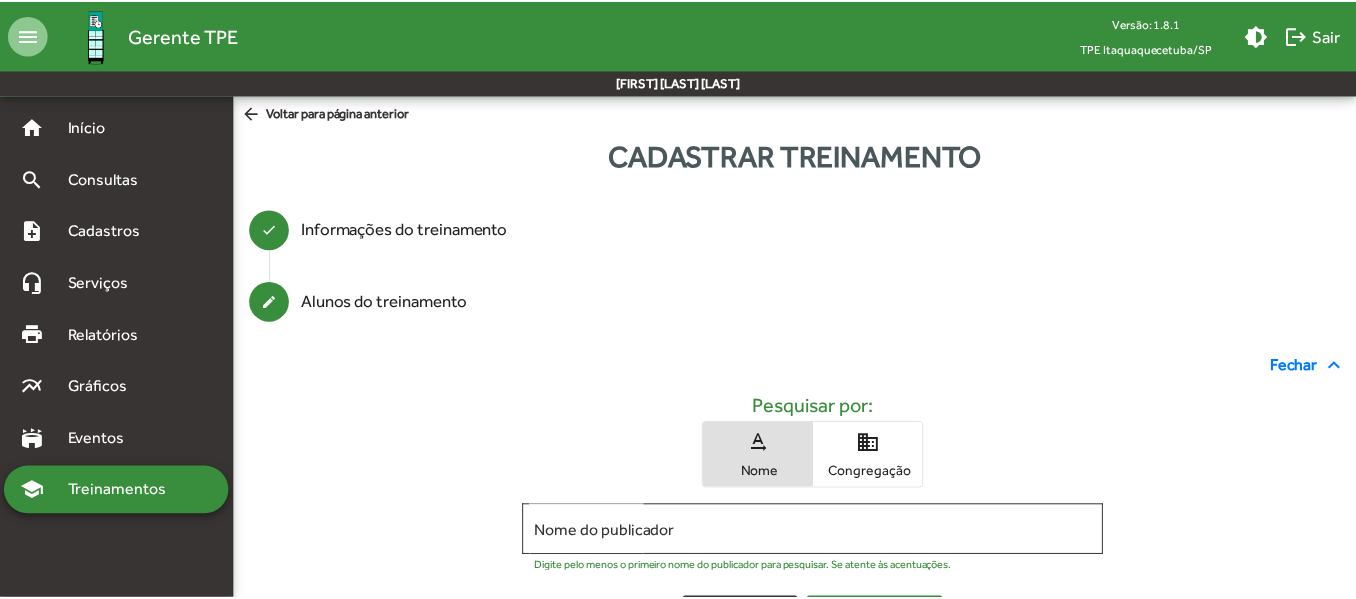 scroll, scrollTop: 116, scrollLeft: 0, axis: vertical 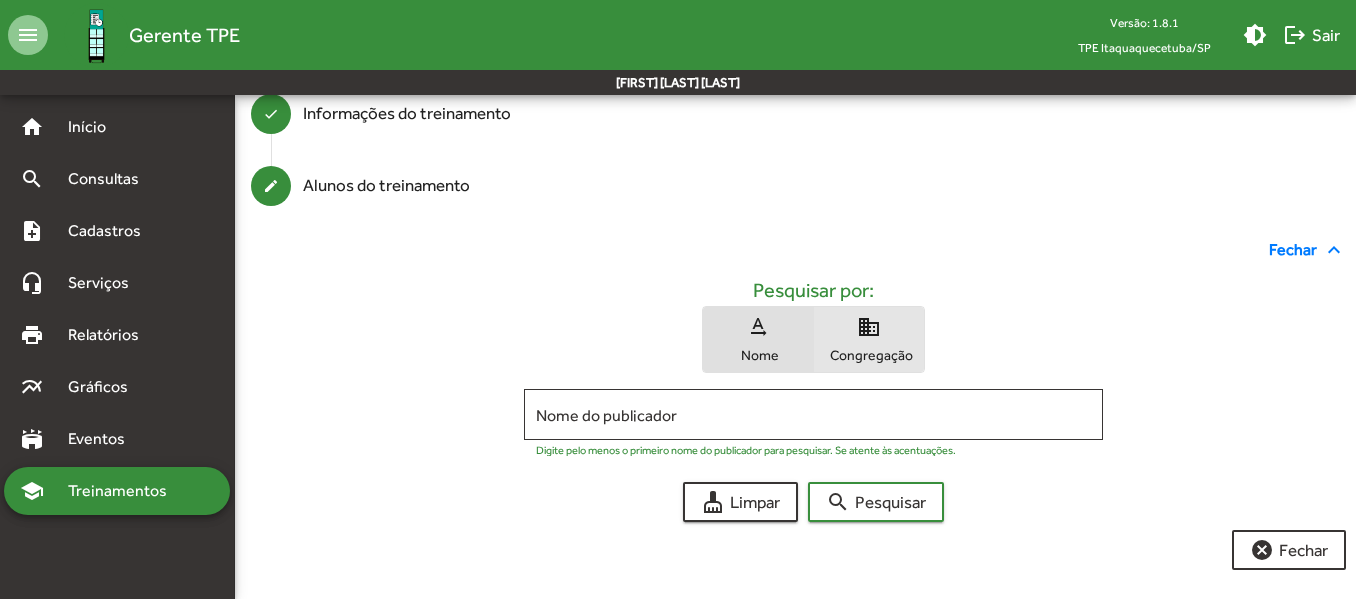 click on "Congregação" at bounding box center [869, 355] 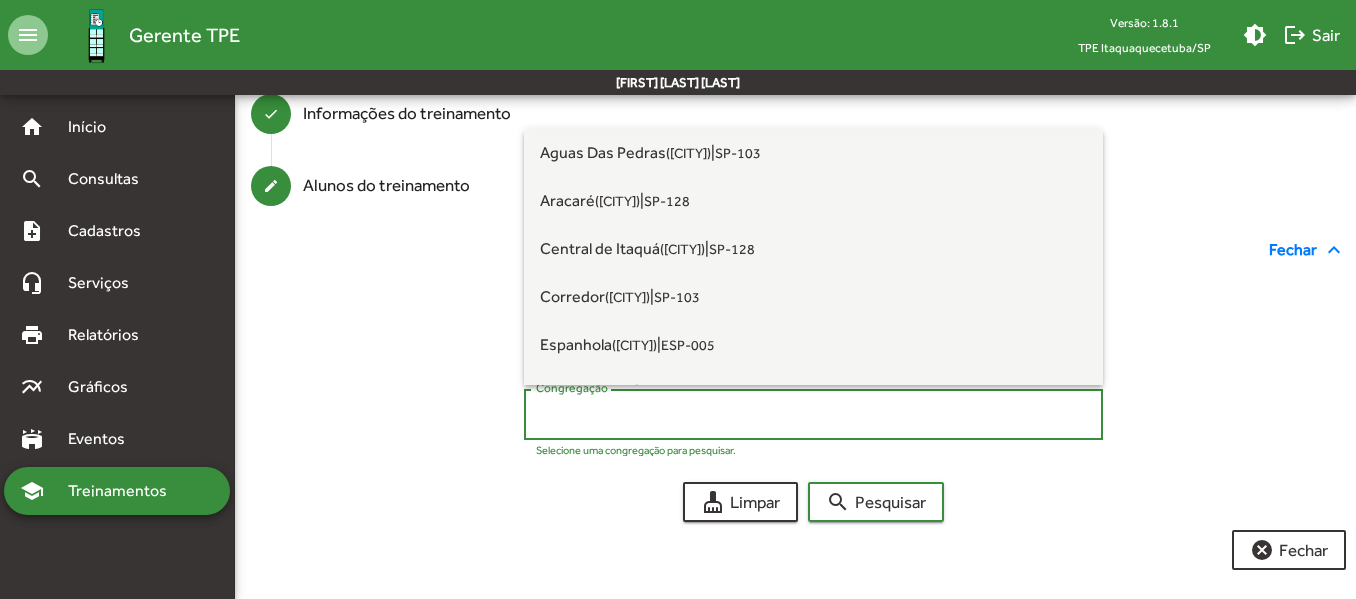 click on "Congregação" at bounding box center [813, 415] 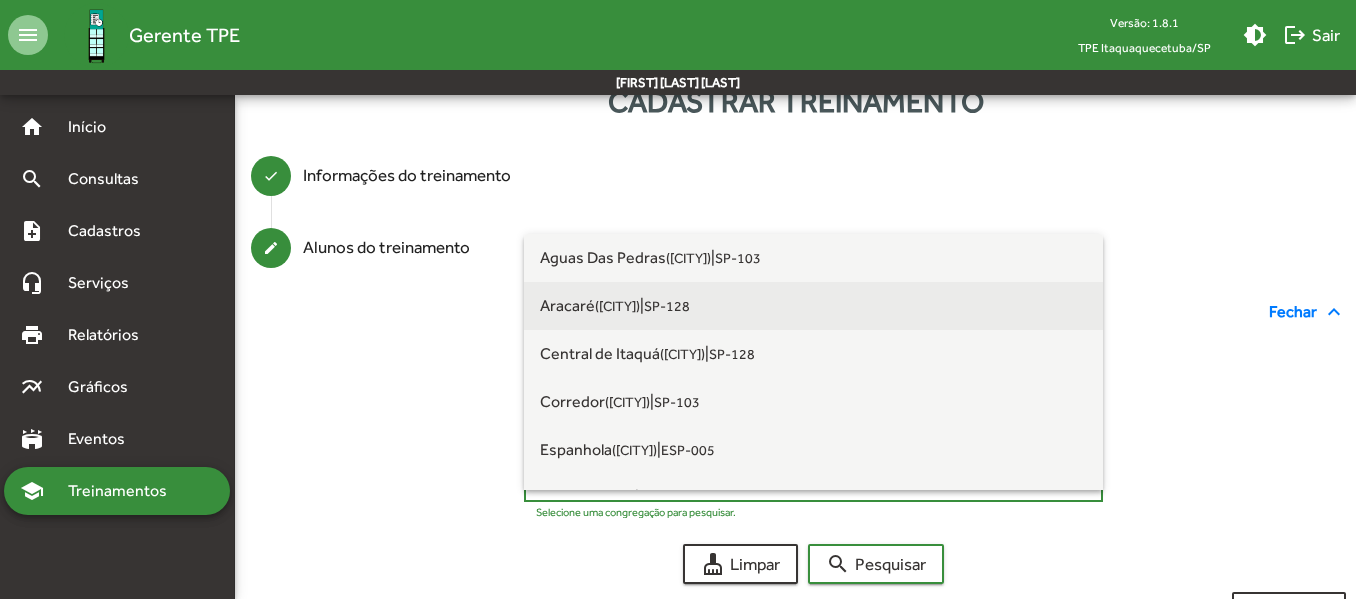 scroll, scrollTop: 0, scrollLeft: 0, axis: both 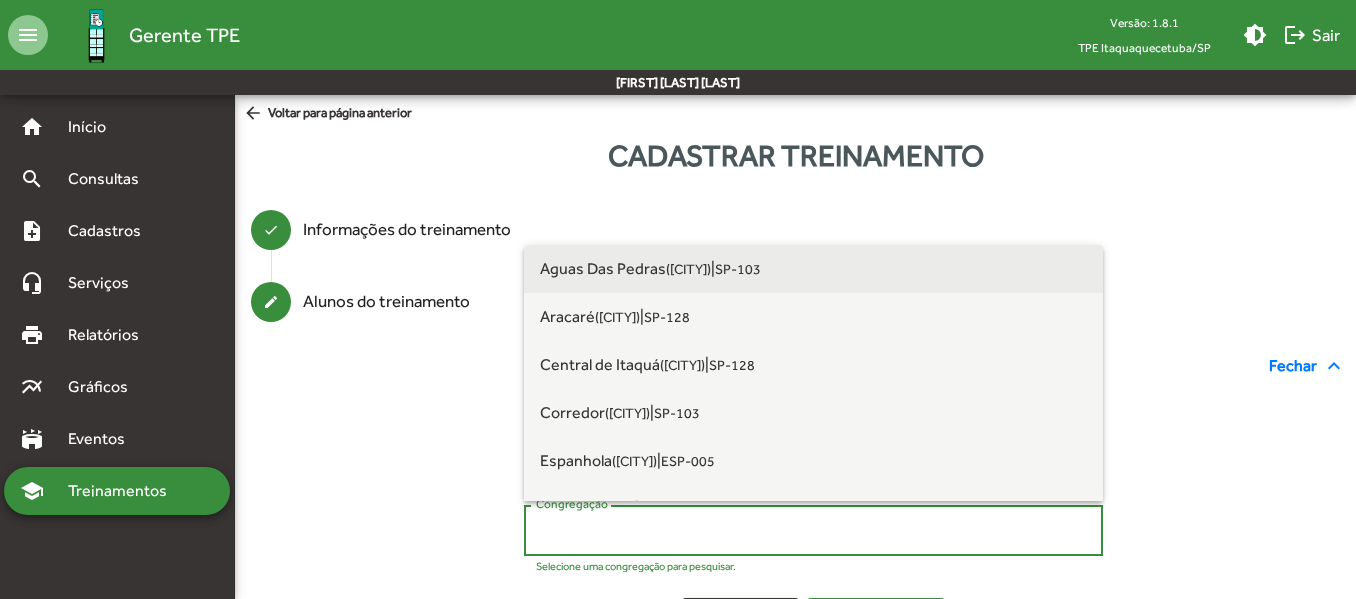 click on "Aguas Das Pedras  (Itaquaquecetuba)" at bounding box center (625, 268) 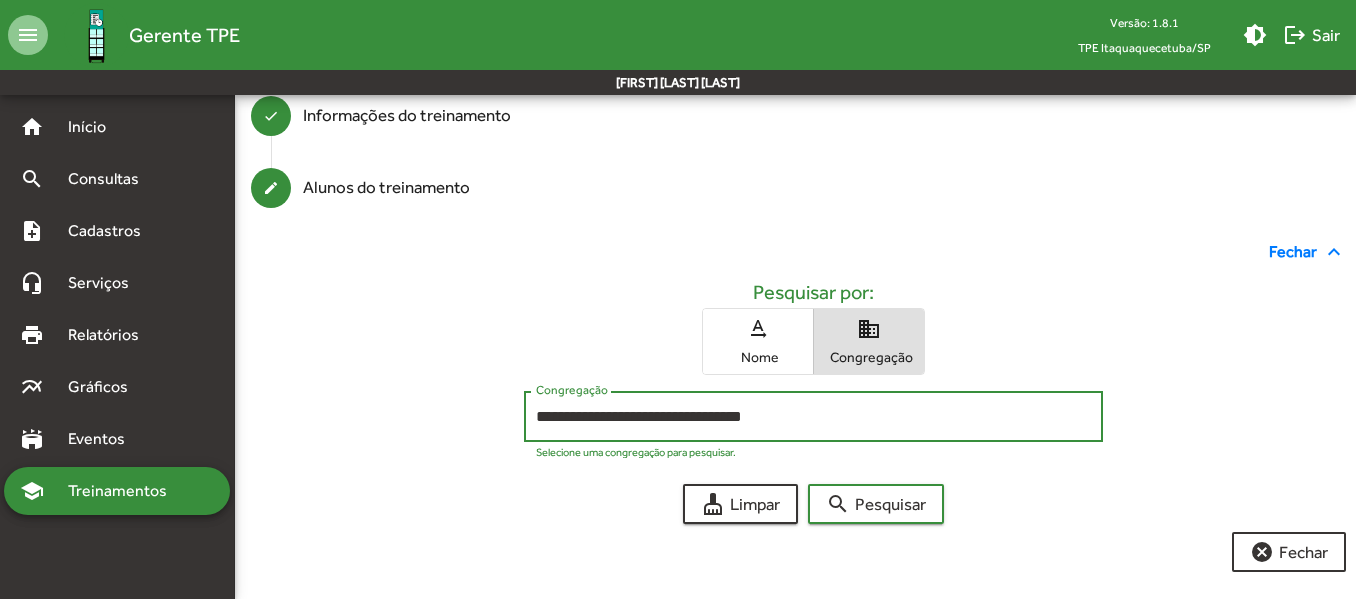 scroll, scrollTop: 116, scrollLeft: 0, axis: vertical 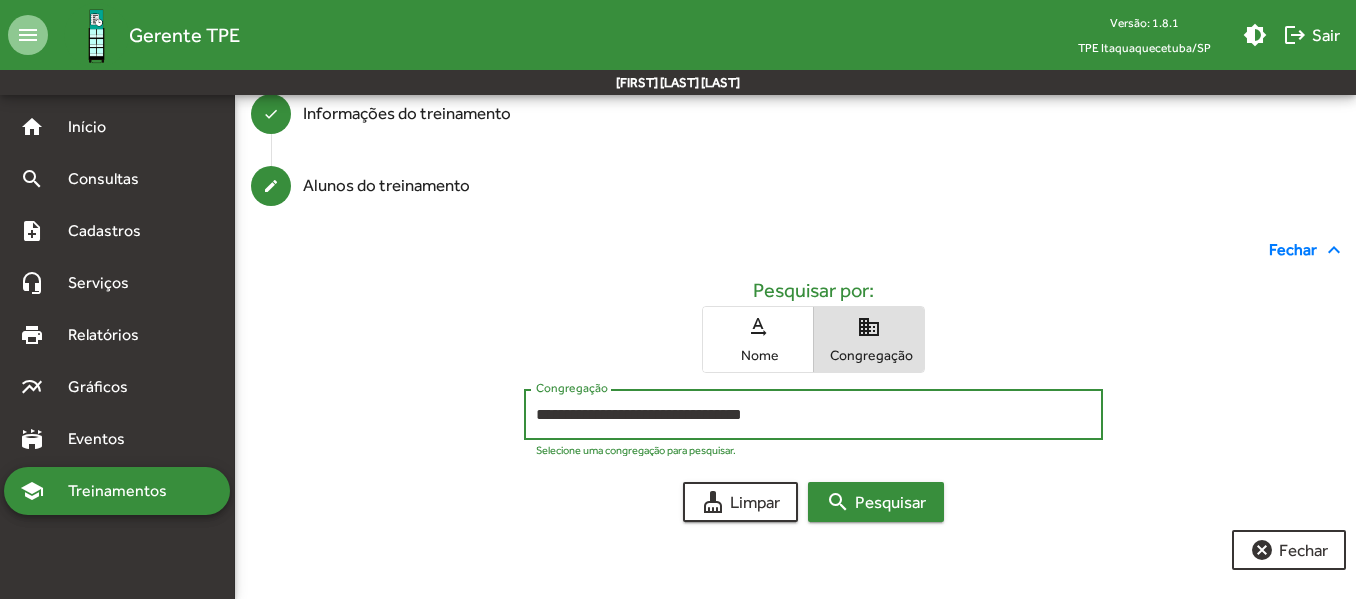click on "search  Pesquisar" at bounding box center (876, 502) 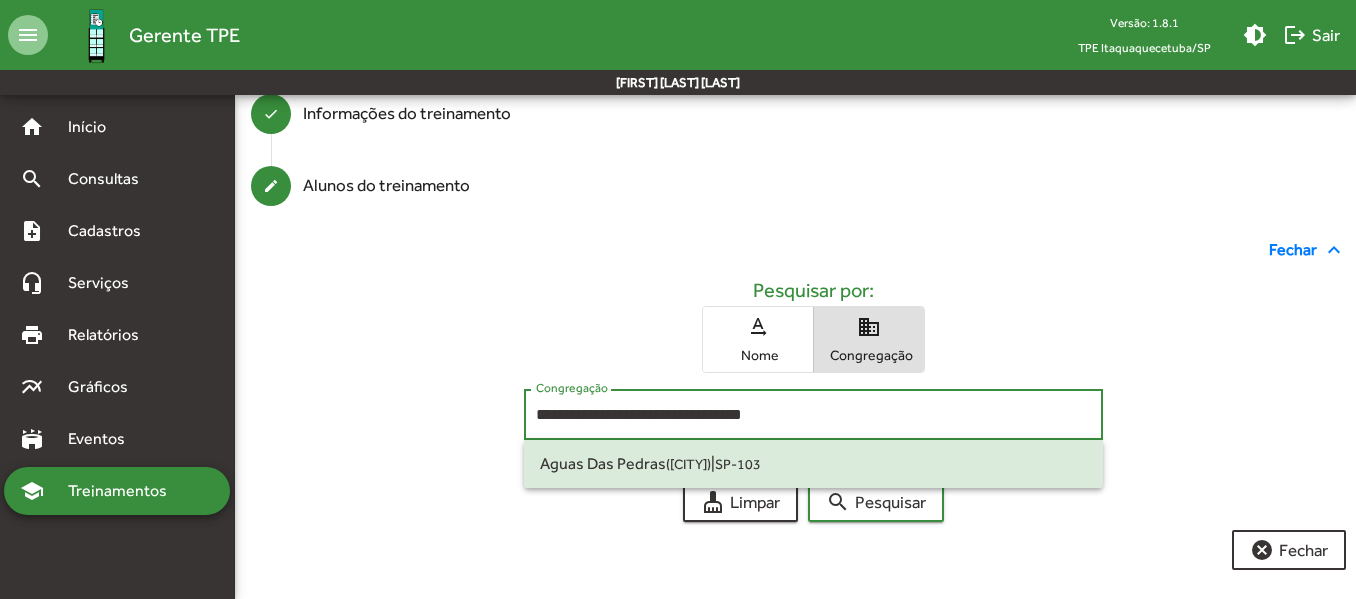 click on "**********" at bounding box center (813, 415) 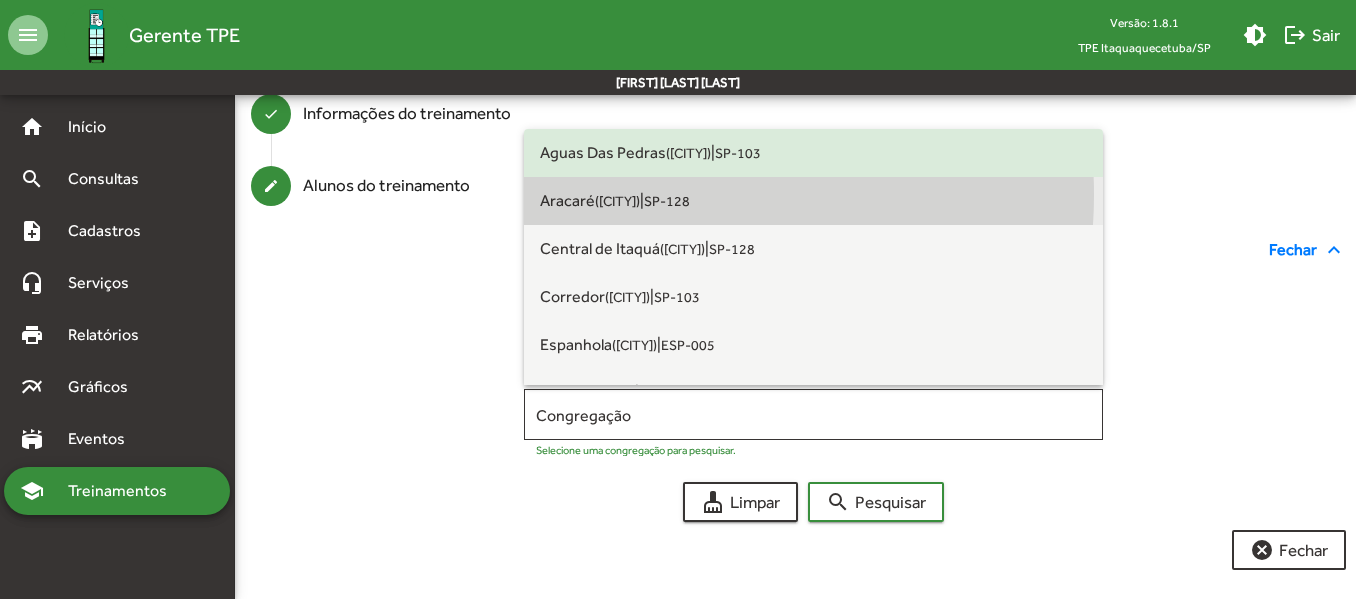 click on "([CITY])" at bounding box center [617, 201] 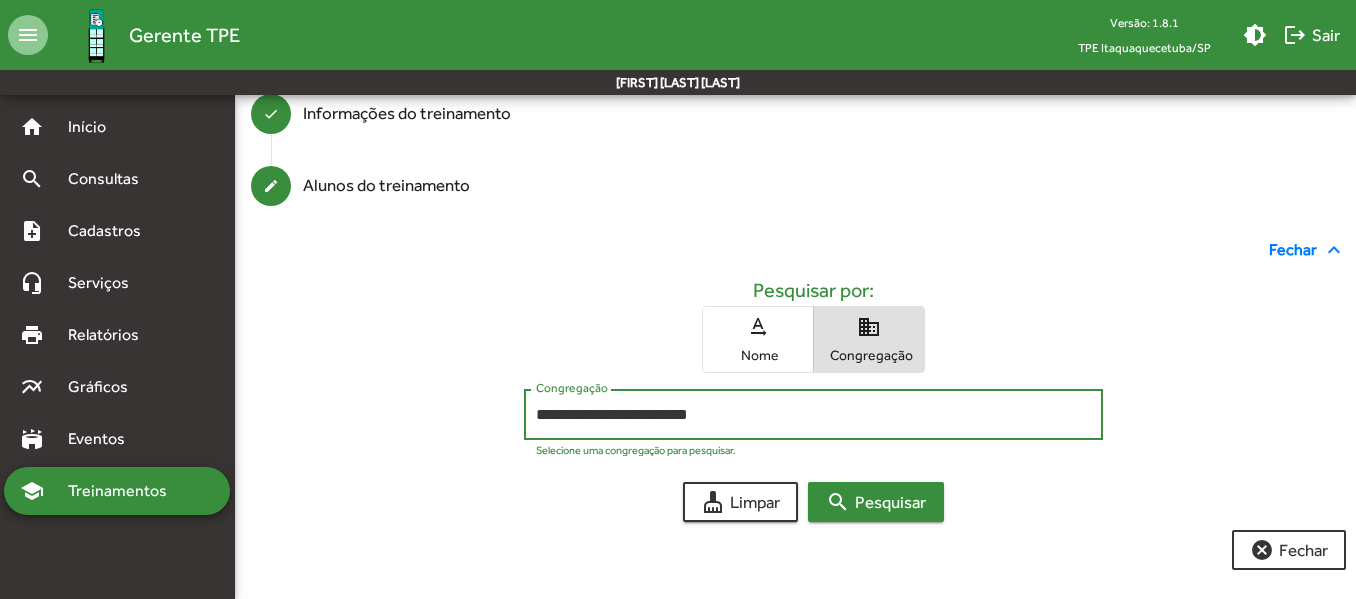click on "search  Pesquisar" at bounding box center [876, 502] 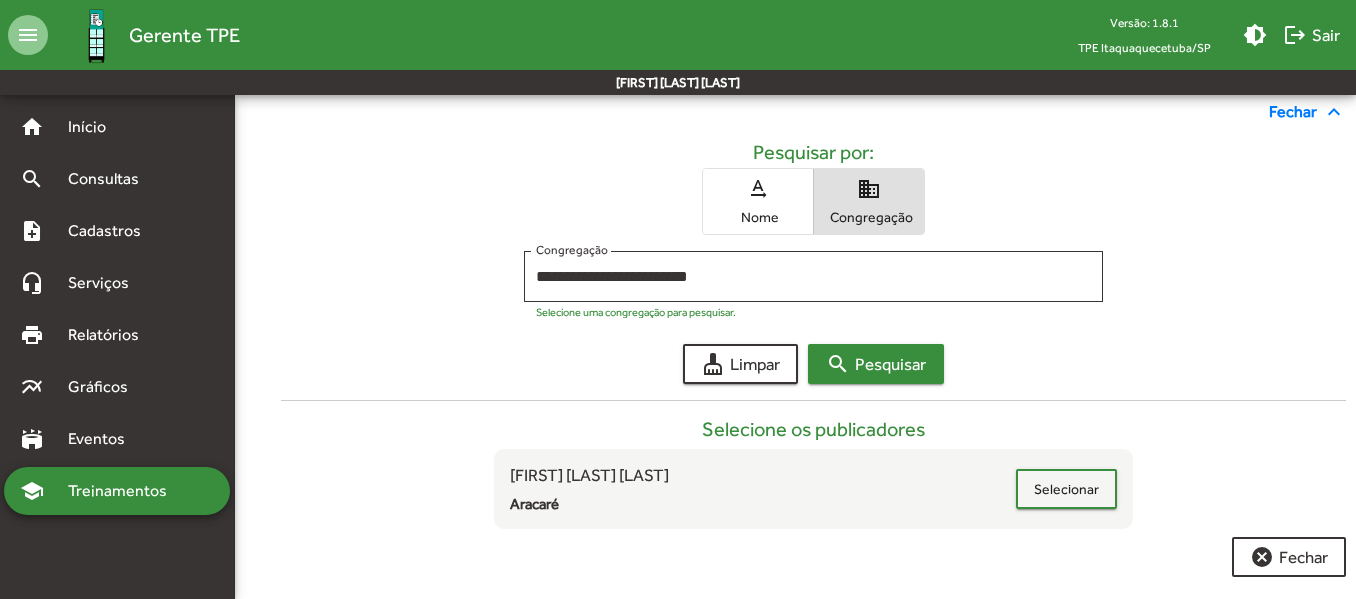 scroll, scrollTop: 261, scrollLeft: 0, axis: vertical 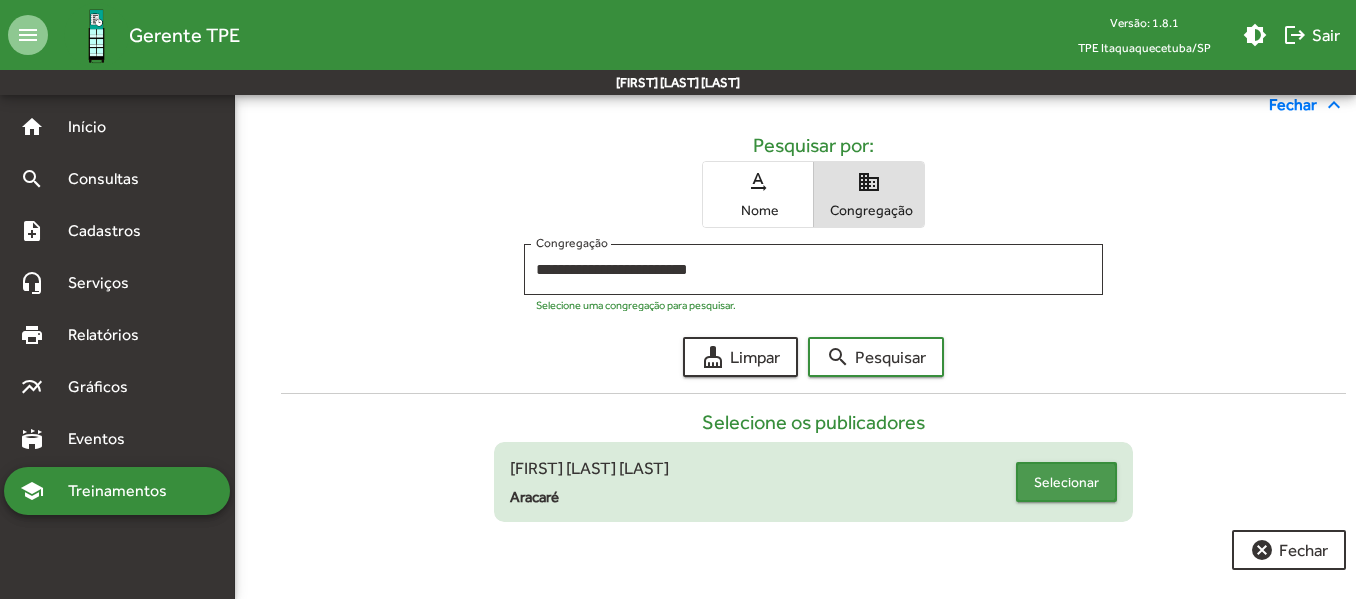 click on "Selecionar" at bounding box center (1066, 482) 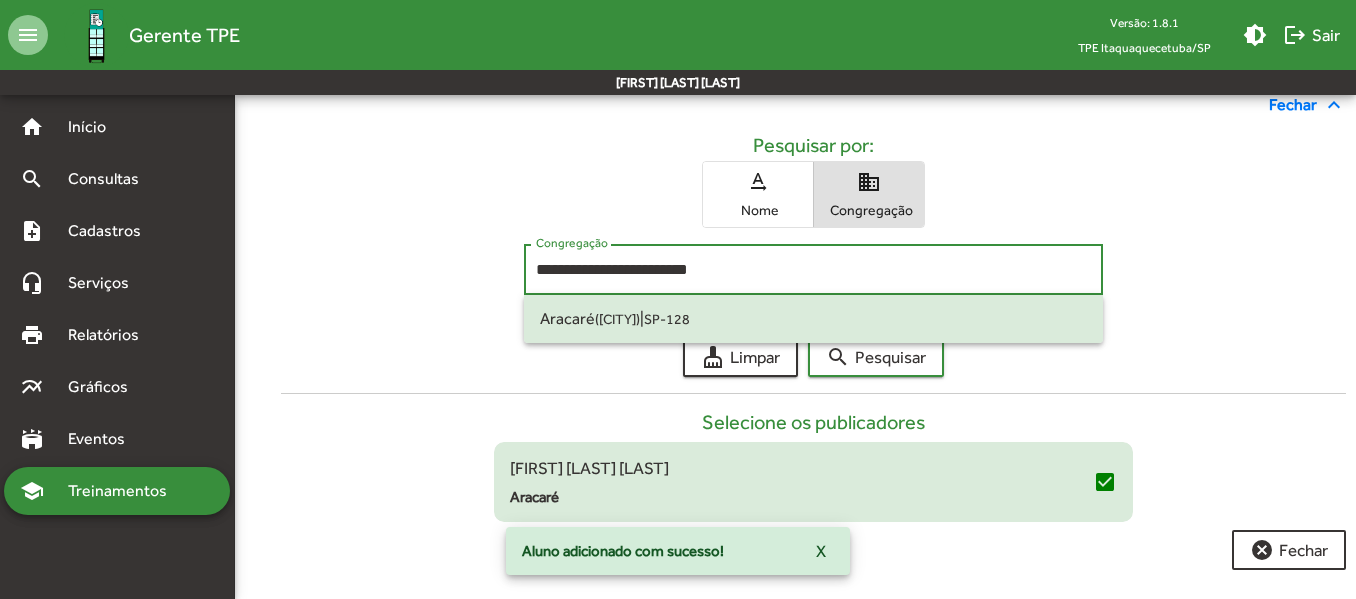 drag, startPoint x: 750, startPoint y: 264, endPoint x: 499, endPoint y: 274, distance: 251.19913 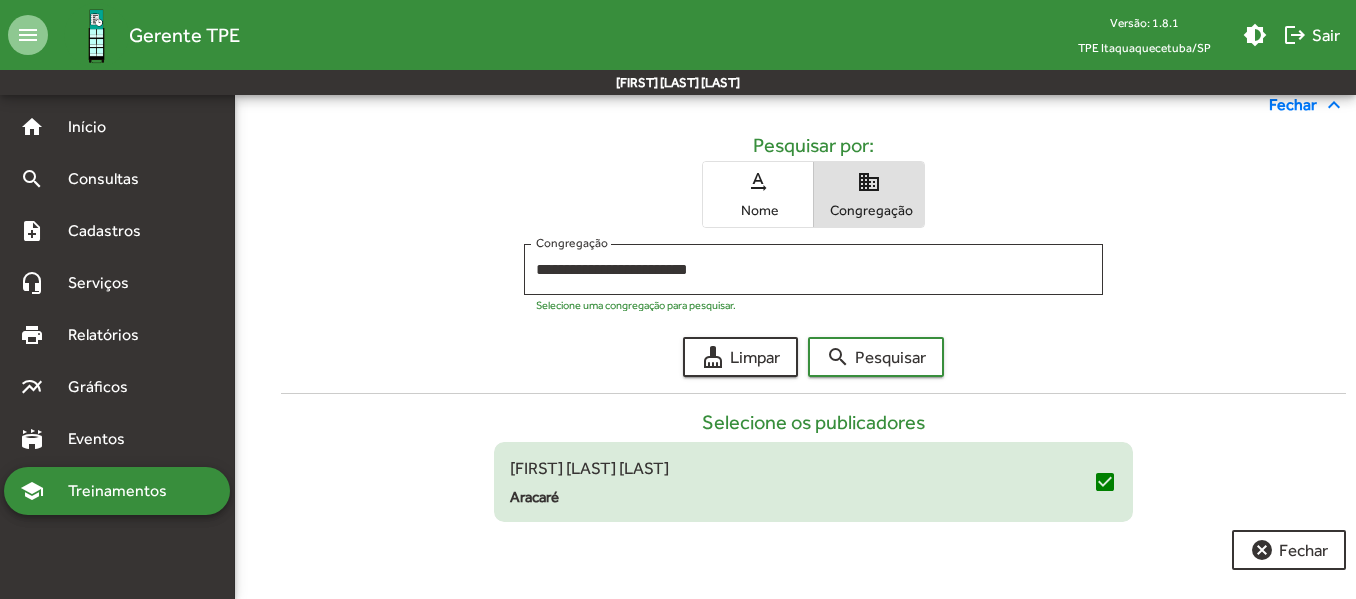 drag, startPoint x: 596, startPoint y: 267, endPoint x: 1063, endPoint y: 338, distance: 472.3664 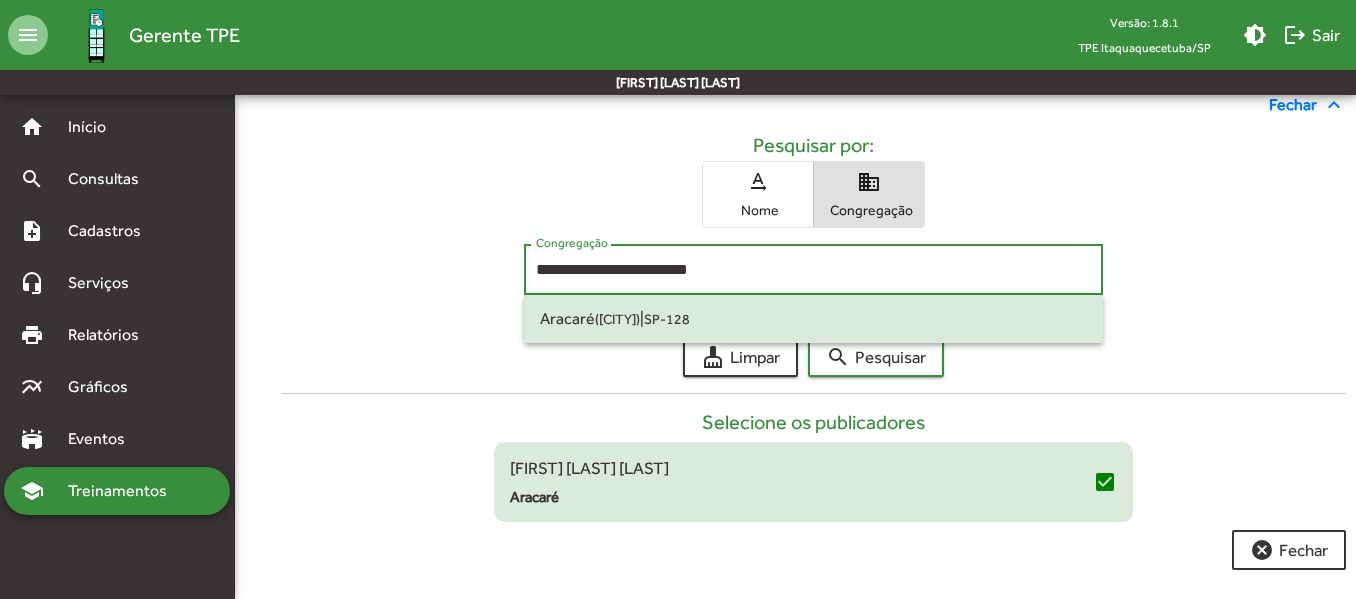 drag, startPoint x: 747, startPoint y: 271, endPoint x: 523, endPoint y: 275, distance: 224.0357 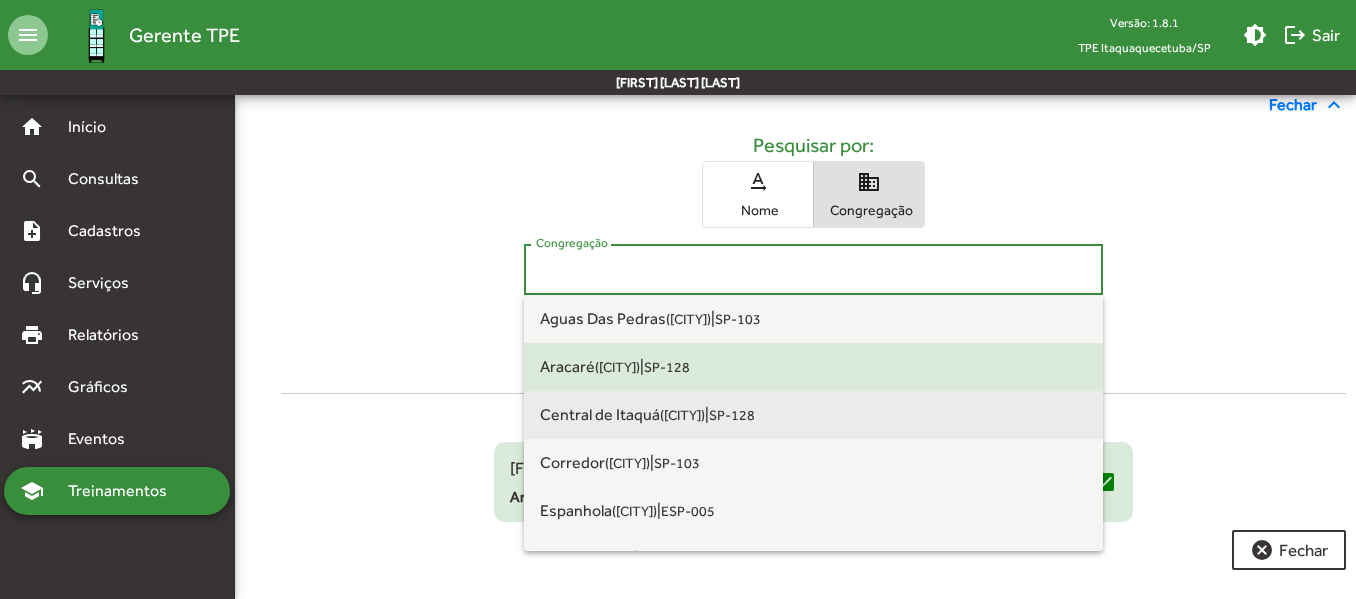 click on "[CITY] ([CITY])" at bounding box center [622, 414] 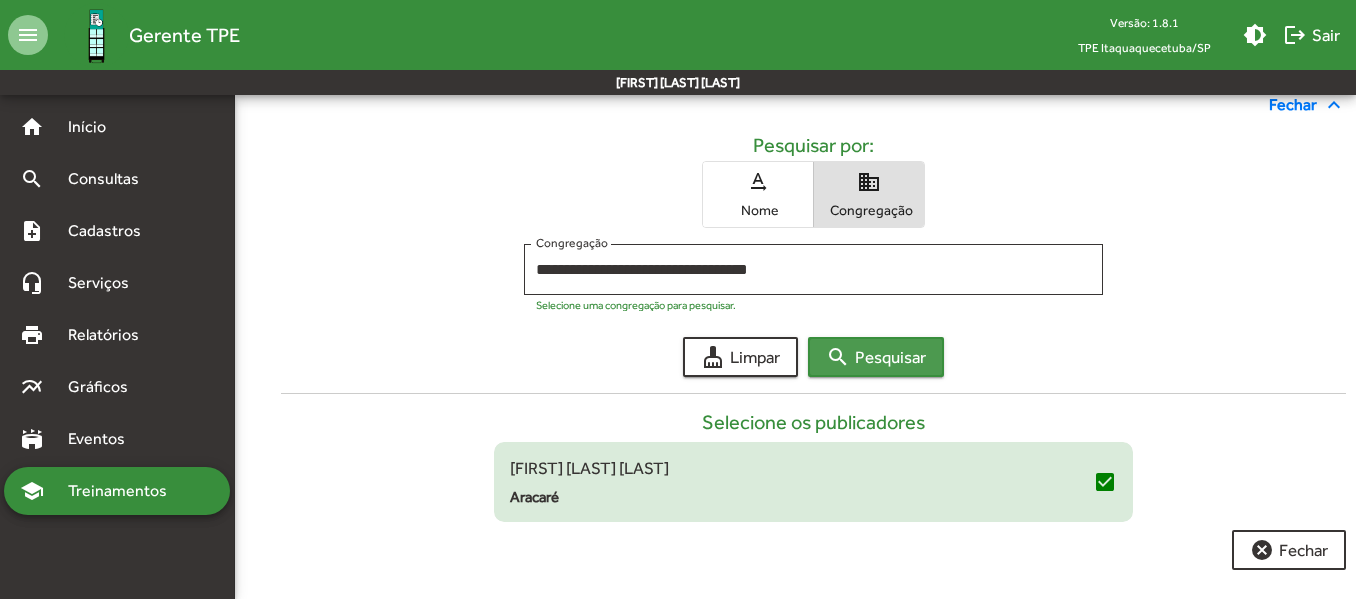 click on "search  Pesquisar" at bounding box center [876, 357] 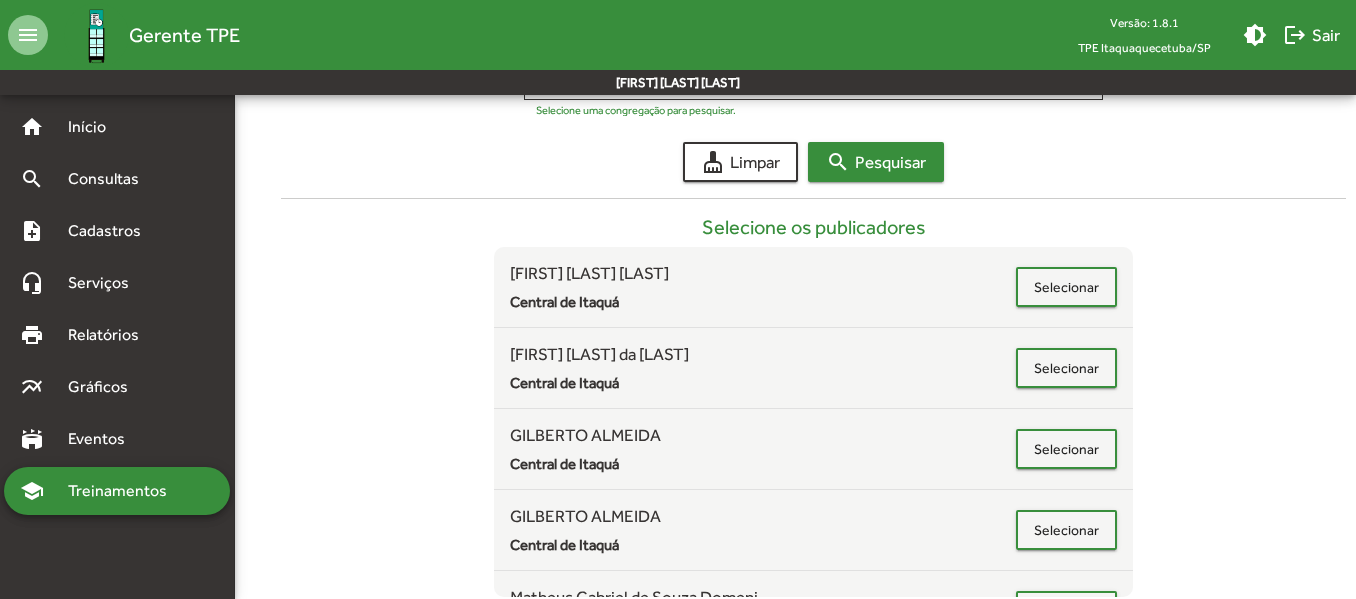 scroll, scrollTop: 461, scrollLeft: 0, axis: vertical 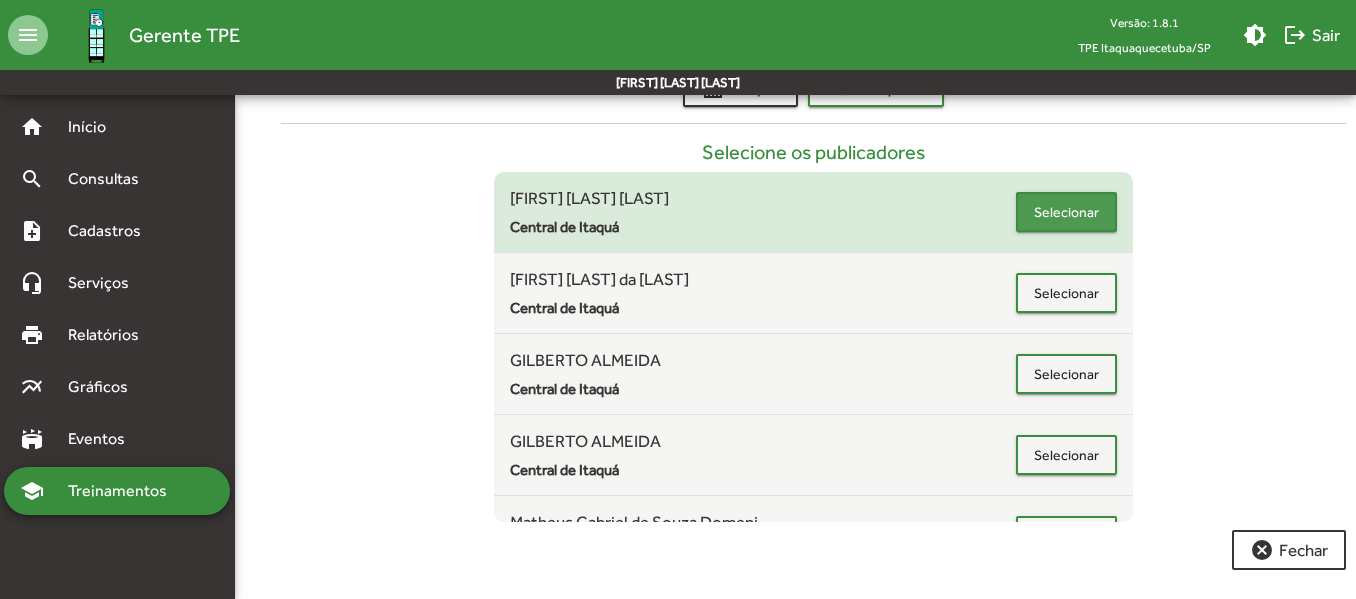 click on "Selecionar" at bounding box center (1066, 212) 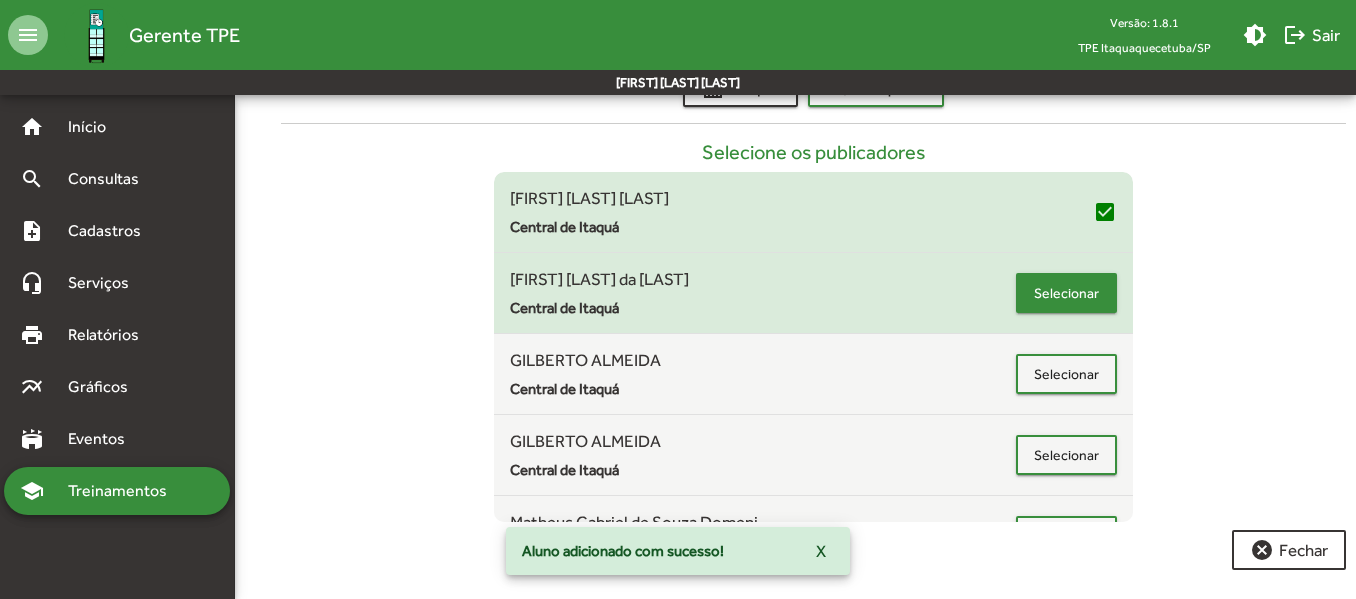 click on "Selecionar" at bounding box center [1066, 293] 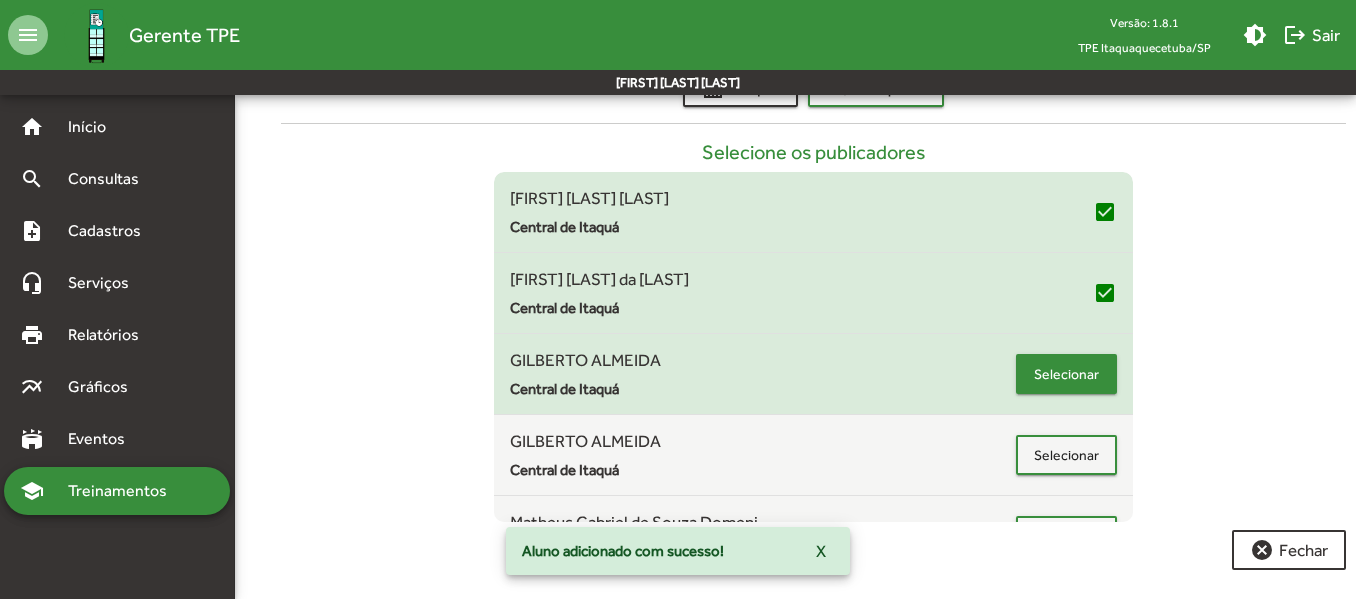 click on "Selecionar" at bounding box center (1066, 374) 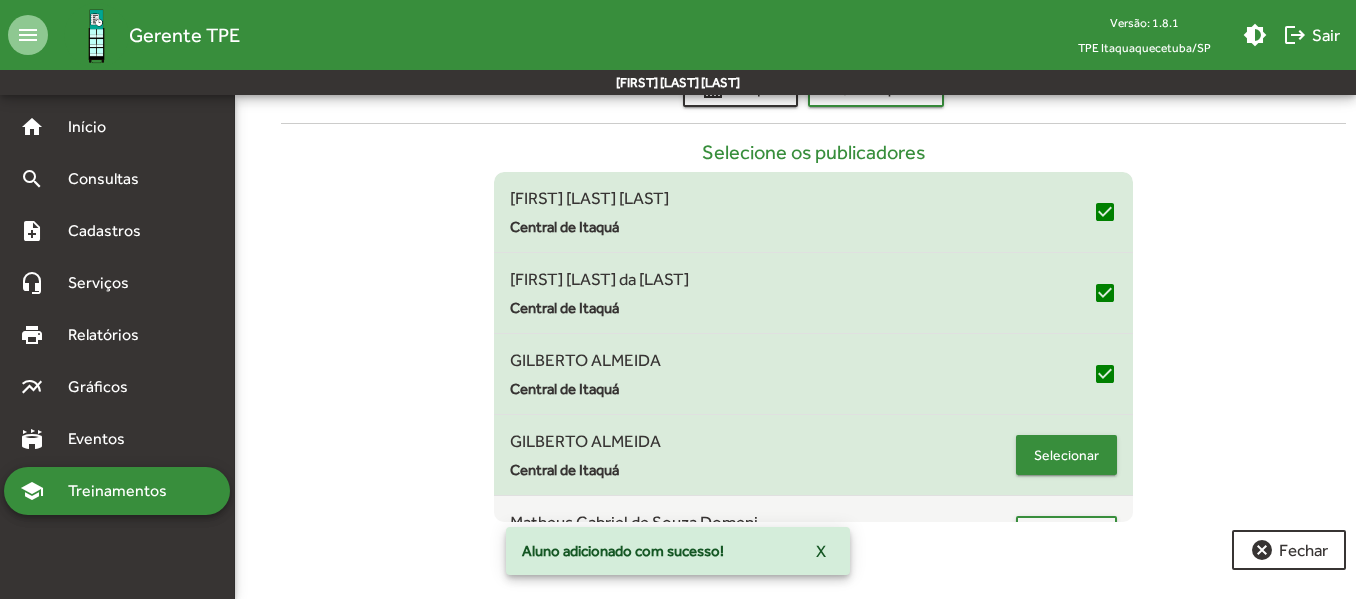 click on "Selecionar" at bounding box center (1066, 455) 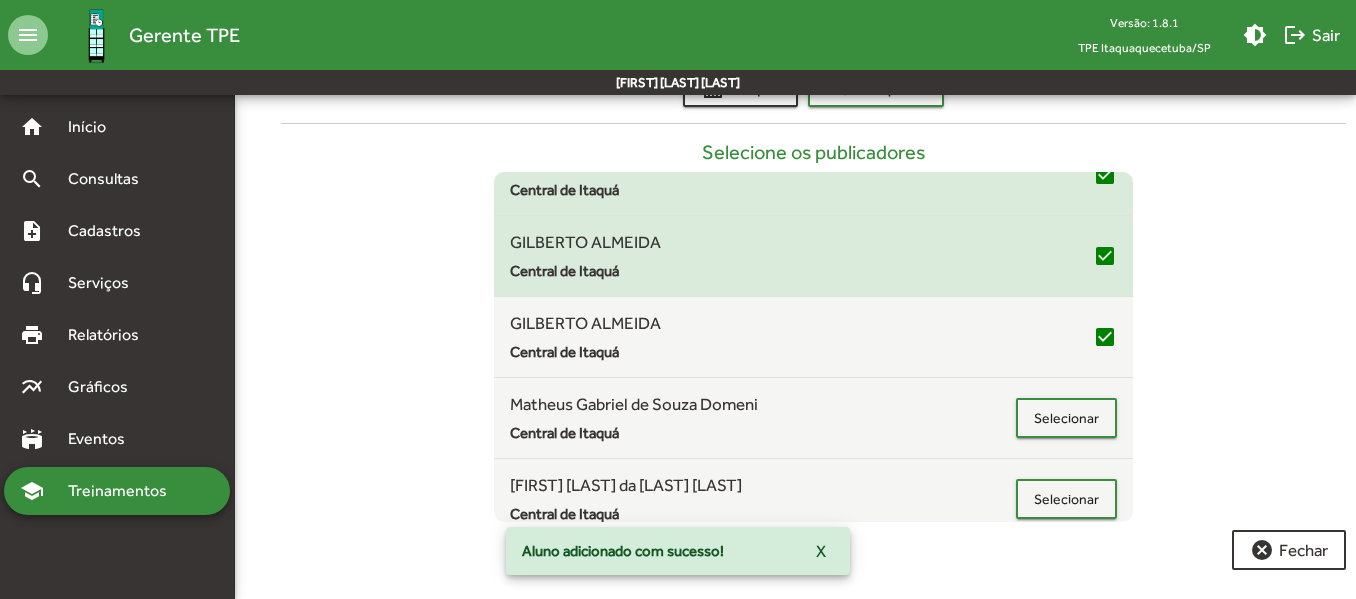 scroll, scrollTop: 135, scrollLeft: 0, axis: vertical 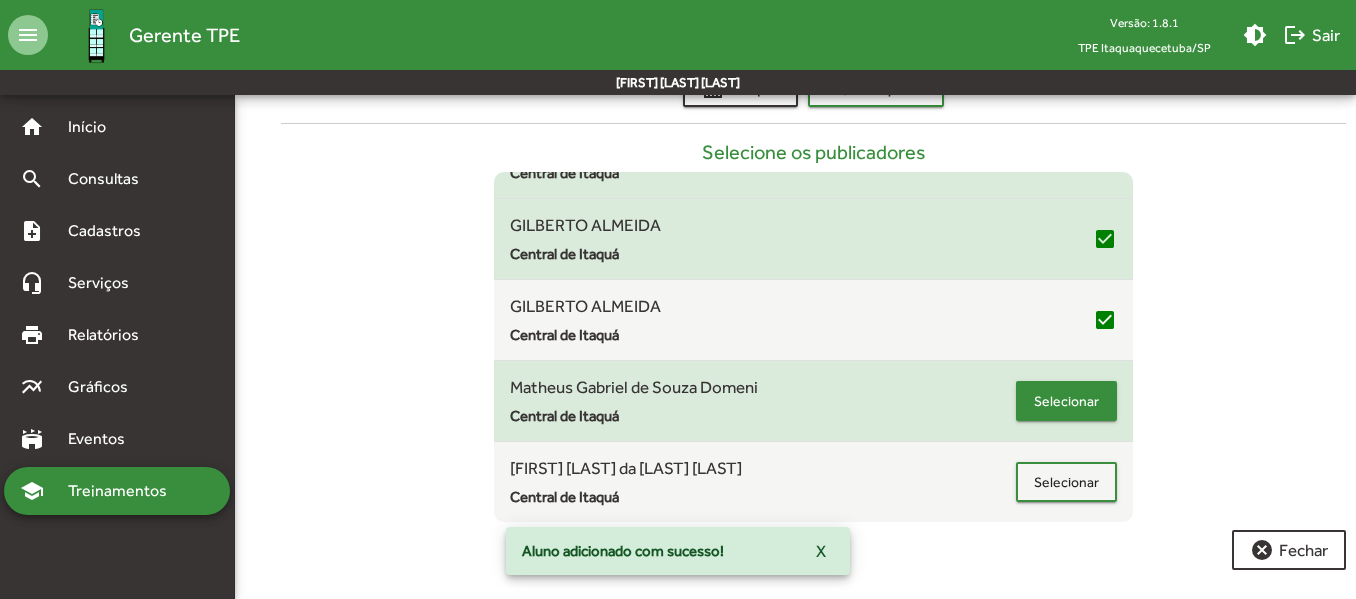 click on "Selecionar" at bounding box center (1066, 401) 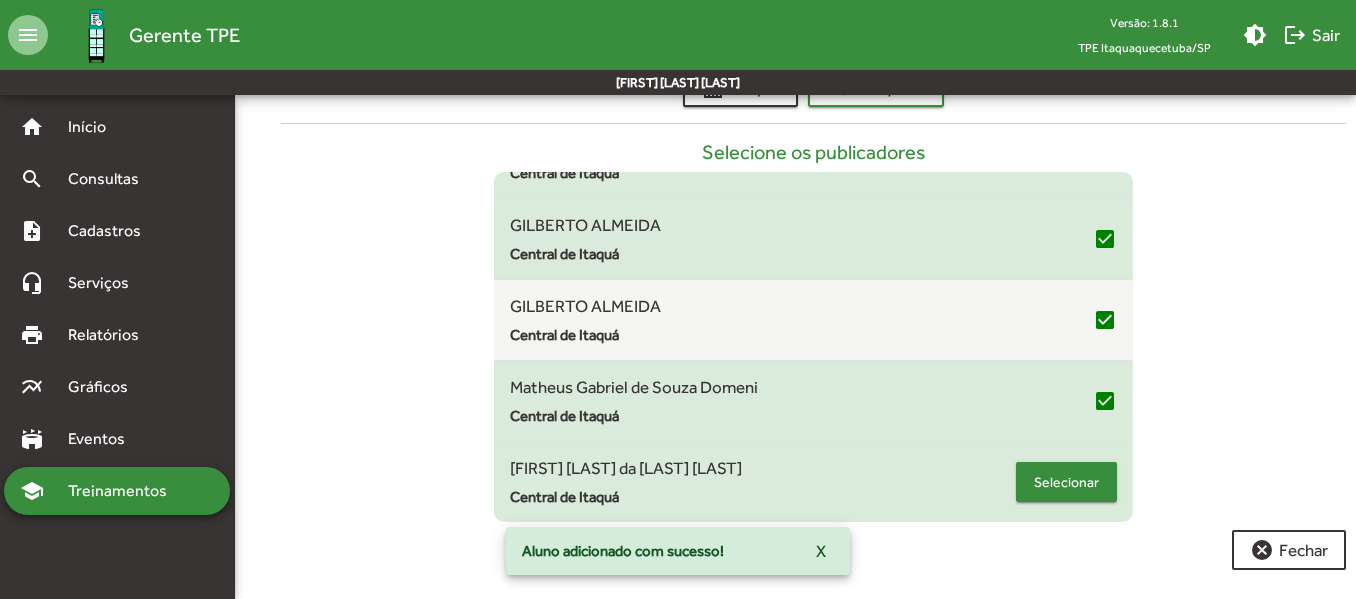 click on "Selecionar" at bounding box center (1066, 482) 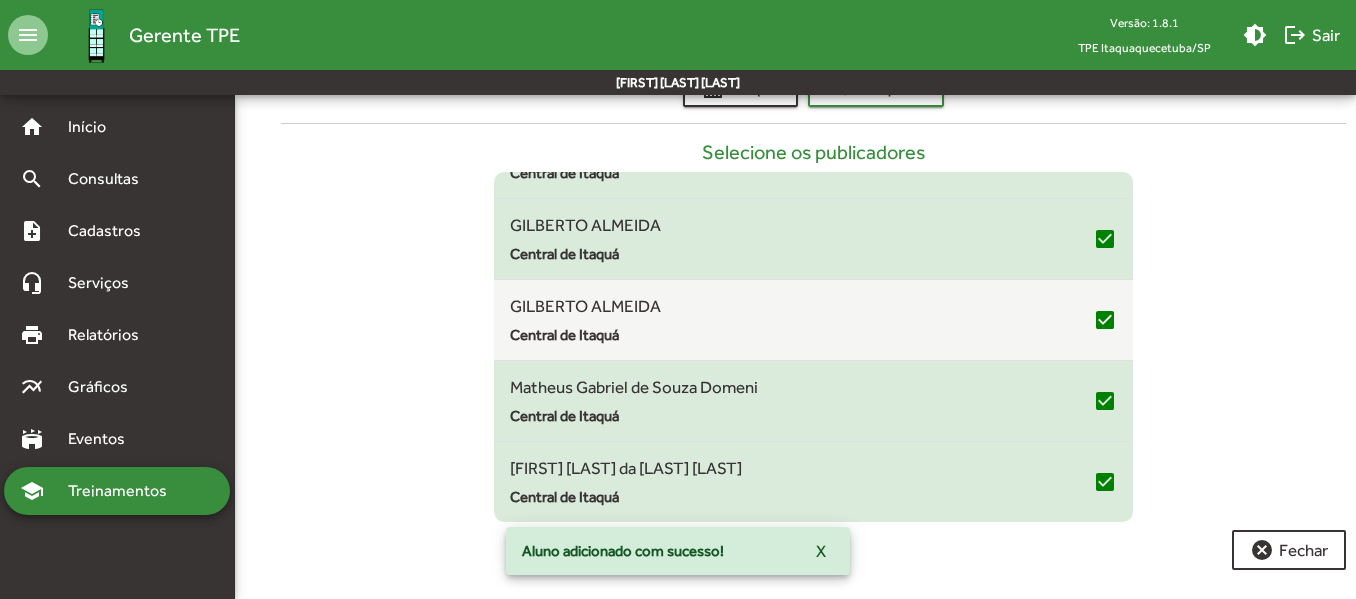 scroll, scrollTop: 0, scrollLeft: 0, axis: both 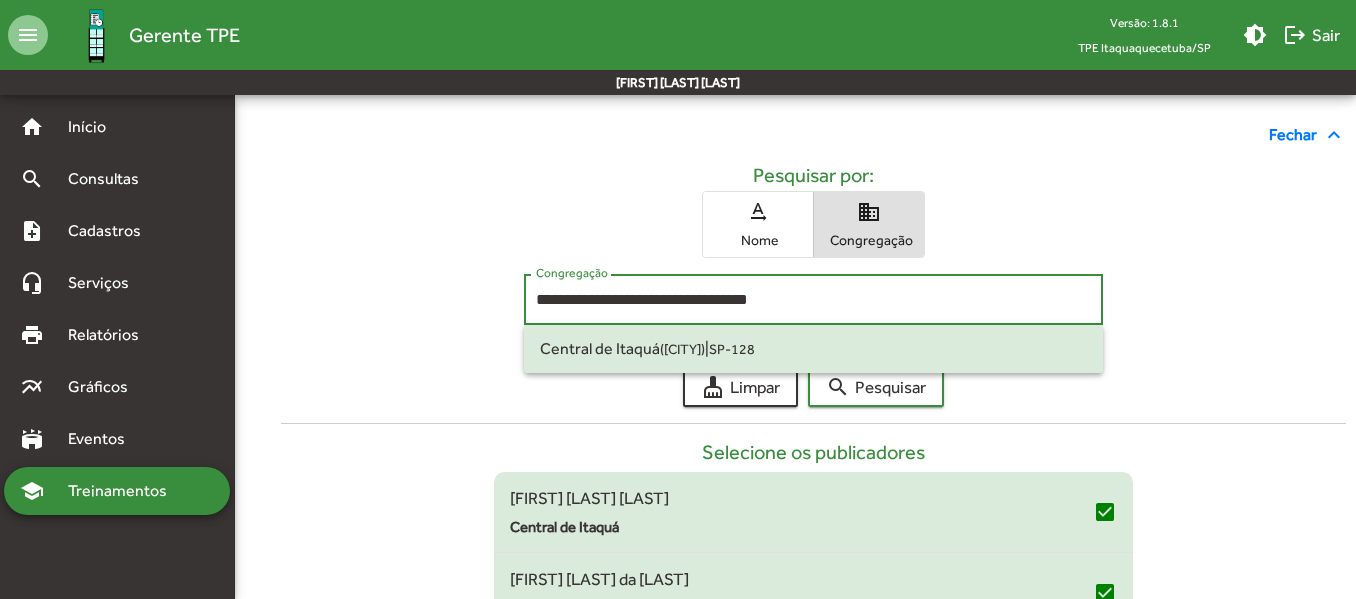 drag, startPoint x: 805, startPoint y: 302, endPoint x: 514, endPoint y: 303, distance: 291.0017 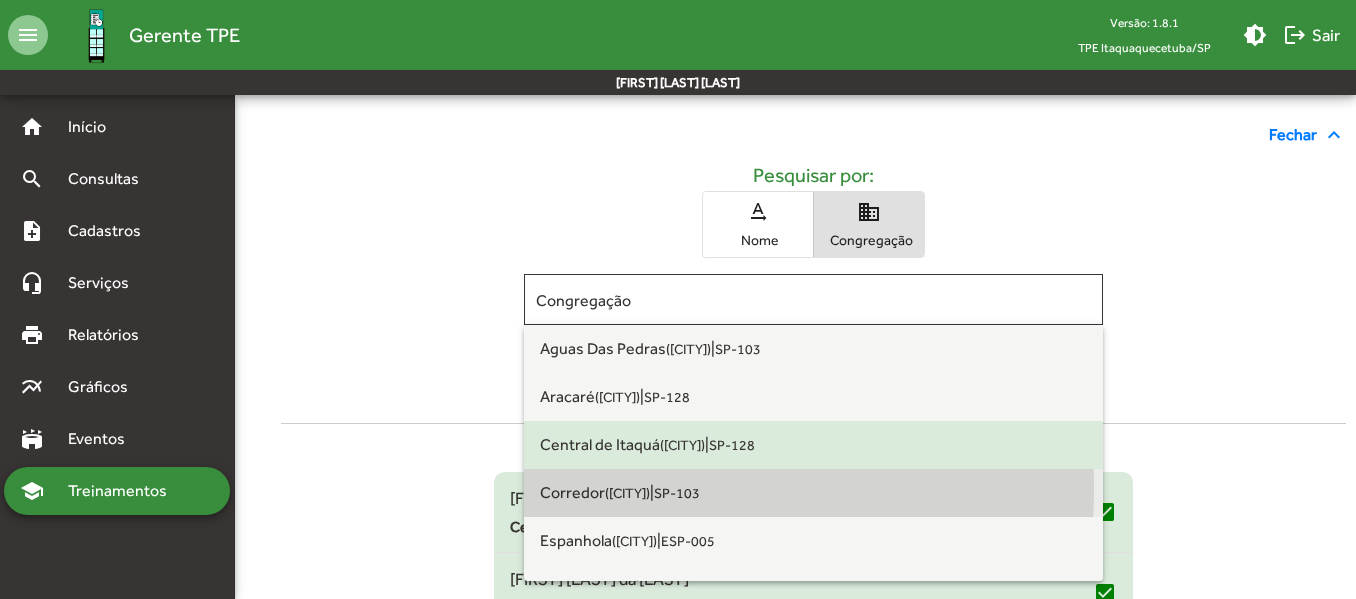click on "Corredor  (Itaquaquecetuba)" at bounding box center (595, 492) 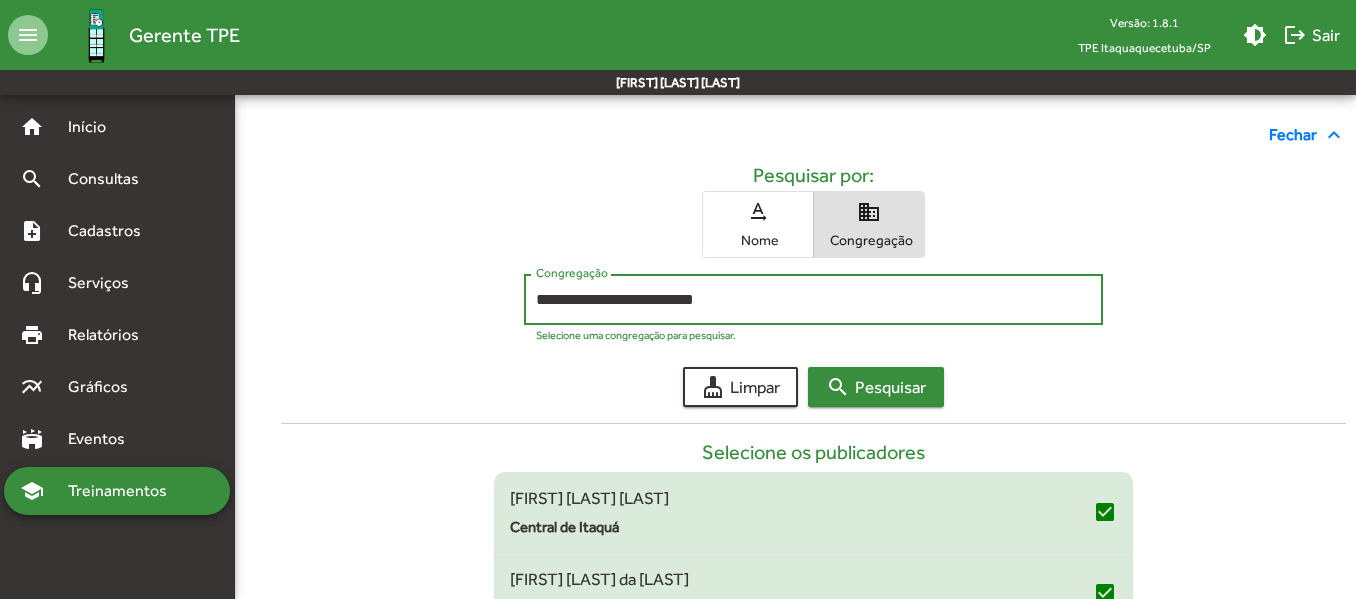 click on "search  Pesquisar" at bounding box center [876, 387] 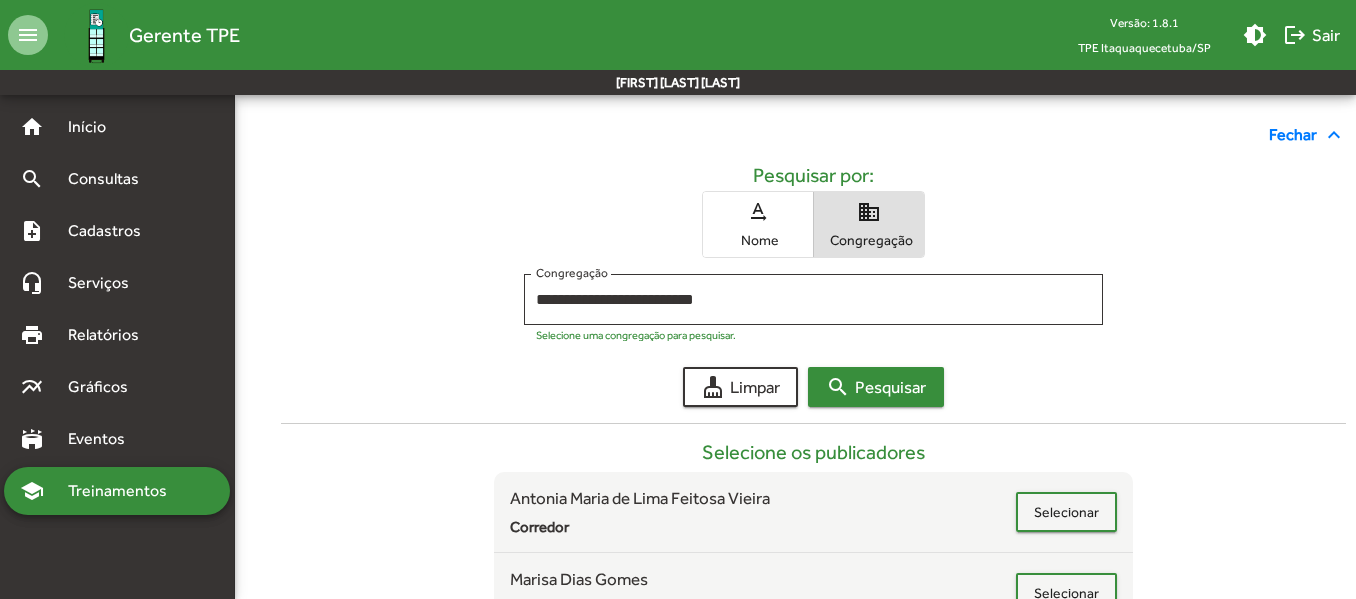 scroll, scrollTop: 342, scrollLeft: 0, axis: vertical 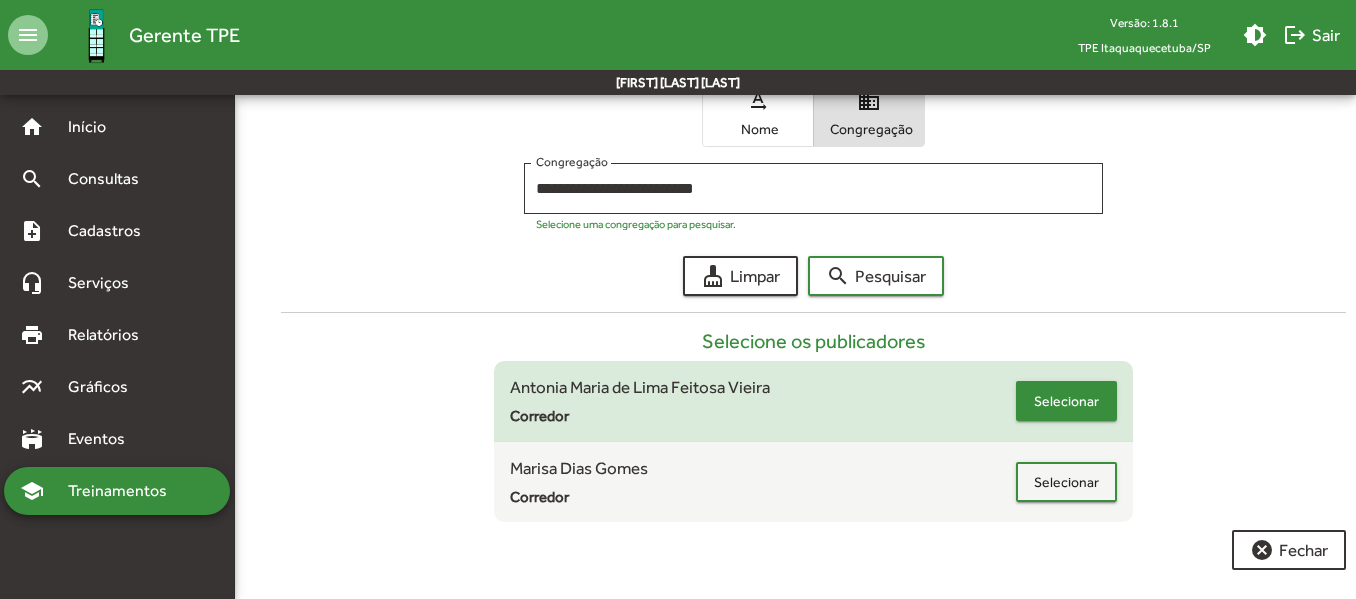 click on "Selecionar" at bounding box center (1066, 401) 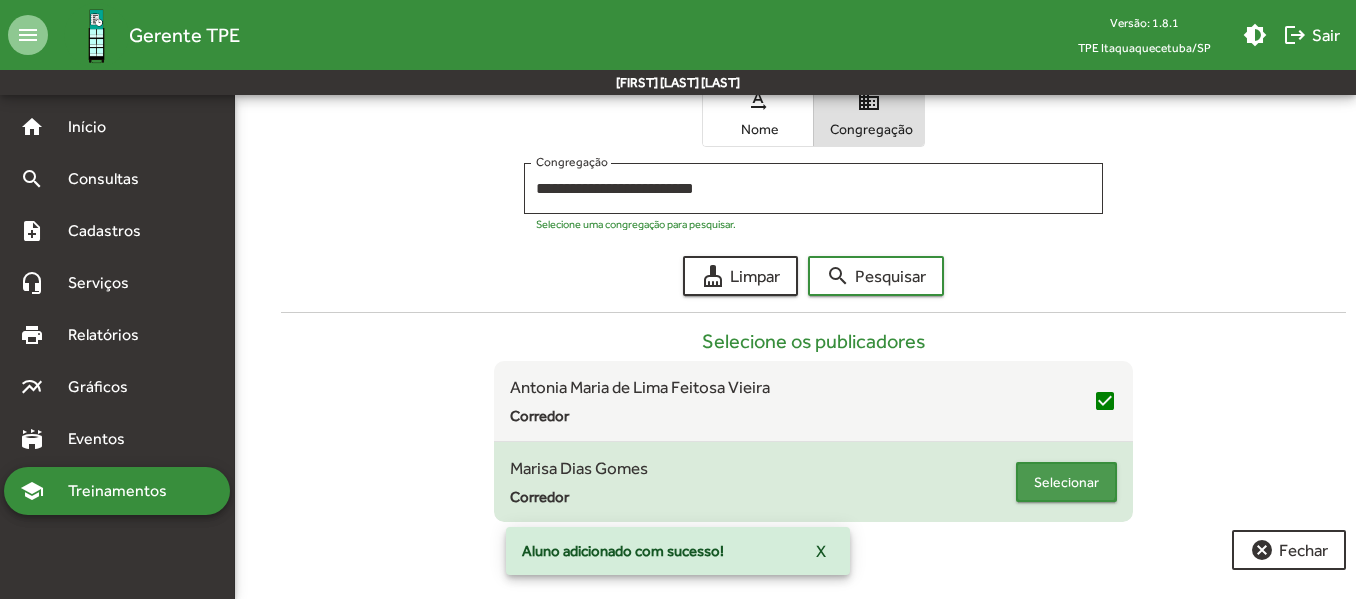 click on "Selecionar" at bounding box center [1066, 482] 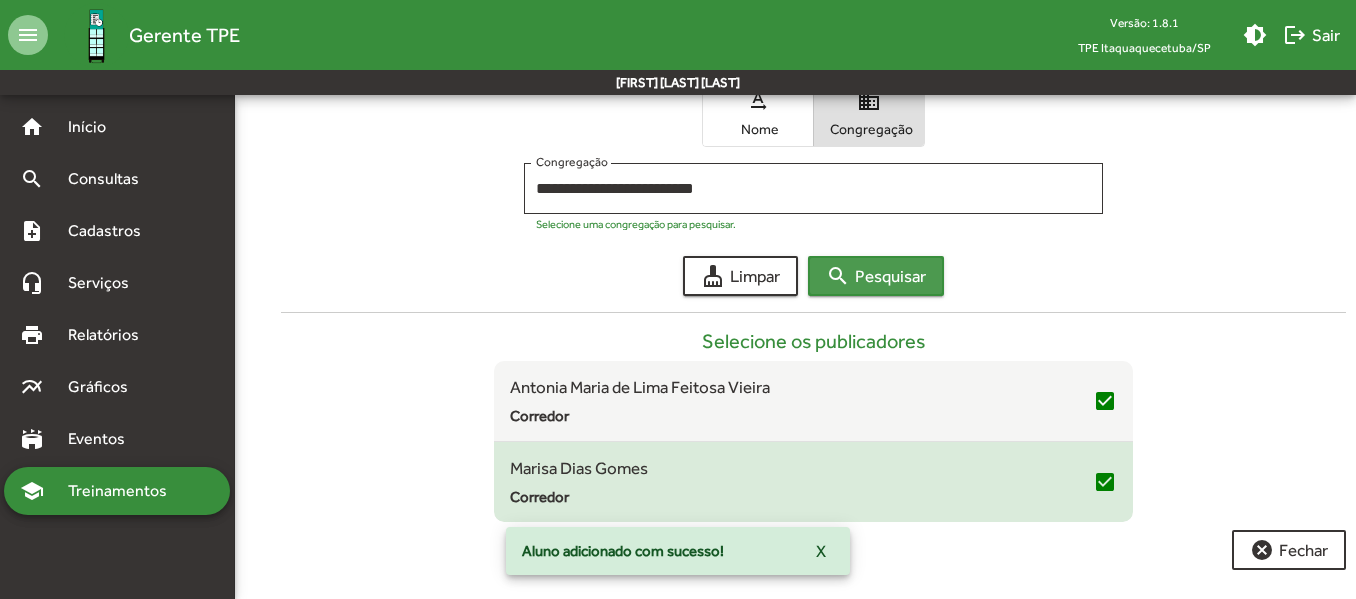 click on "search  Pesquisar" at bounding box center (876, 276) 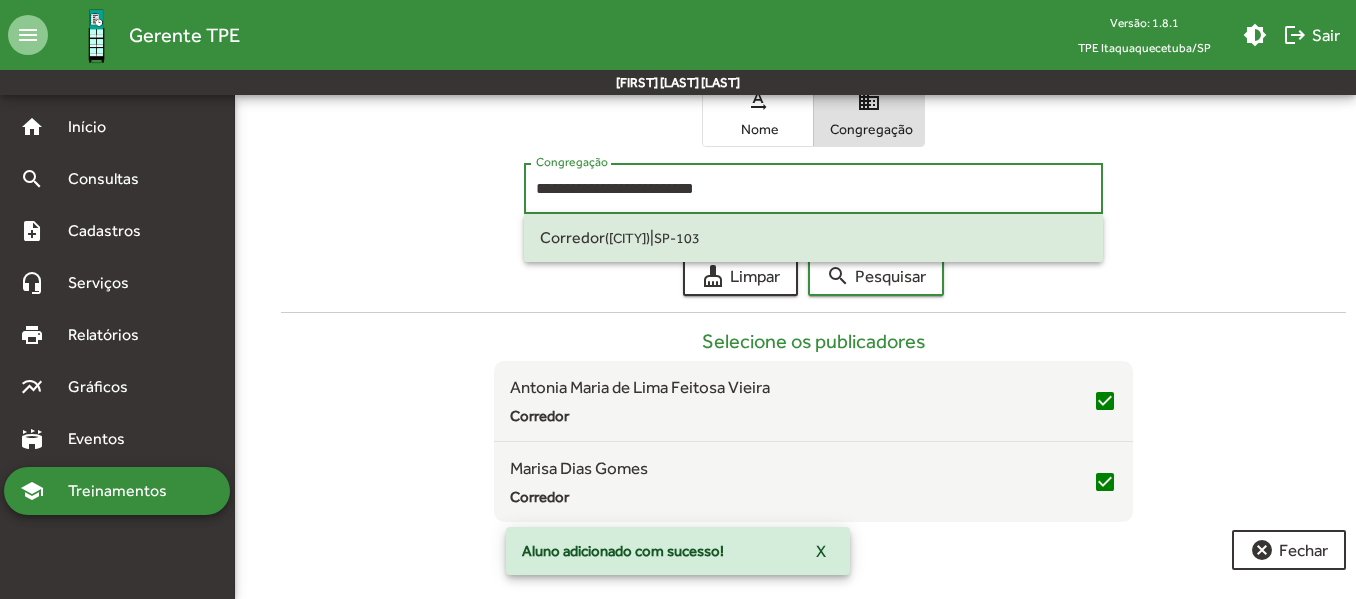 drag, startPoint x: 754, startPoint y: 184, endPoint x: 505, endPoint y: 189, distance: 249.0502 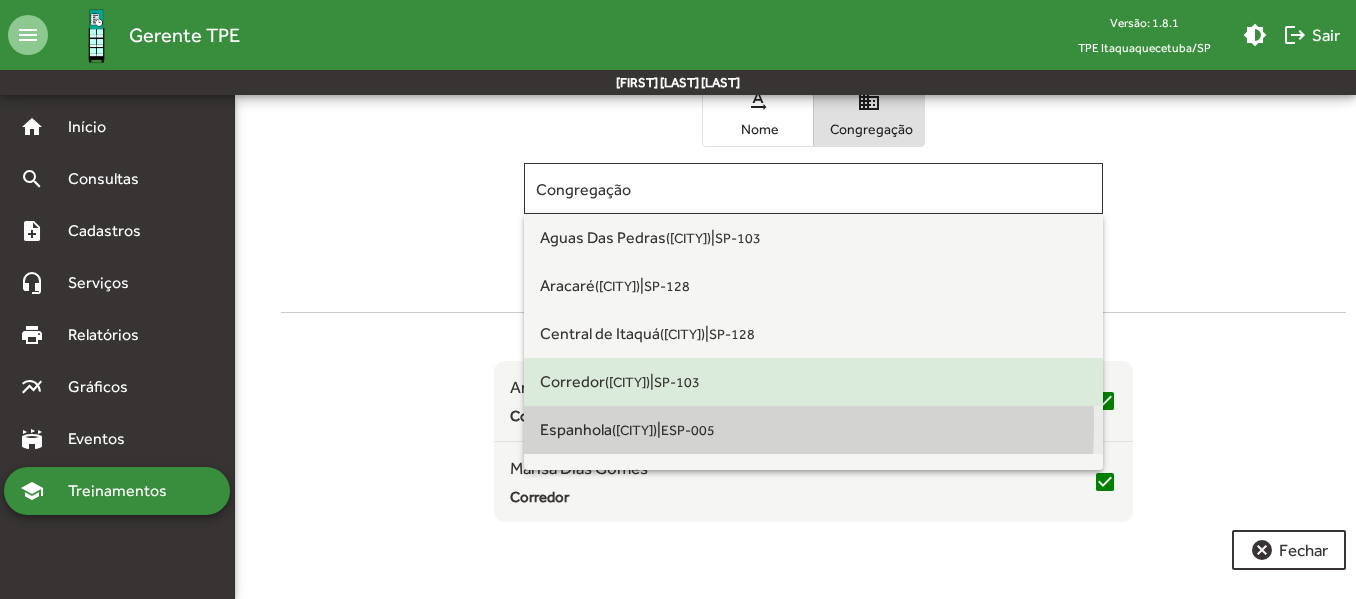 click on "[CITY] ([CITY])" at bounding box center [598, 429] 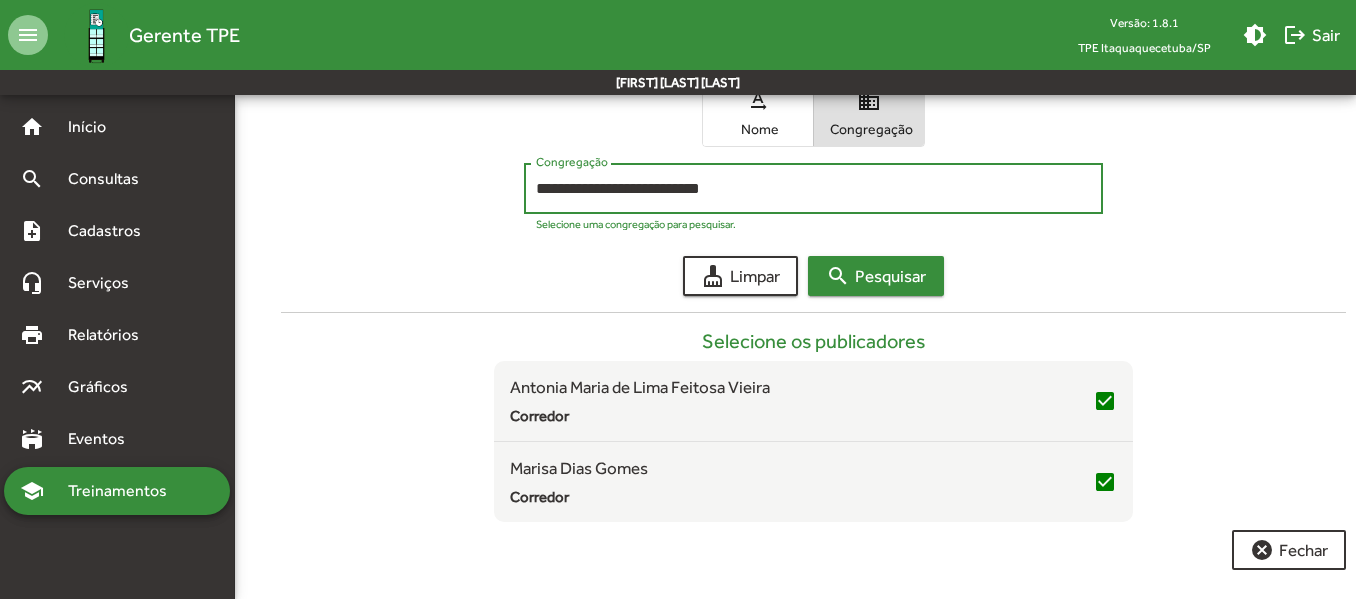 click on "search  Pesquisar" at bounding box center (876, 276) 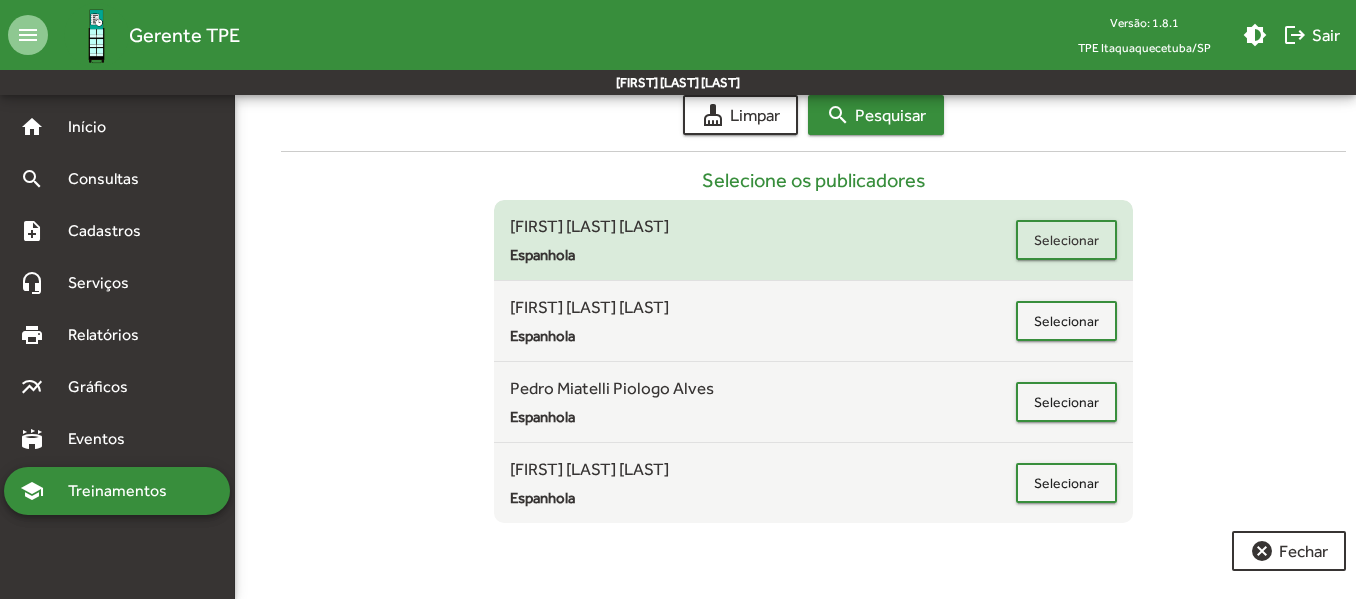 scroll, scrollTop: 504, scrollLeft: 0, axis: vertical 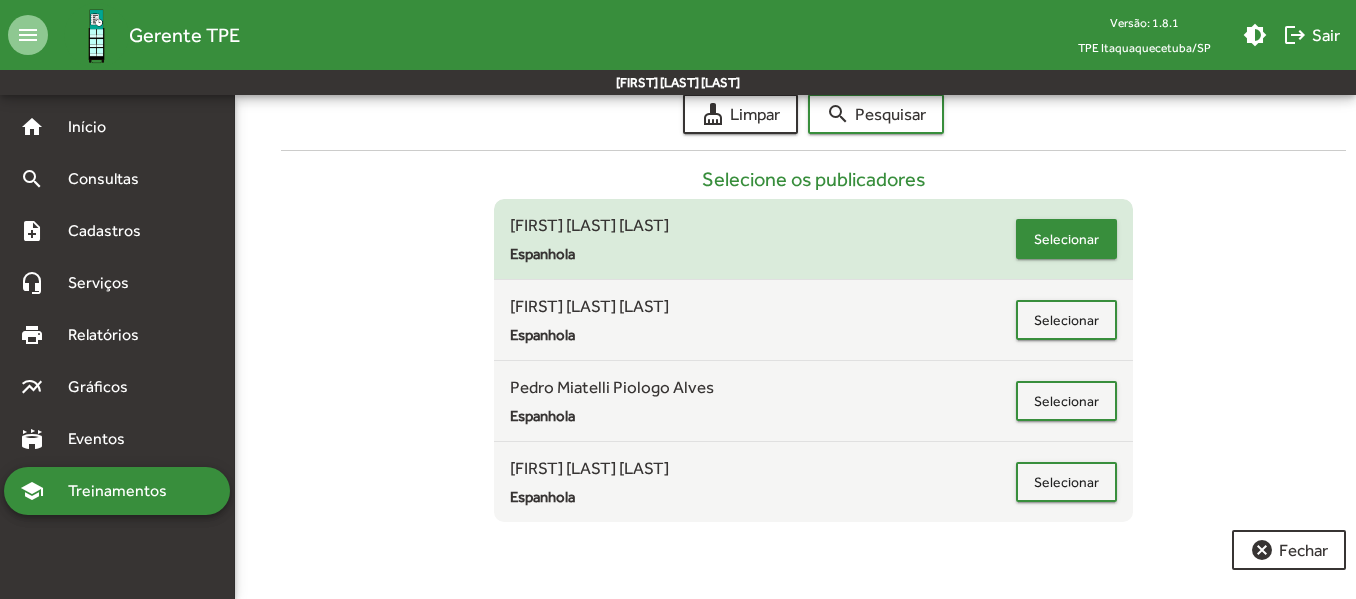 click on "Selecionar" at bounding box center (1066, 239) 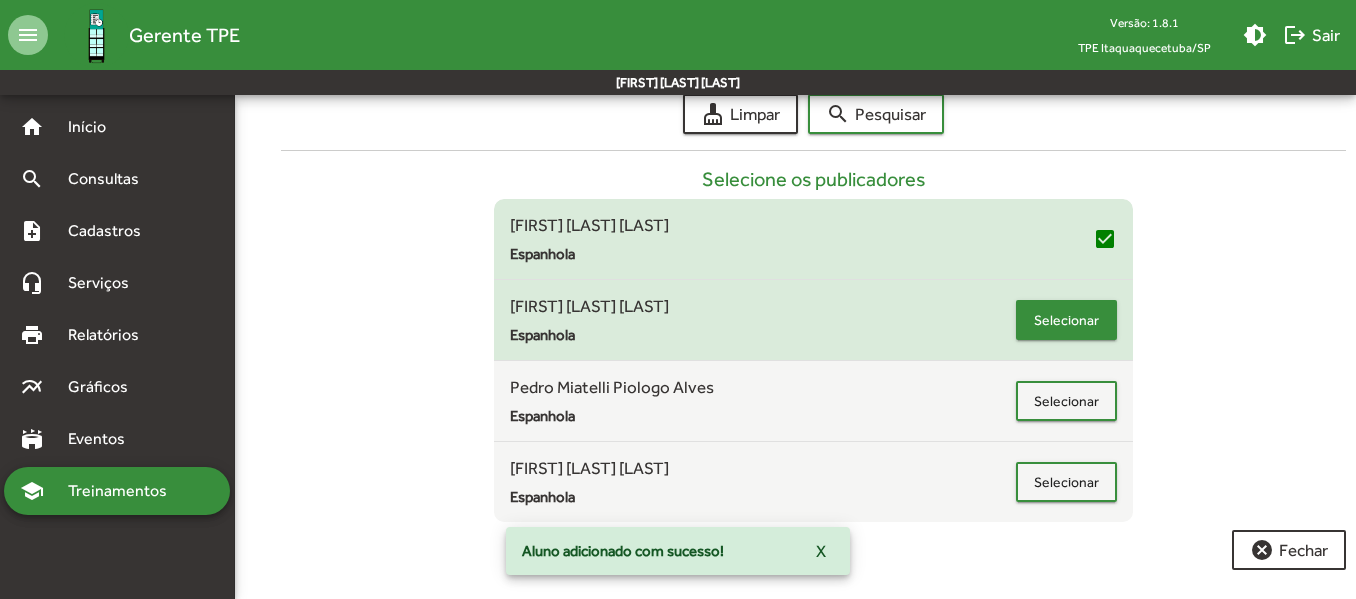 click on "Selecionar" at bounding box center [1066, 320] 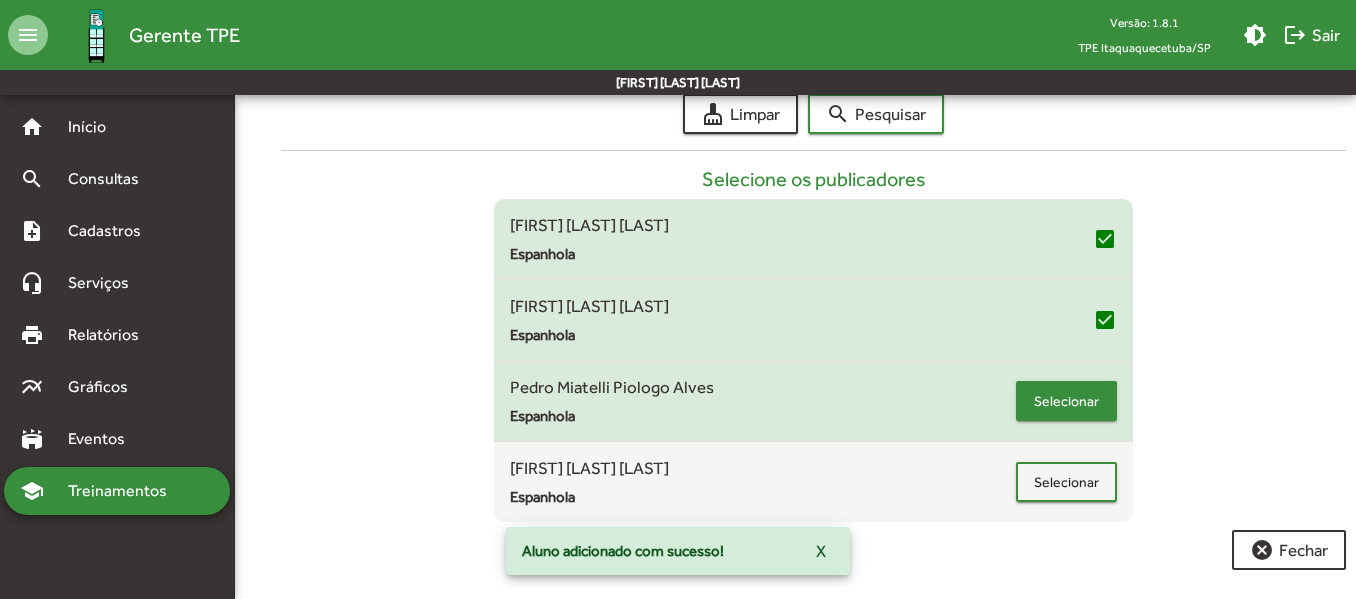 click on "Selecionar" at bounding box center (1066, 401) 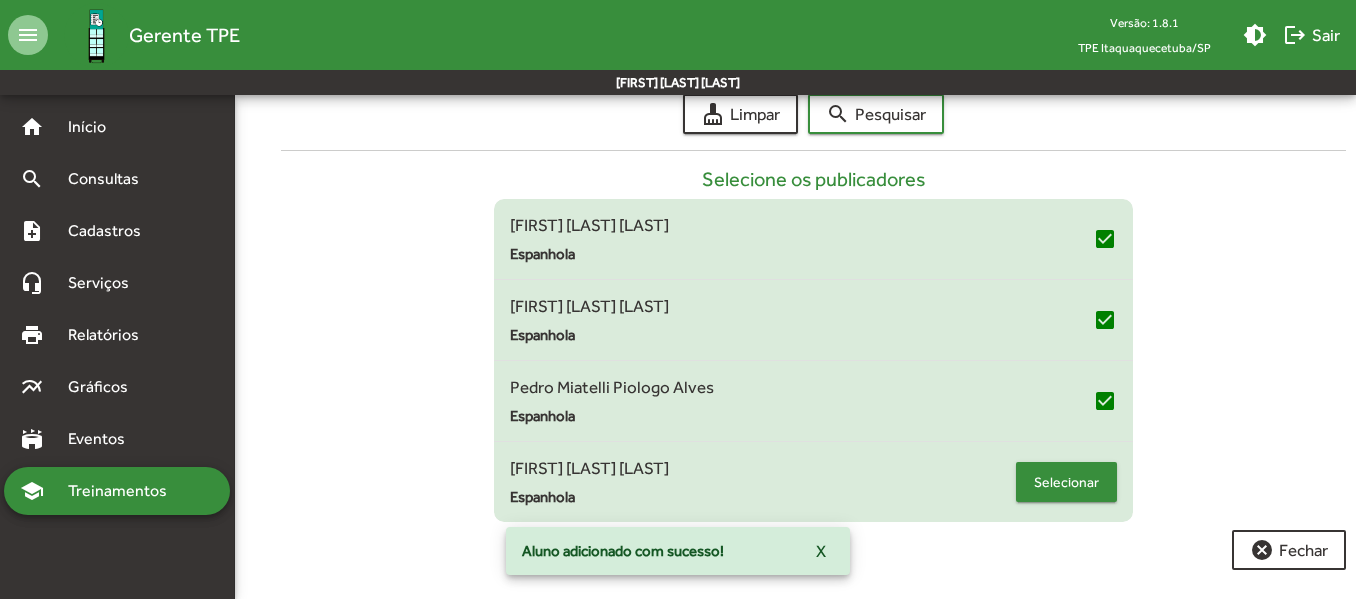 click on "Selecionar" at bounding box center [1066, 482] 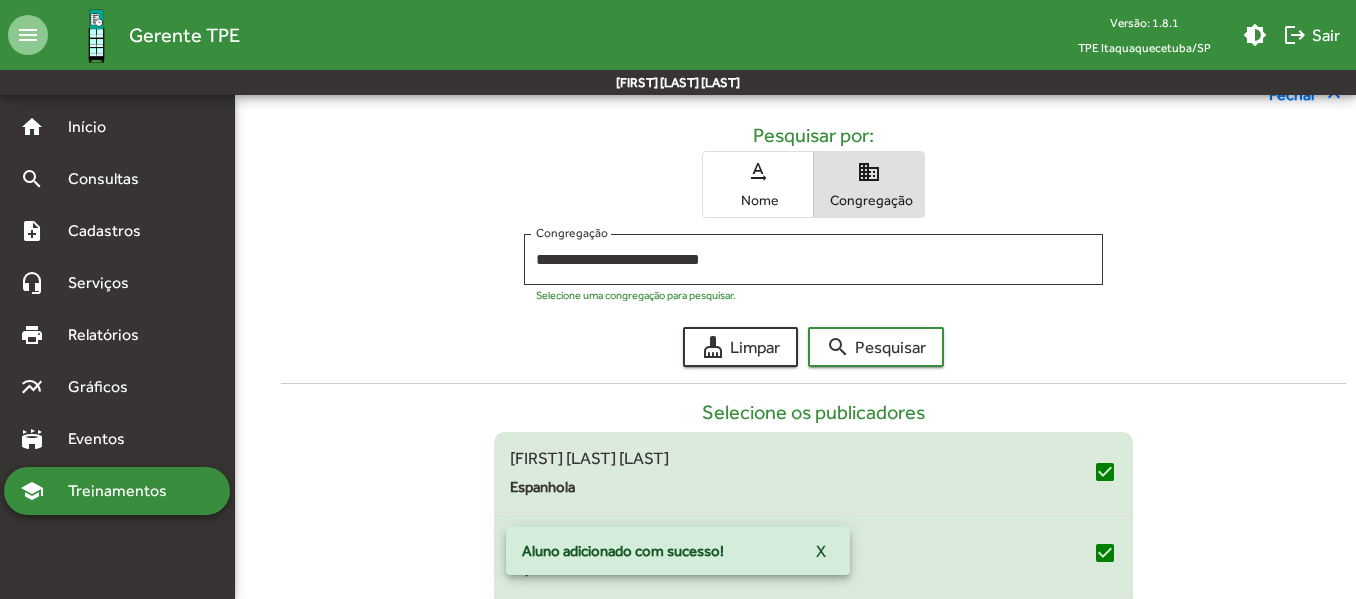 scroll, scrollTop: 304, scrollLeft: 0, axis: vertical 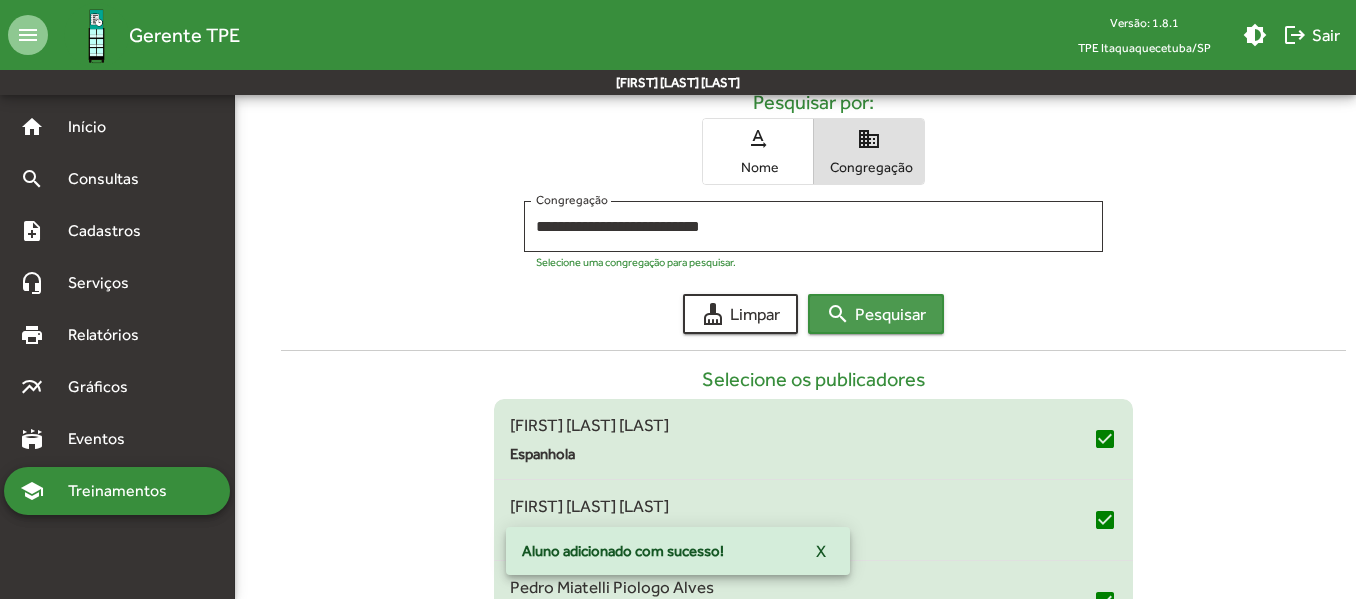 click on "search  Pesquisar" at bounding box center (876, 314) 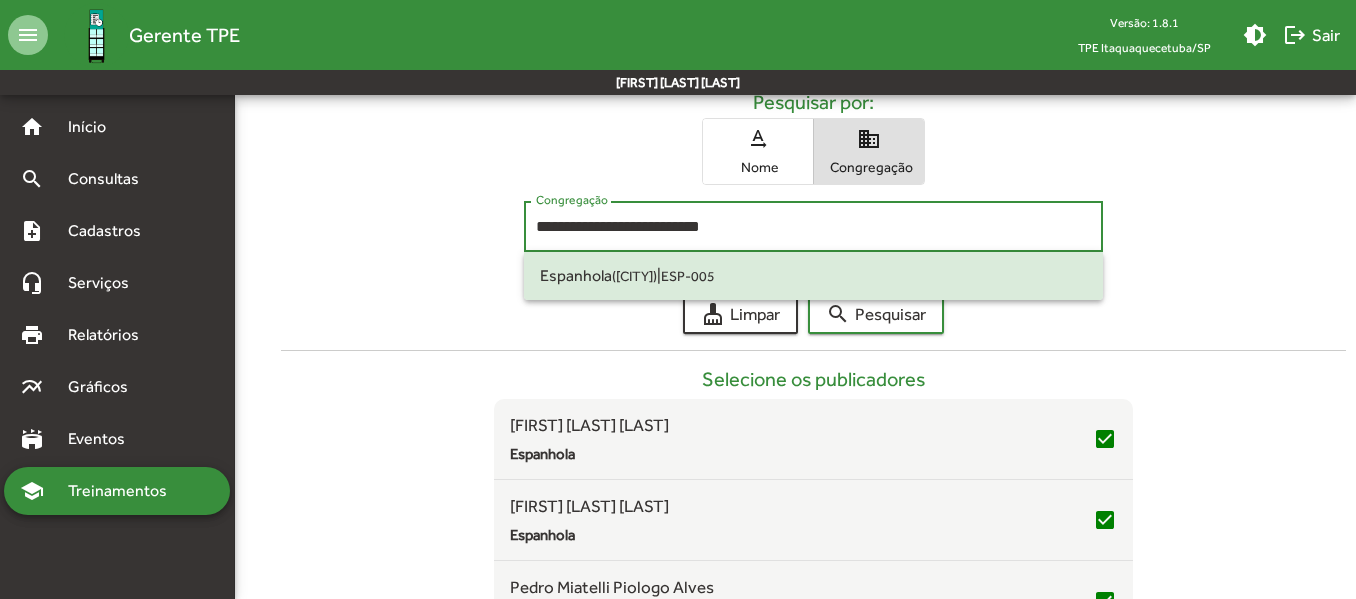 drag, startPoint x: 763, startPoint y: 220, endPoint x: 531, endPoint y: 225, distance: 232.05388 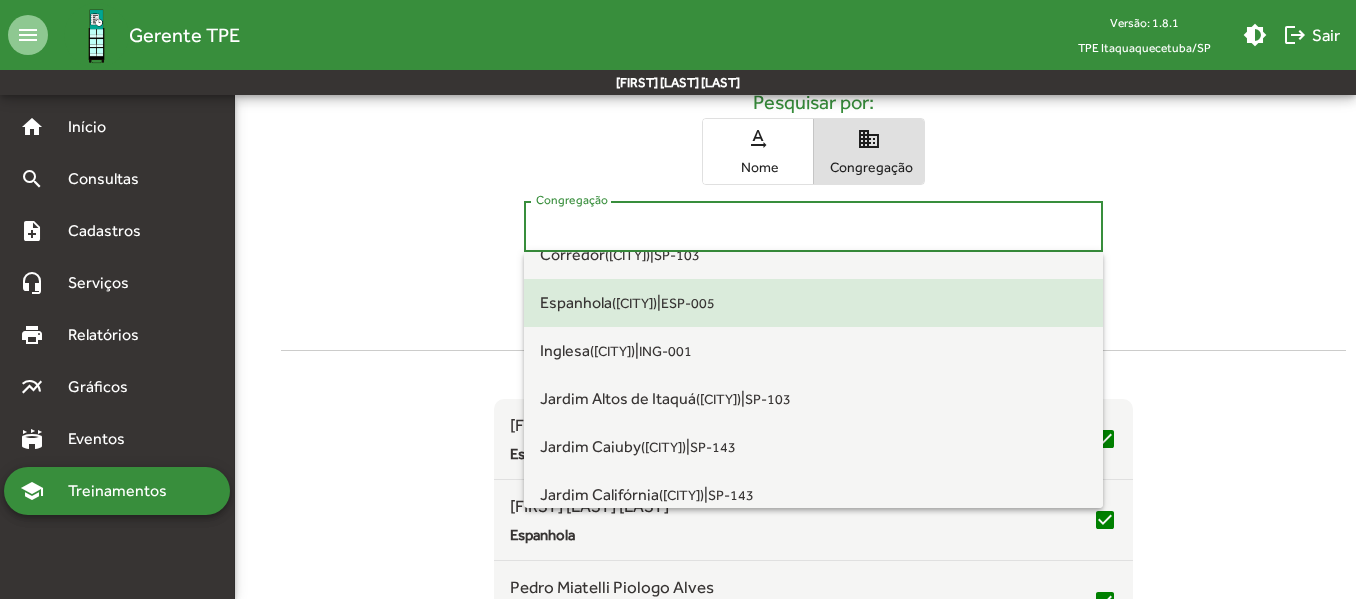 scroll, scrollTop: 200, scrollLeft: 0, axis: vertical 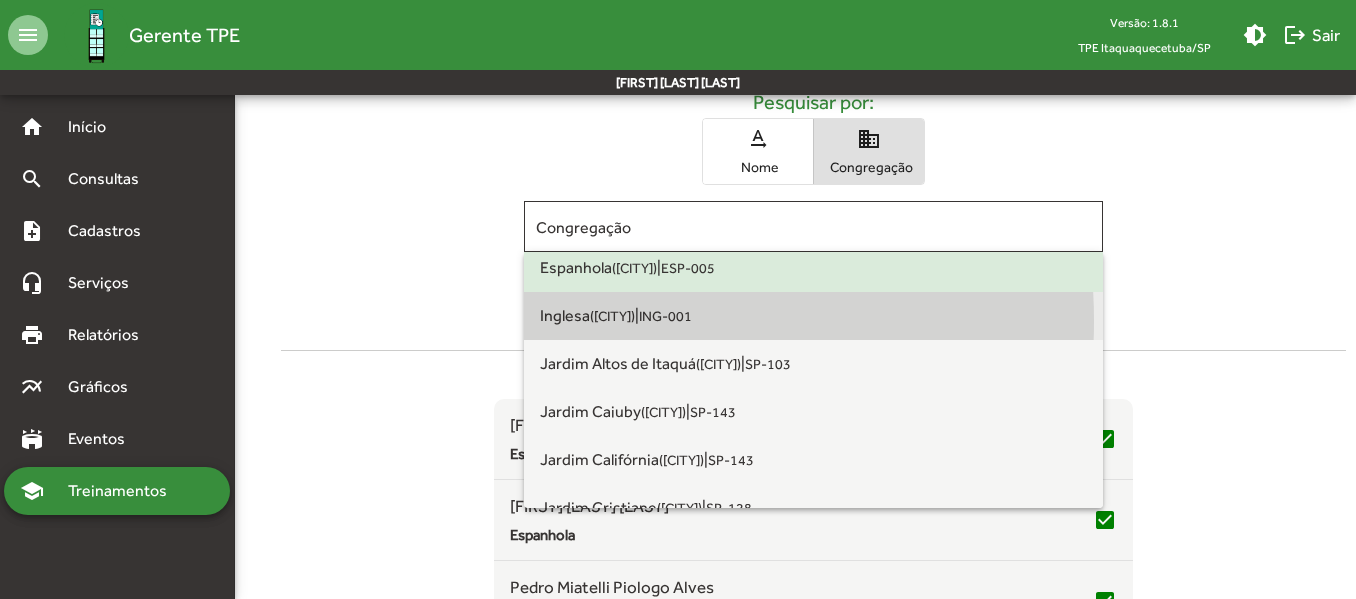 click on "Inglesa  (Itaquaquecetuba)" at bounding box center [587, 315] 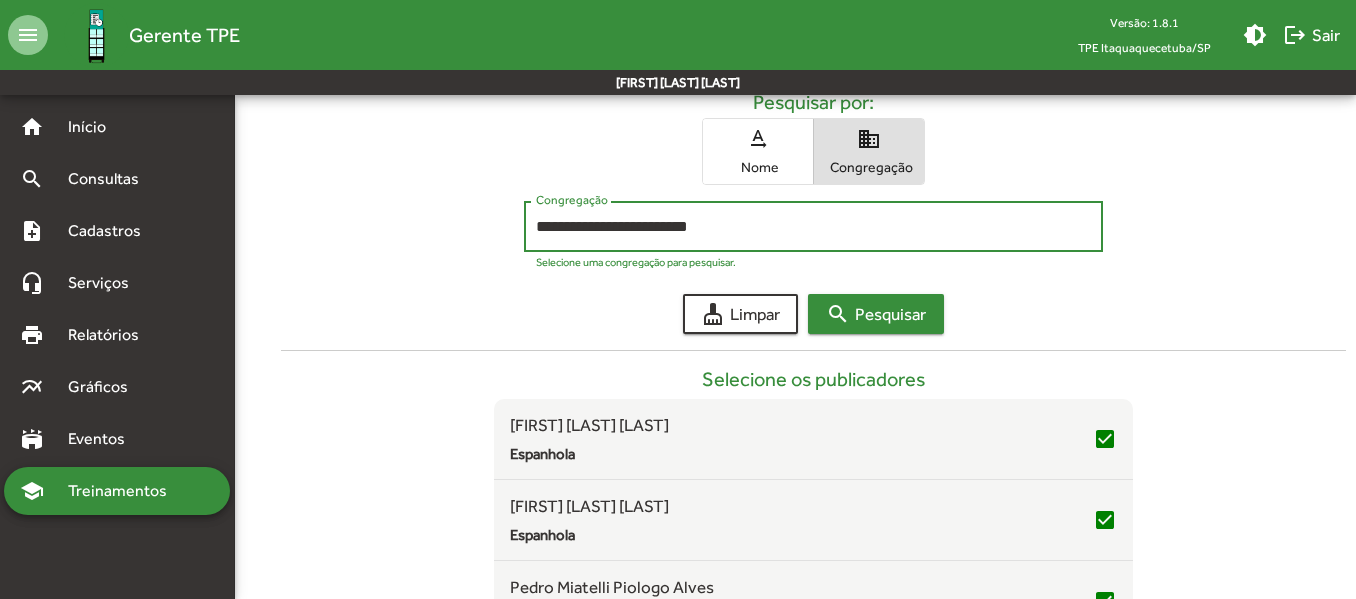 click on "search  Pesquisar" at bounding box center [876, 314] 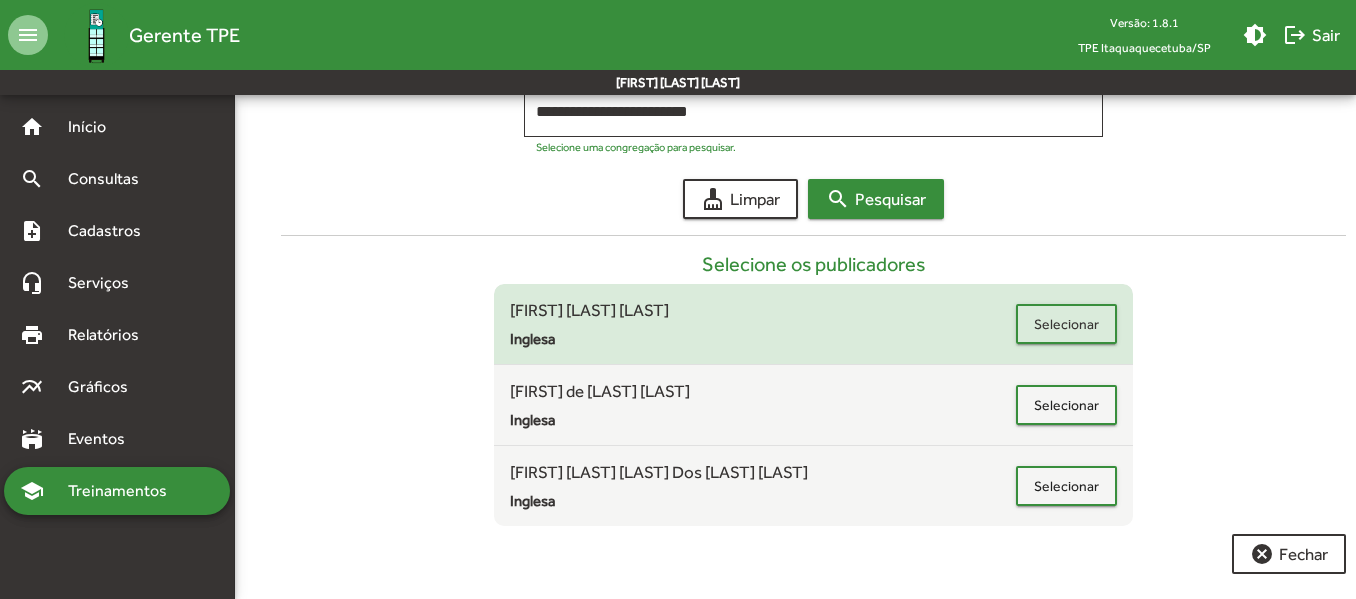 scroll, scrollTop: 423, scrollLeft: 0, axis: vertical 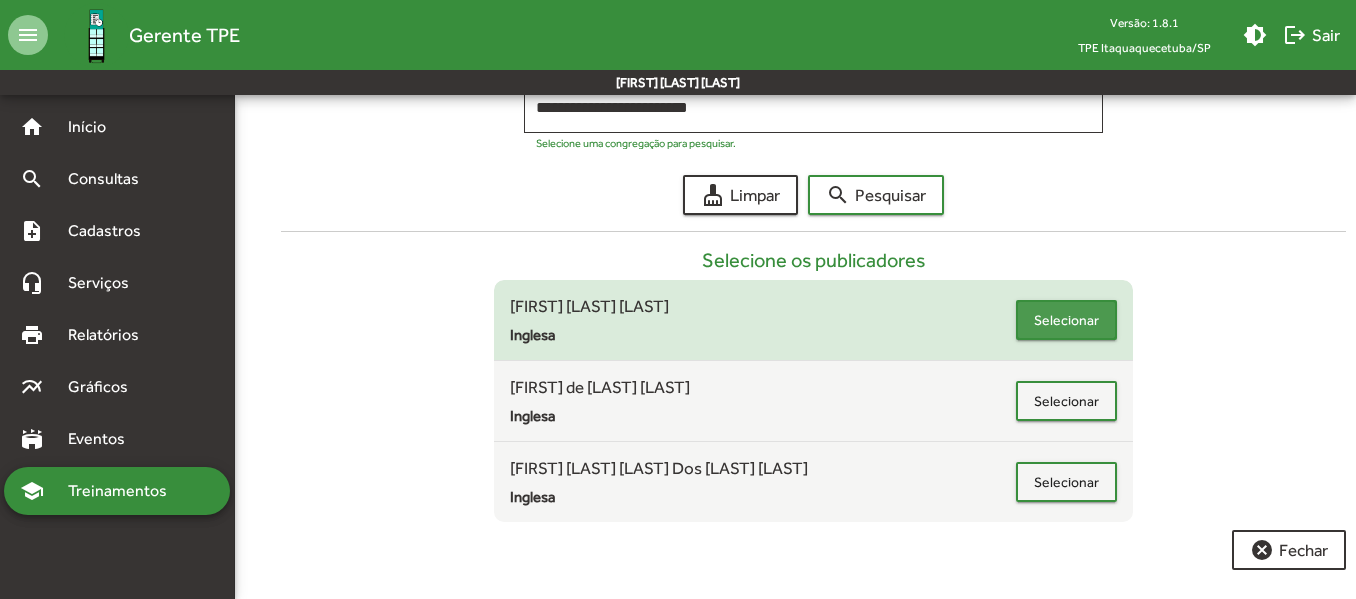 click on "Selecionar" at bounding box center [1066, 320] 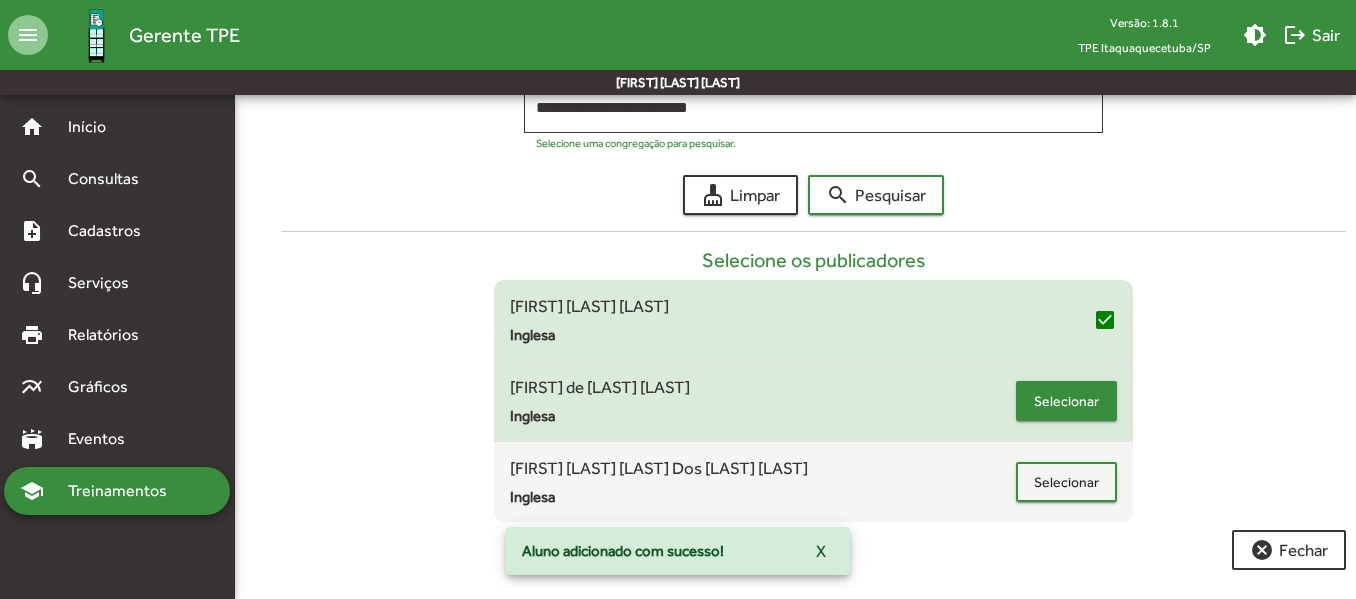 click on "Selecionar" at bounding box center (1066, 401) 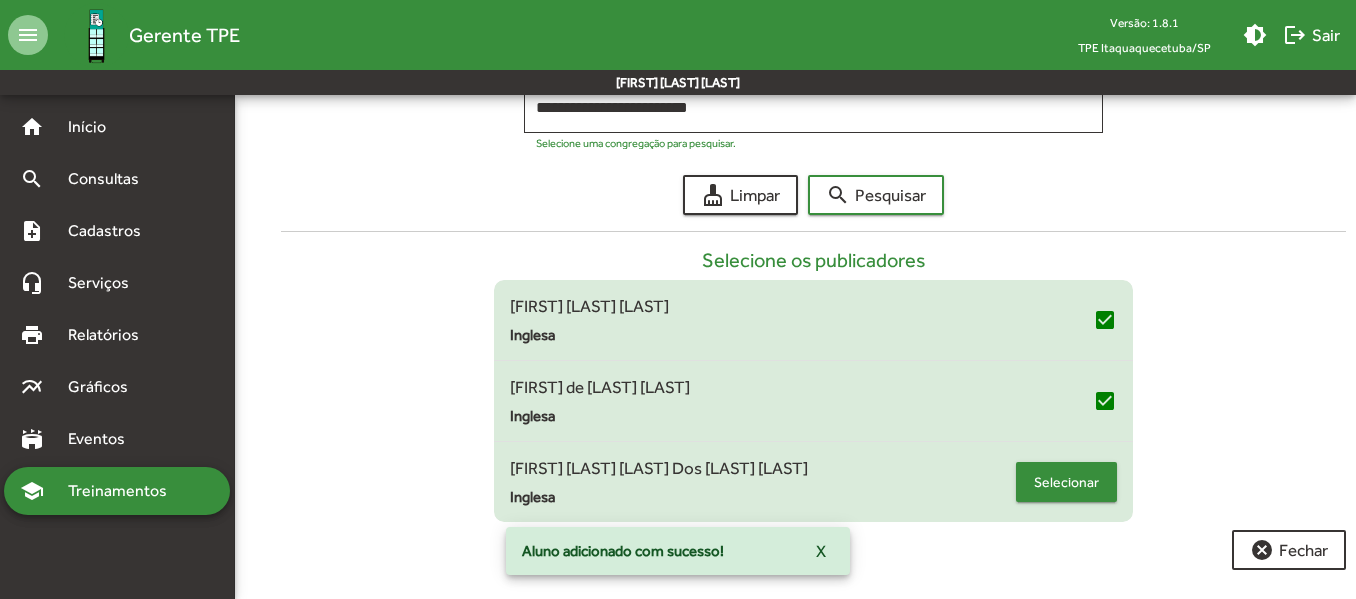 click on "Selecionar" at bounding box center [1066, 482] 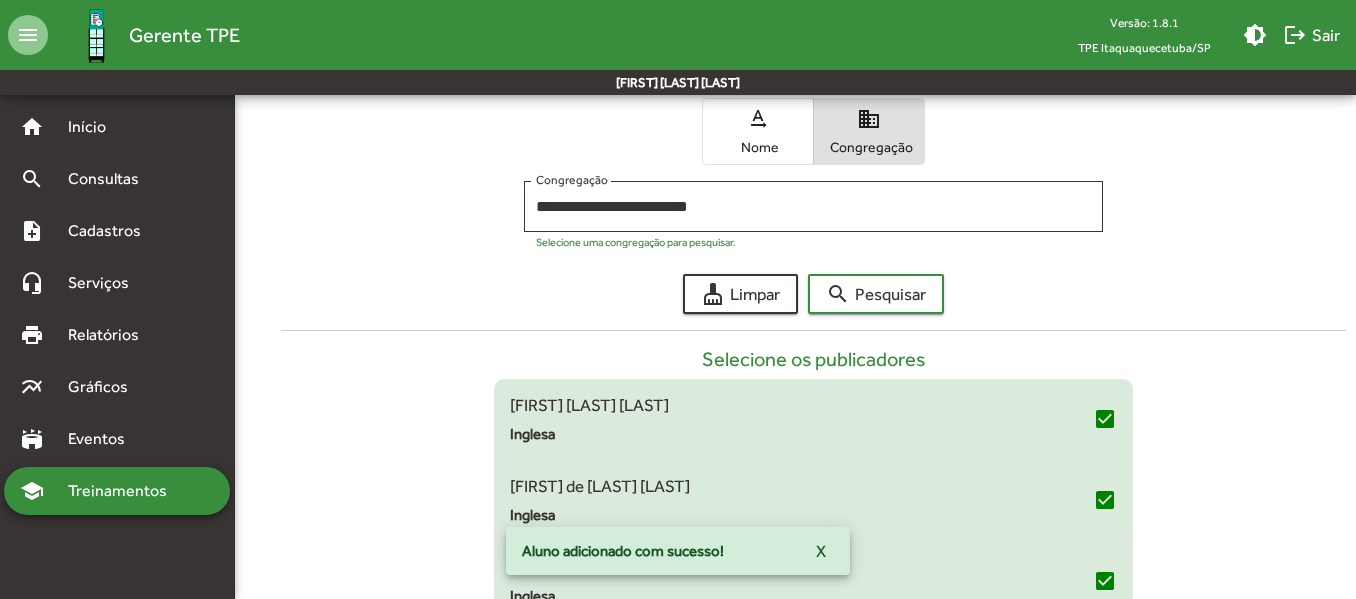 scroll, scrollTop: 323, scrollLeft: 0, axis: vertical 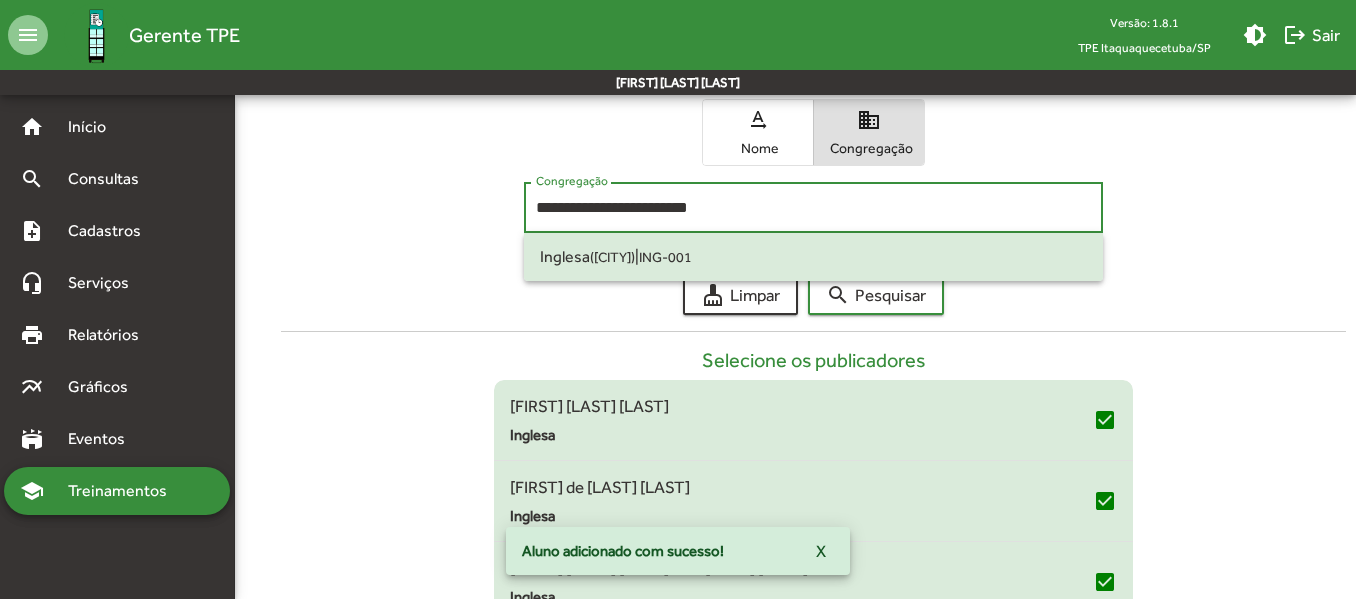 drag, startPoint x: 747, startPoint y: 205, endPoint x: 501, endPoint y: 205, distance: 246 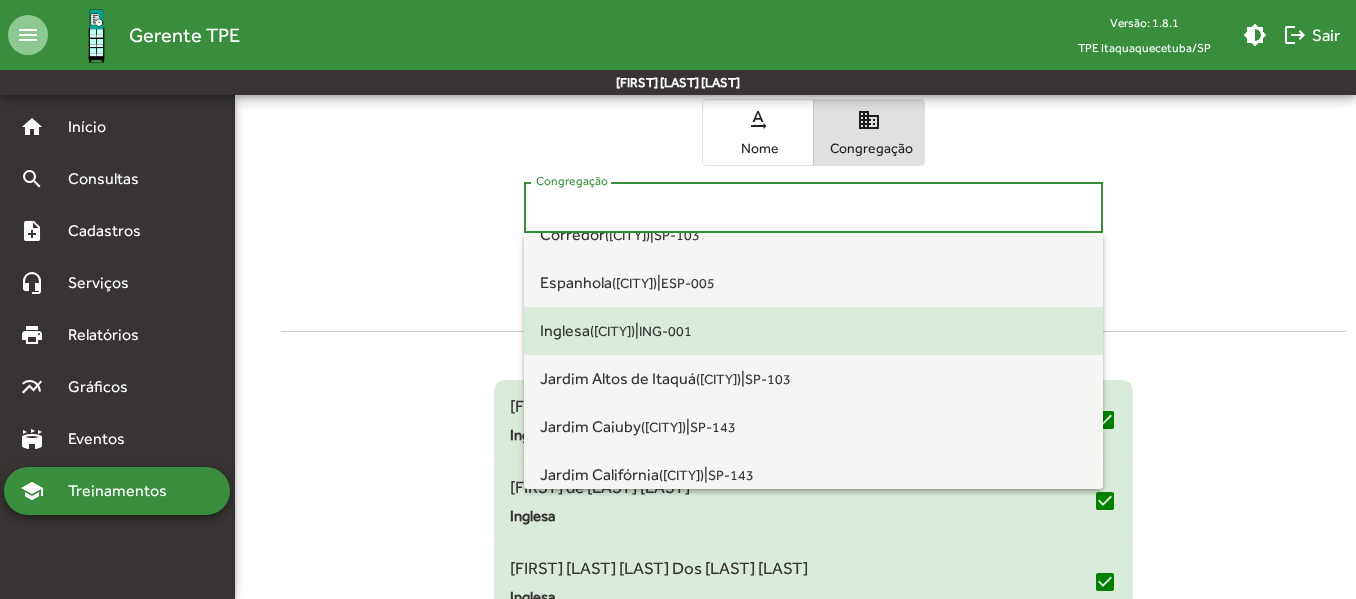 scroll, scrollTop: 200, scrollLeft: 0, axis: vertical 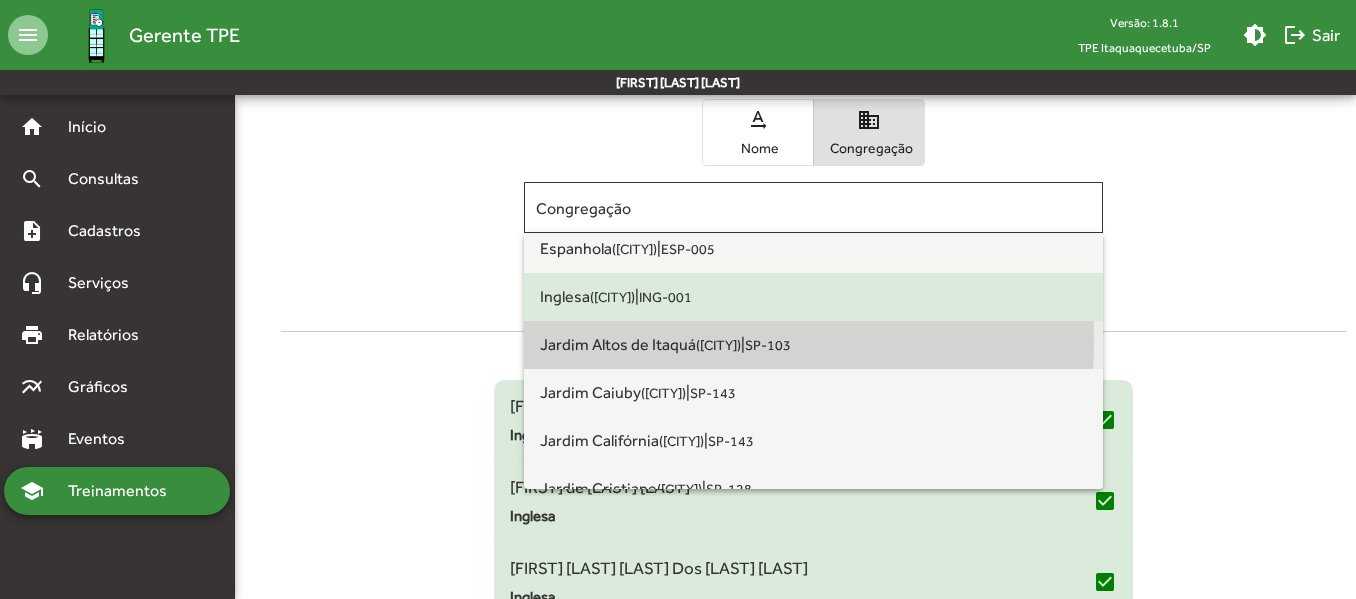 click on "[NEIGHBORHOOD] ([CITY])" at bounding box center (640, 344) 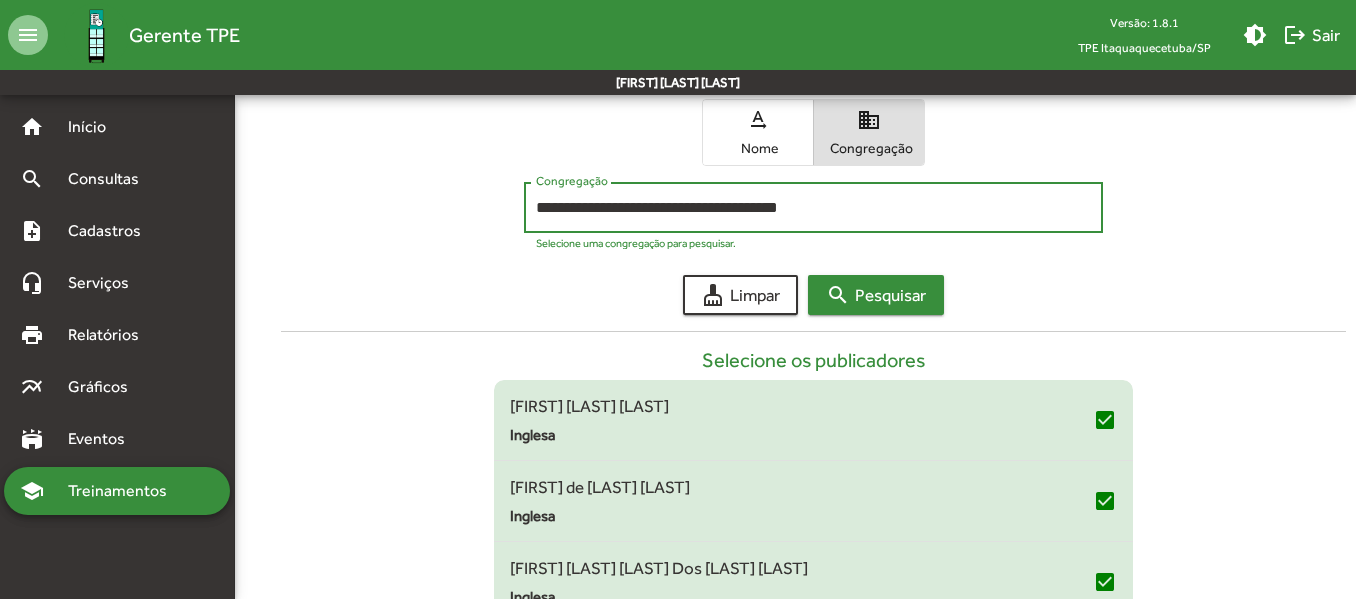 click on "search  Pesquisar" at bounding box center [876, 295] 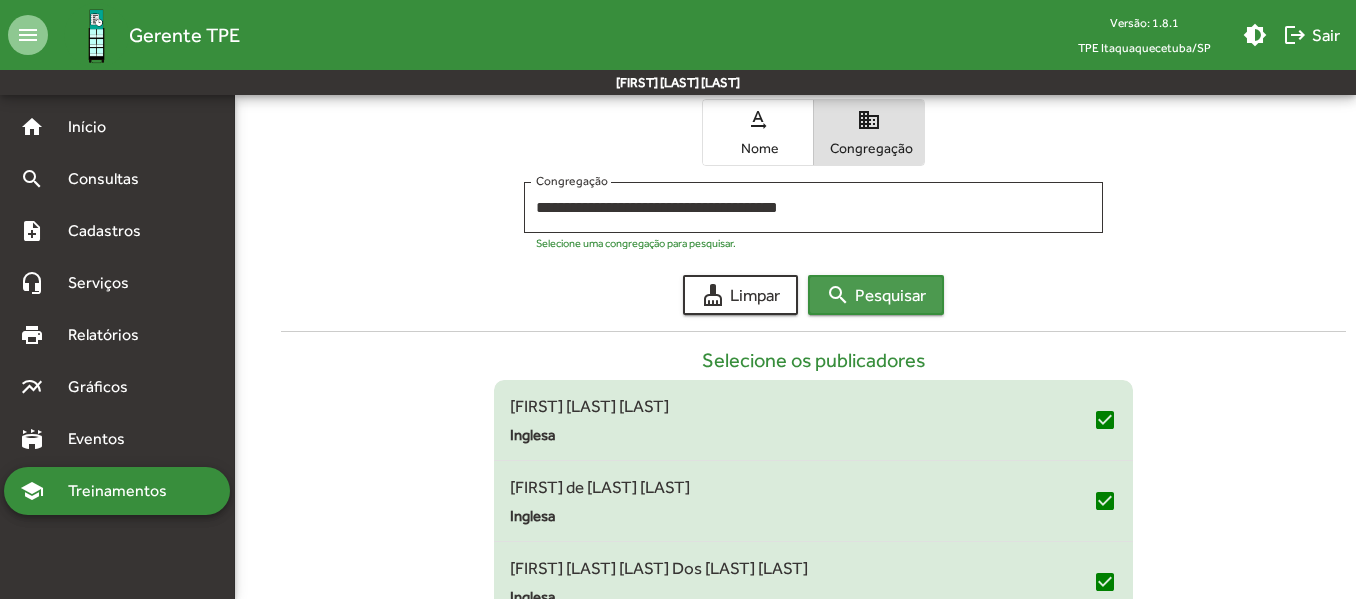 click on "search  Pesquisar" at bounding box center [876, 295] 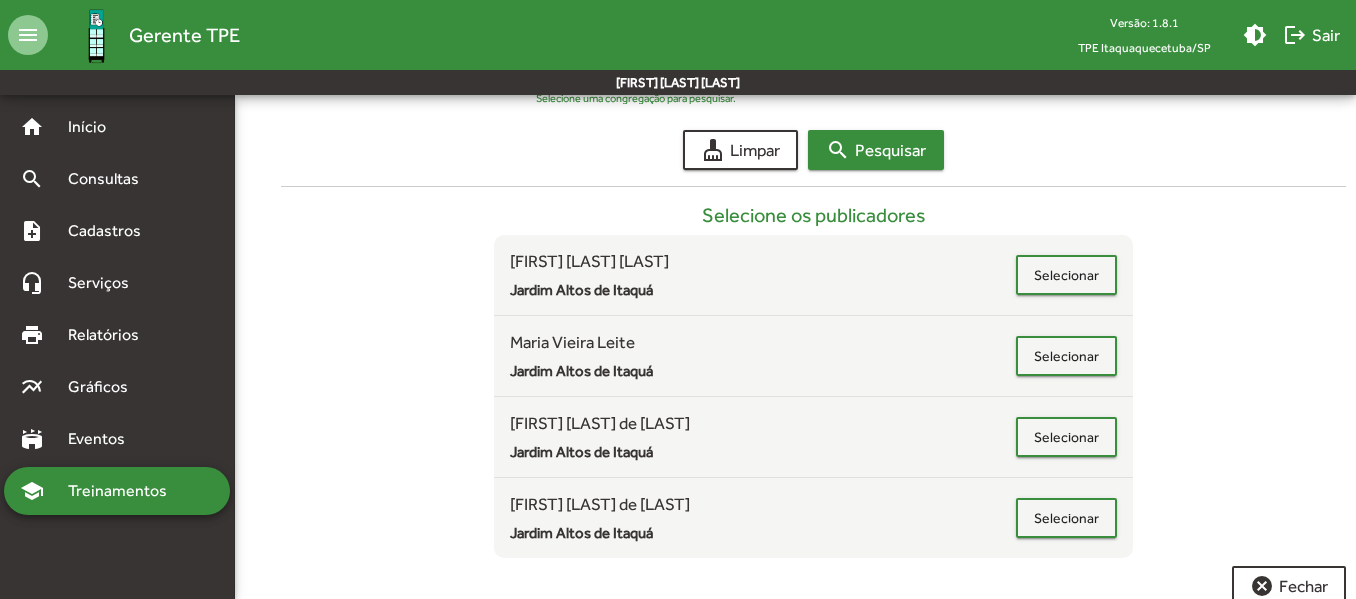 scroll, scrollTop: 504, scrollLeft: 0, axis: vertical 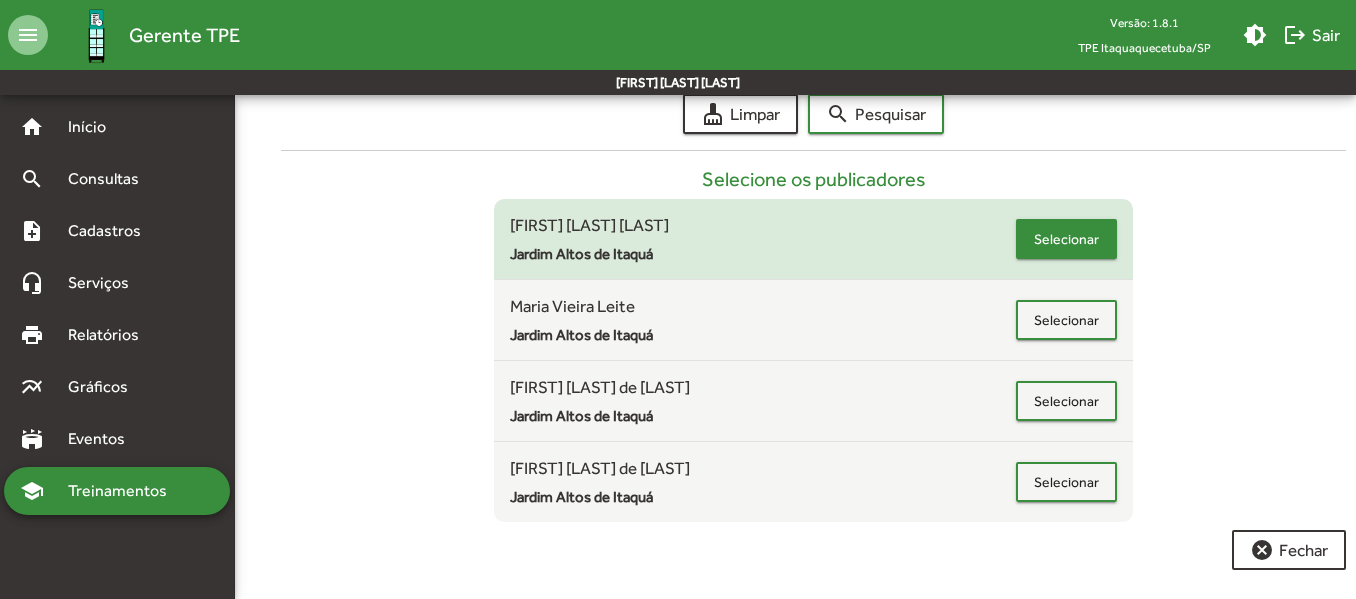 click on "Selecionar" at bounding box center [1066, 239] 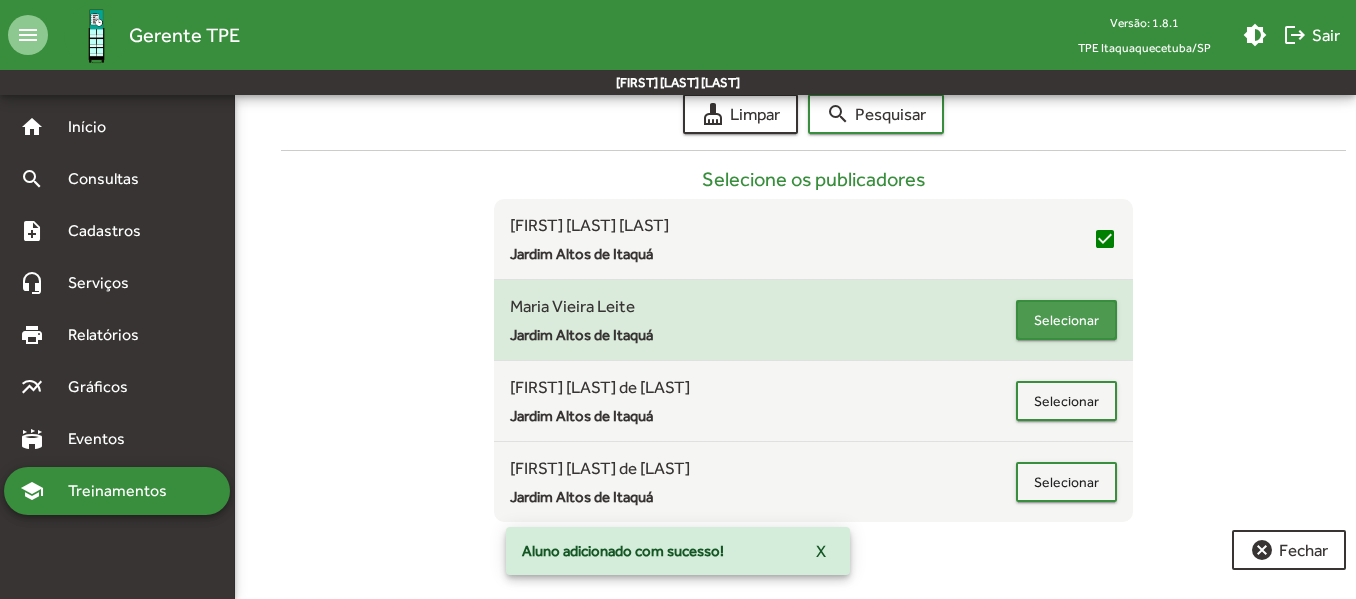 click on "Selecionar" at bounding box center [1066, 320] 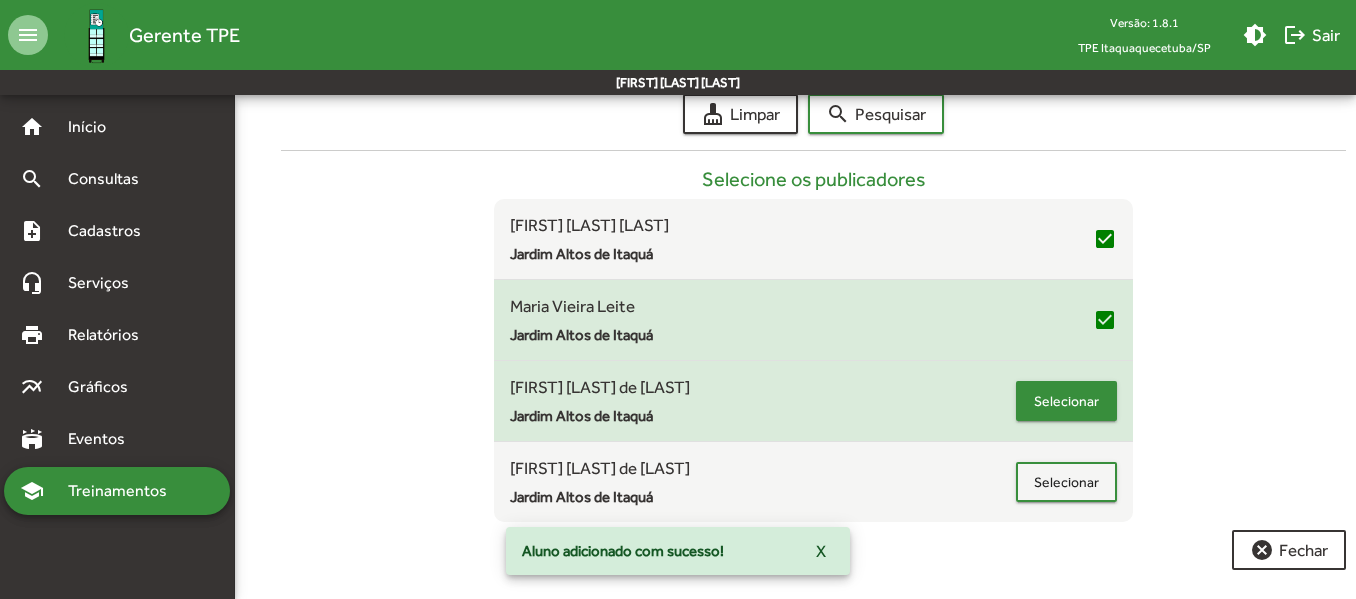 click on "Selecionar" at bounding box center (1066, 401) 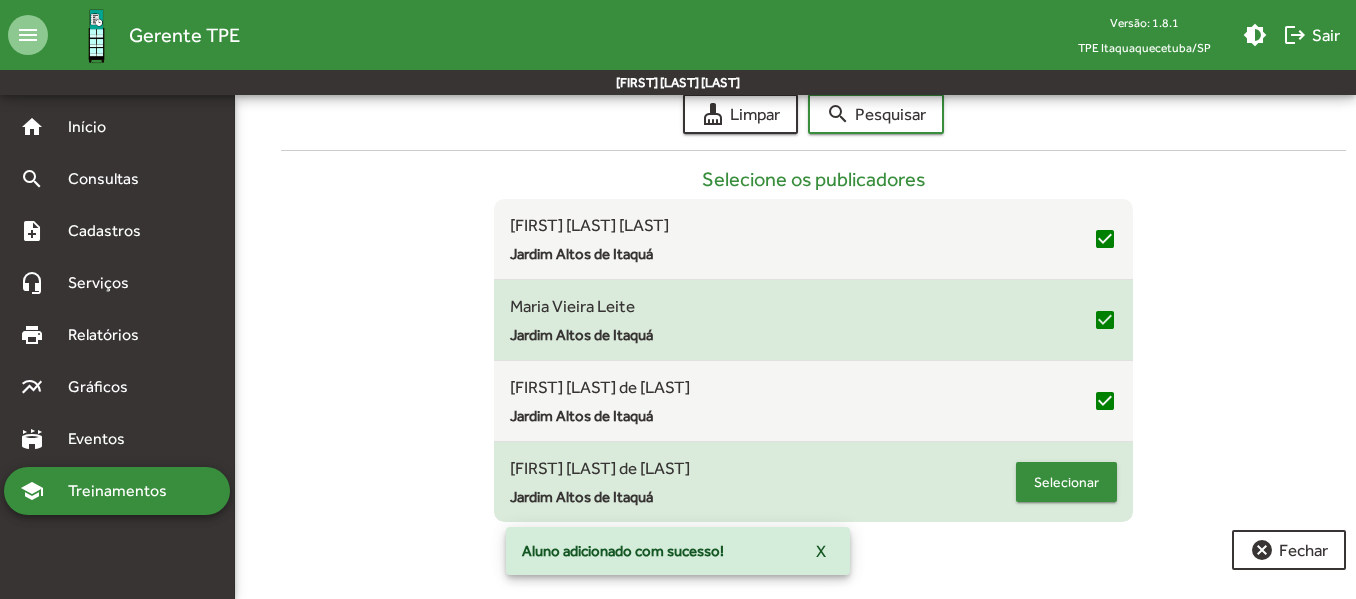 click on "Selecionar" at bounding box center (1066, 482) 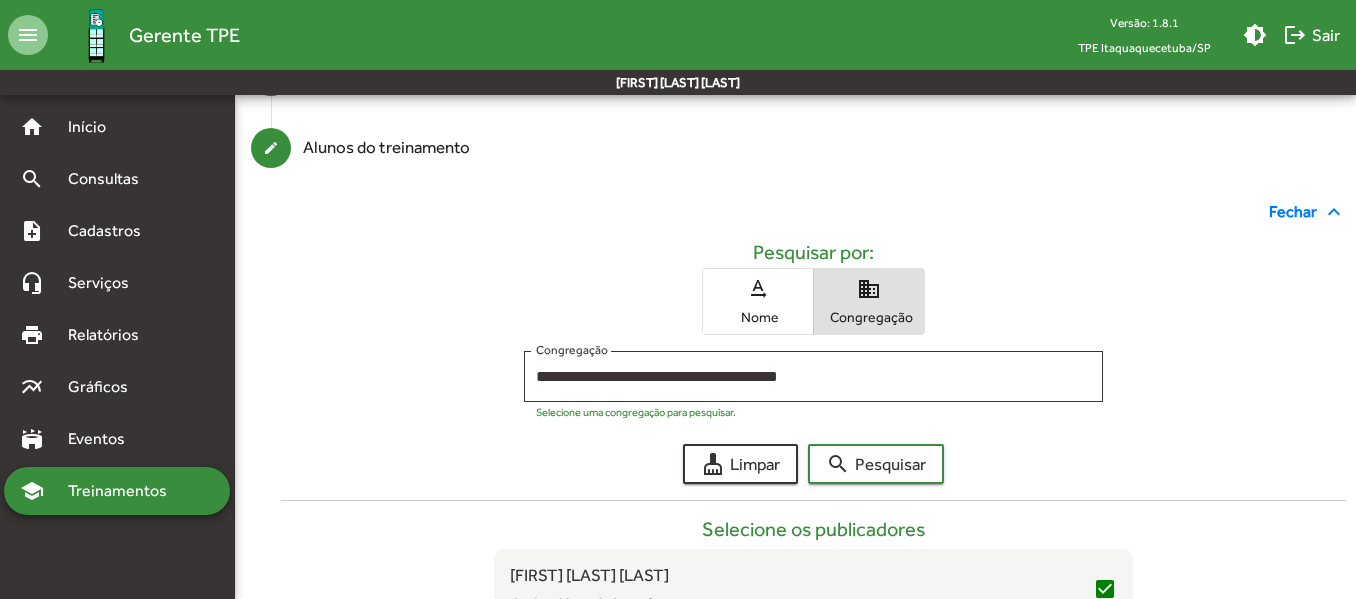 scroll, scrollTop: 204, scrollLeft: 0, axis: vertical 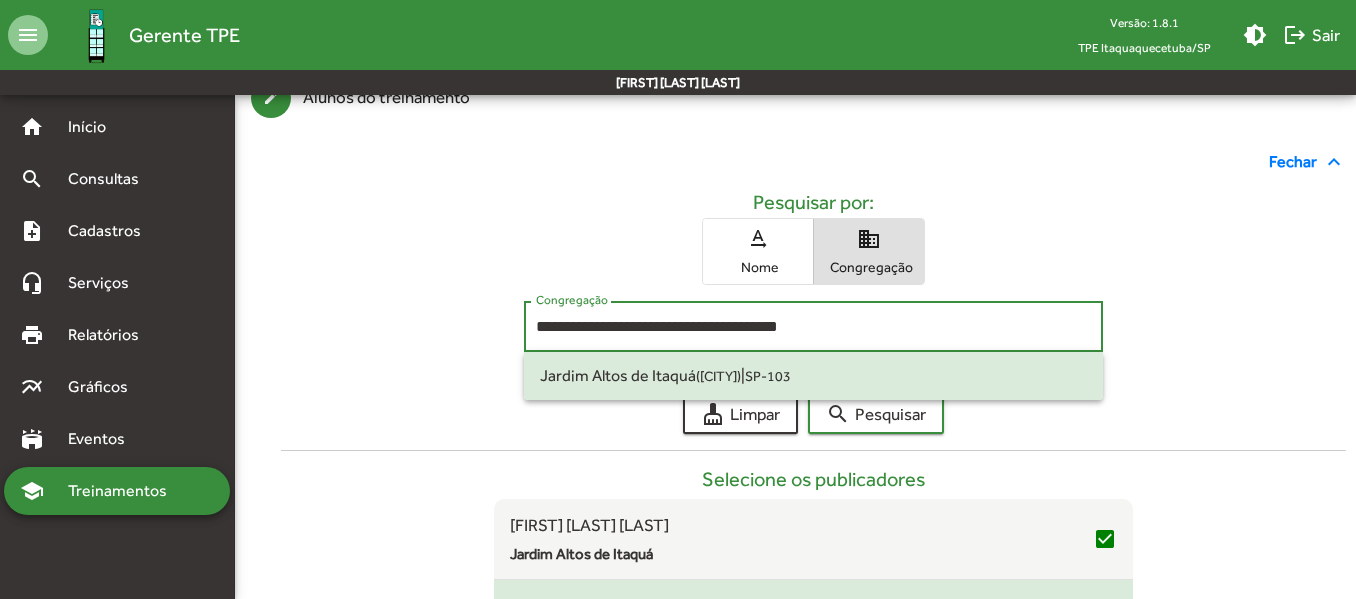 drag, startPoint x: 835, startPoint y: 324, endPoint x: 516, endPoint y: 327, distance: 319.0141 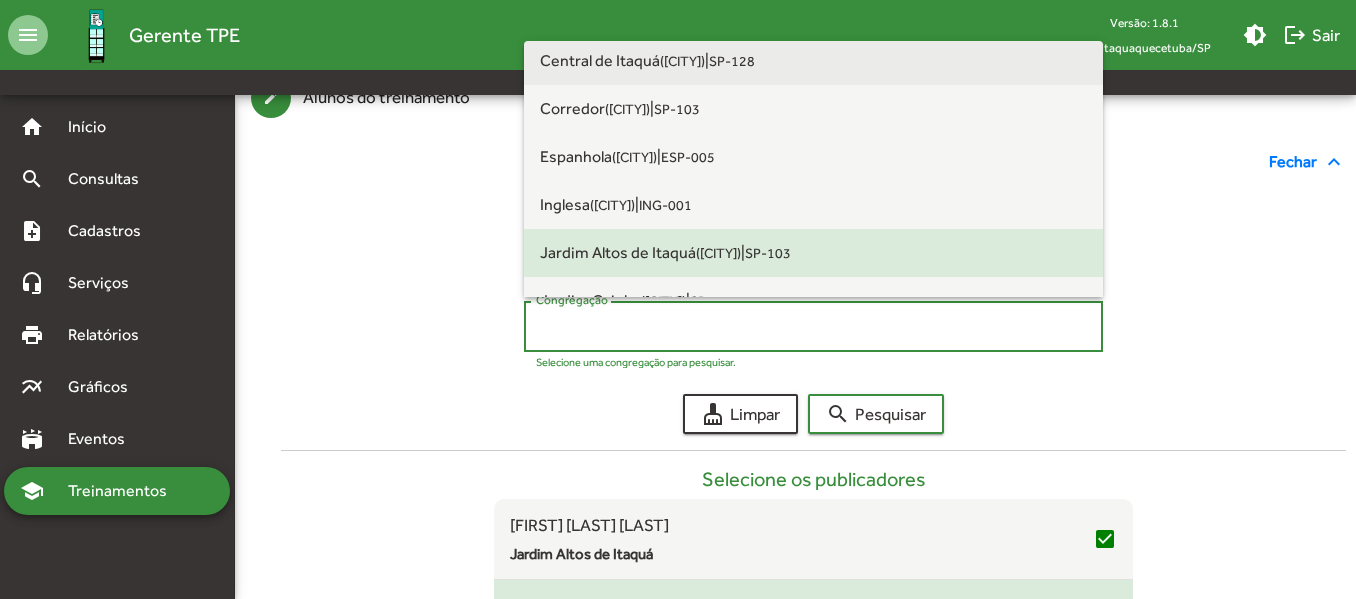scroll, scrollTop: 200, scrollLeft: 0, axis: vertical 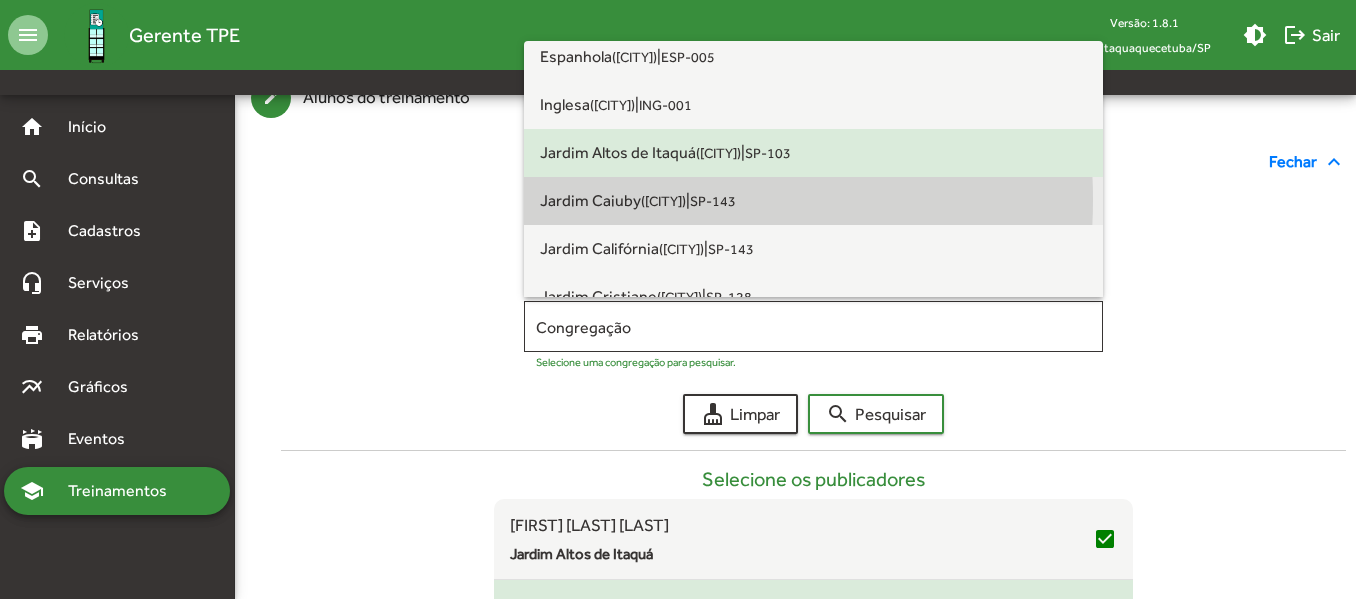 click on "[NEIGHBORHOOD] ([CITY])" at bounding box center (613, 200) 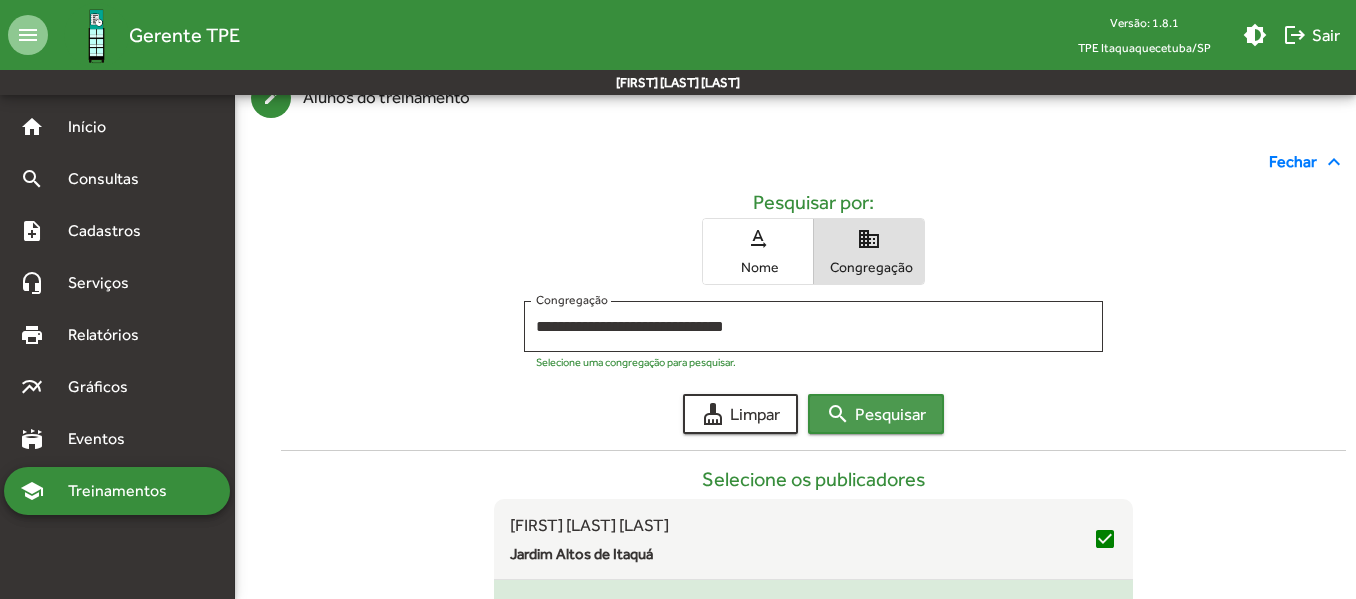 click on "search  Pesquisar" at bounding box center (876, 414) 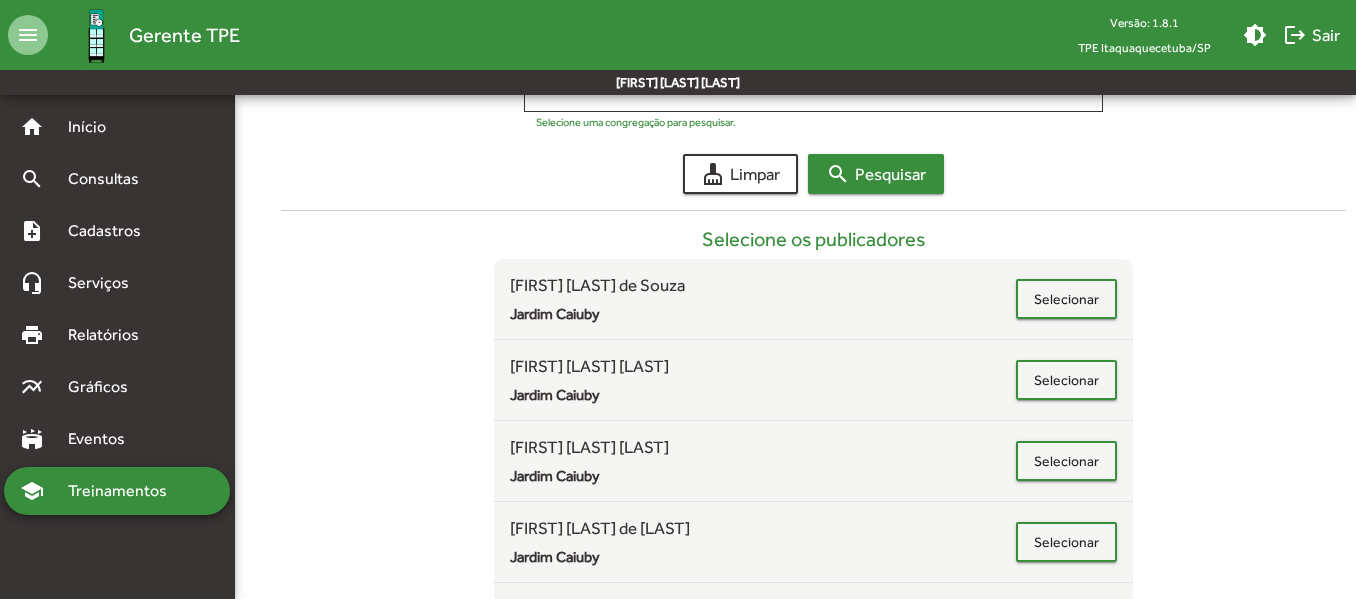 scroll, scrollTop: 504, scrollLeft: 0, axis: vertical 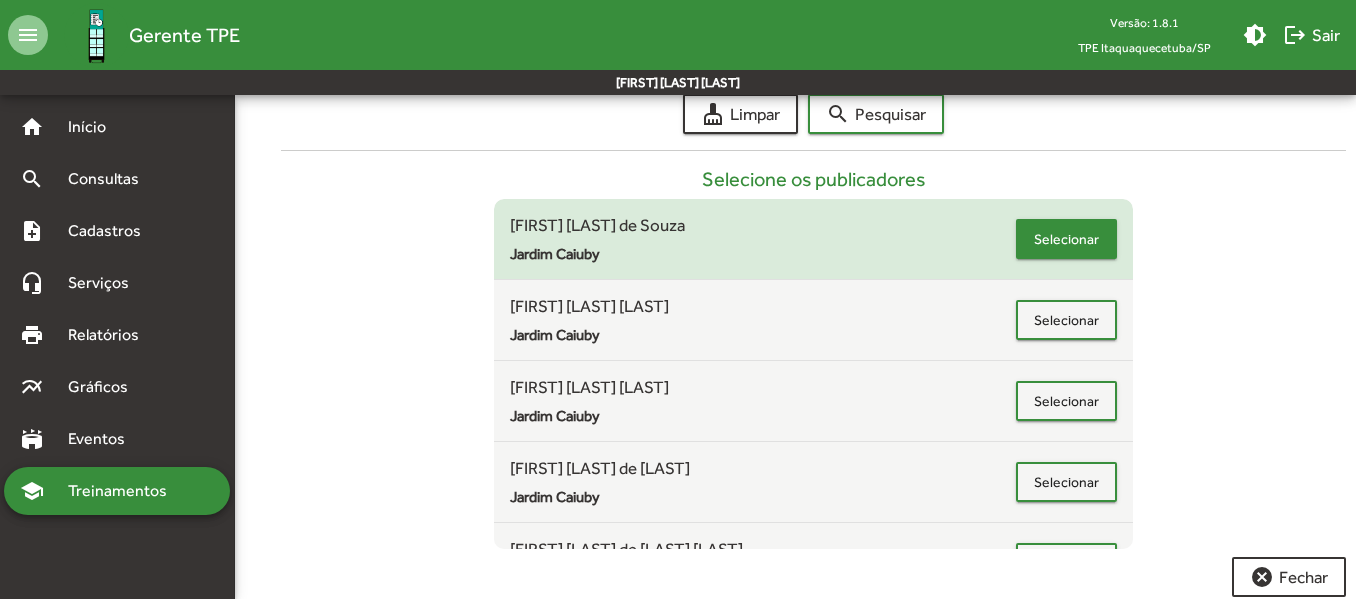 click on "Selecionar" at bounding box center [1066, 239] 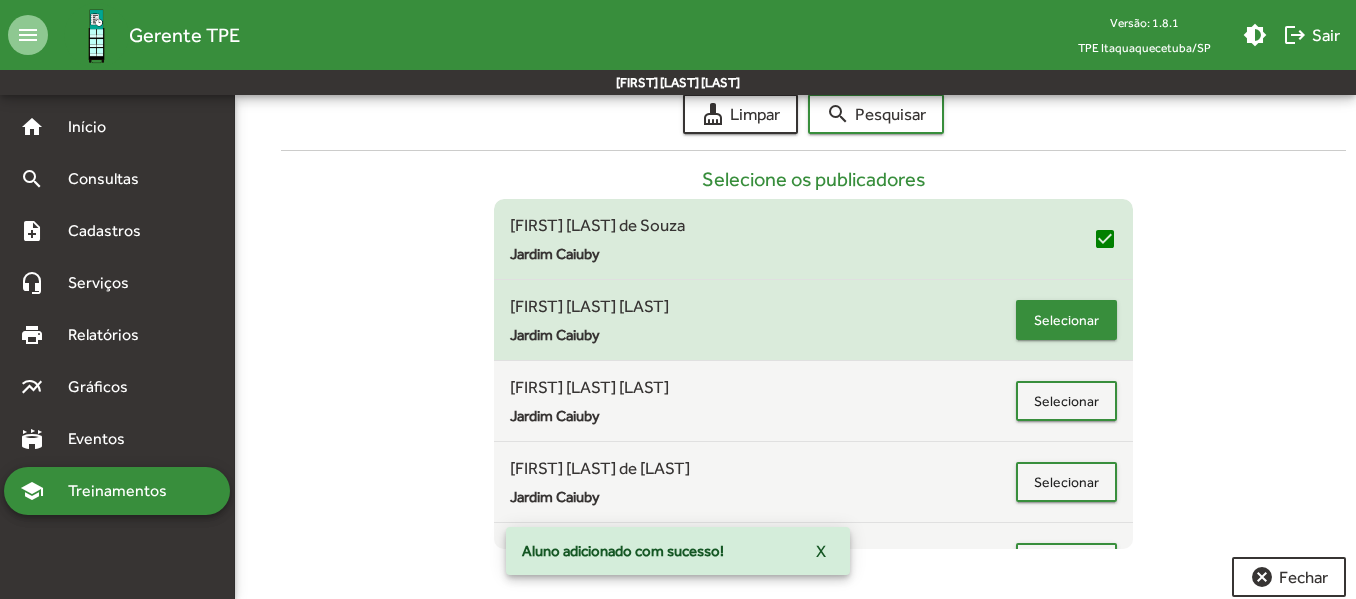 click on "Selecionar" at bounding box center [1066, 320] 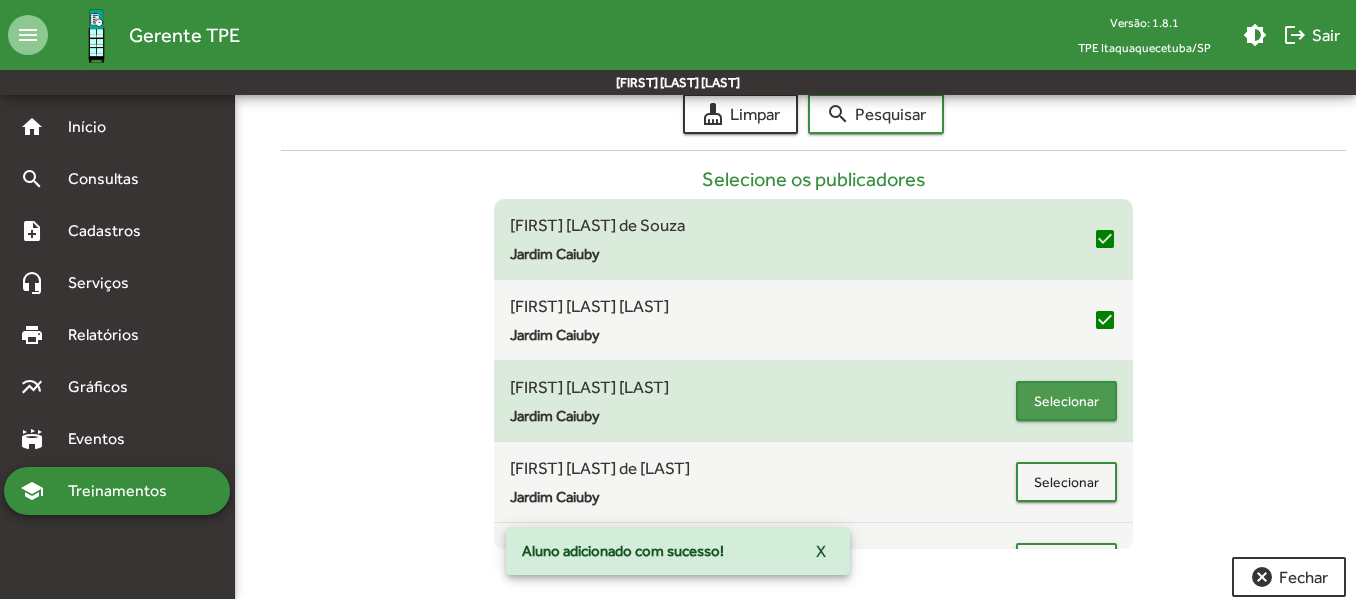 click on "Selecionar" at bounding box center [1066, 401] 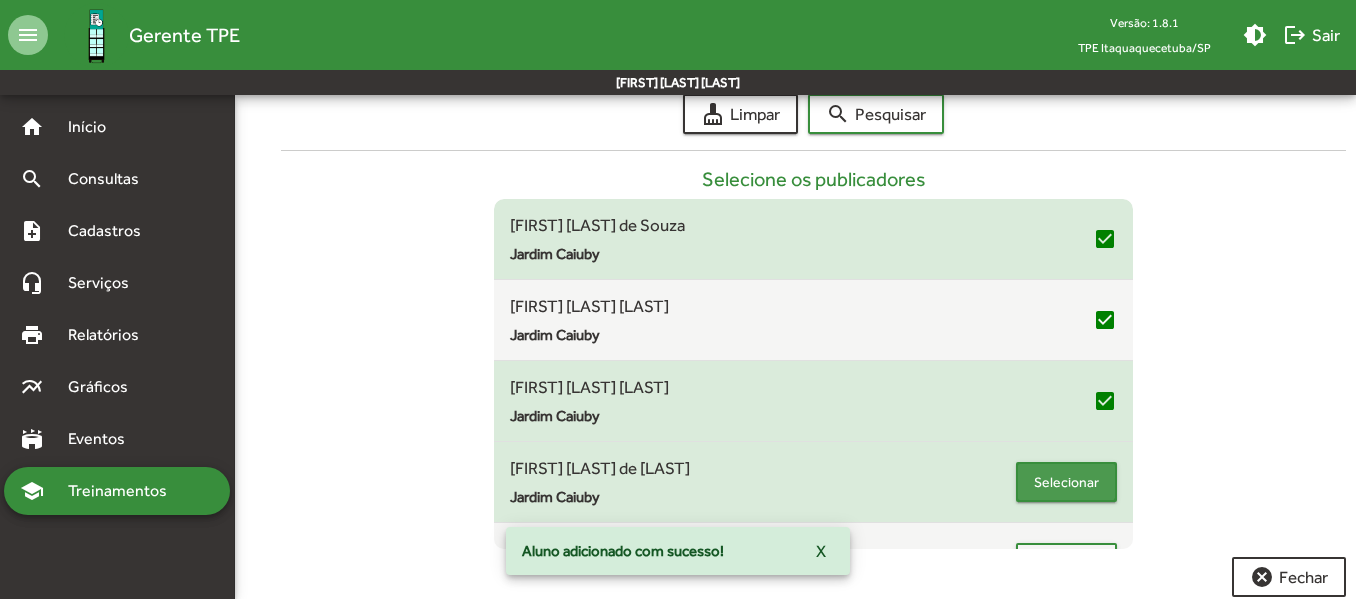 click on "Selecionar" at bounding box center (1066, 482) 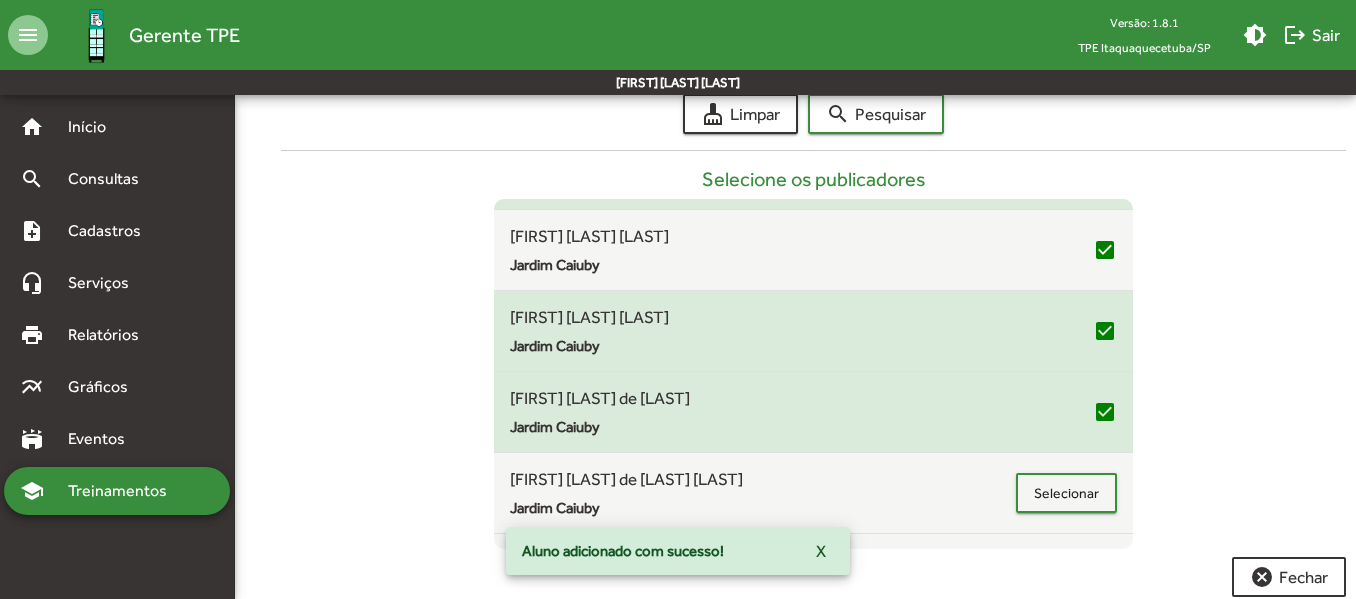 scroll, scrollTop: 86, scrollLeft: 0, axis: vertical 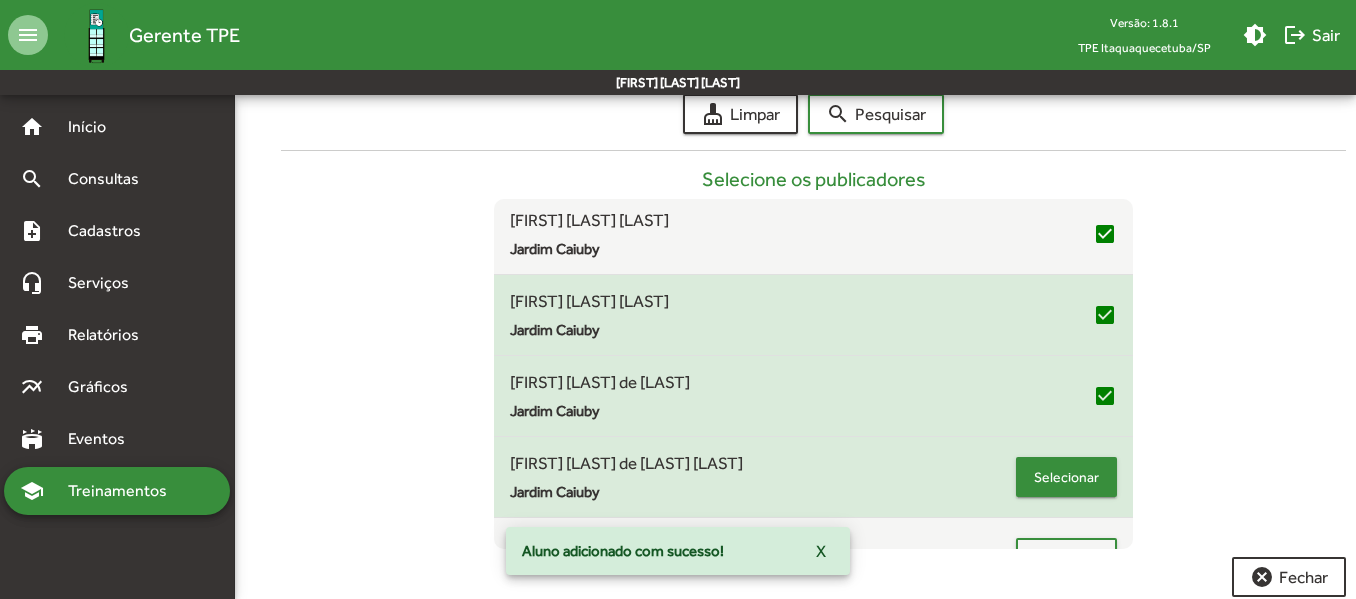 click on "Selecionar" at bounding box center (1066, 477) 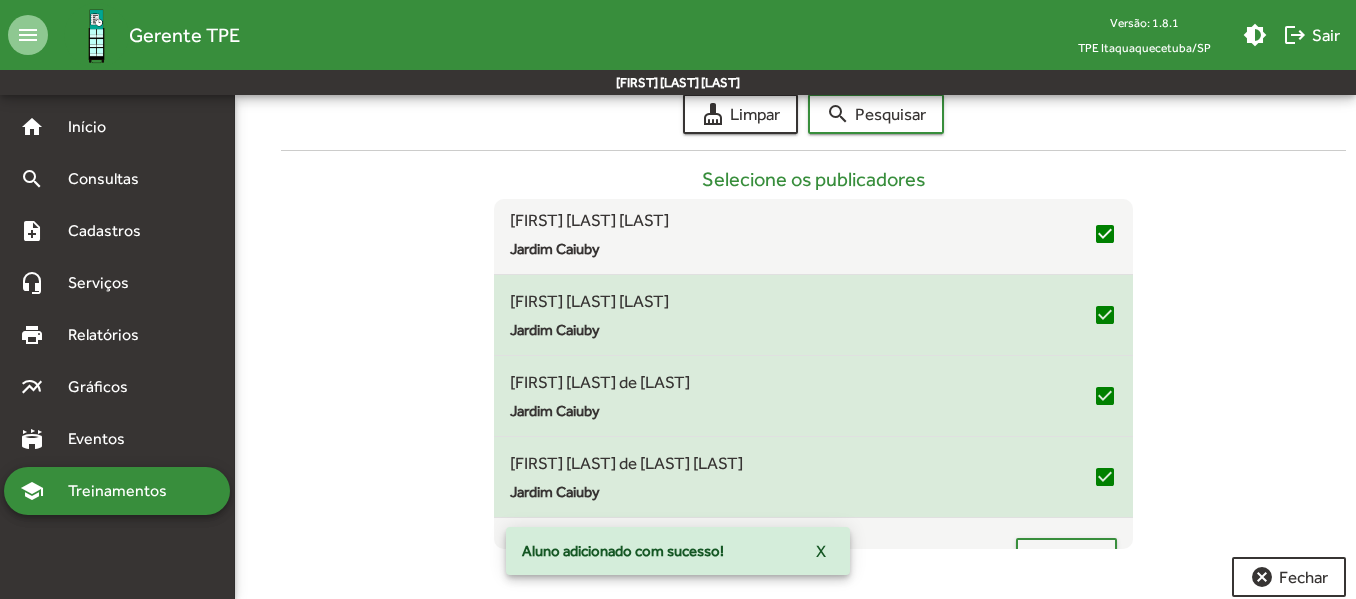 scroll, scrollTop: 135, scrollLeft: 0, axis: vertical 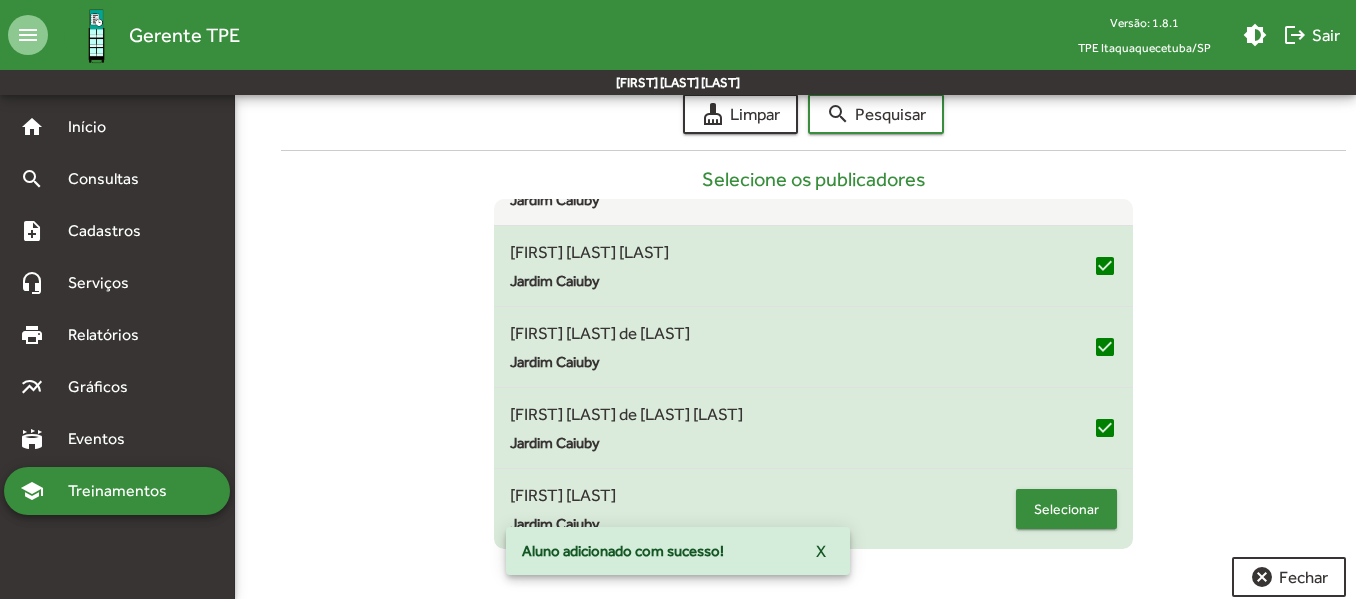 click on "Selecionar" at bounding box center (1066, 509) 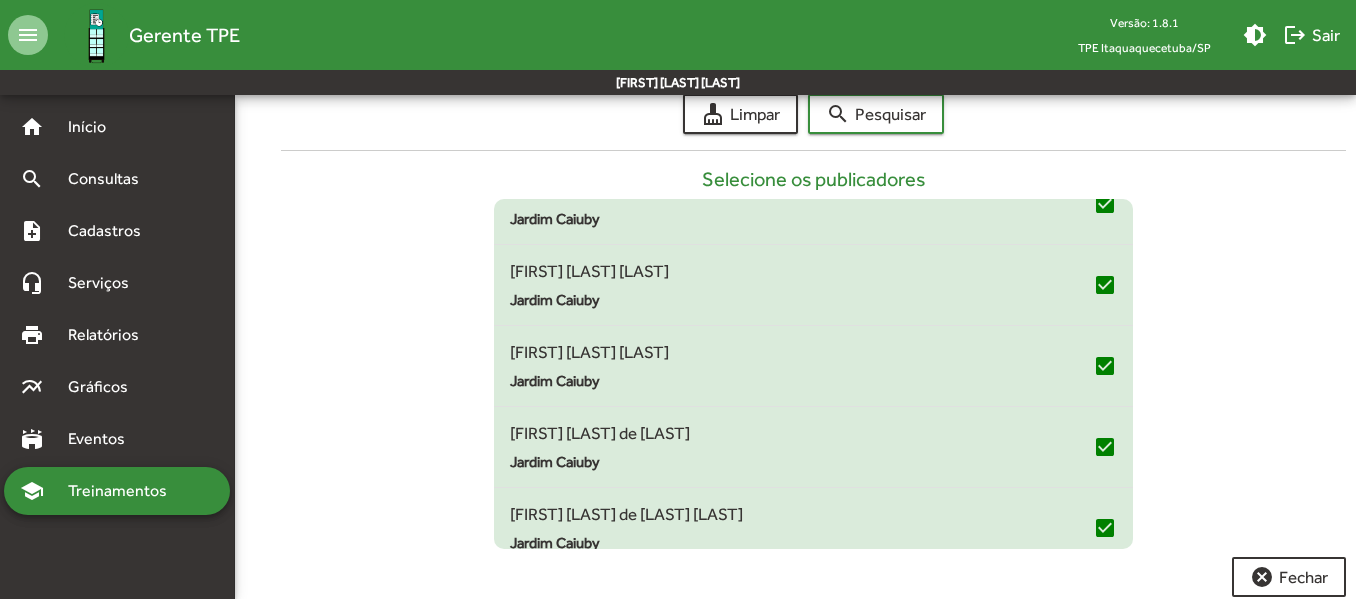 scroll, scrollTop: 0, scrollLeft: 0, axis: both 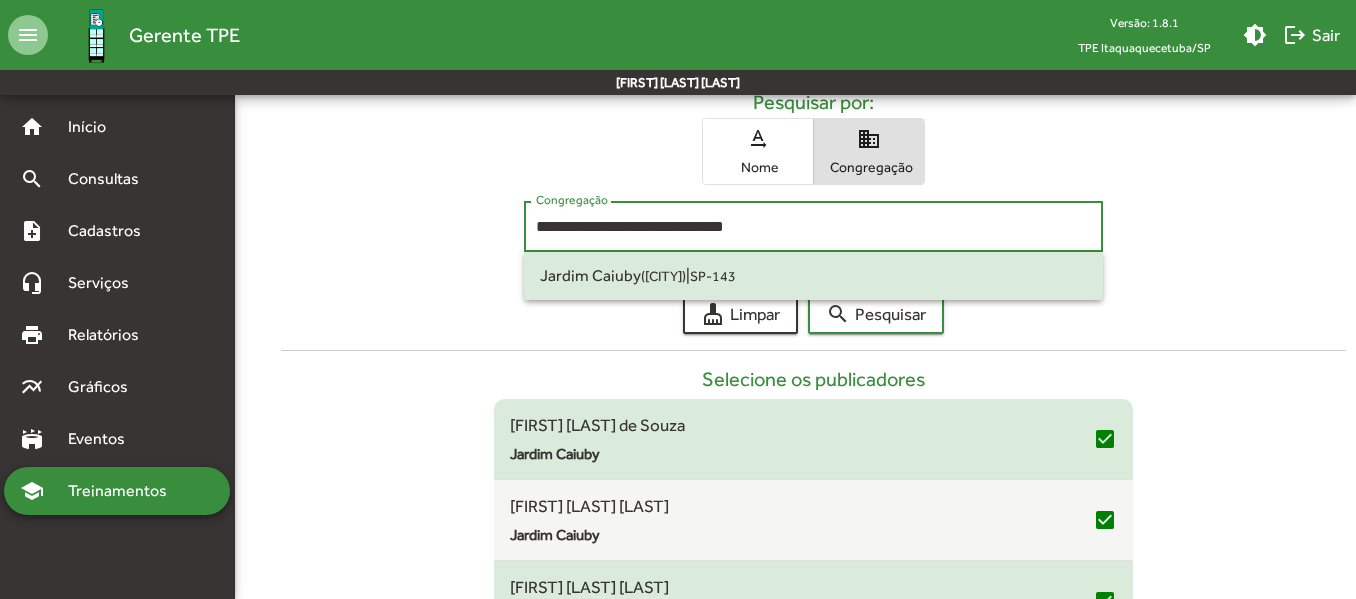 drag, startPoint x: 789, startPoint y: 231, endPoint x: 523, endPoint y: 230, distance: 266.0019 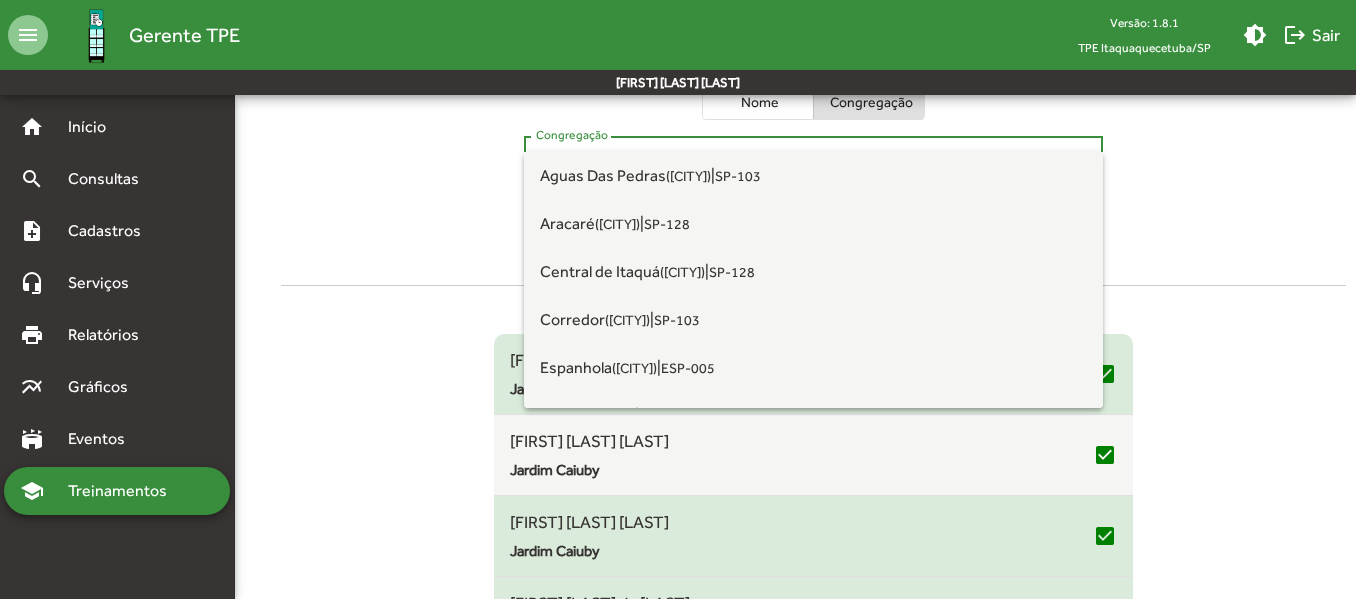 scroll, scrollTop: 404, scrollLeft: 0, axis: vertical 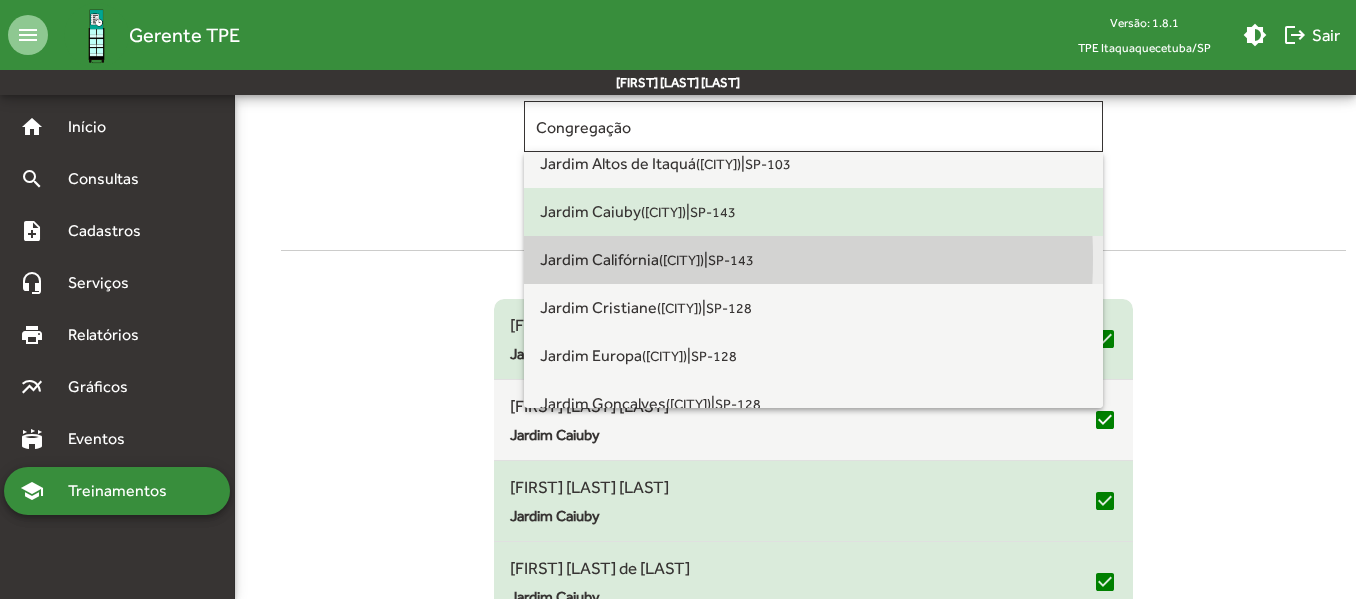 click on "Jardim Califórnia ([CITY])" at bounding box center [622, 259] 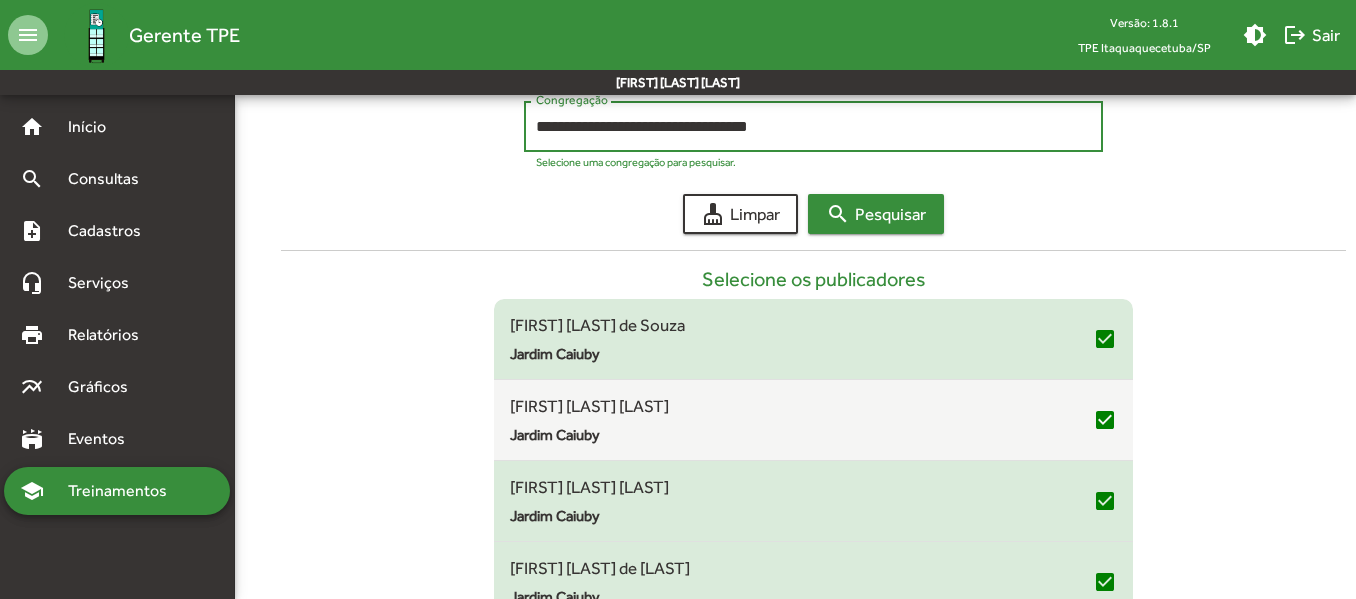 click on "search  Pesquisar" at bounding box center (876, 214) 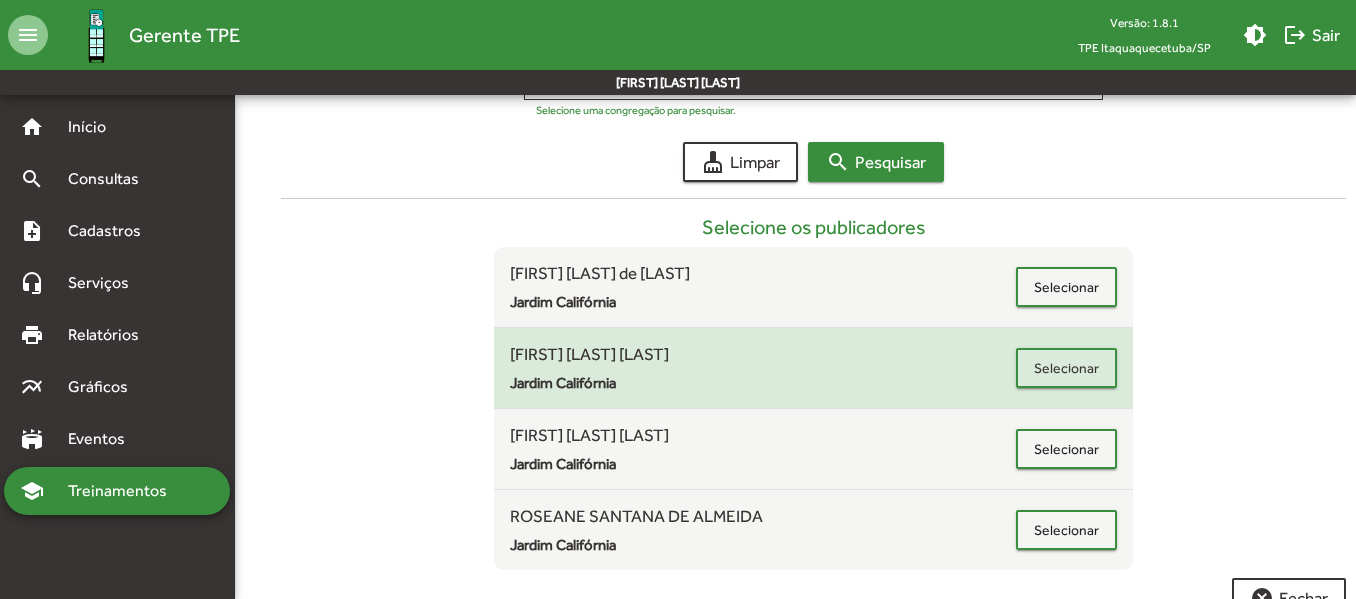 scroll, scrollTop: 504, scrollLeft: 0, axis: vertical 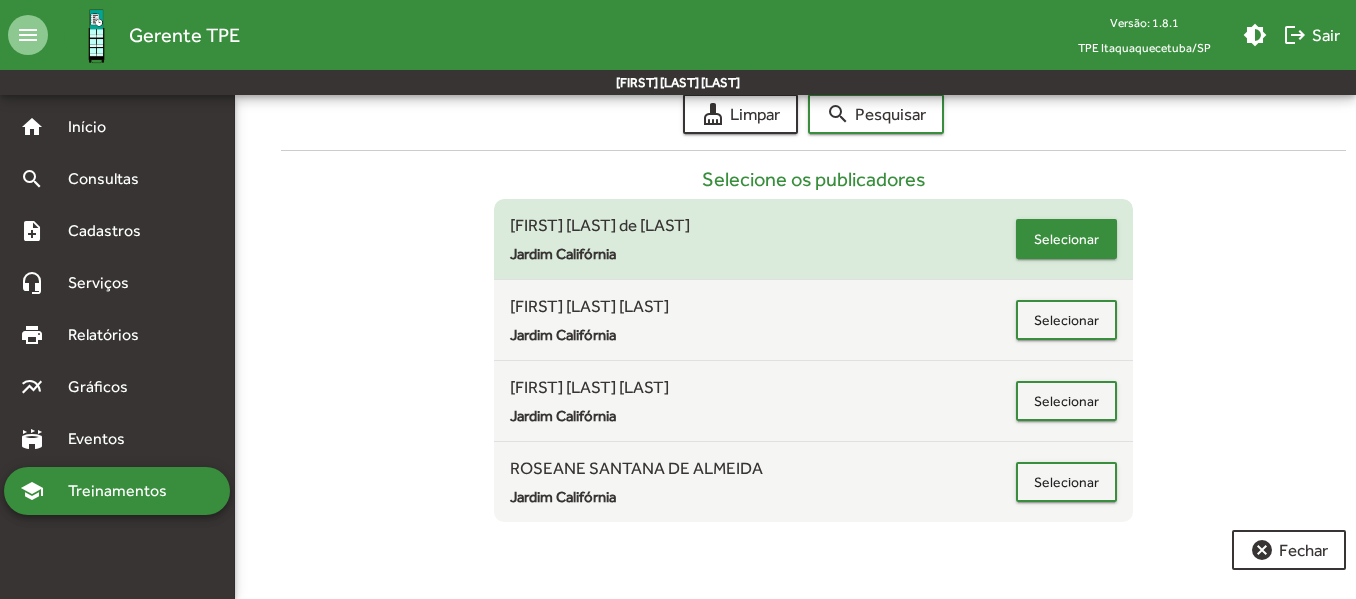 click on "Selecionar" at bounding box center (1066, 239) 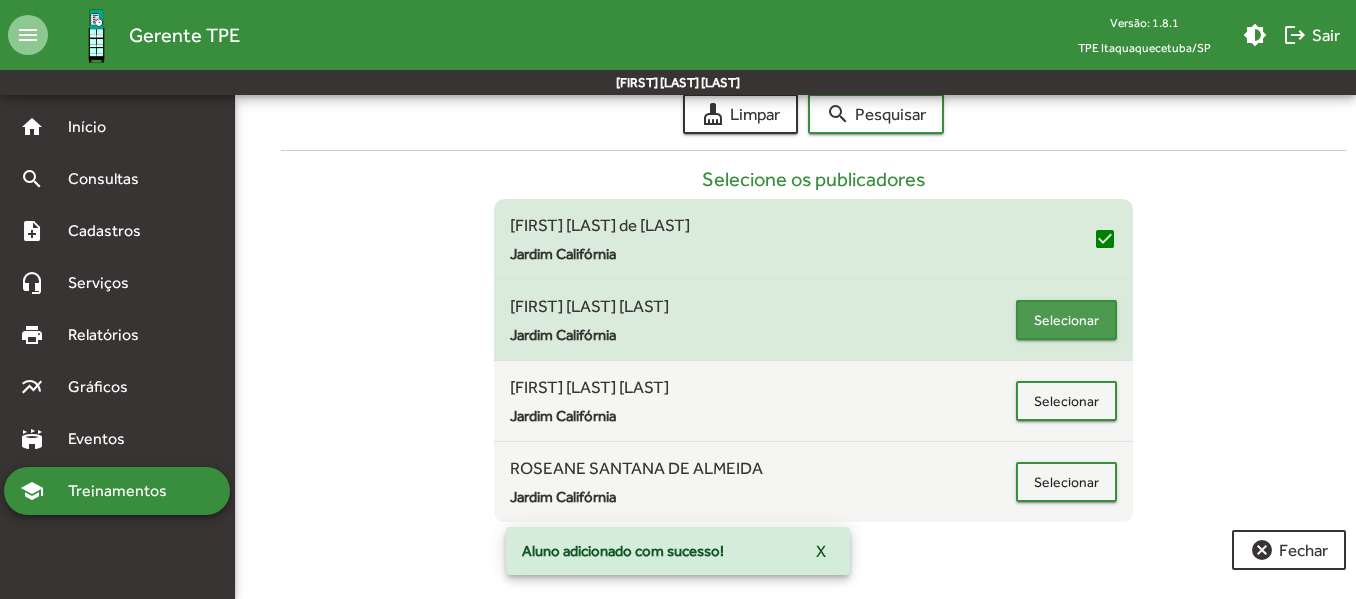 click on "Selecionar" at bounding box center (1066, 320) 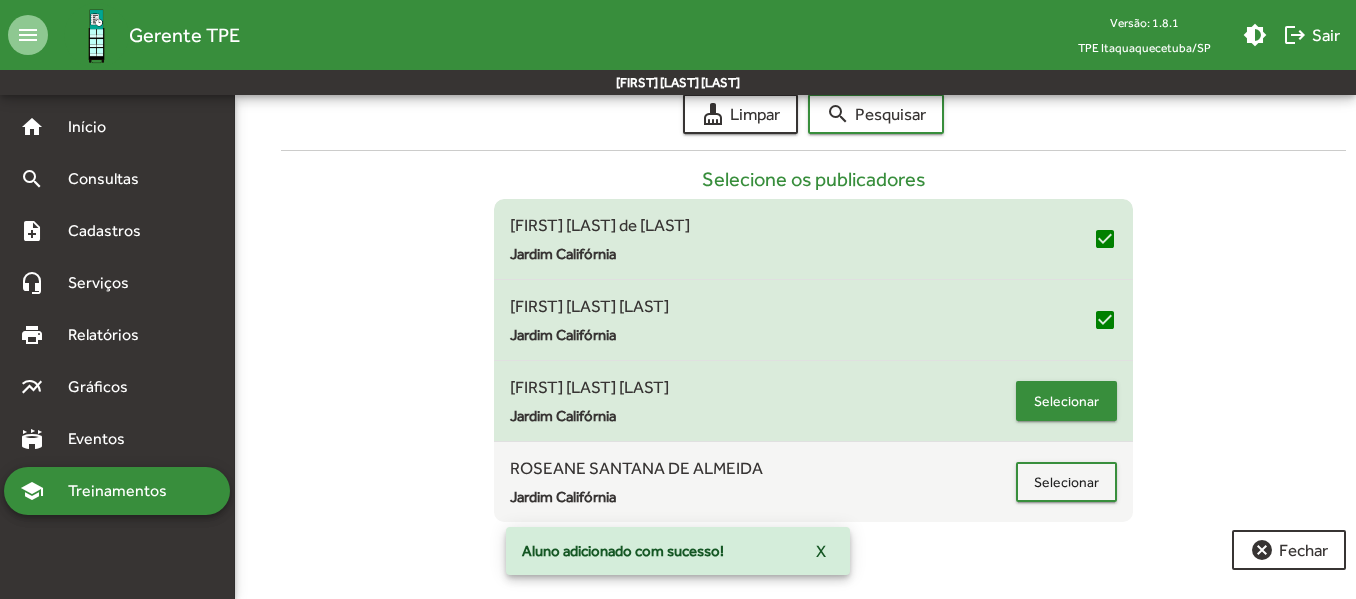 click on "Selecionar" at bounding box center (1066, 401) 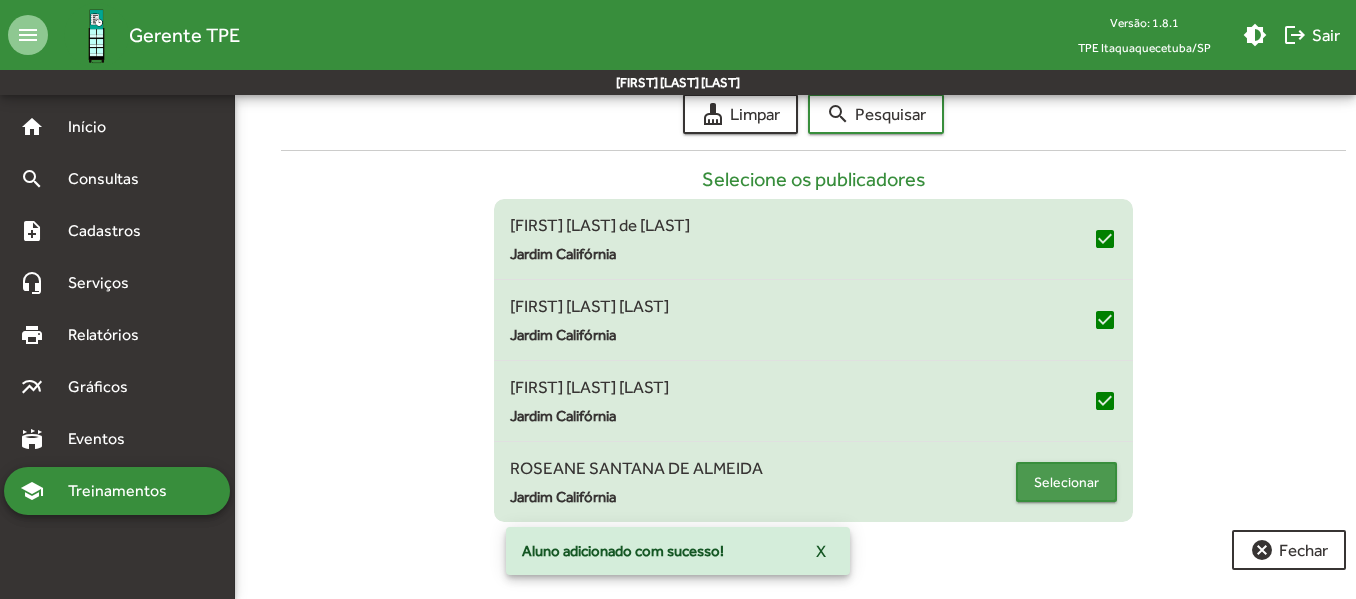 click on "Selecionar" at bounding box center (1066, 482) 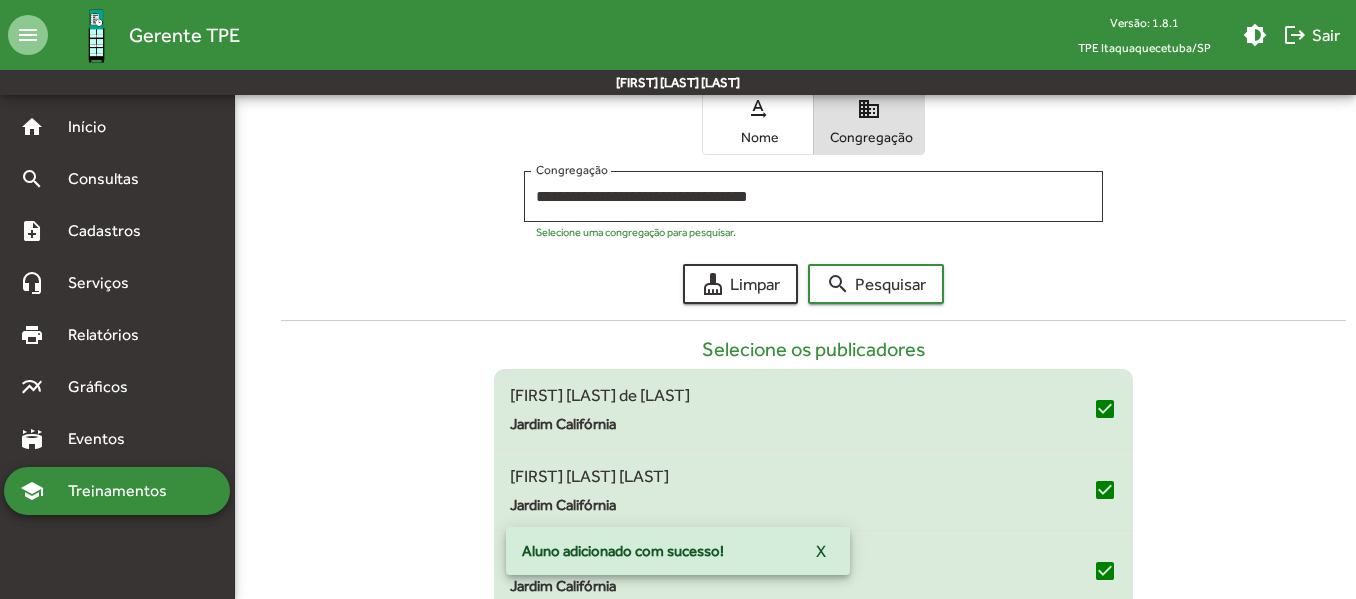 scroll, scrollTop: 304, scrollLeft: 0, axis: vertical 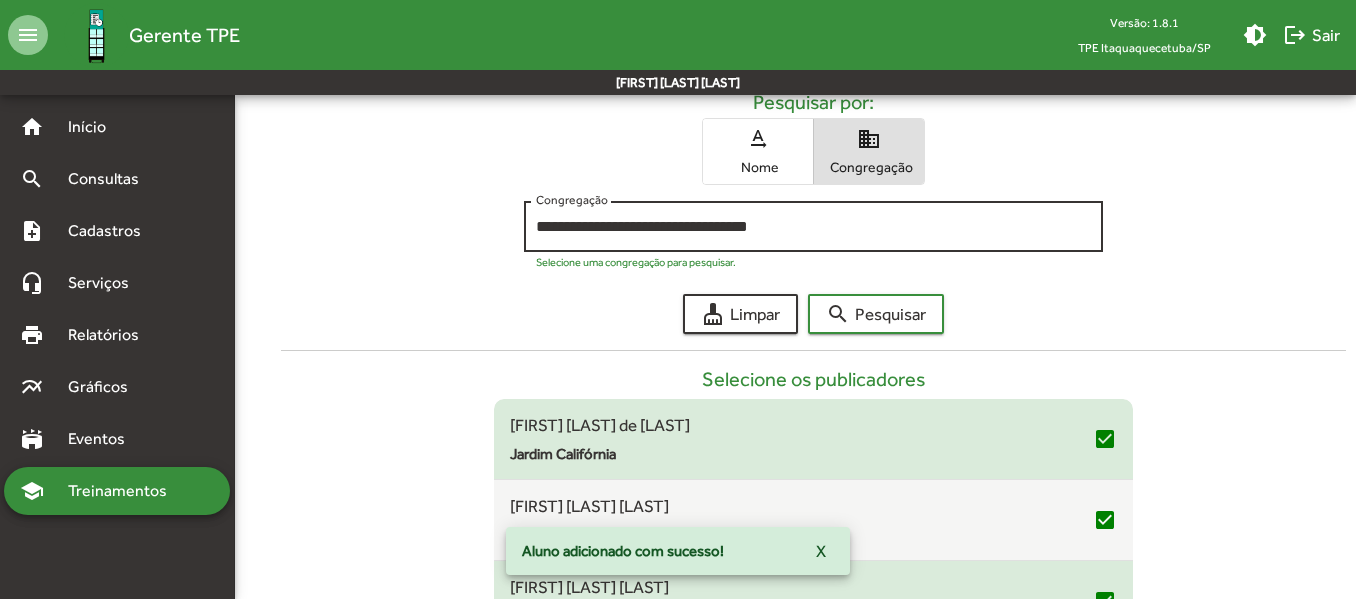 click on "**********" at bounding box center (813, 227) 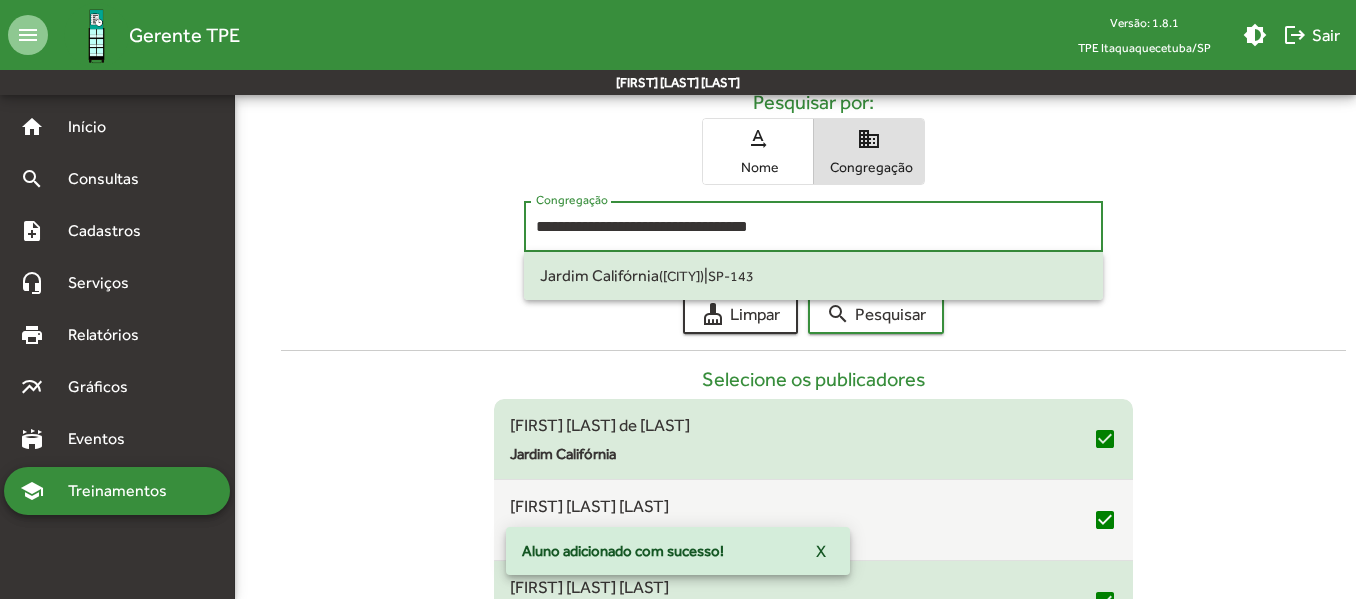 drag, startPoint x: 805, startPoint y: 224, endPoint x: 545, endPoint y: 224, distance: 260 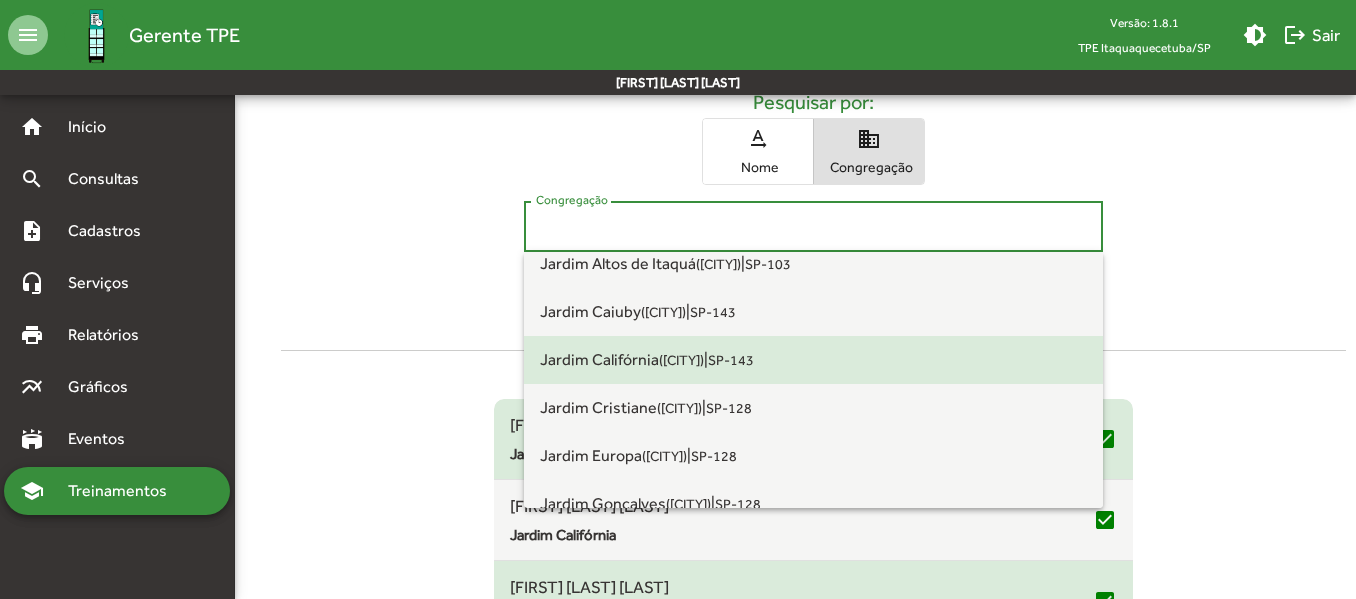scroll, scrollTop: 400, scrollLeft: 0, axis: vertical 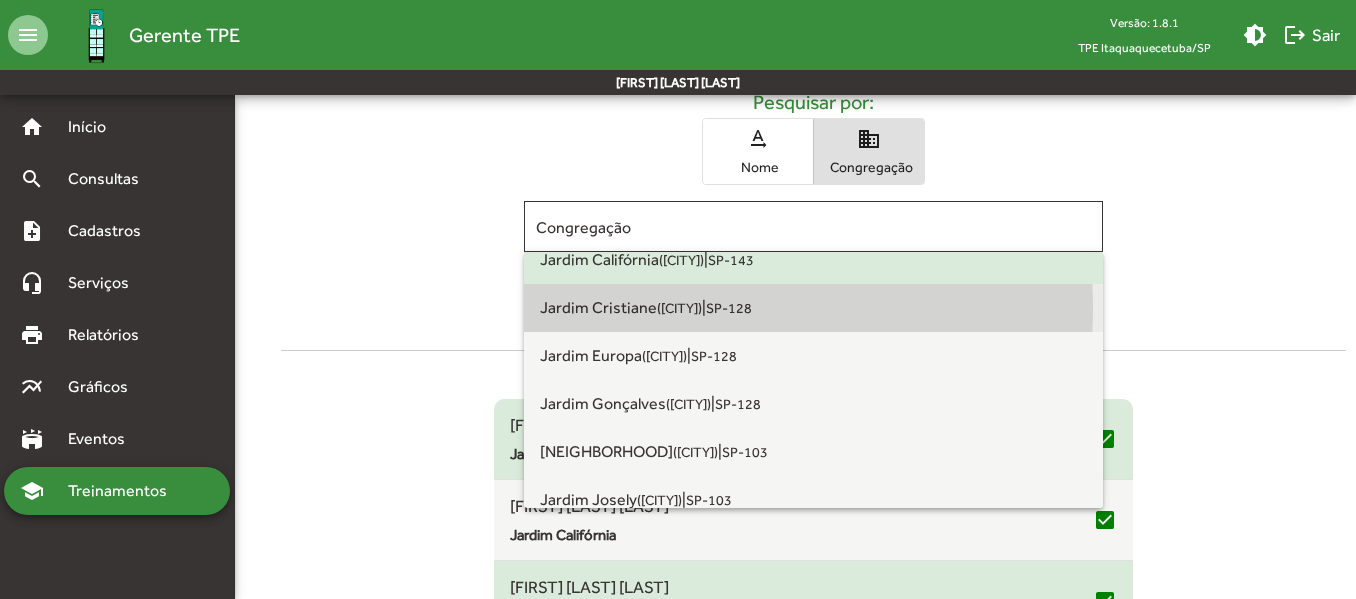 click on "Jardim Cristiane  (Itaquaquecetuba)" at bounding box center (621, 307) 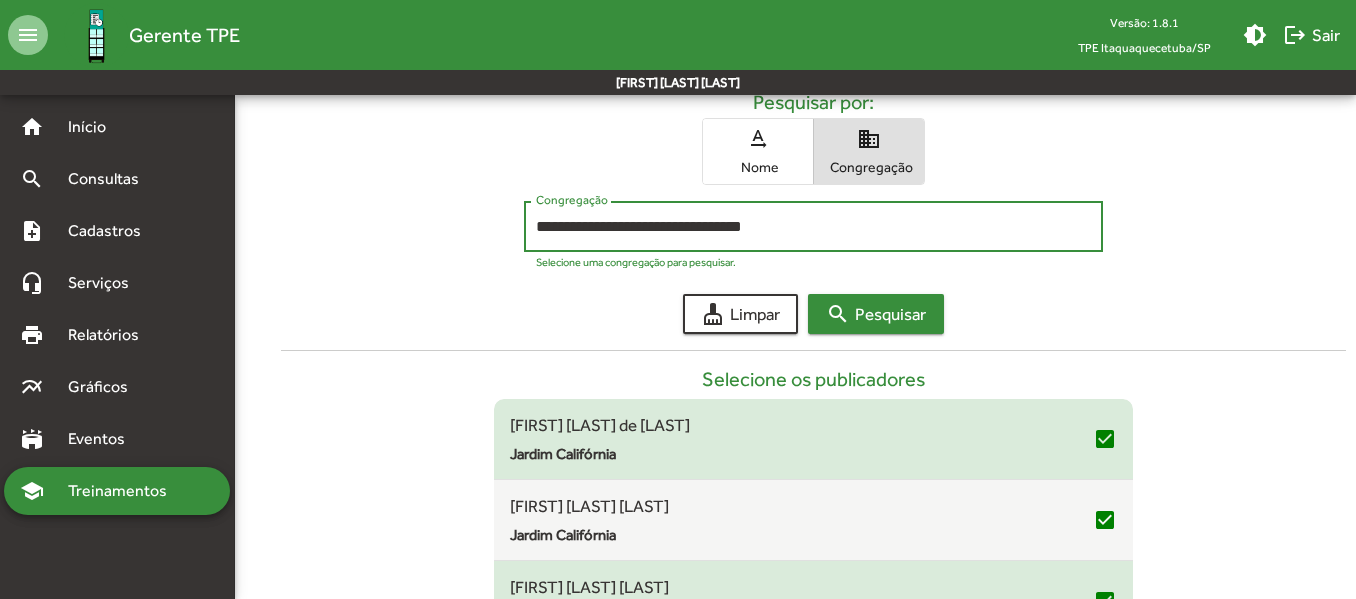 click on "search  Pesquisar" at bounding box center (876, 314) 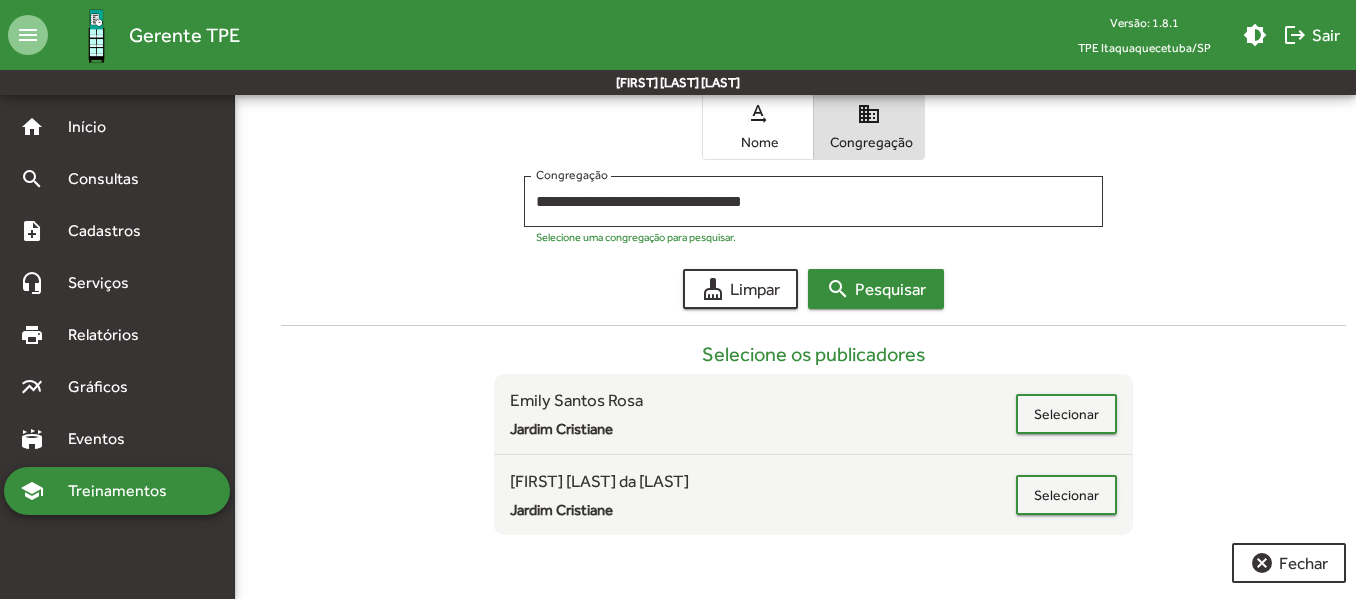 scroll, scrollTop: 342, scrollLeft: 0, axis: vertical 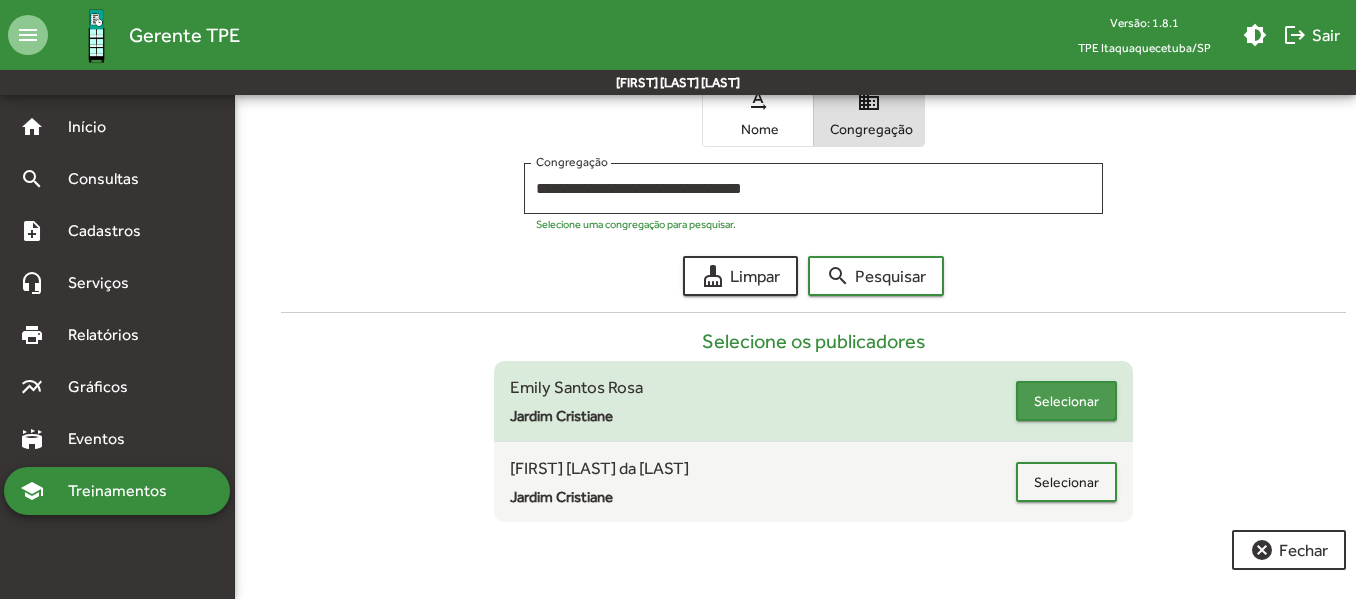click on "Selecionar" at bounding box center [1066, 401] 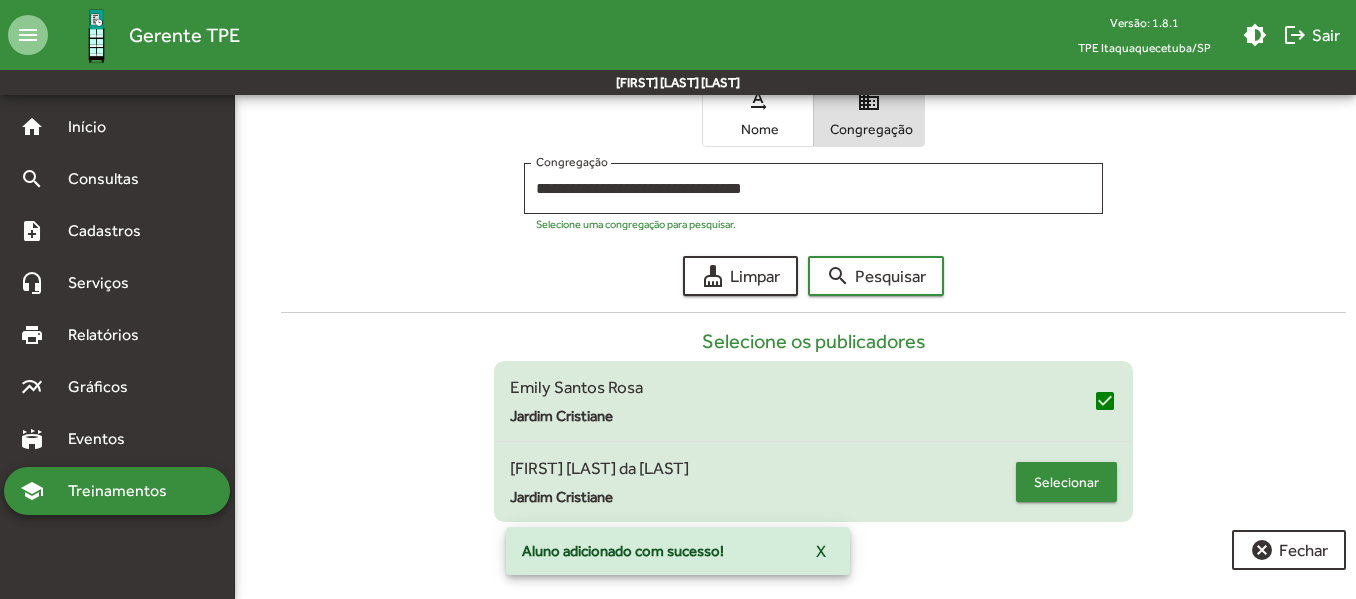 click on "Selecionar" at bounding box center (1066, 482) 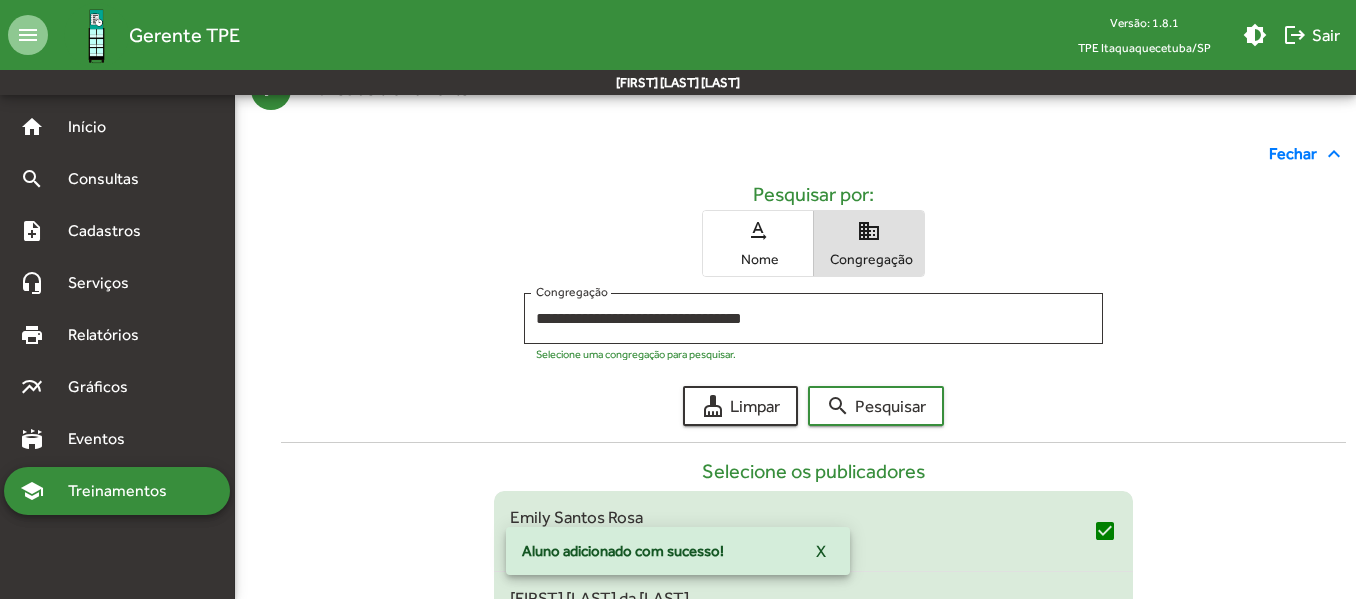 scroll, scrollTop: 142, scrollLeft: 0, axis: vertical 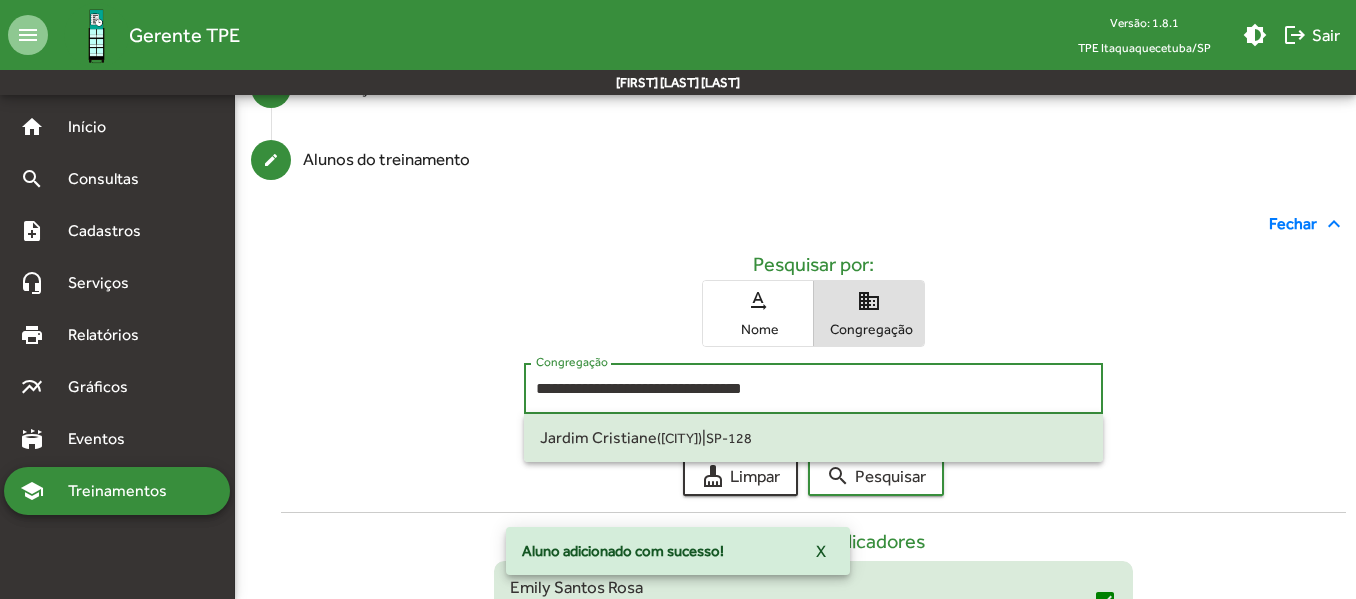 drag, startPoint x: 804, startPoint y: 383, endPoint x: 546, endPoint y: 377, distance: 258.06976 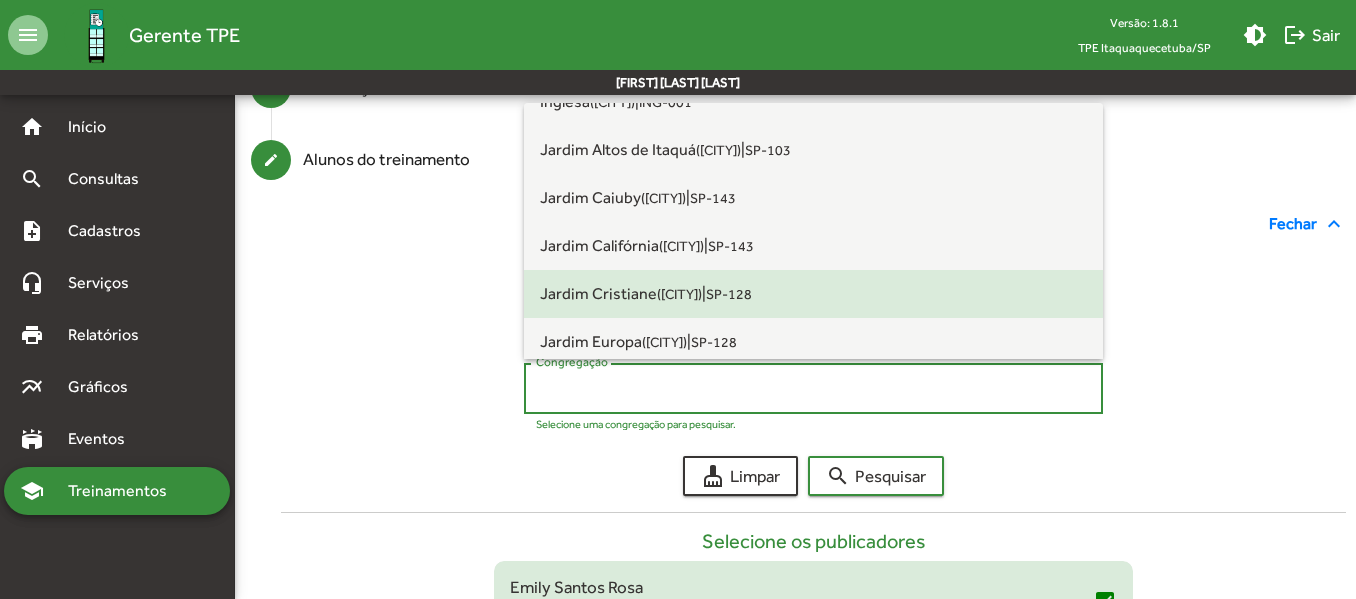 scroll, scrollTop: 300, scrollLeft: 0, axis: vertical 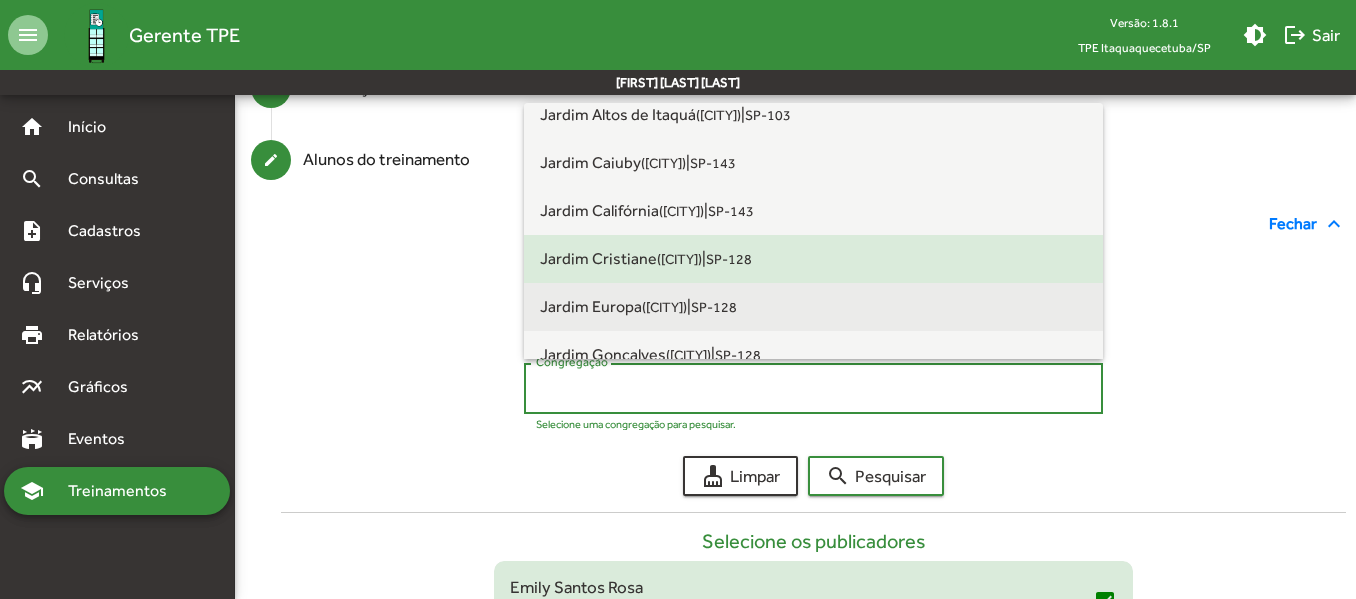 click on "([CITY])" at bounding box center [664, 307] 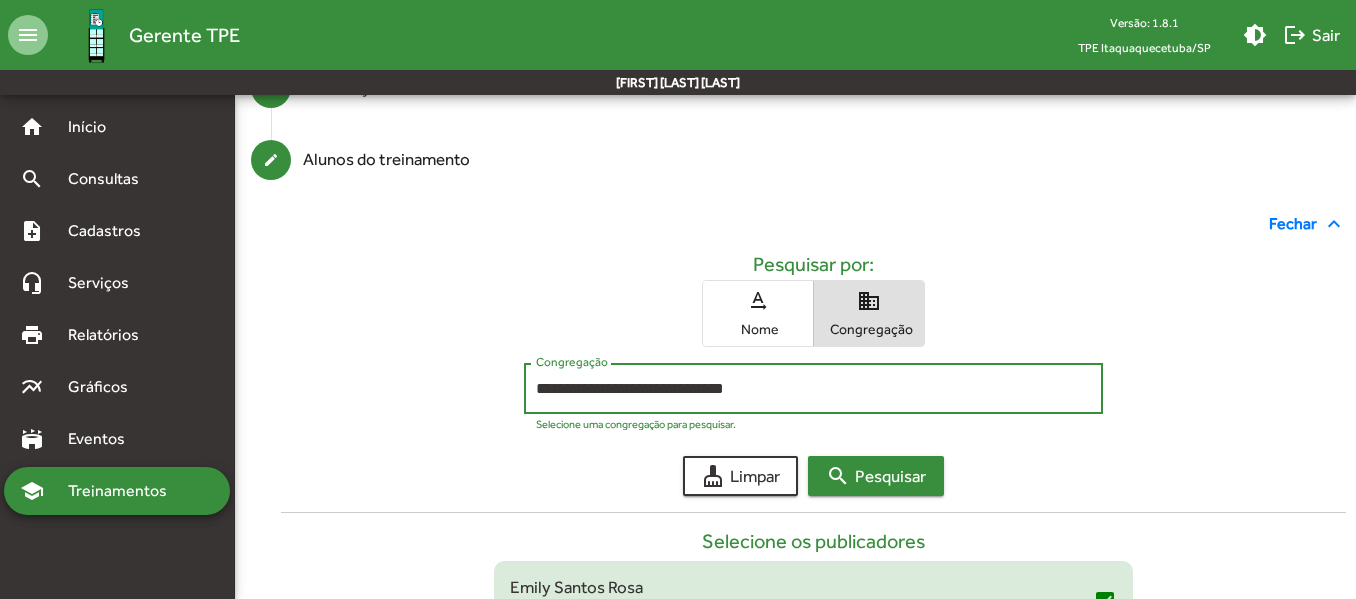 click on "search  Pesquisar" at bounding box center [876, 476] 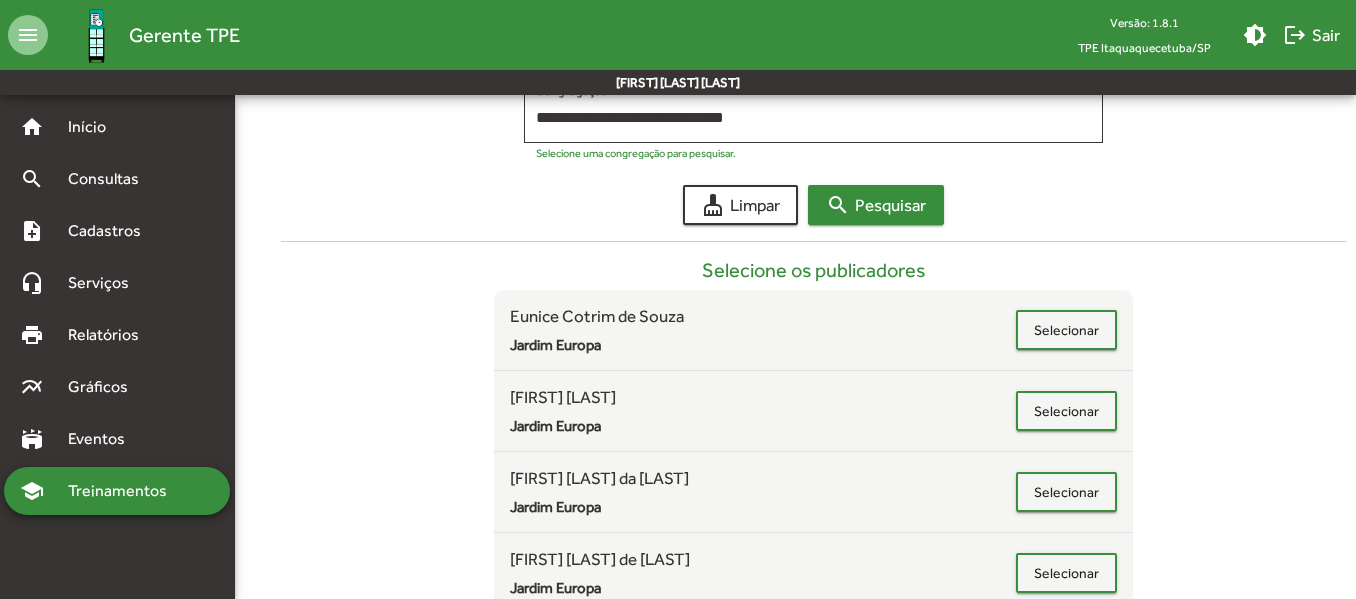 scroll, scrollTop: 442, scrollLeft: 0, axis: vertical 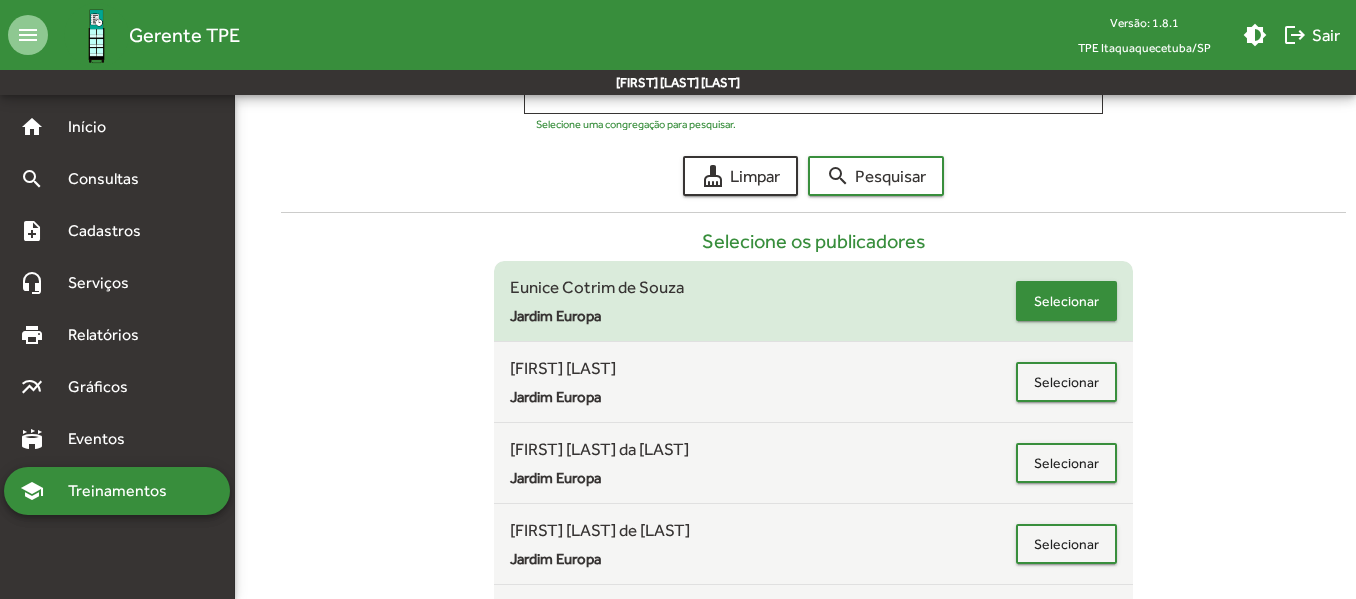 click on "Selecionar" at bounding box center (1066, 301) 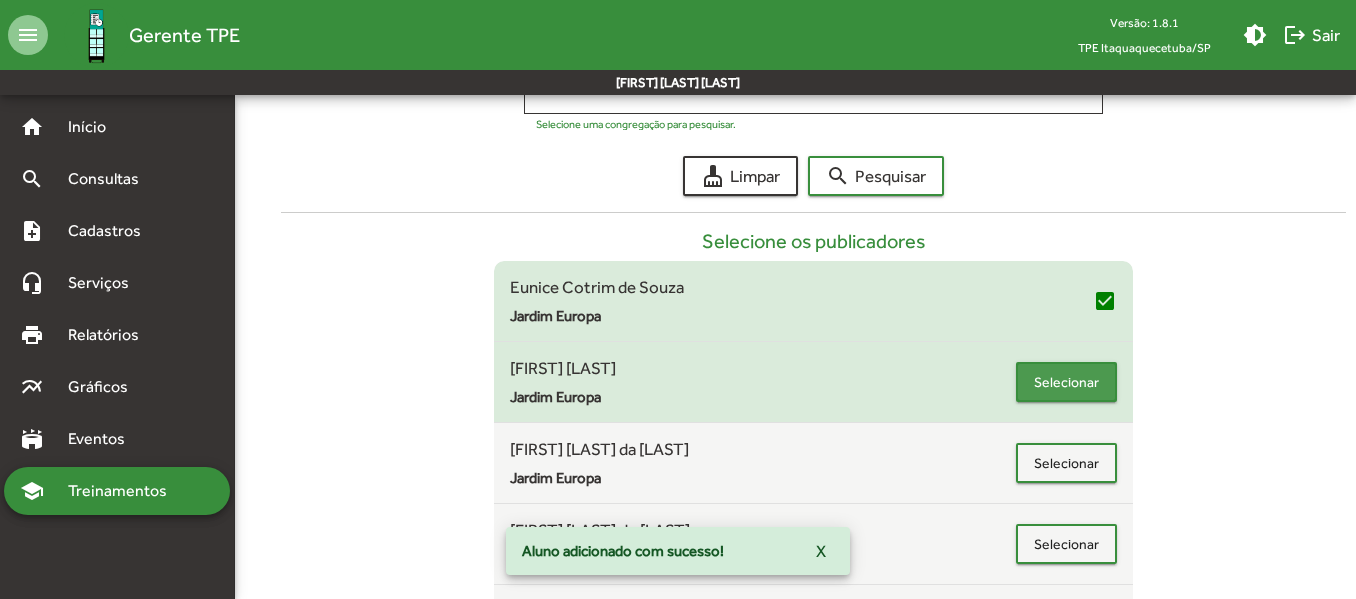 click on "Selecionar" at bounding box center [1066, 382] 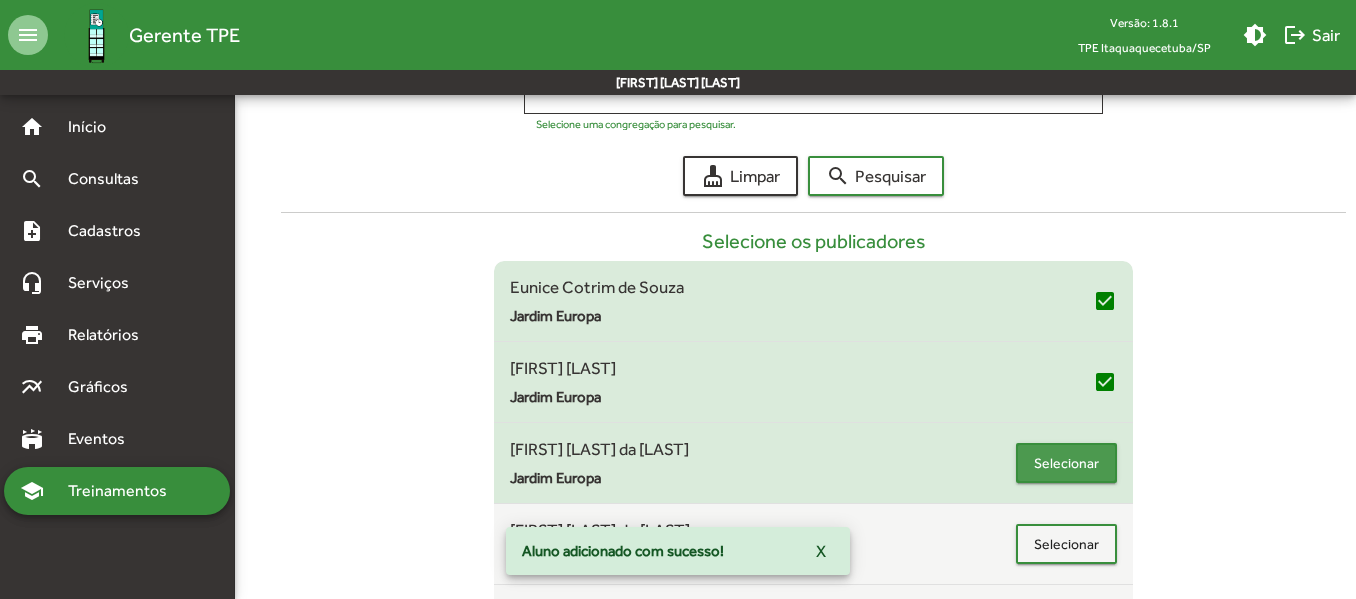 click on "Selecionar" at bounding box center [1066, 463] 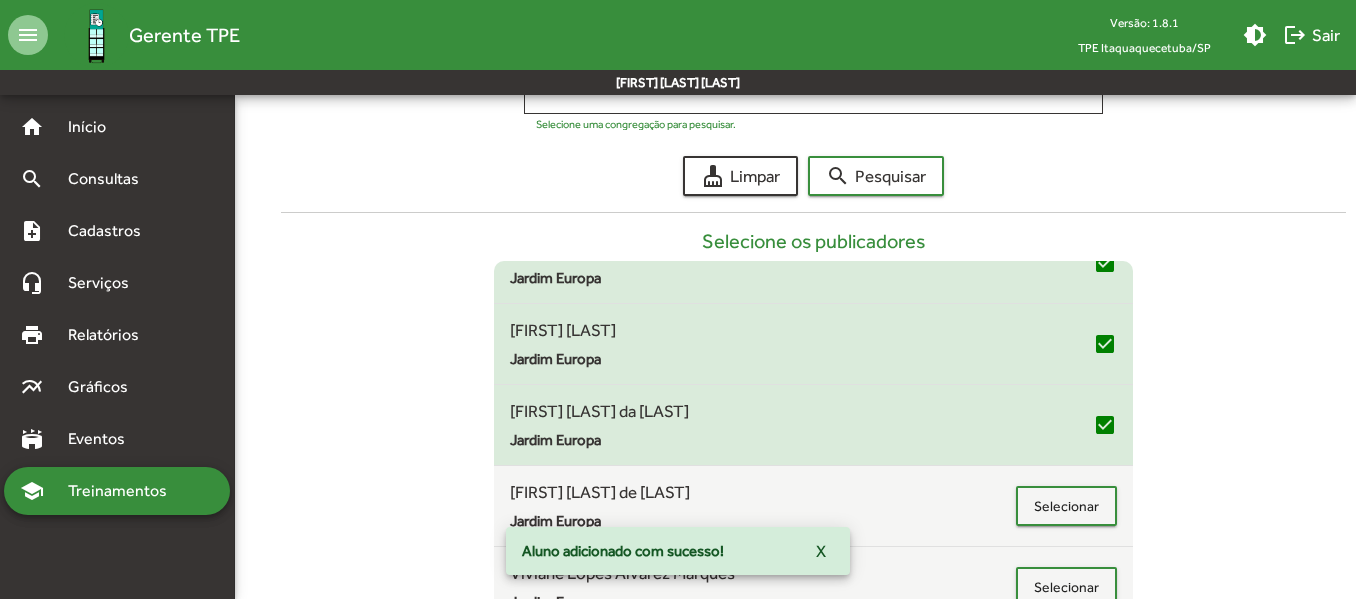 scroll, scrollTop: 54, scrollLeft: 0, axis: vertical 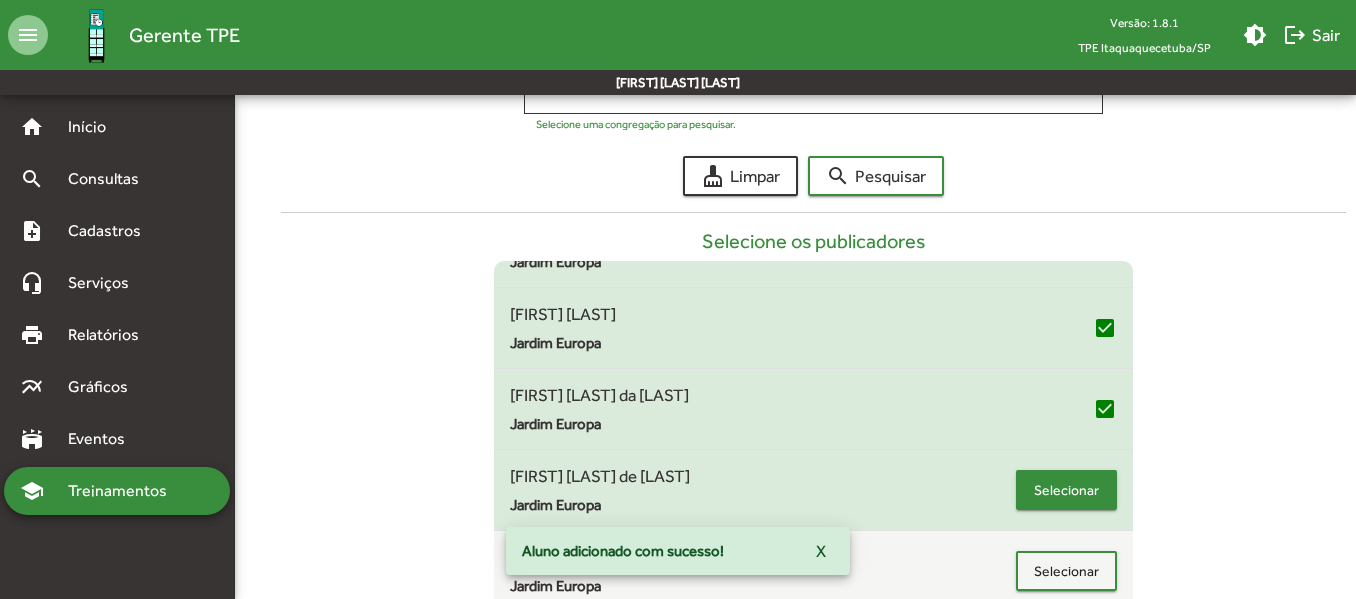 click on "Selecionar" at bounding box center (1066, 490) 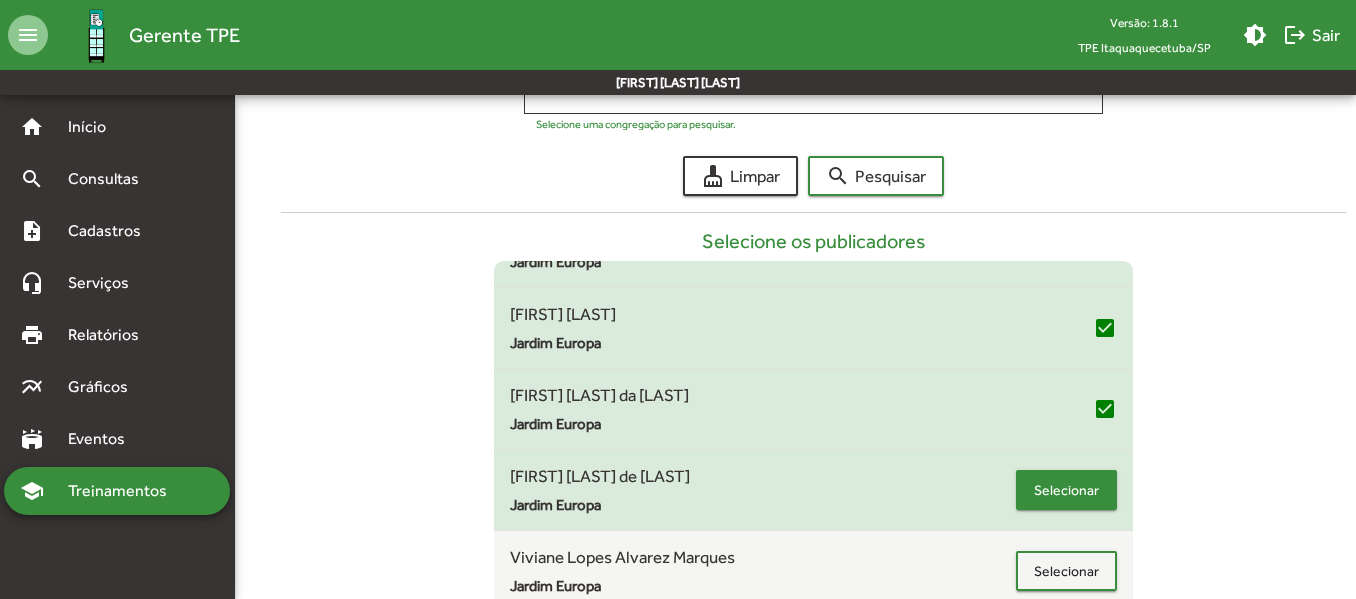 click on "[FIRST] [LAST] de [LAST] [LAST]" at bounding box center (763, 490) 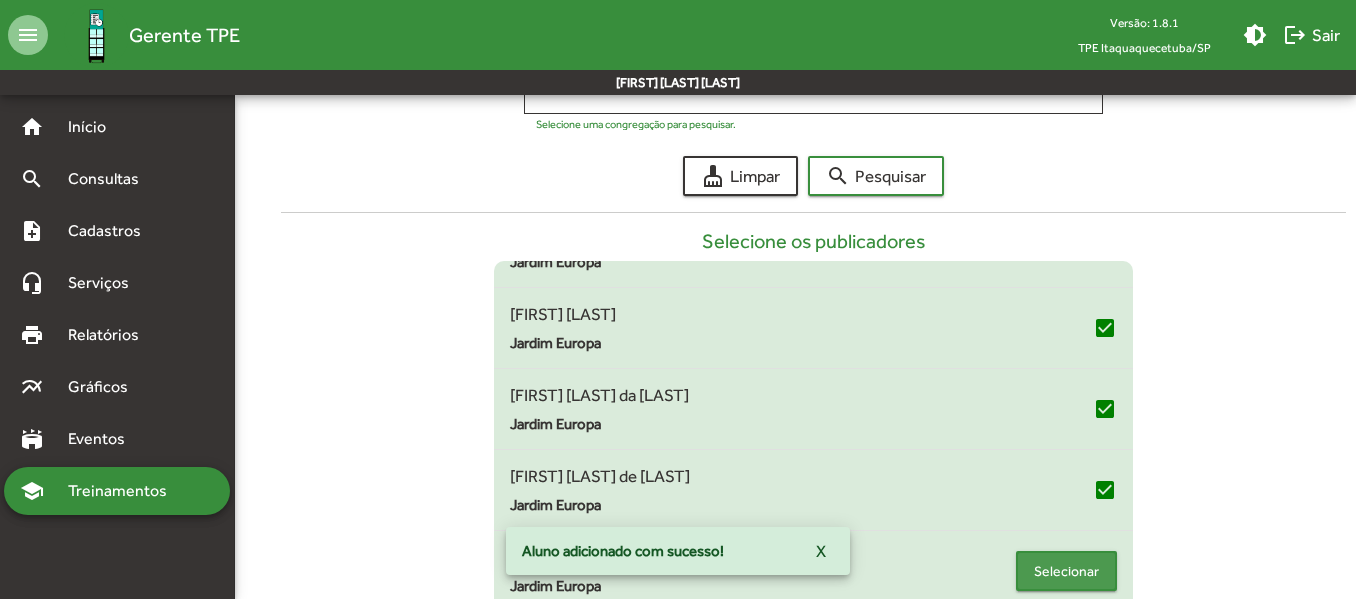 click on "Selecionar" at bounding box center [1066, 571] 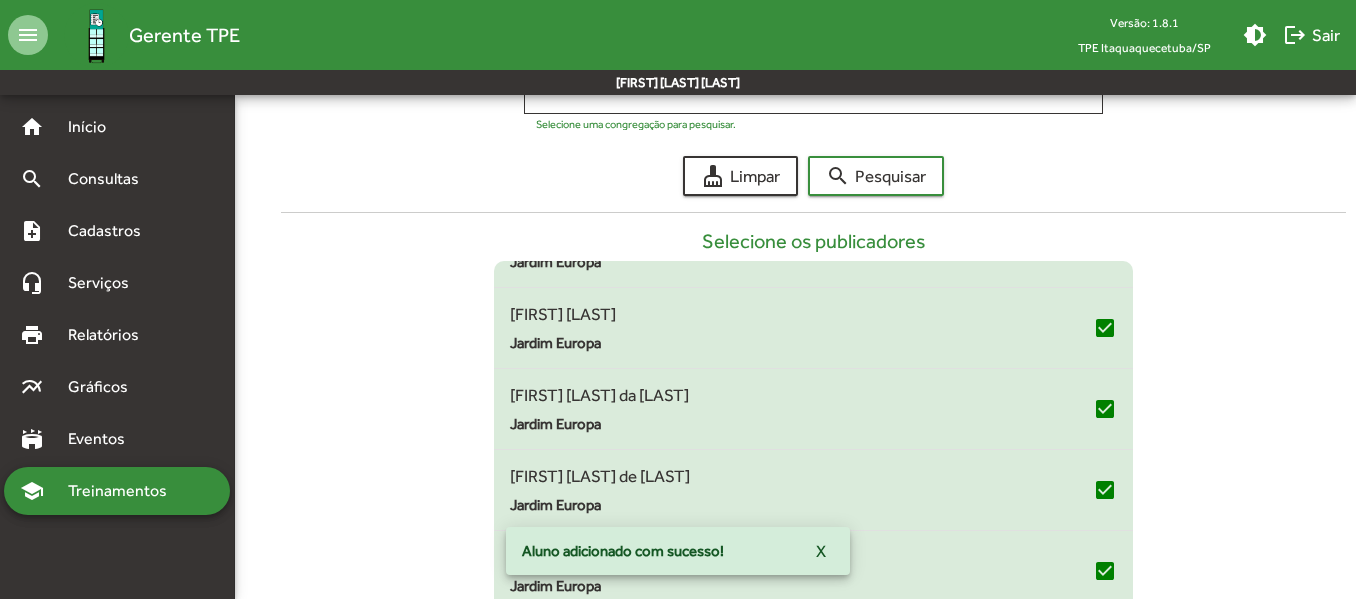 scroll, scrollTop: 0, scrollLeft: 0, axis: both 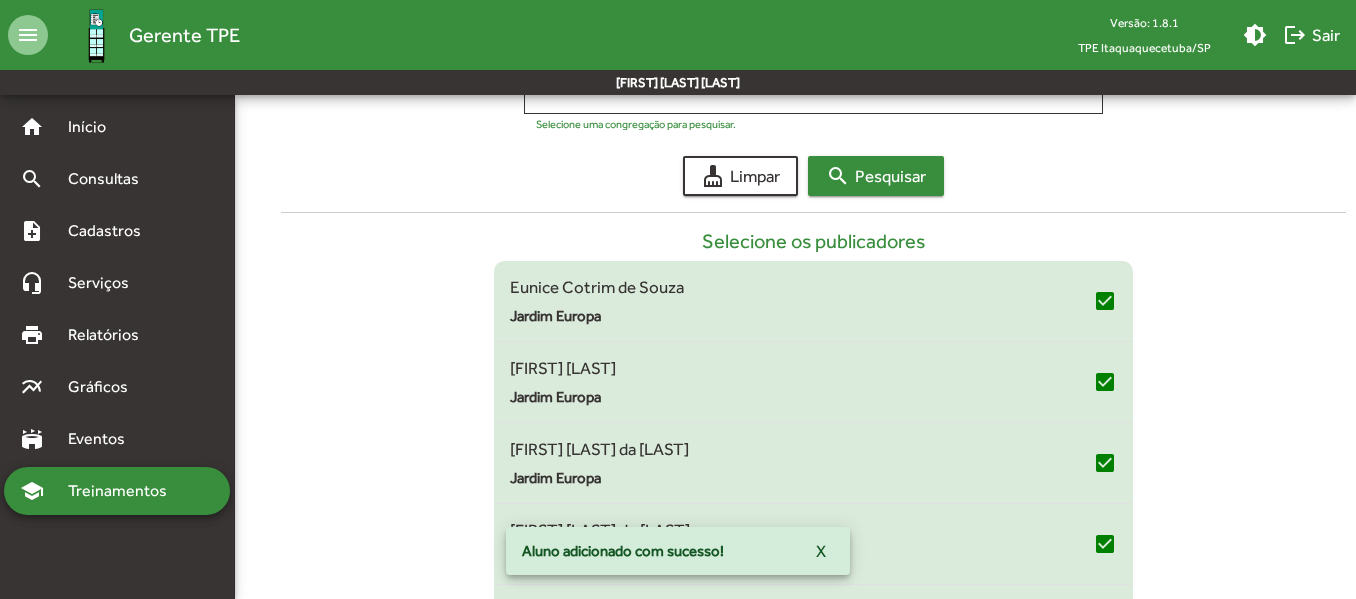 click on "search  Pesquisar" at bounding box center (876, 176) 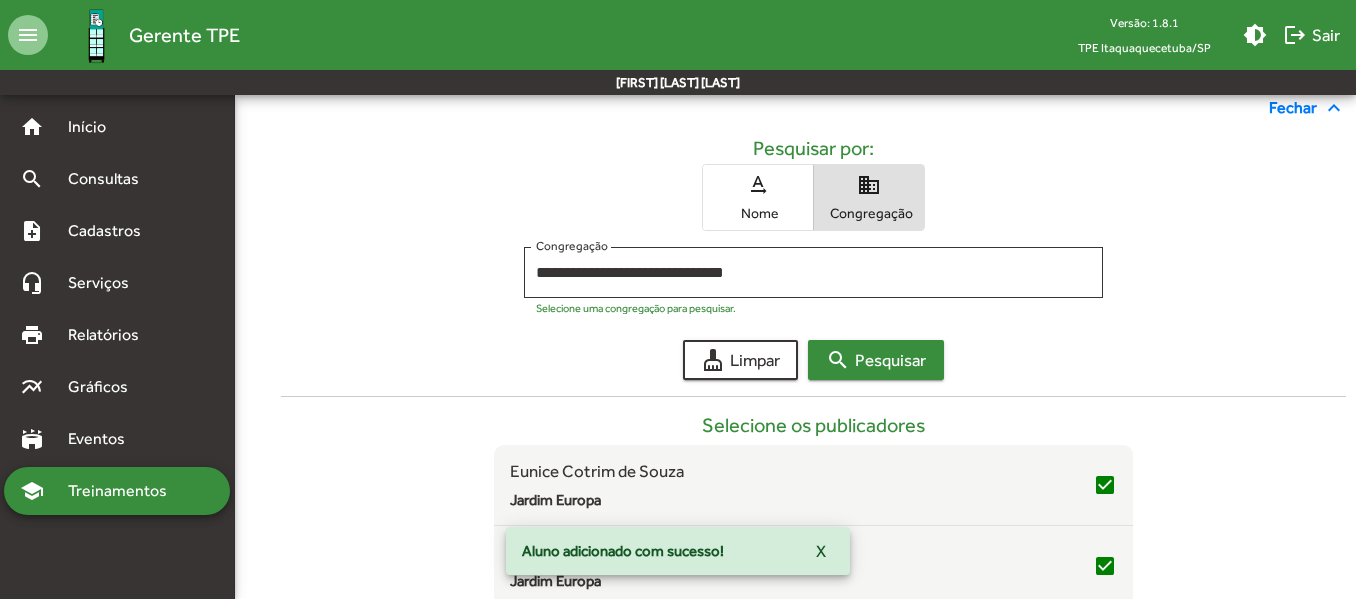 scroll, scrollTop: 242, scrollLeft: 0, axis: vertical 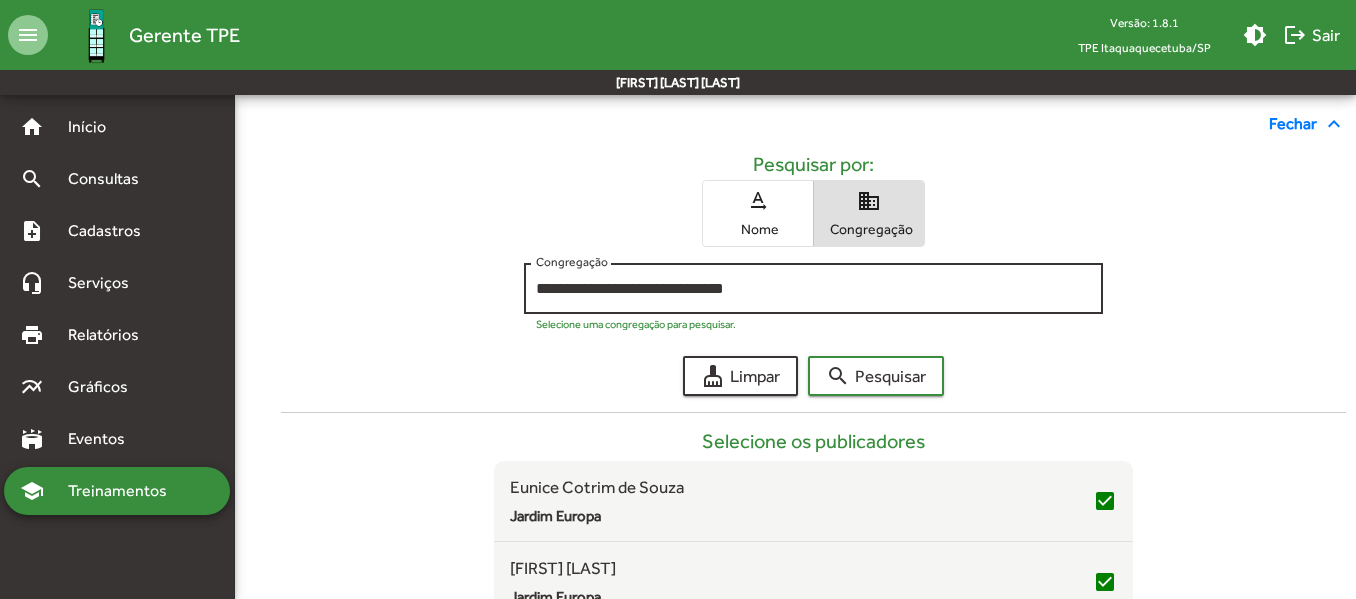 click on "**********" at bounding box center [813, 286] 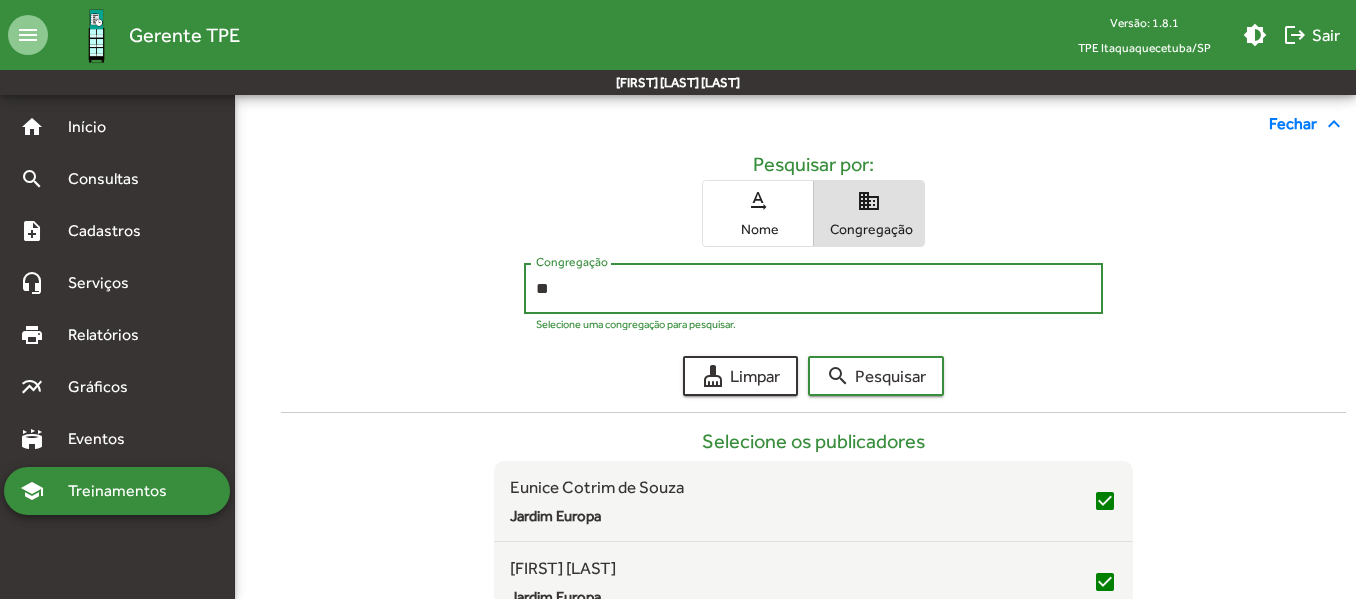 type on "*" 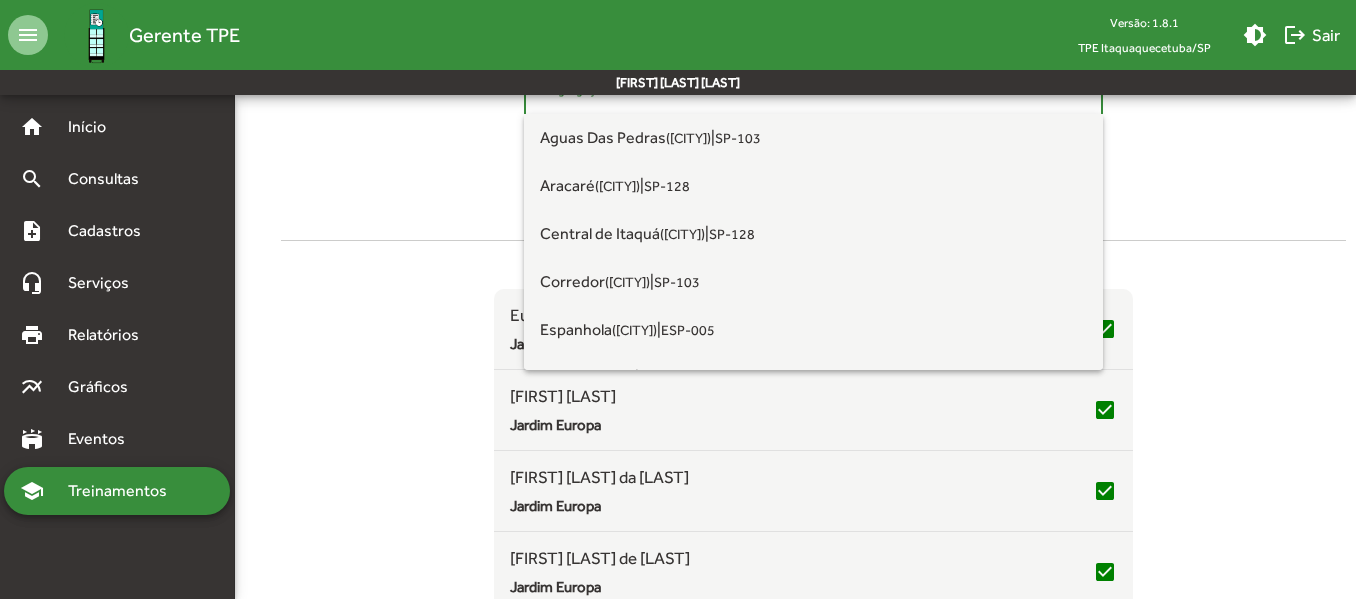 scroll, scrollTop: 442, scrollLeft: 0, axis: vertical 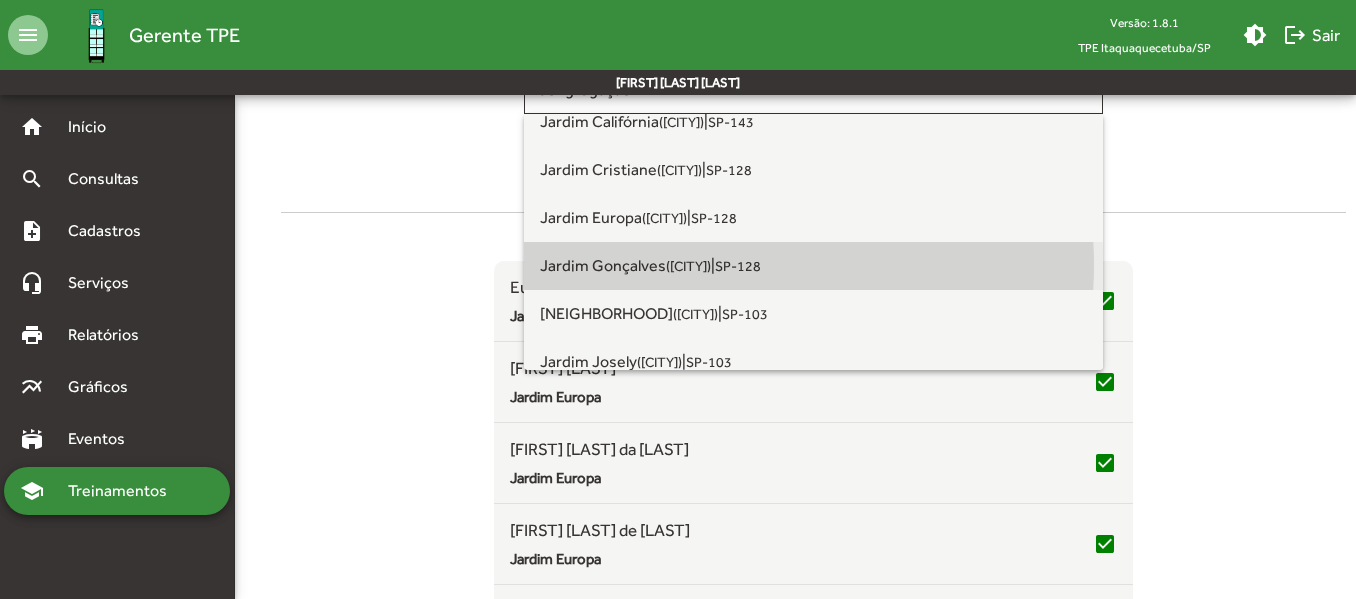 click on "([CITY])" at bounding box center (688, 266) 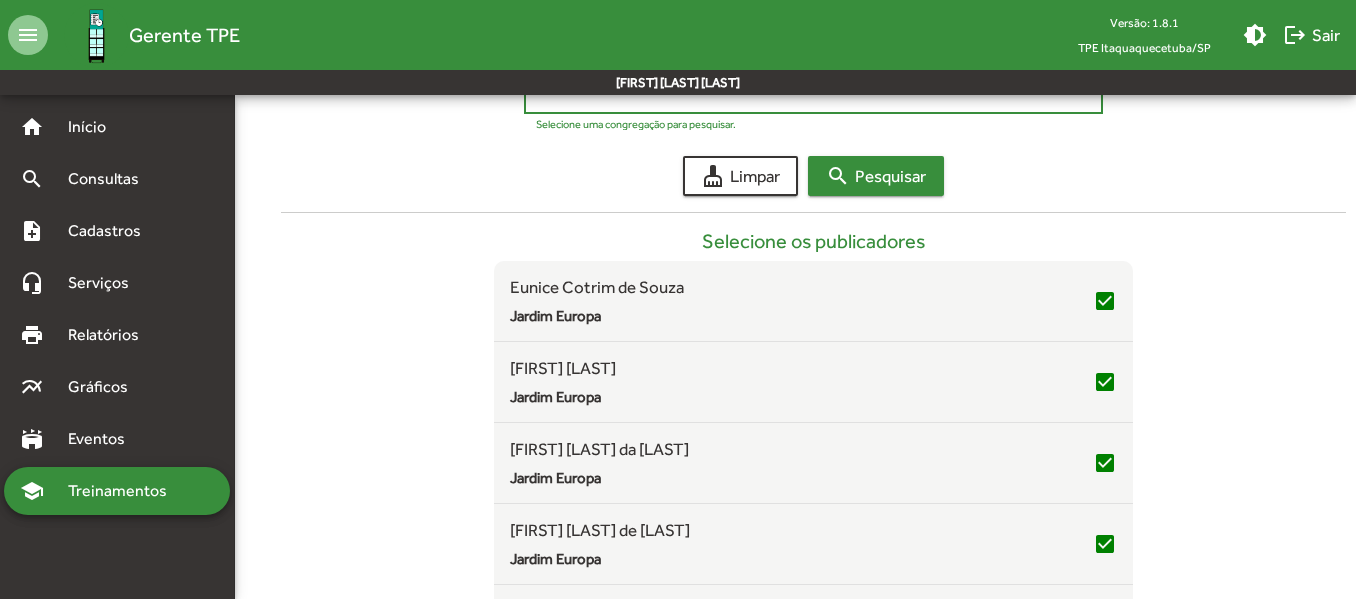 click on "search  Pesquisar" at bounding box center (876, 176) 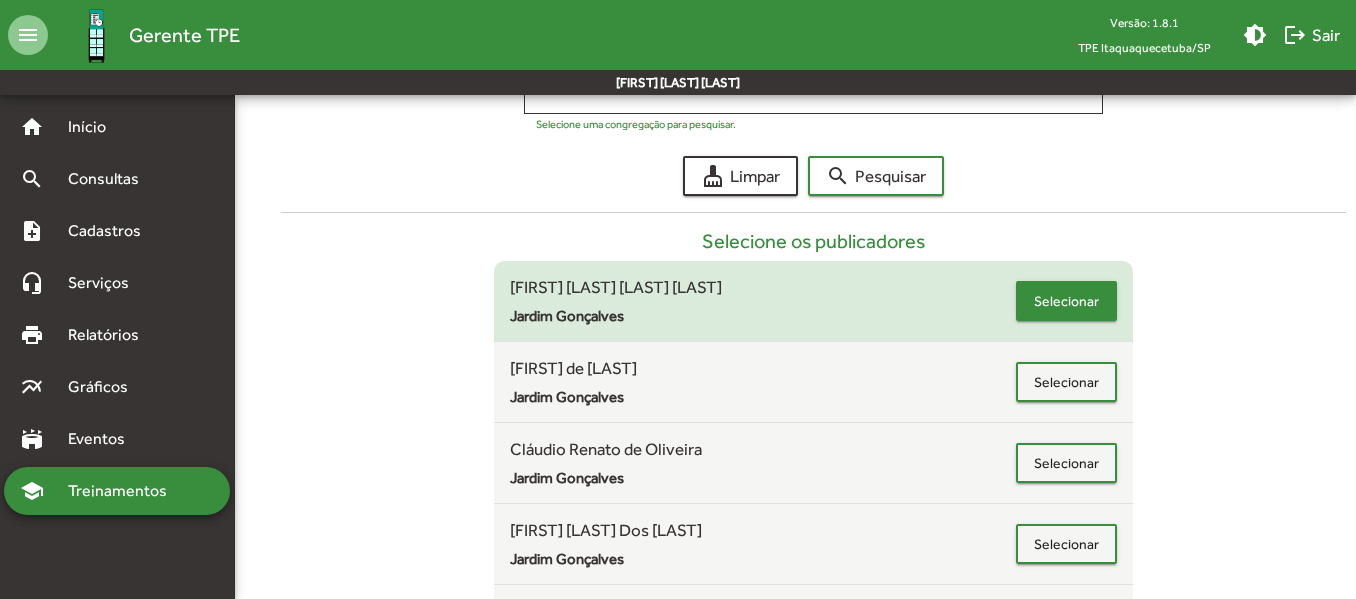 click on "Selecionar" at bounding box center [1066, 301] 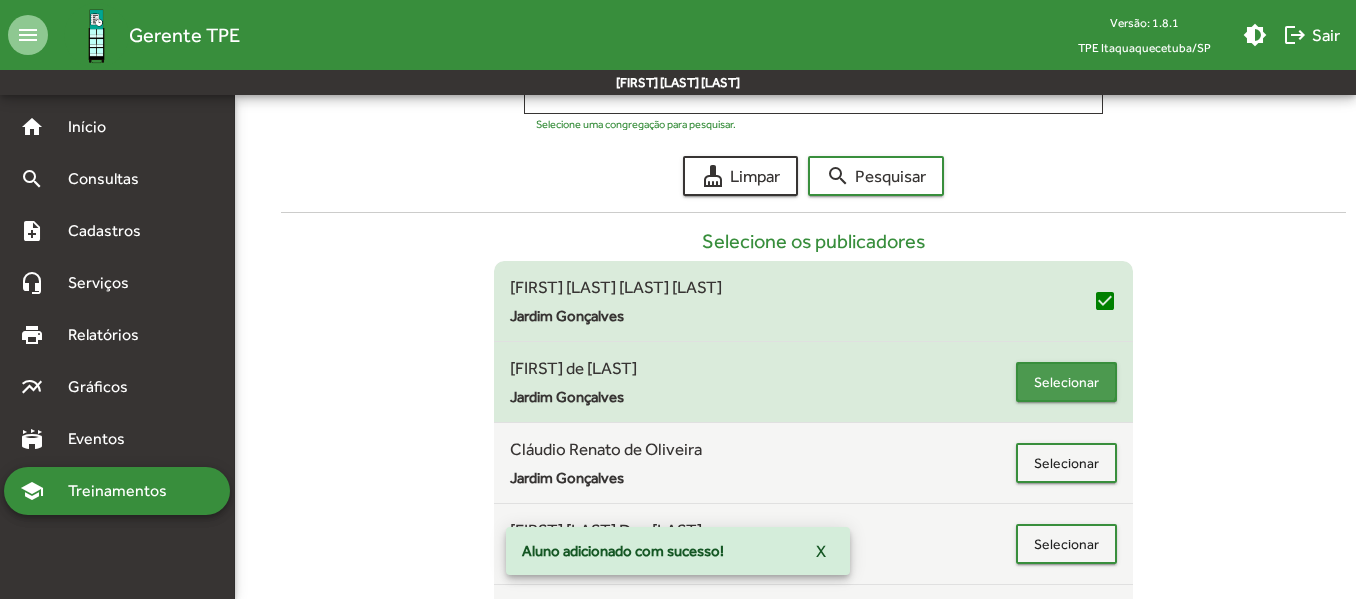 click on "Selecionar" at bounding box center [1066, 382] 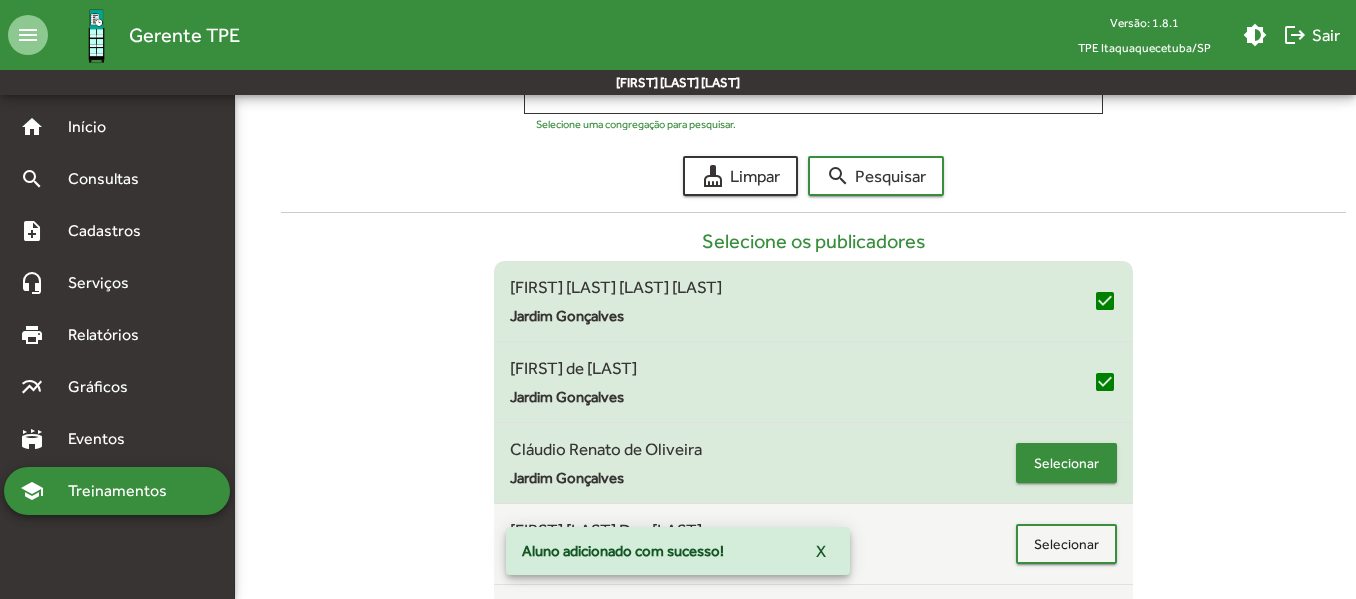 click on "Selecionar" at bounding box center [1066, 463] 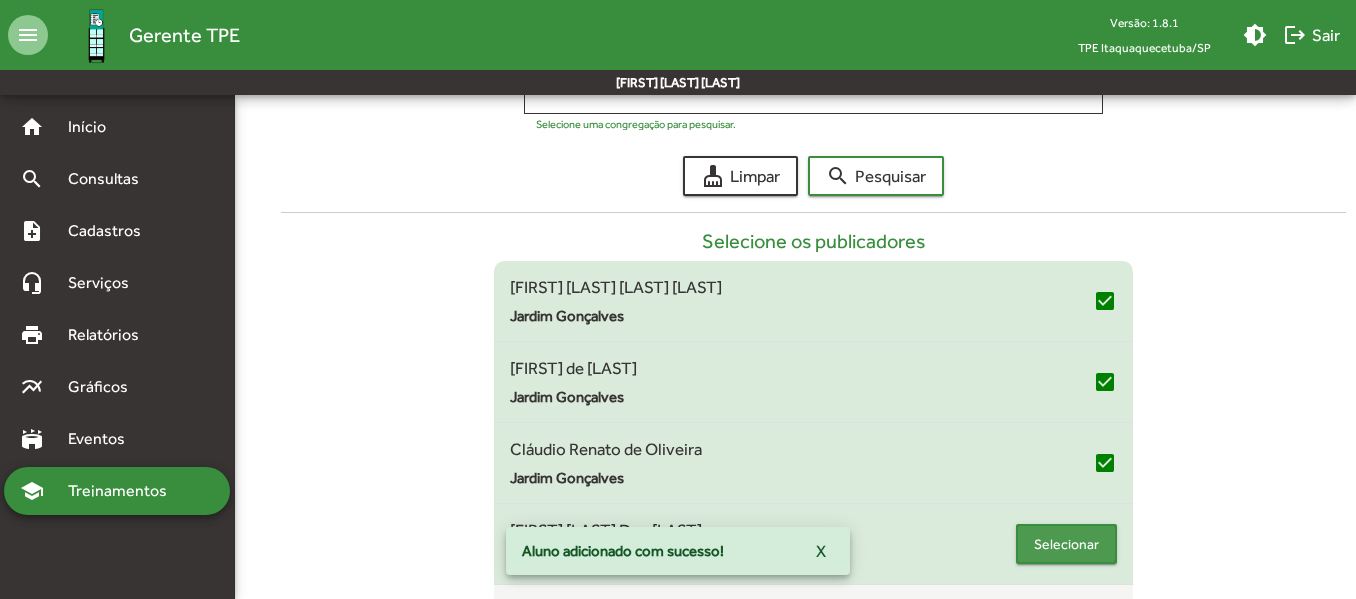 click on "Selecionar" at bounding box center [1066, 544] 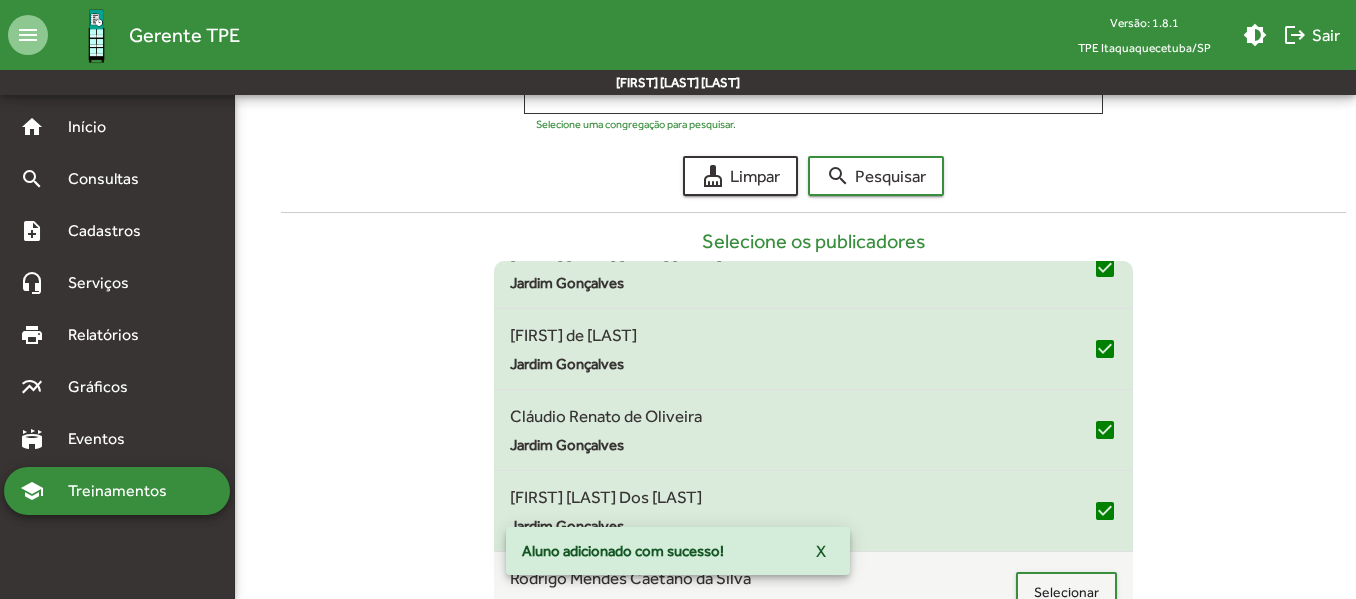 scroll, scrollTop: 54, scrollLeft: 0, axis: vertical 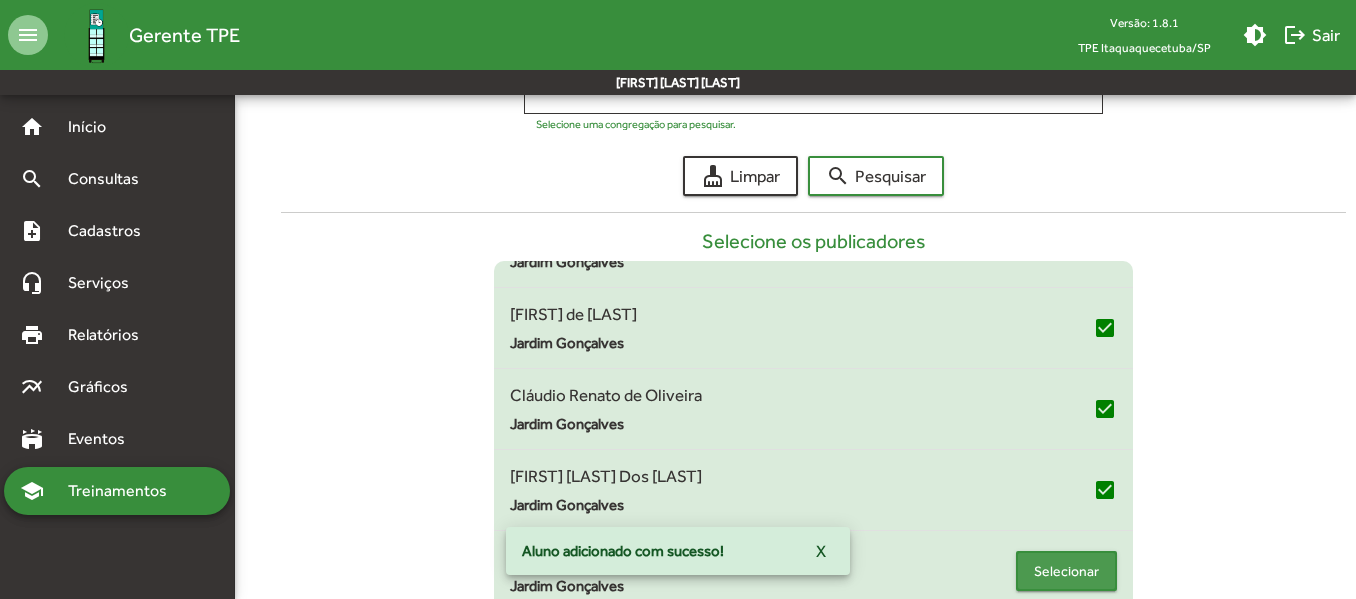 click on "Selecionar" at bounding box center (1066, 571) 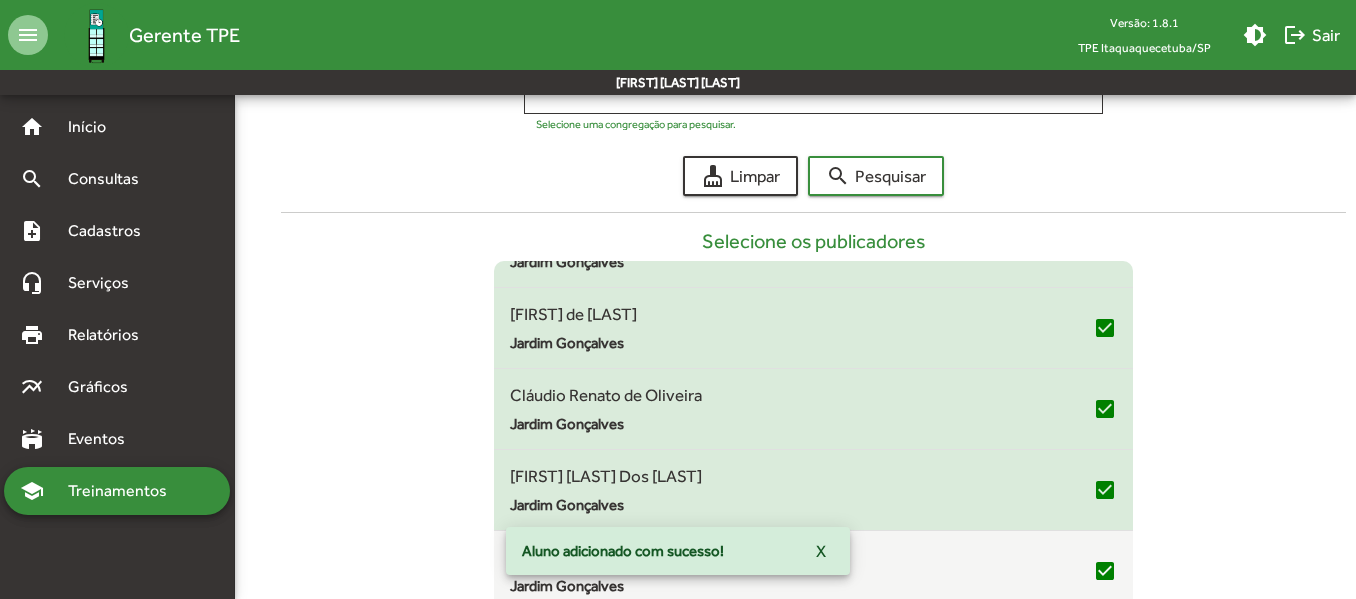 scroll, scrollTop: 531, scrollLeft: 0, axis: vertical 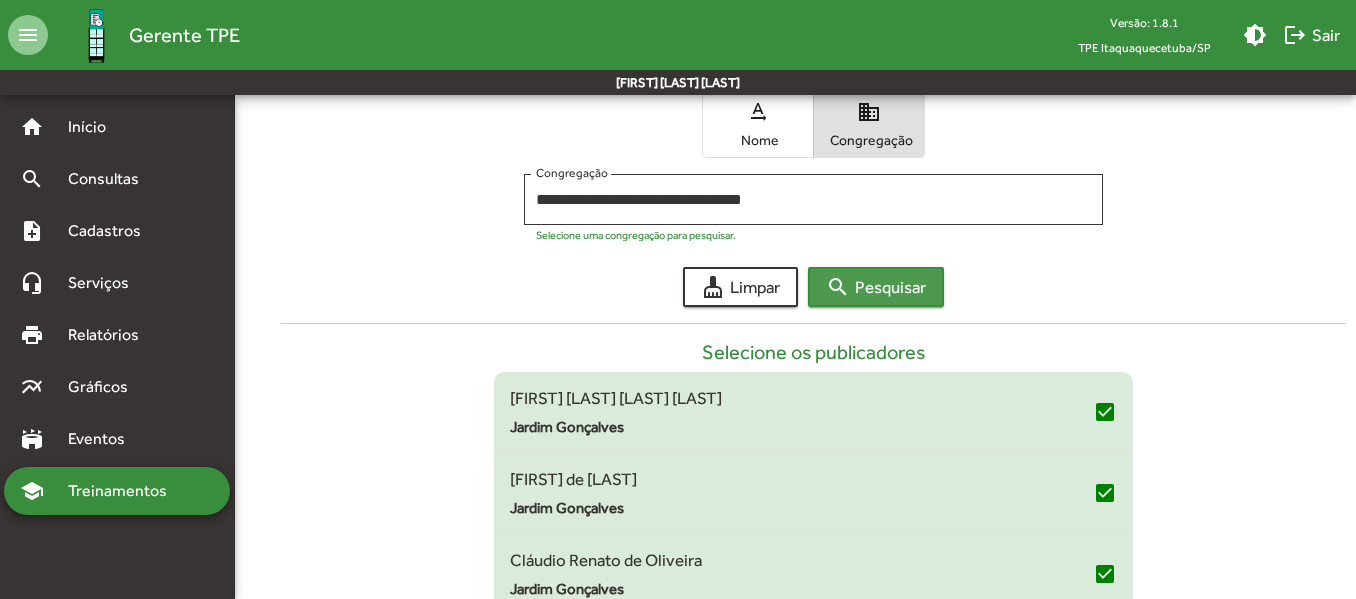 click on "search  Pesquisar" at bounding box center [876, 287] 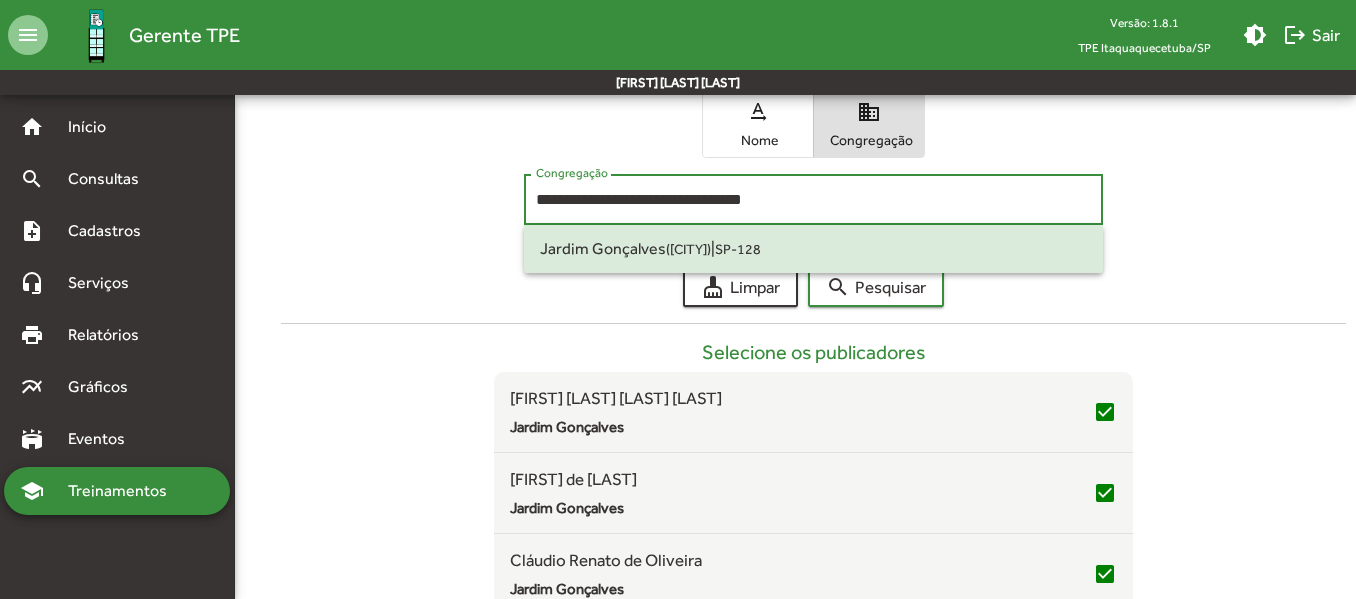 drag, startPoint x: 819, startPoint y: 195, endPoint x: 450, endPoint y: 185, distance: 369.13547 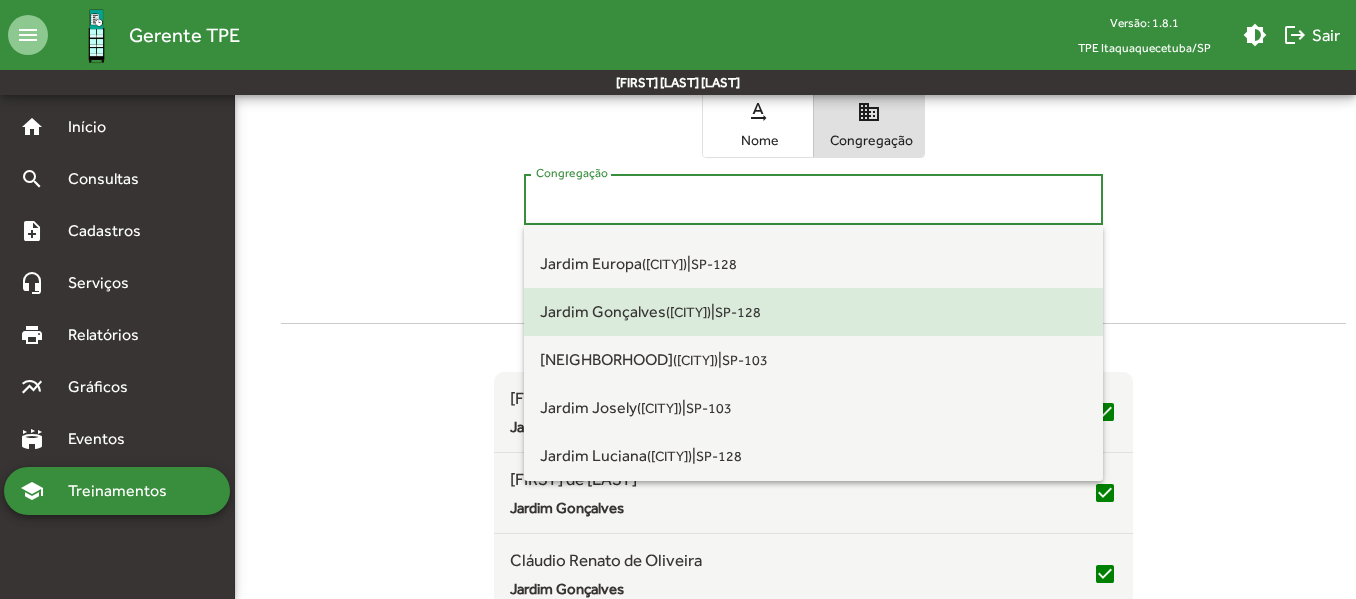 scroll, scrollTop: 500, scrollLeft: 0, axis: vertical 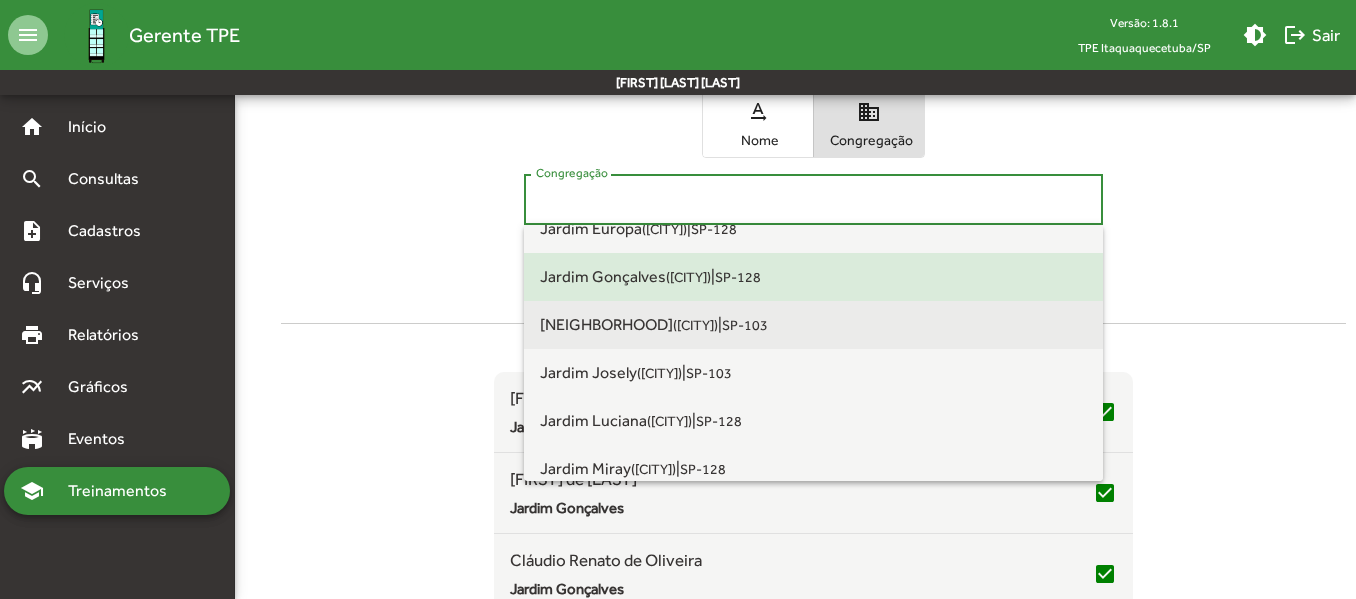 click on "([CITY])" at bounding box center (695, 325) 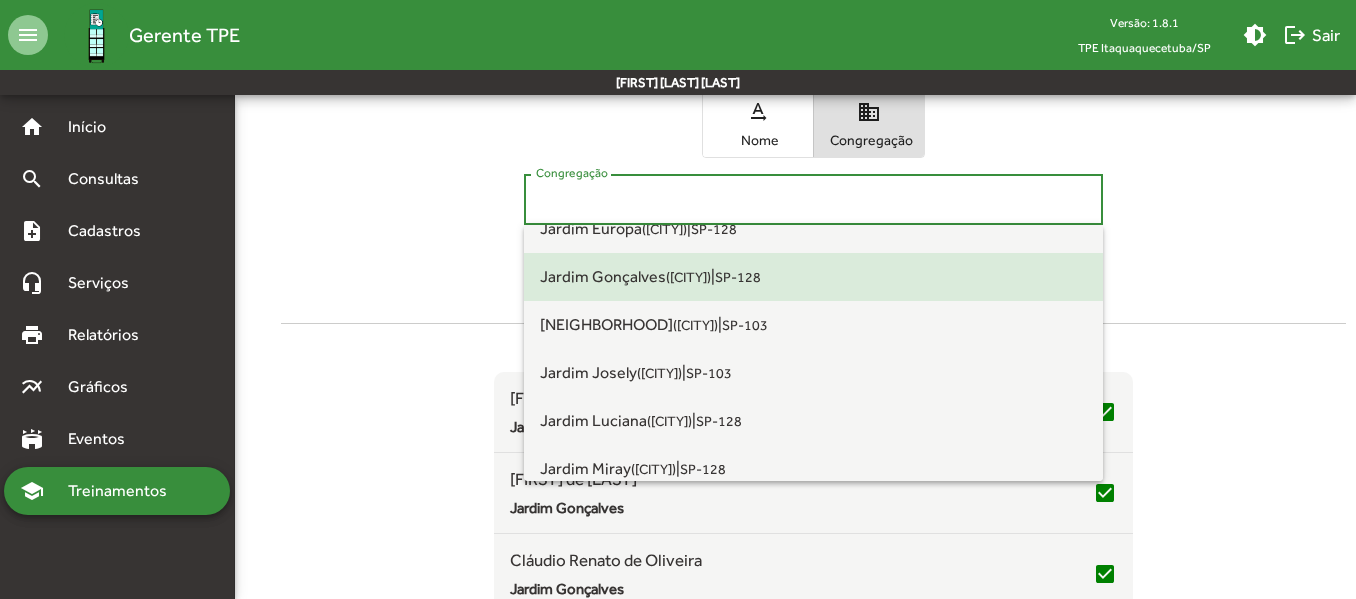 type on "**********" 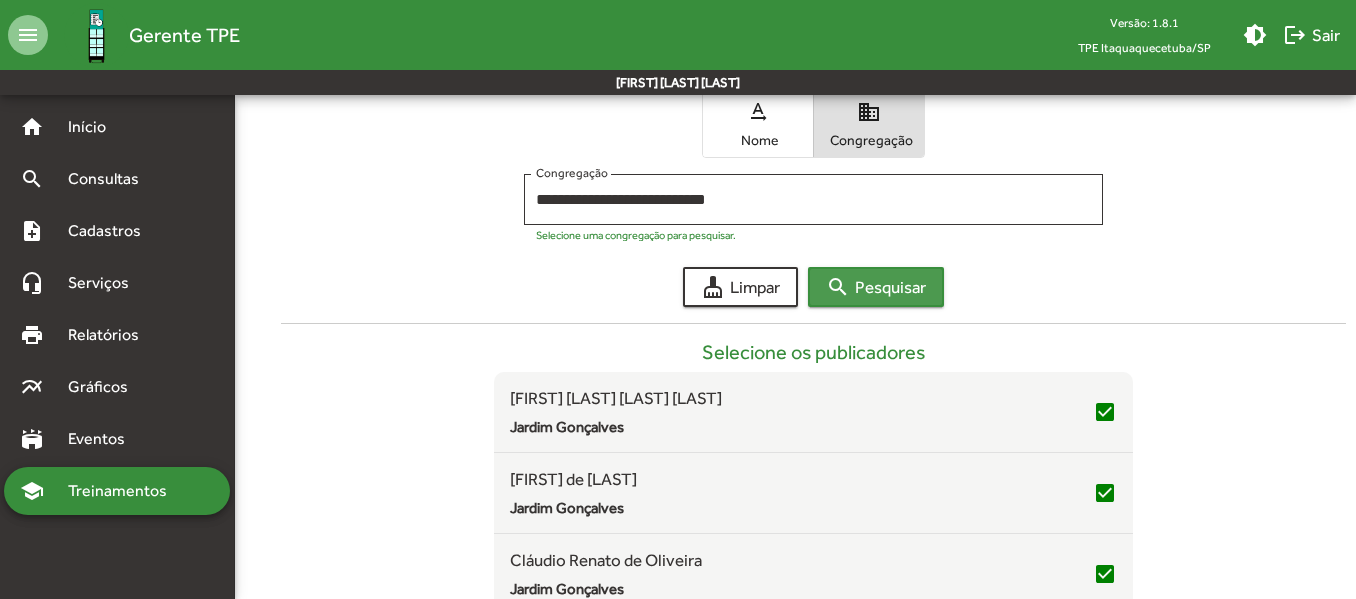 click on "search  Pesquisar" at bounding box center [876, 287] 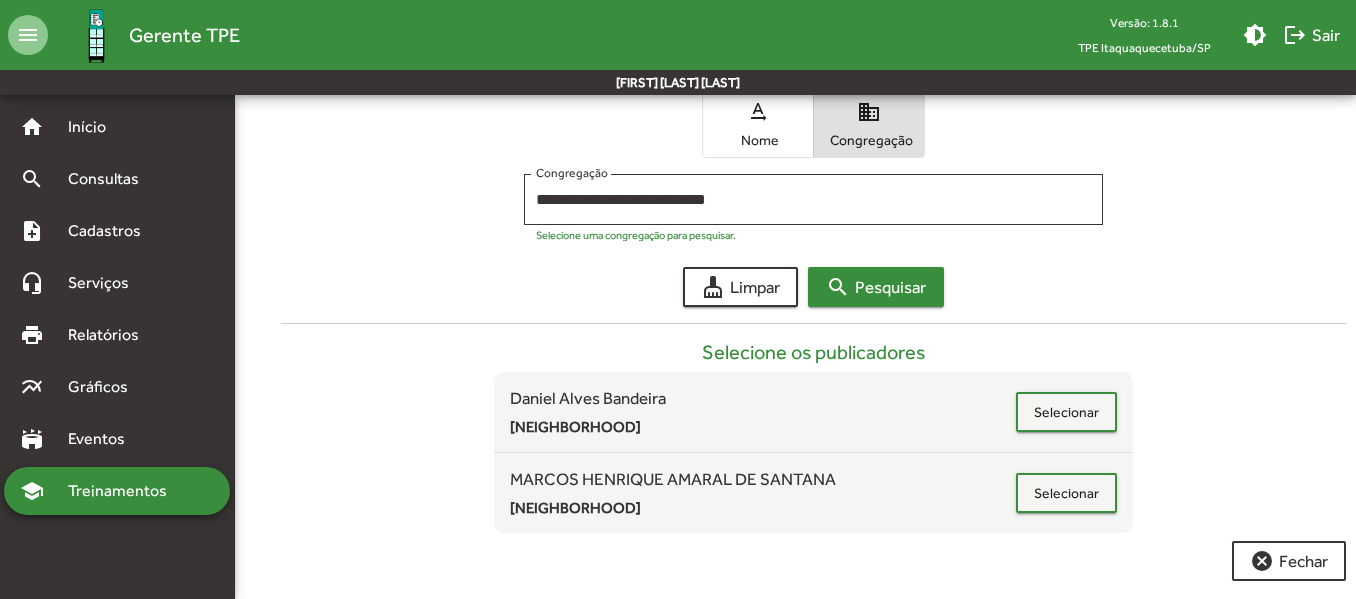 scroll, scrollTop: 342, scrollLeft: 0, axis: vertical 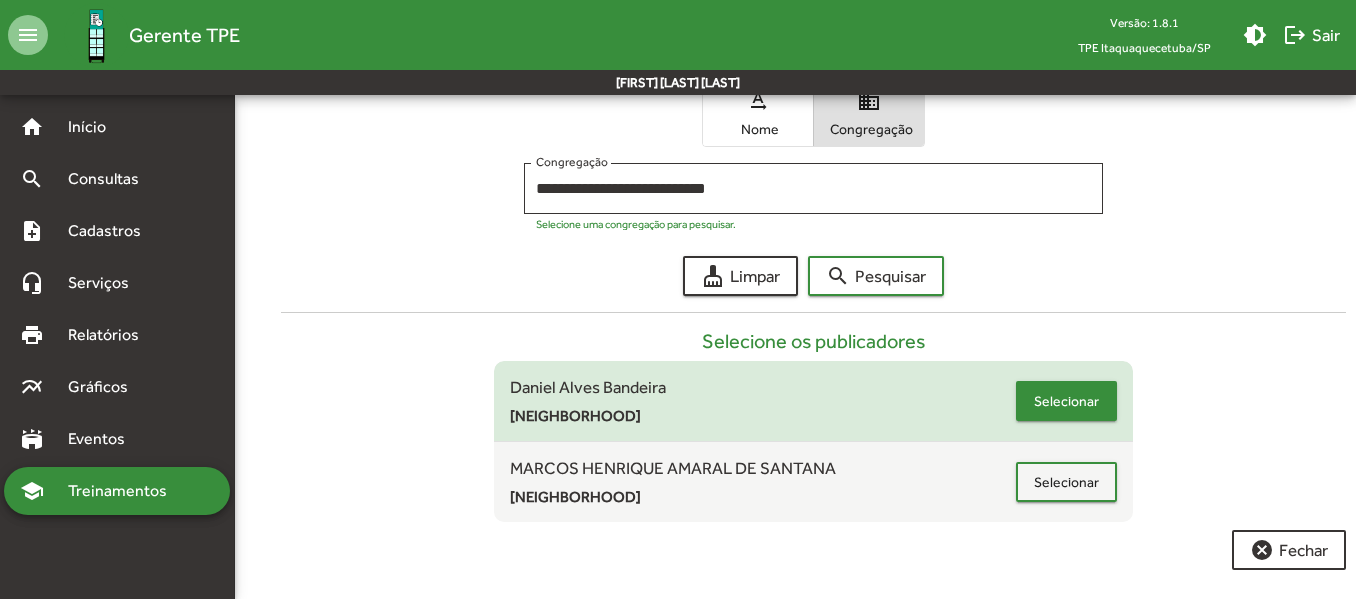 click on "Selecionar" at bounding box center (1066, 401) 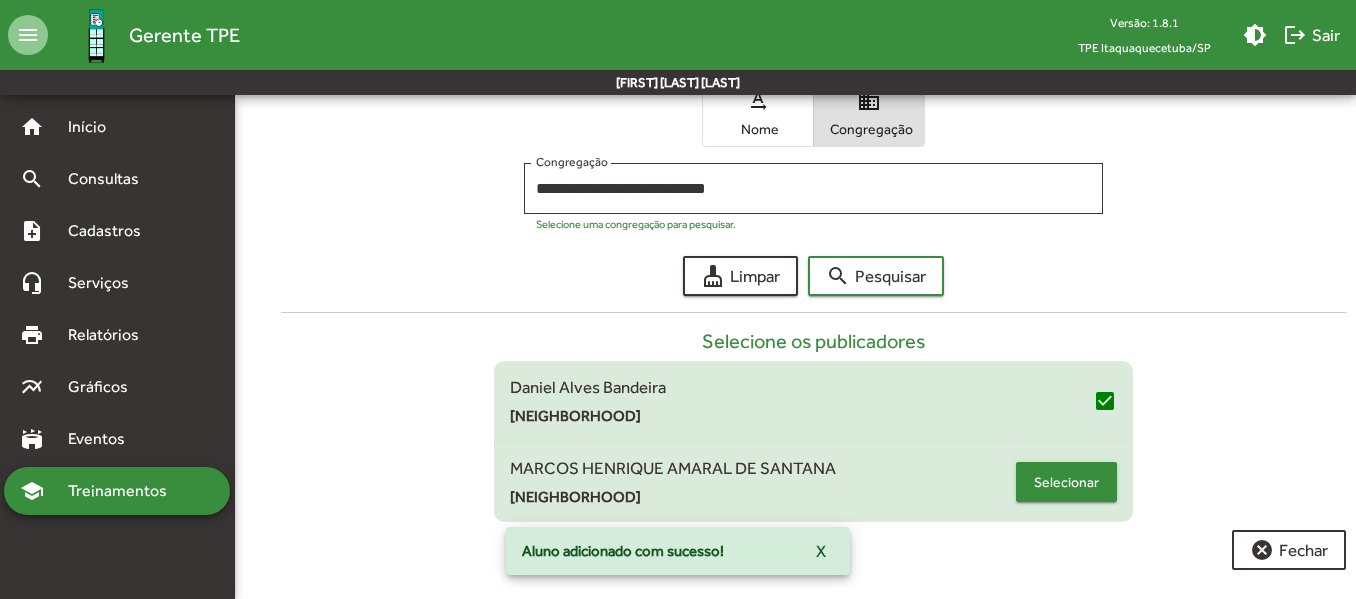 click on "Selecionar" at bounding box center (1066, 482) 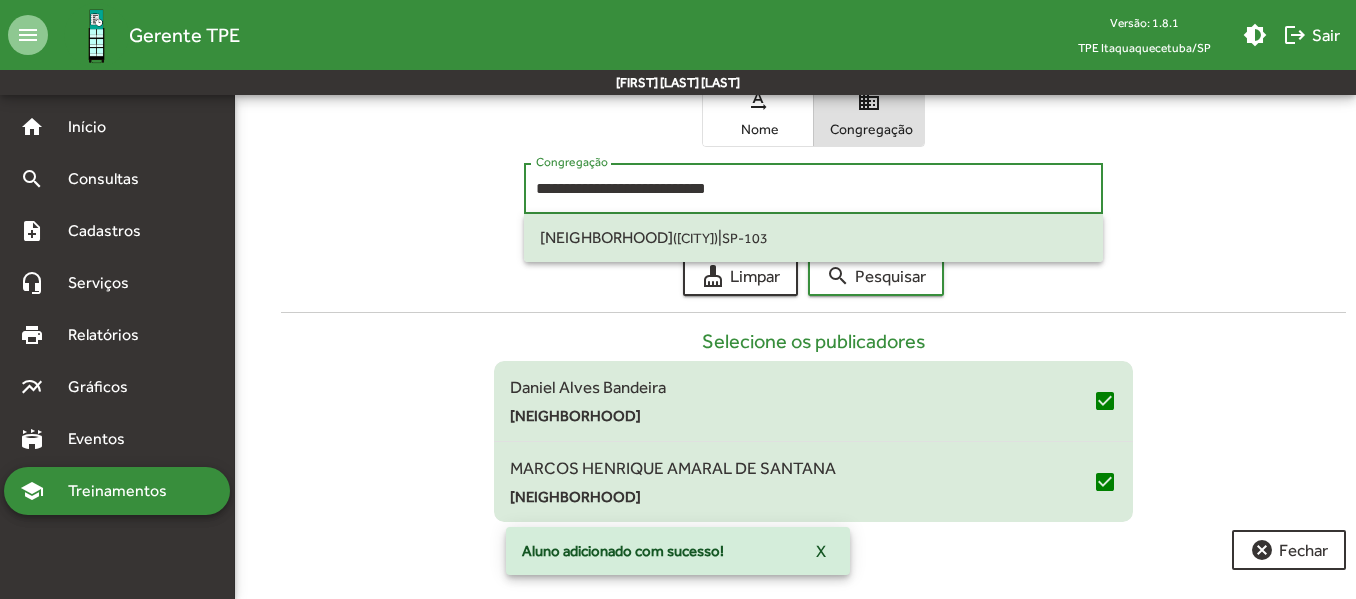drag, startPoint x: 766, startPoint y: 185, endPoint x: 529, endPoint y: 180, distance: 237.05273 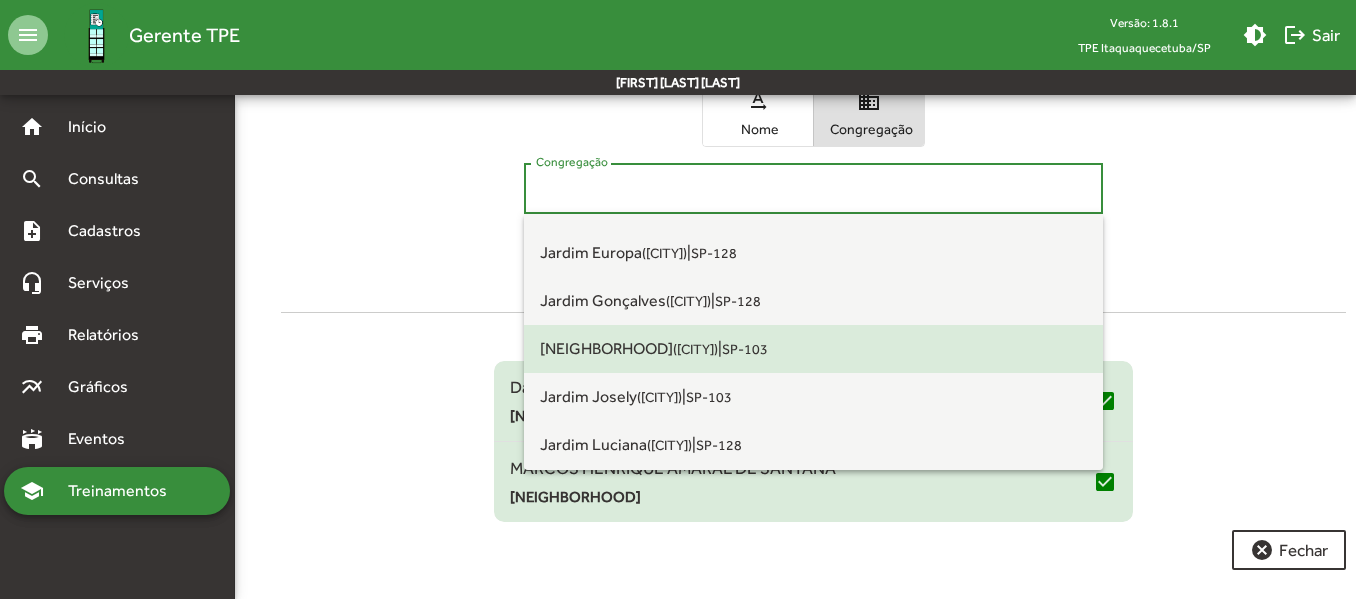 scroll, scrollTop: 500, scrollLeft: 0, axis: vertical 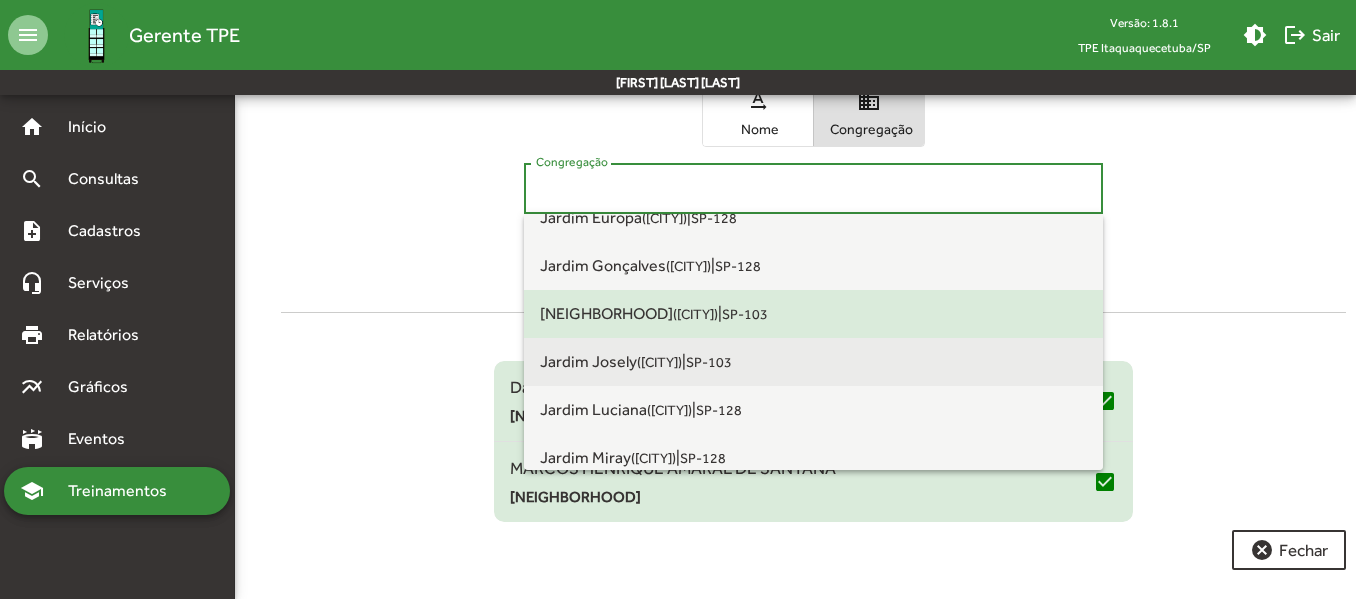 click on "Jardim Josely  (Itaquaquecetuba)" at bounding box center [611, 361] 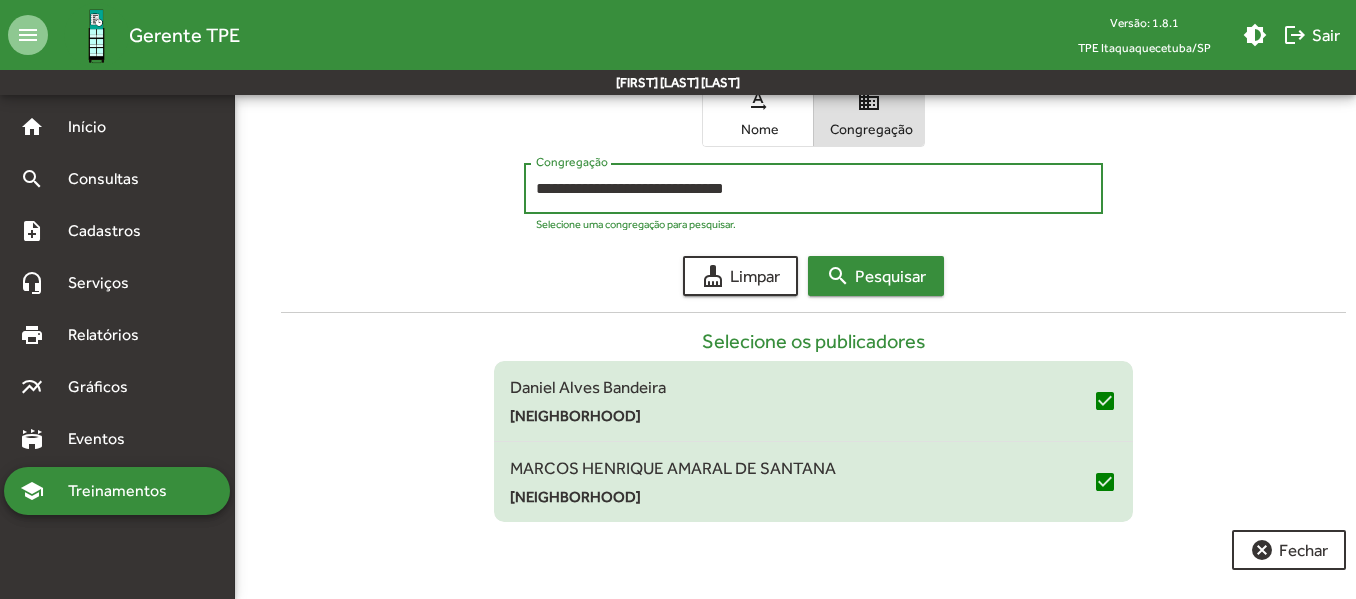 click on "search  Pesquisar" at bounding box center (876, 276) 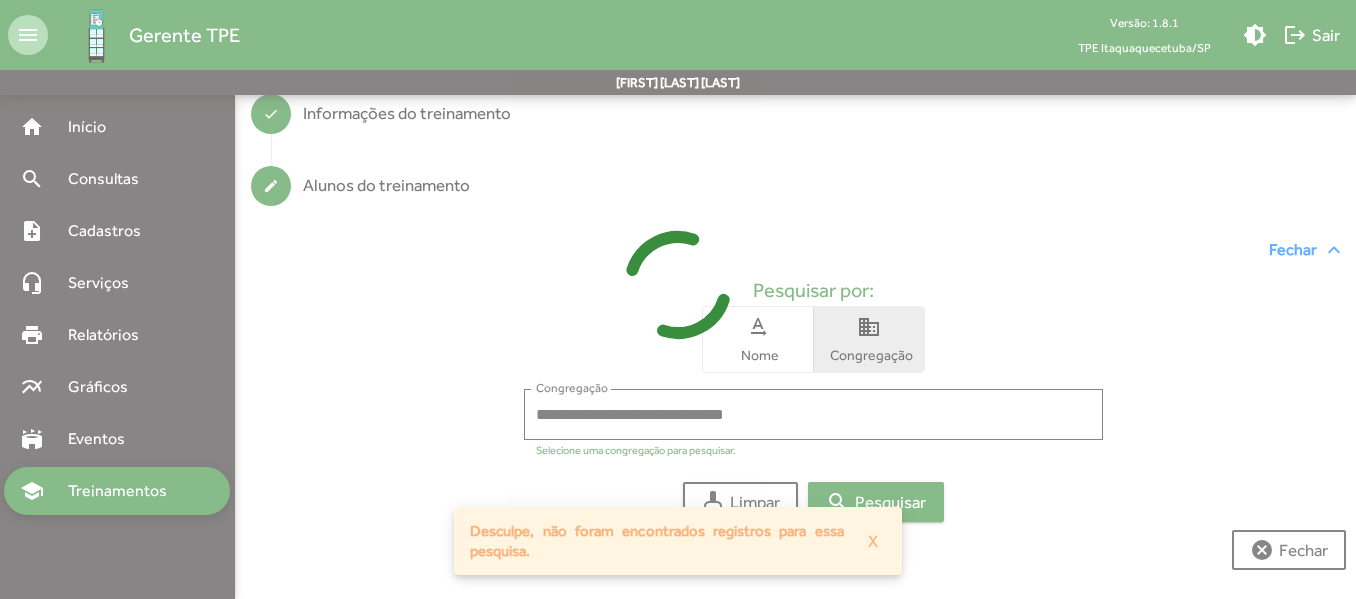 scroll, scrollTop: 116, scrollLeft: 0, axis: vertical 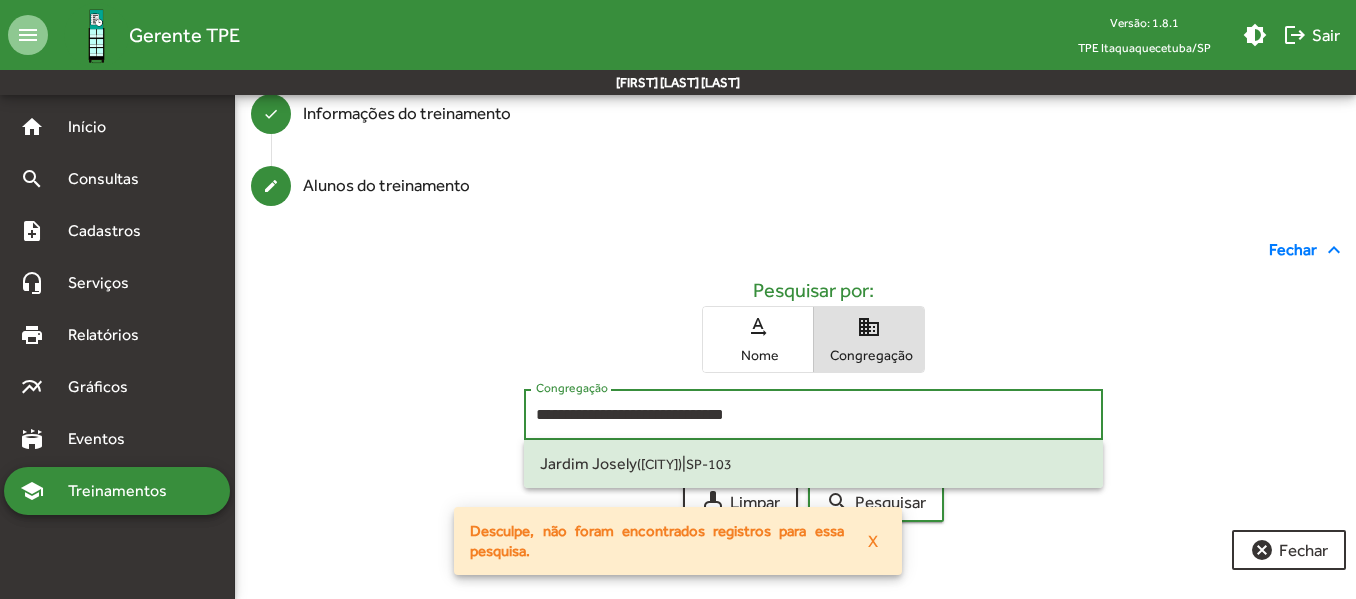 drag, startPoint x: 794, startPoint y: 414, endPoint x: 496, endPoint y: 382, distance: 299.7132 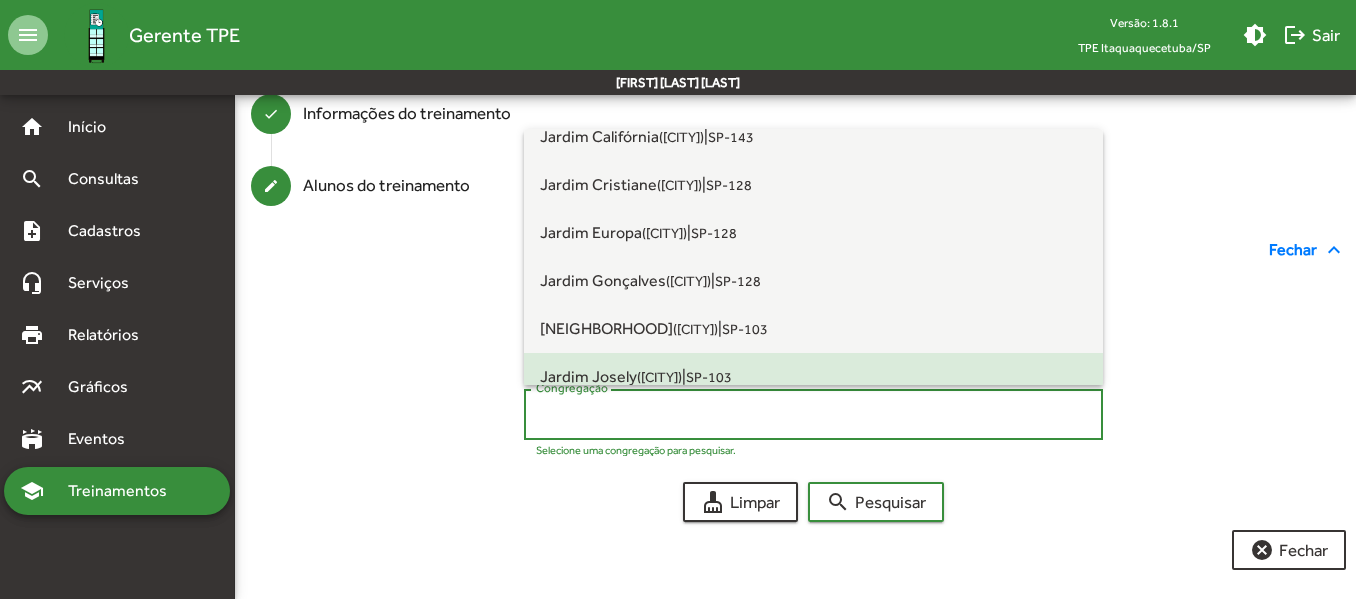 scroll, scrollTop: 500, scrollLeft: 0, axis: vertical 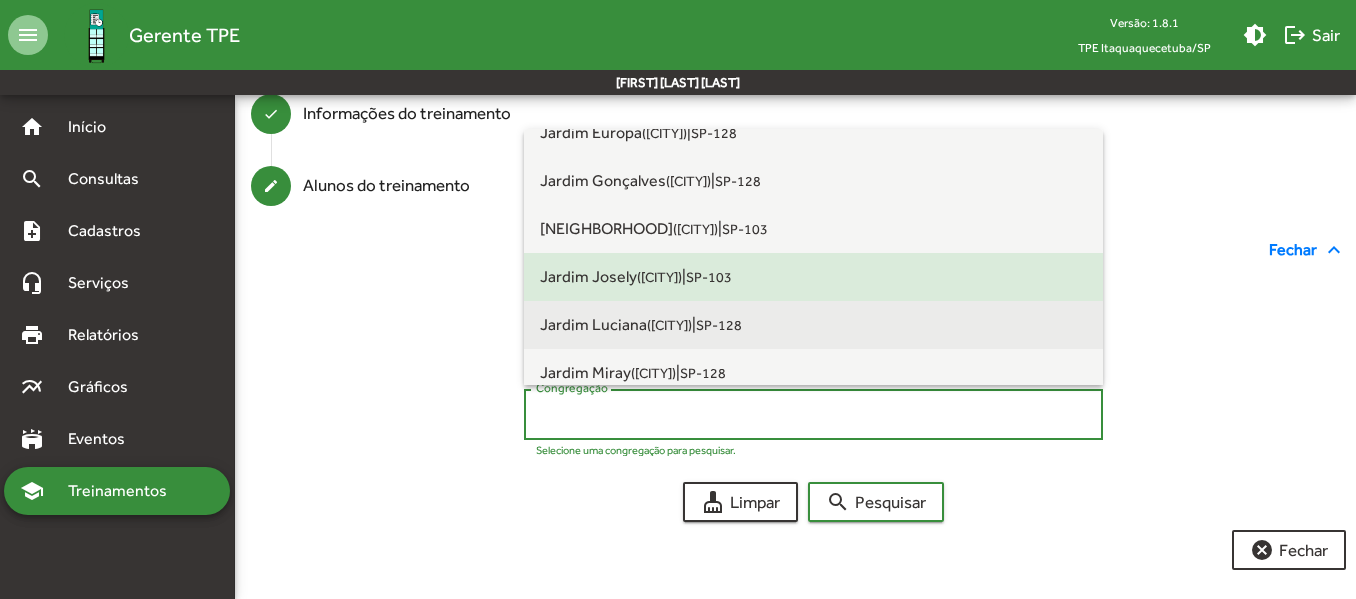 click on "[NEIGHBORHOOD] ([CITY])" at bounding box center (616, 324) 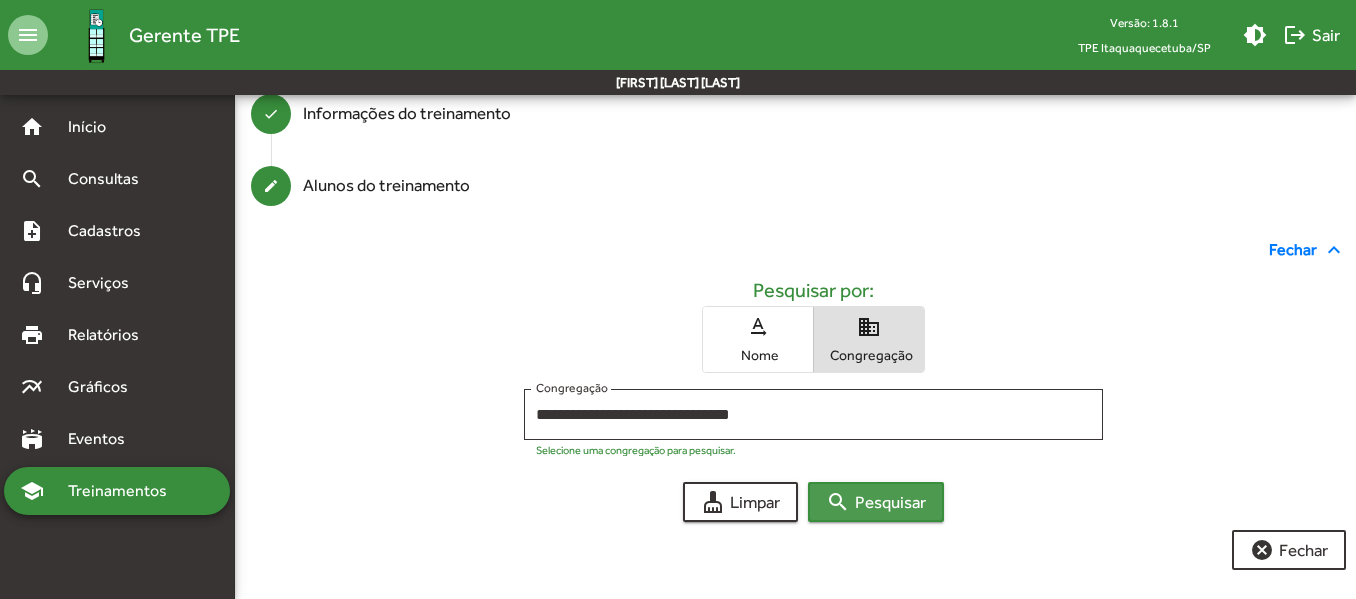 click on "search  Pesquisar" at bounding box center [876, 502] 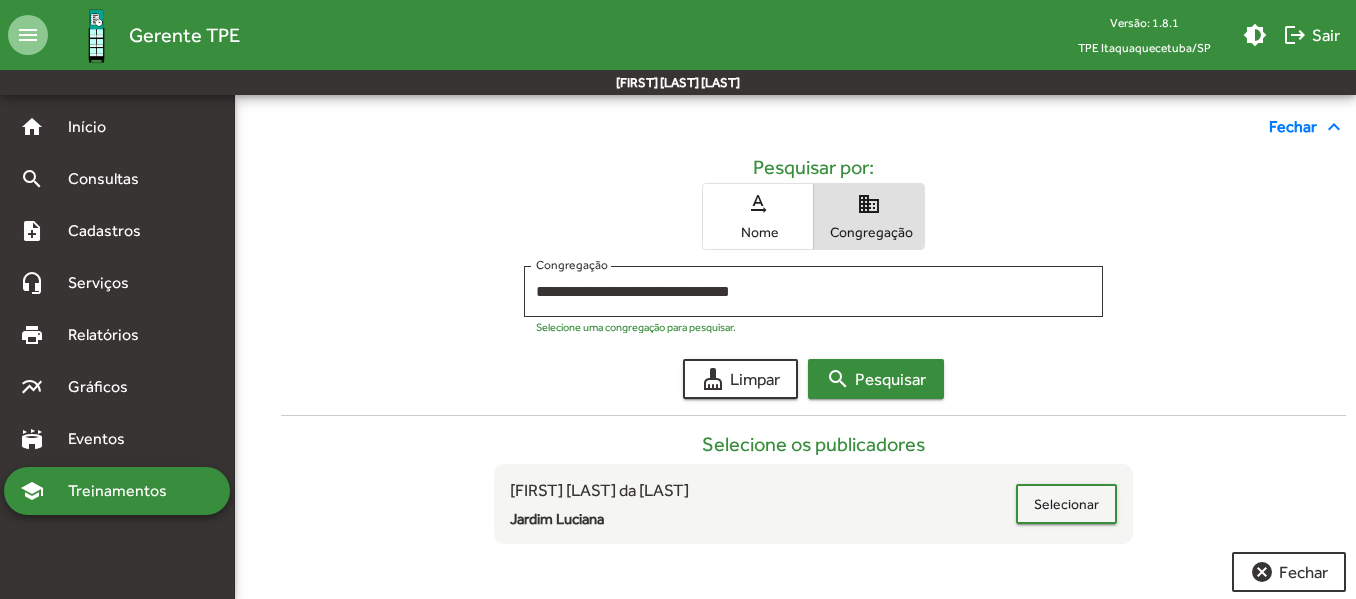 scroll, scrollTop: 261, scrollLeft: 0, axis: vertical 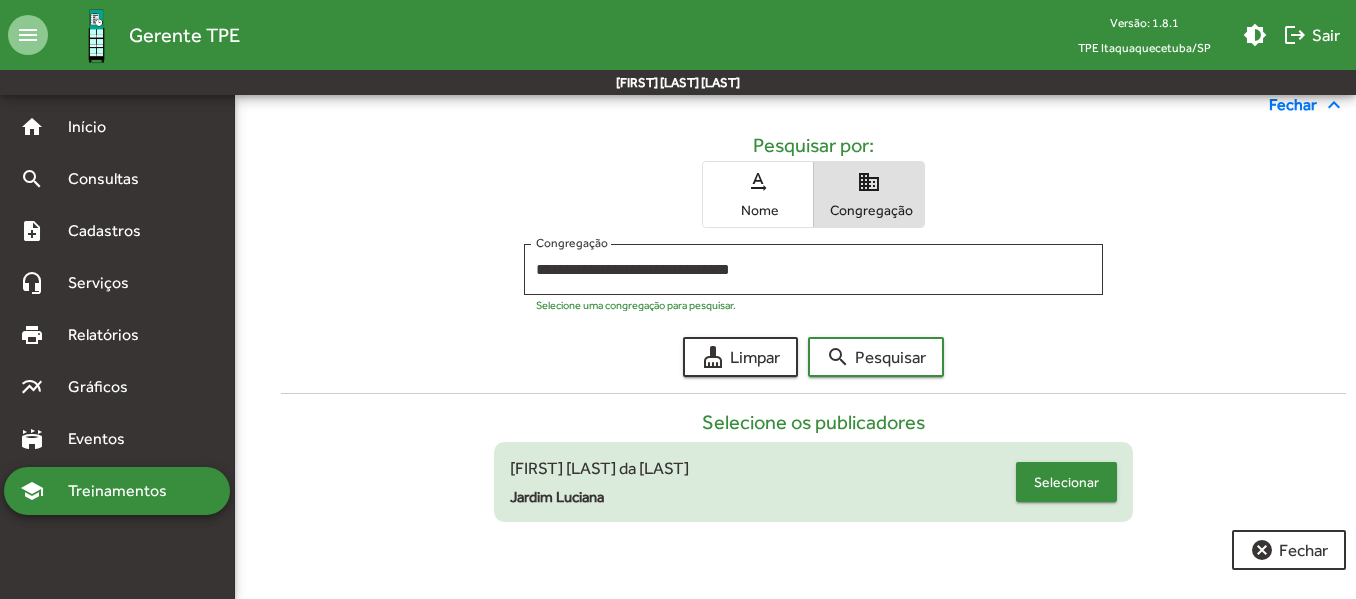 click on "Selecionar" at bounding box center [1066, 482] 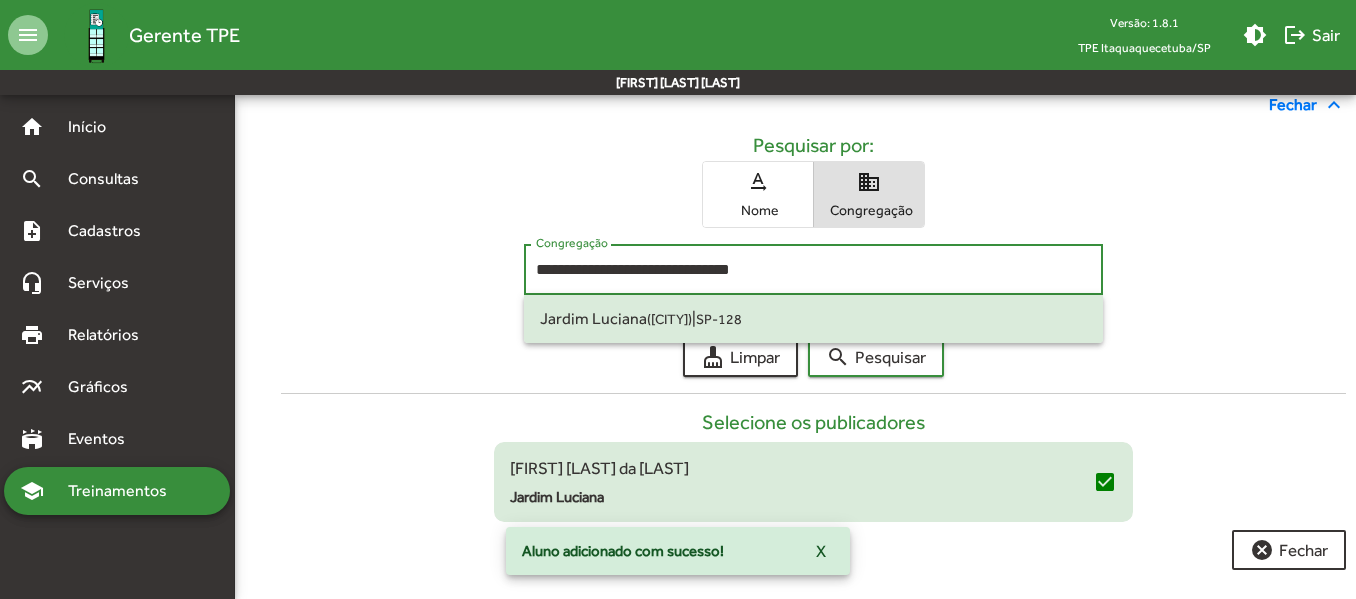 drag, startPoint x: 799, startPoint y: 276, endPoint x: 440, endPoint y: 266, distance: 359.13925 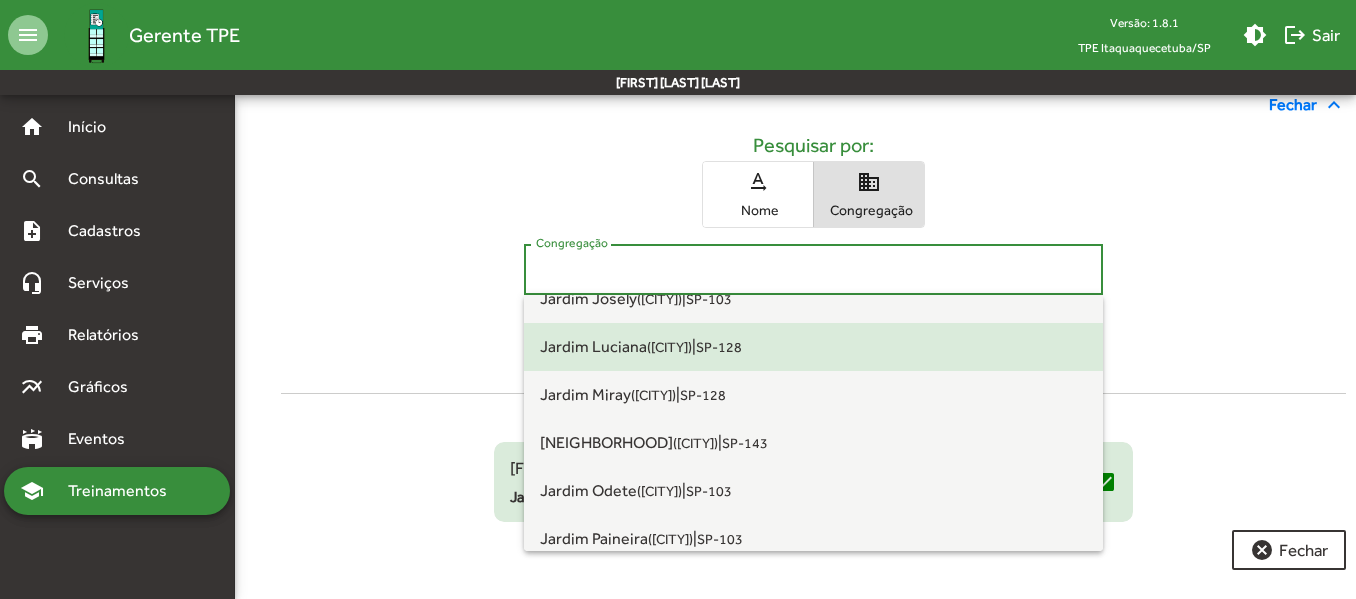 scroll, scrollTop: 600, scrollLeft: 0, axis: vertical 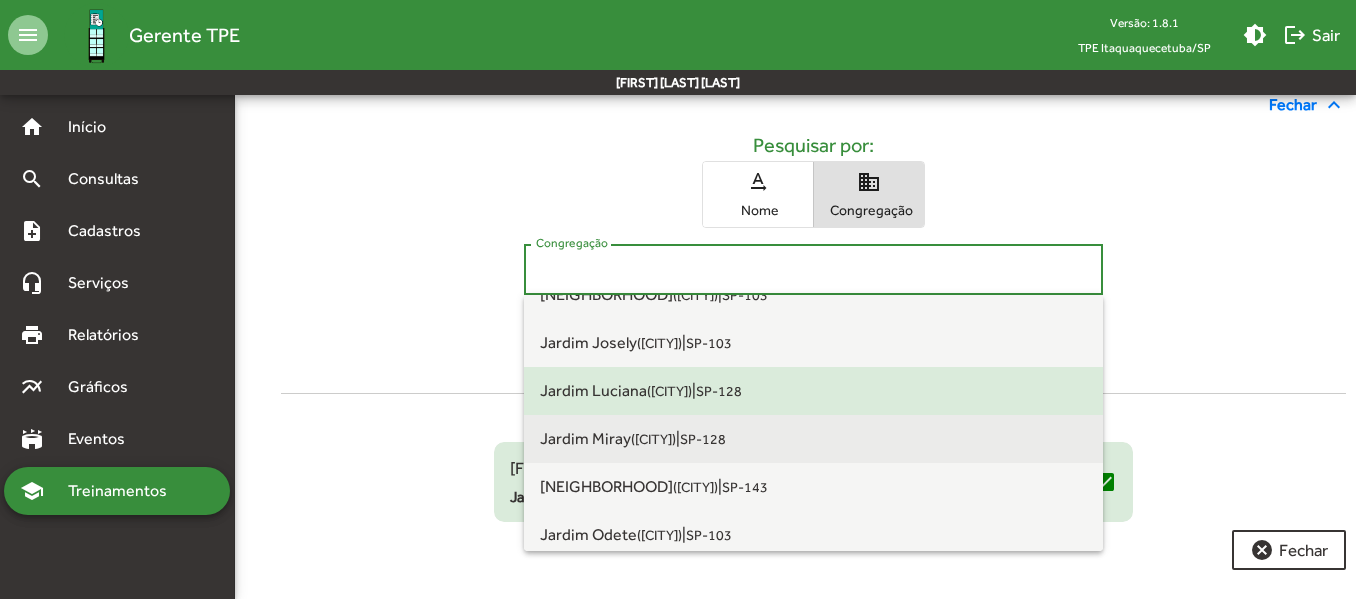 click on "Jardim Miray  (Itaquaquecetuba)" at bounding box center (608, 438) 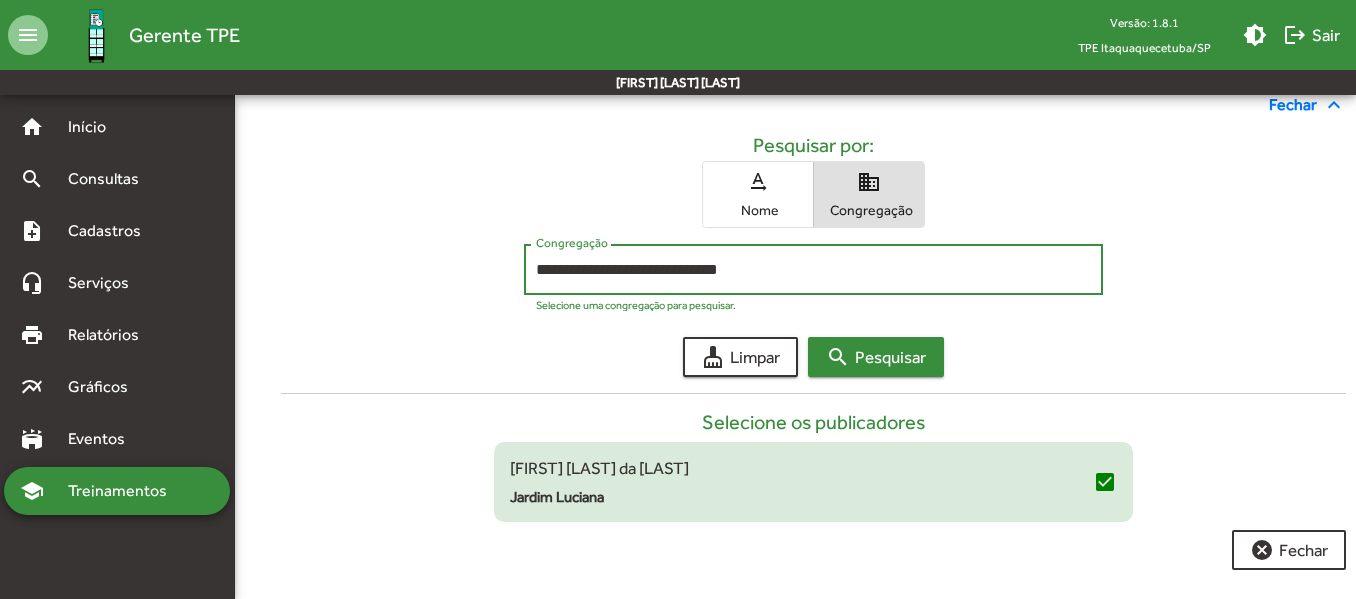 click on "search  Pesquisar" at bounding box center (876, 357) 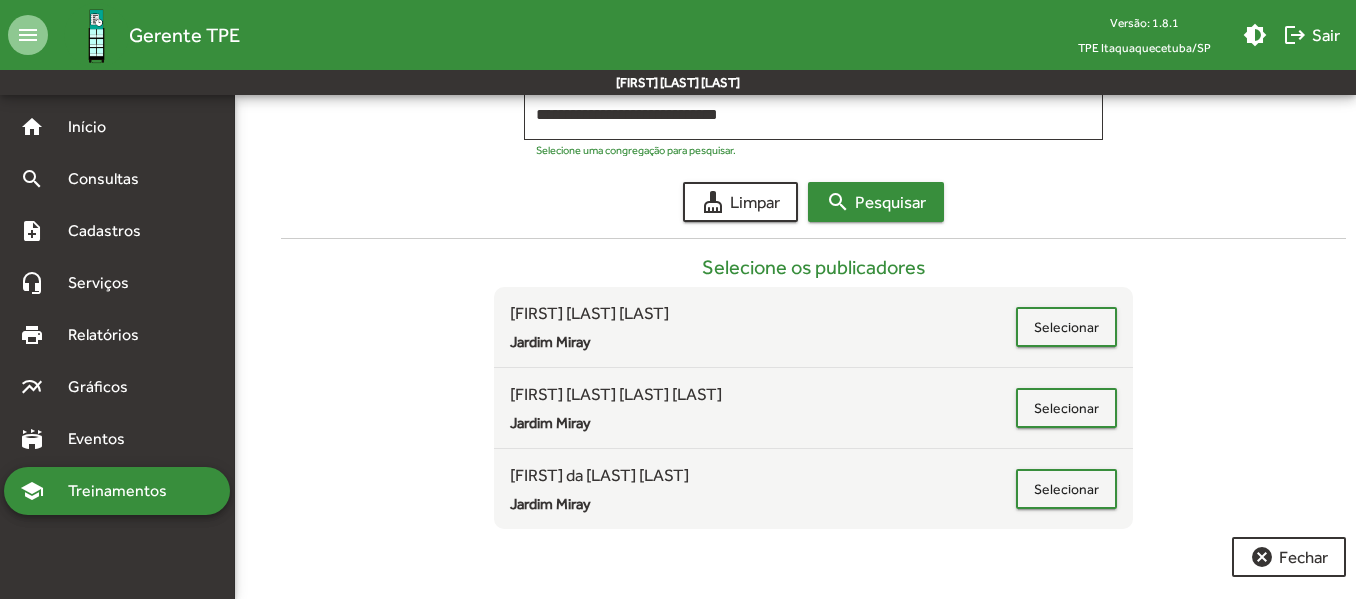 scroll, scrollTop: 423, scrollLeft: 0, axis: vertical 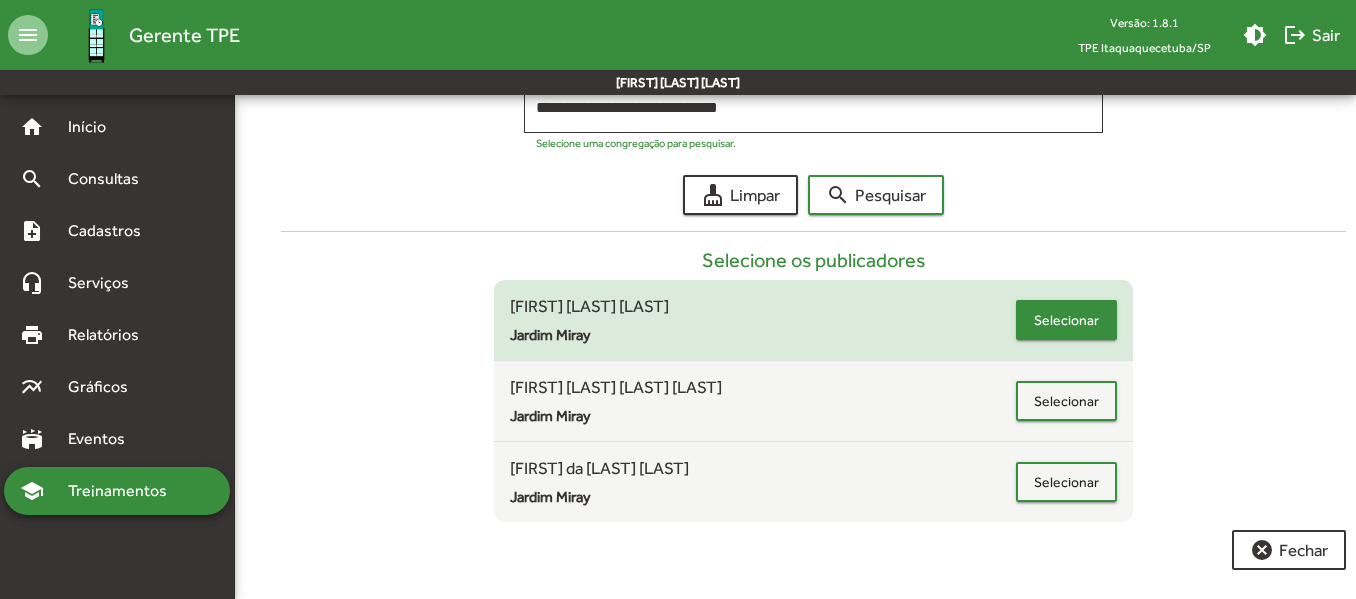 click on "Selecionar" at bounding box center (1066, 320) 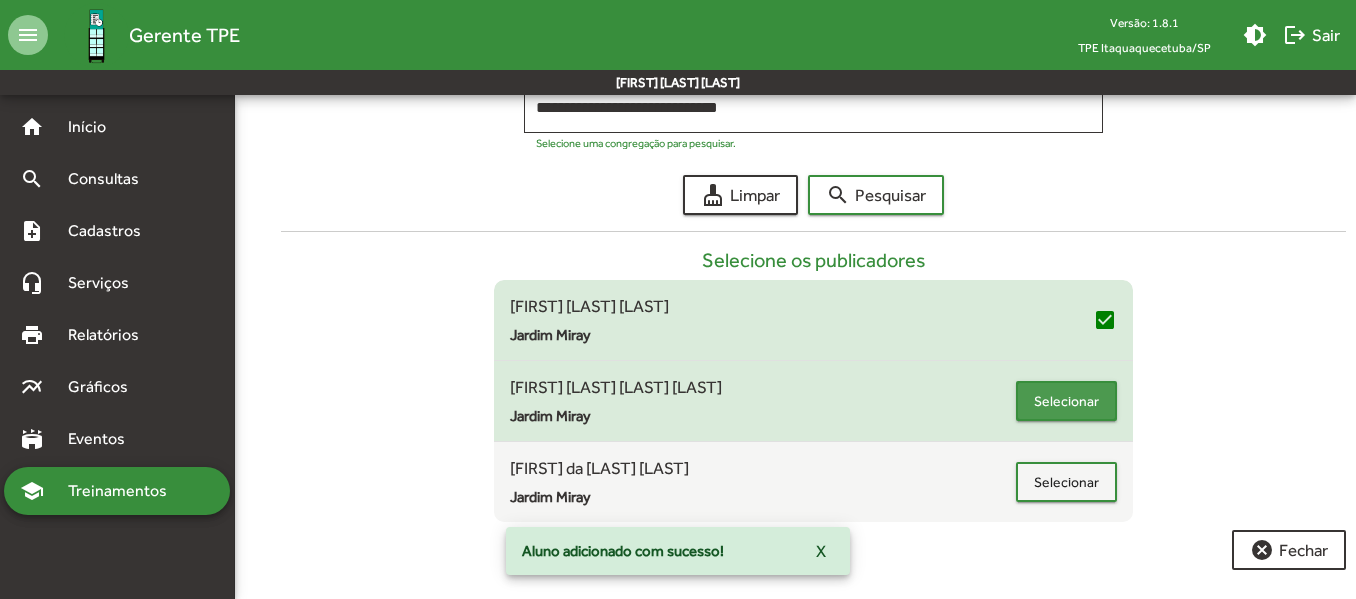 click on "Selecionar" at bounding box center (1066, 401) 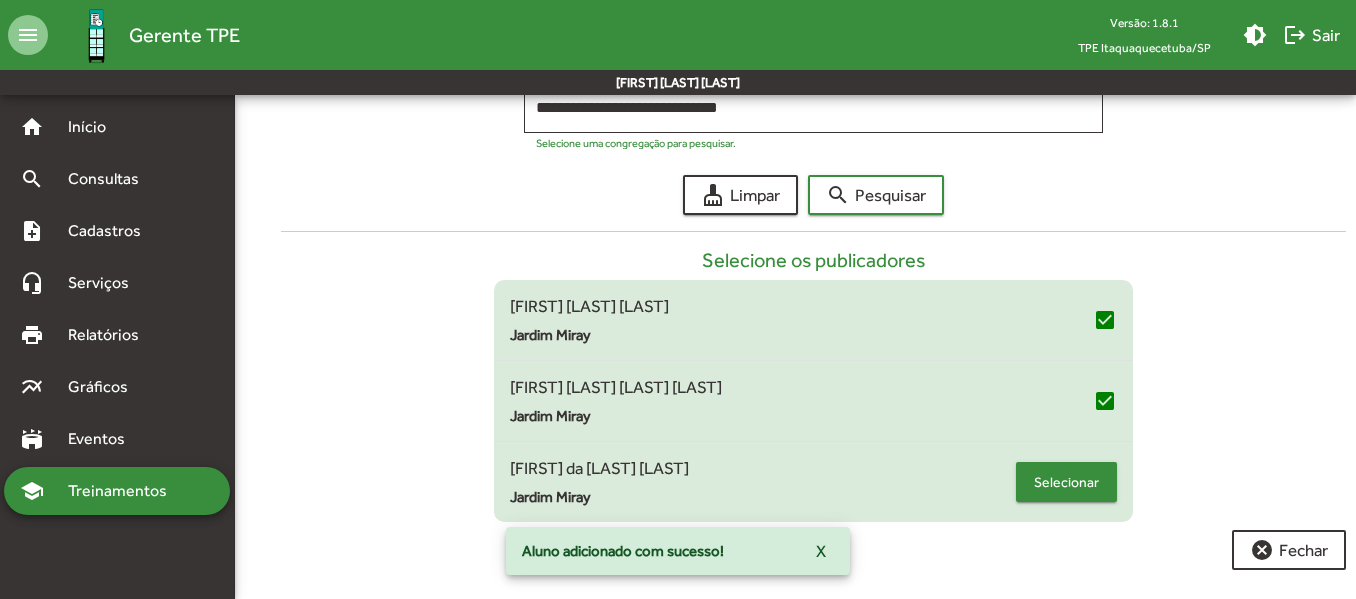 click on "Selecionar" at bounding box center (1066, 482) 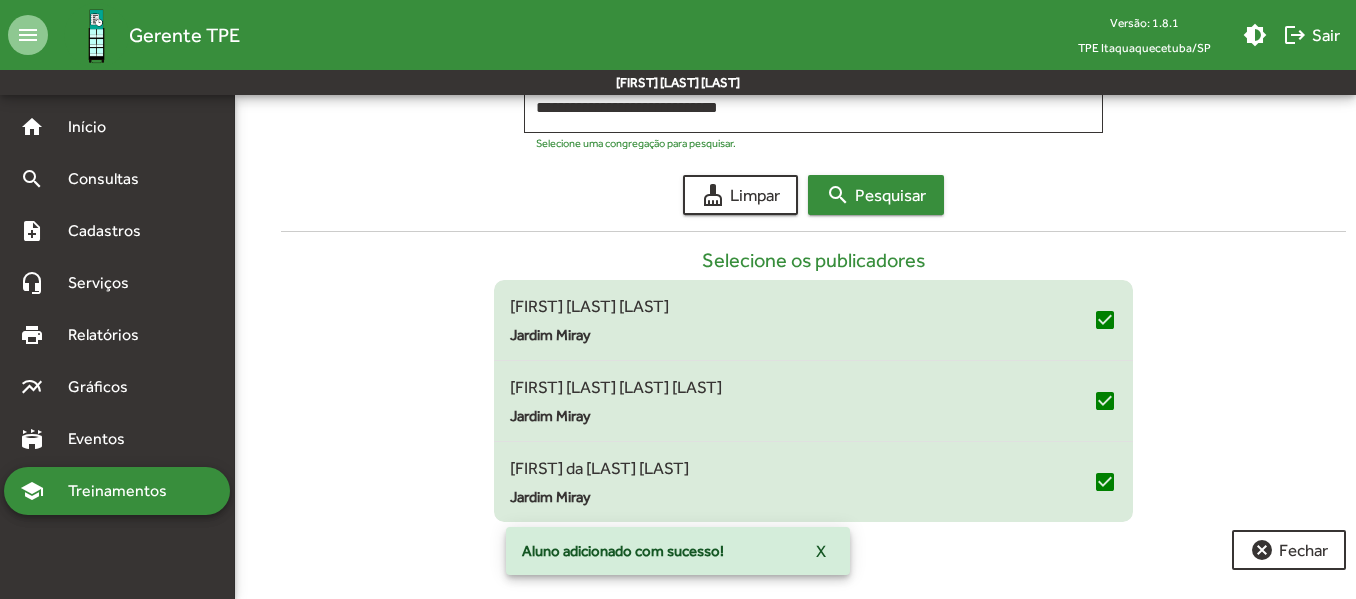 click on "search  Pesquisar" at bounding box center [876, 195] 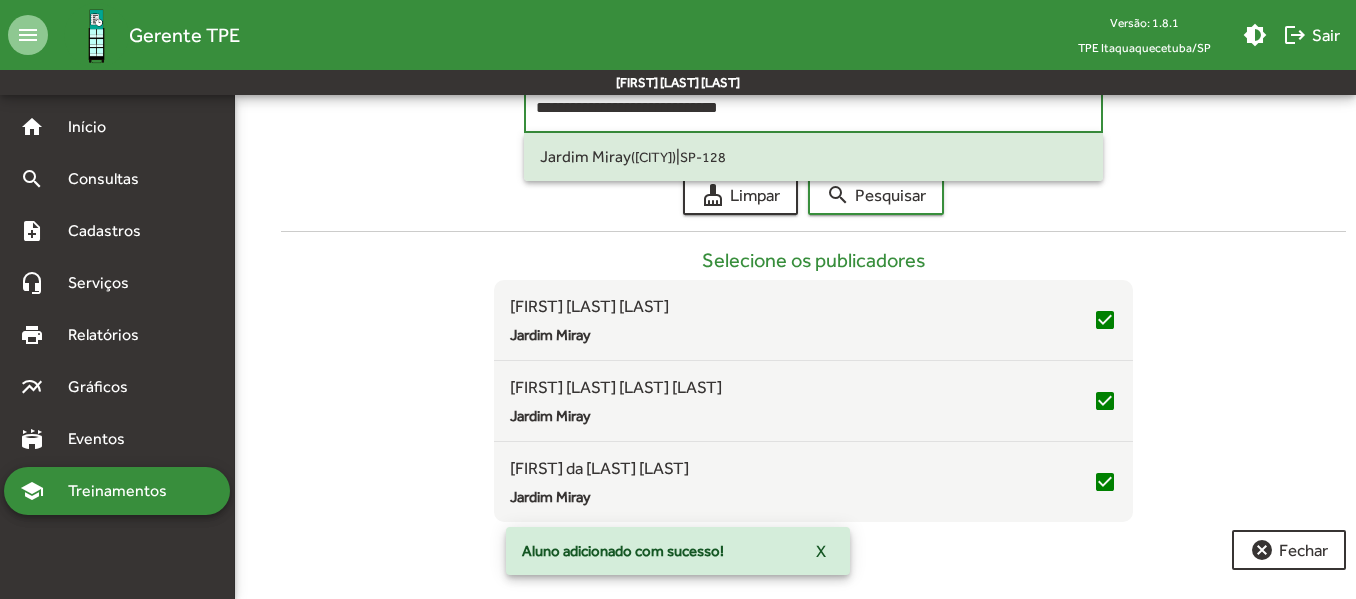 drag, startPoint x: 774, startPoint y: 104, endPoint x: 511, endPoint y: 104, distance: 263 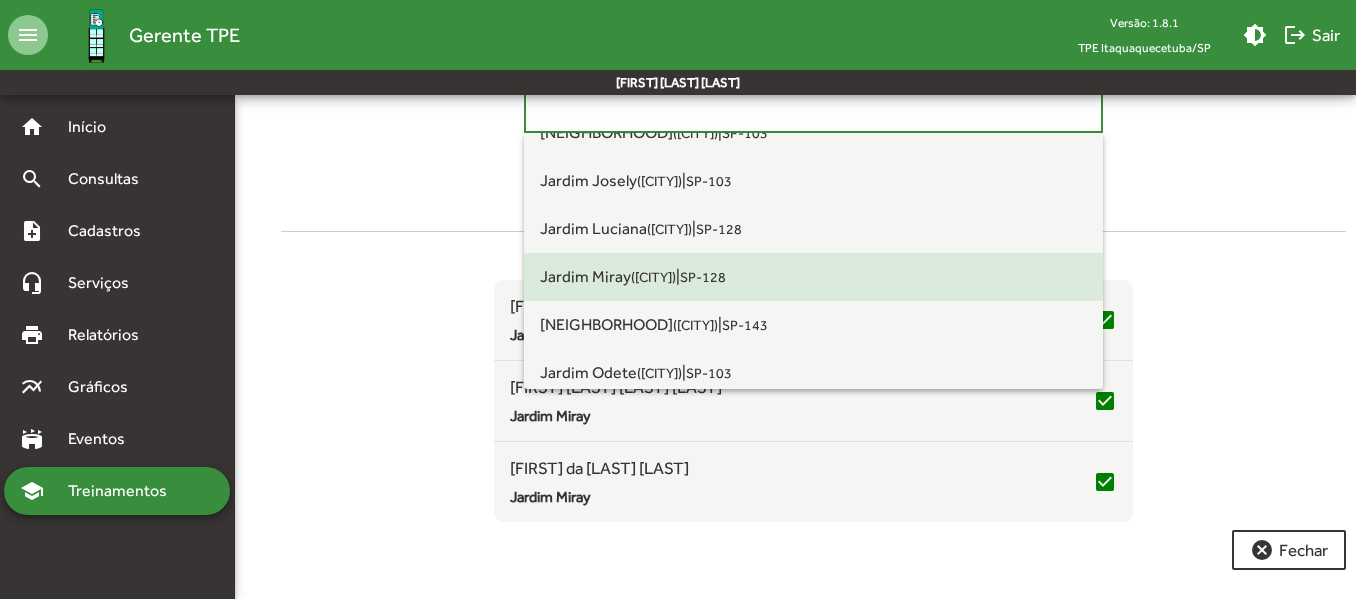 scroll, scrollTop: 700, scrollLeft: 0, axis: vertical 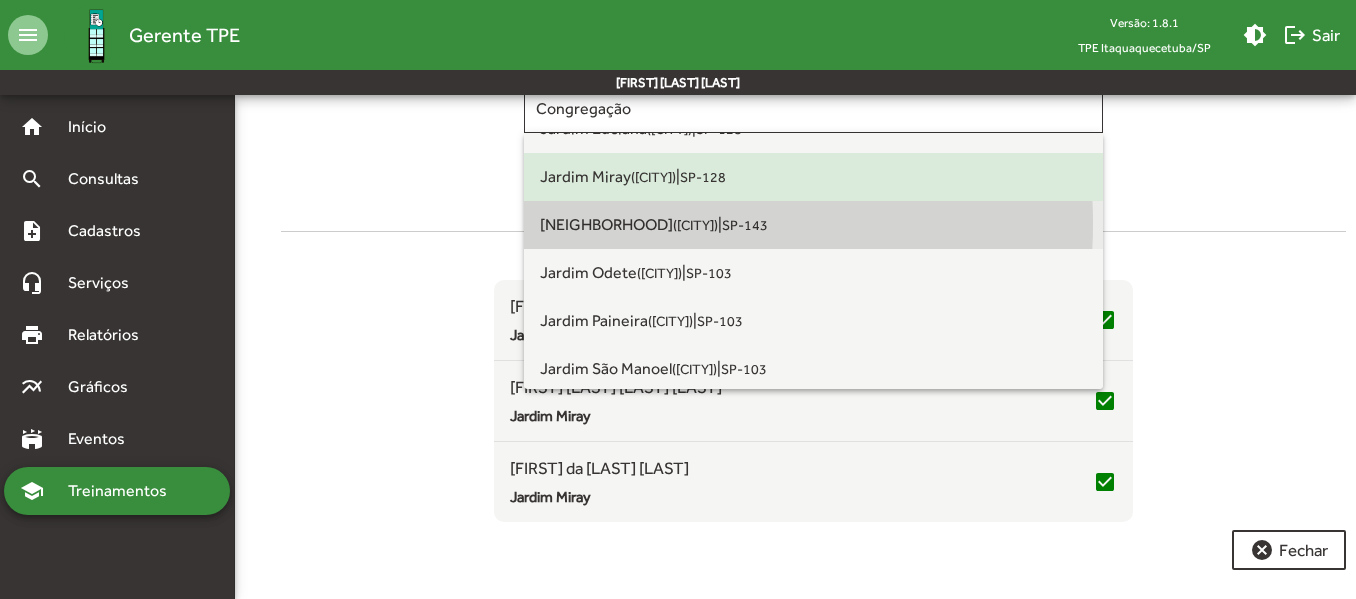 click on "Jardim Nascente  (Itaquaquecetuba)" at bounding box center (629, 224) 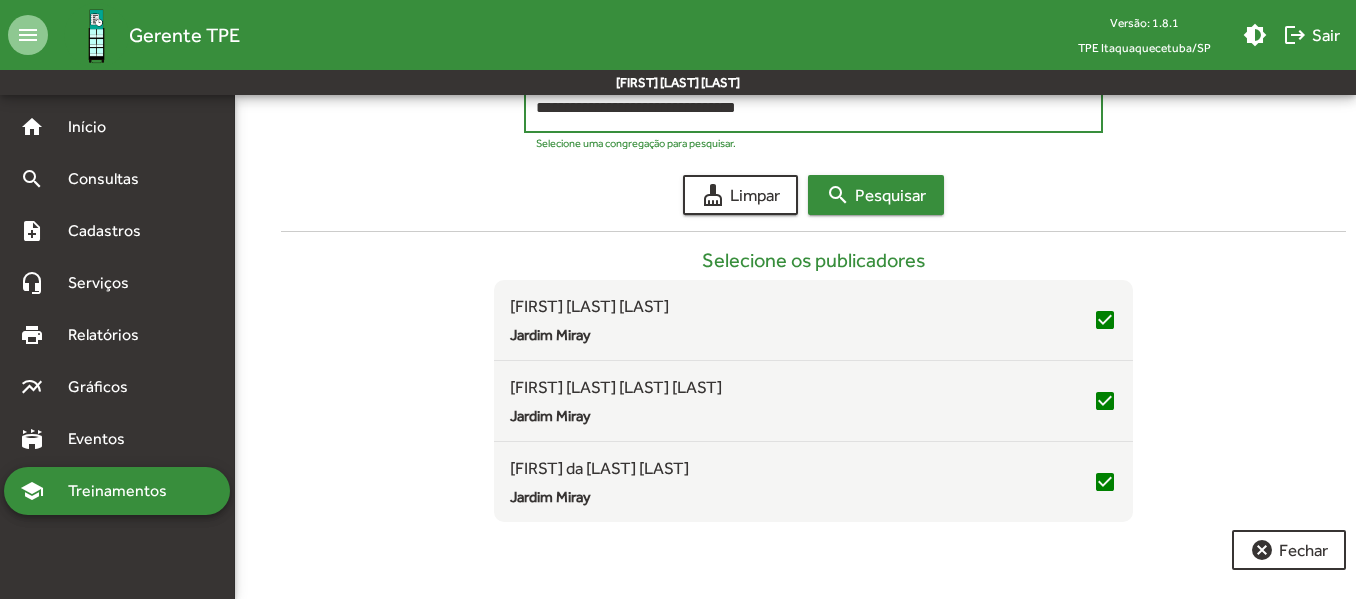 click on "search  Pesquisar" at bounding box center [876, 195] 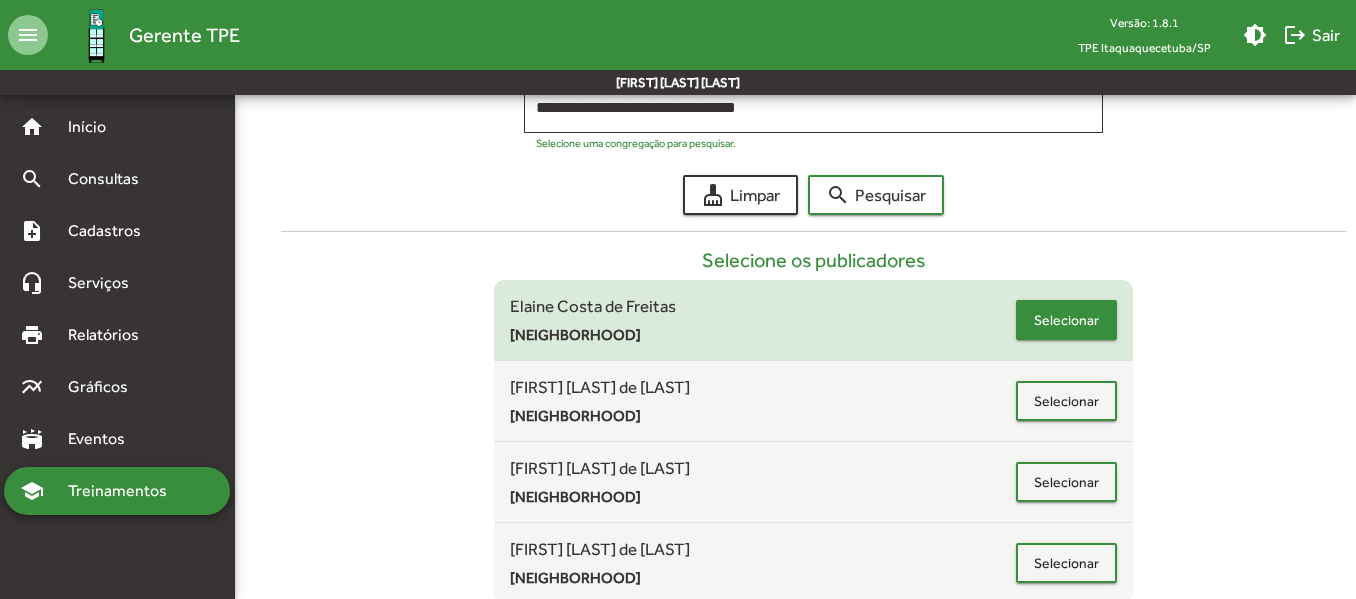 click on "Selecionar" at bounding box center [1066, 320] 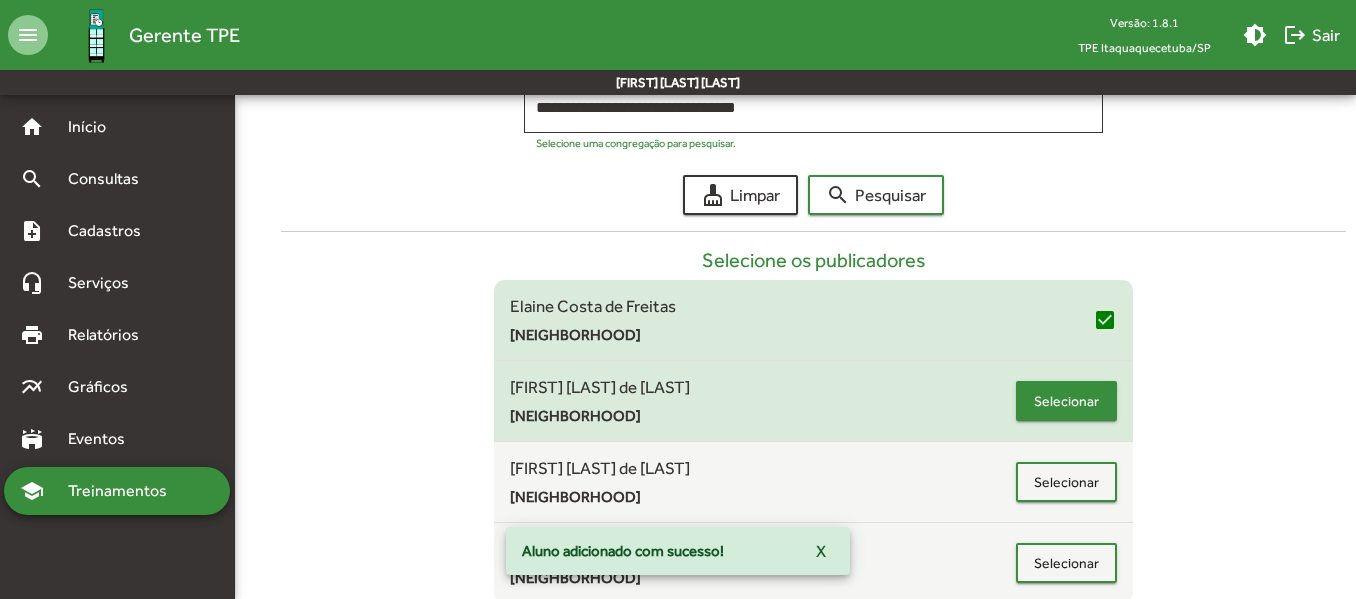 click on "Selecionar" at bounding box center (1066, 401) 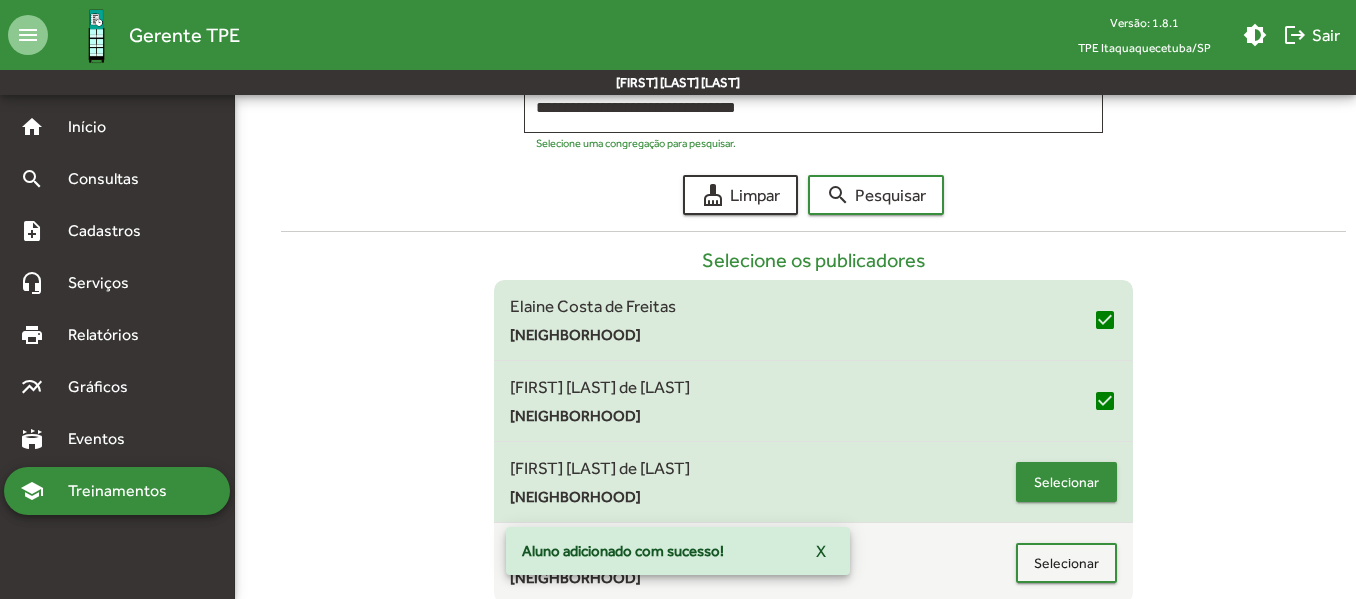 click on "Selecionar" at bounding box center [1066, 482] 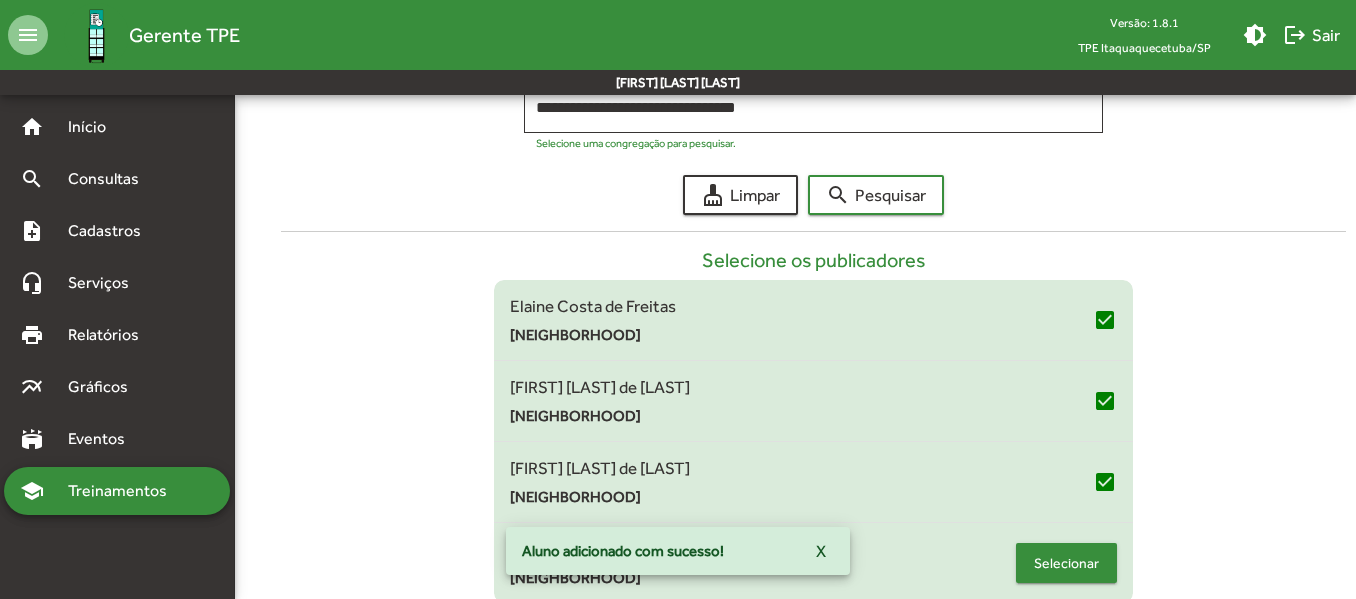 click on "Selecionar" at bounding box center (1066, 563) 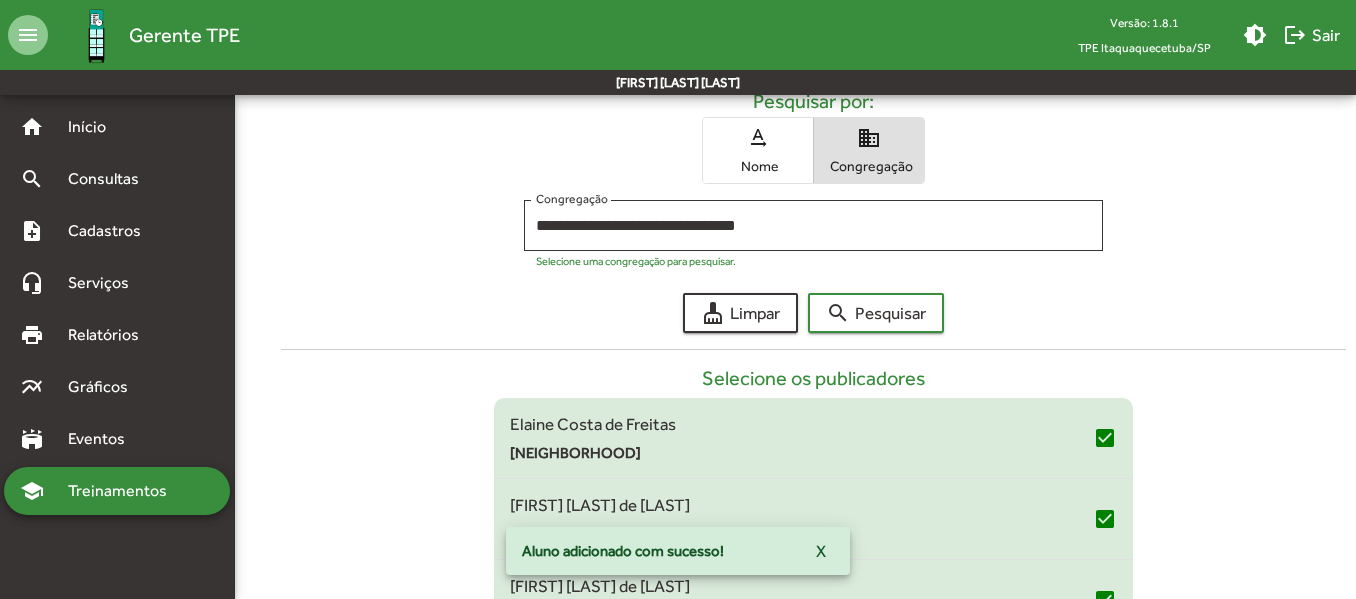 scroll, scrollTop: 304, scrollLeft: 0, axis: vertical 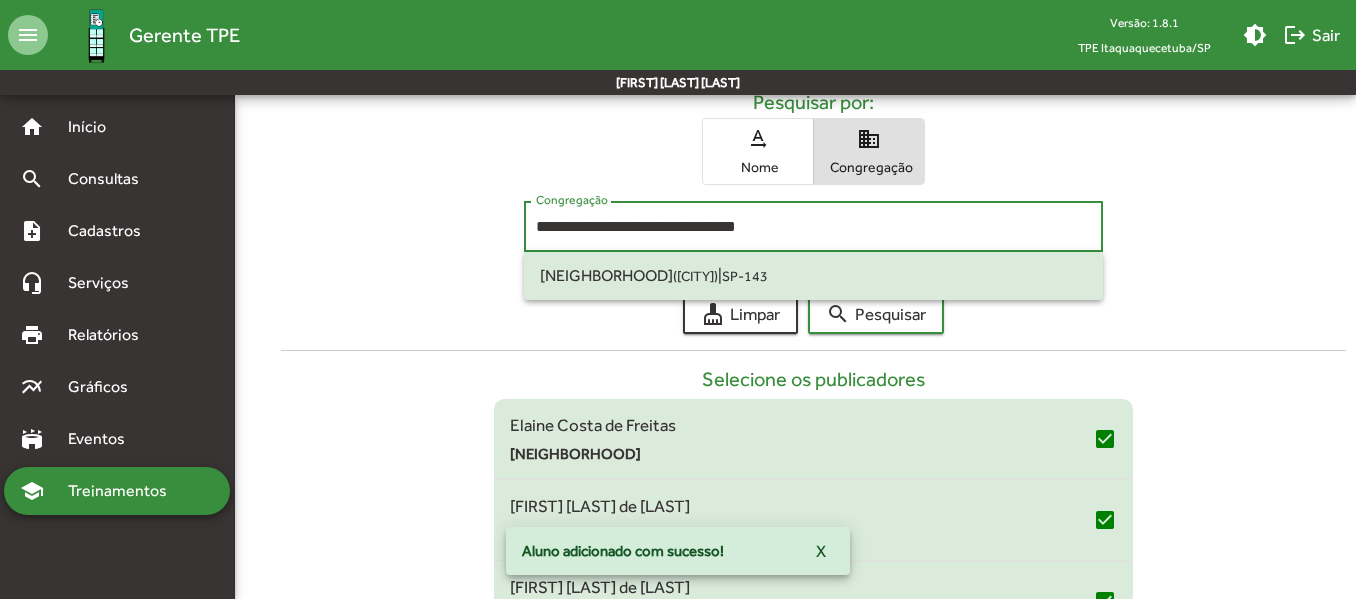 drag, startPoint x: 815, startPoint y: 230, endPoint x: 533, endPoint y: 226, distance: 282.02838 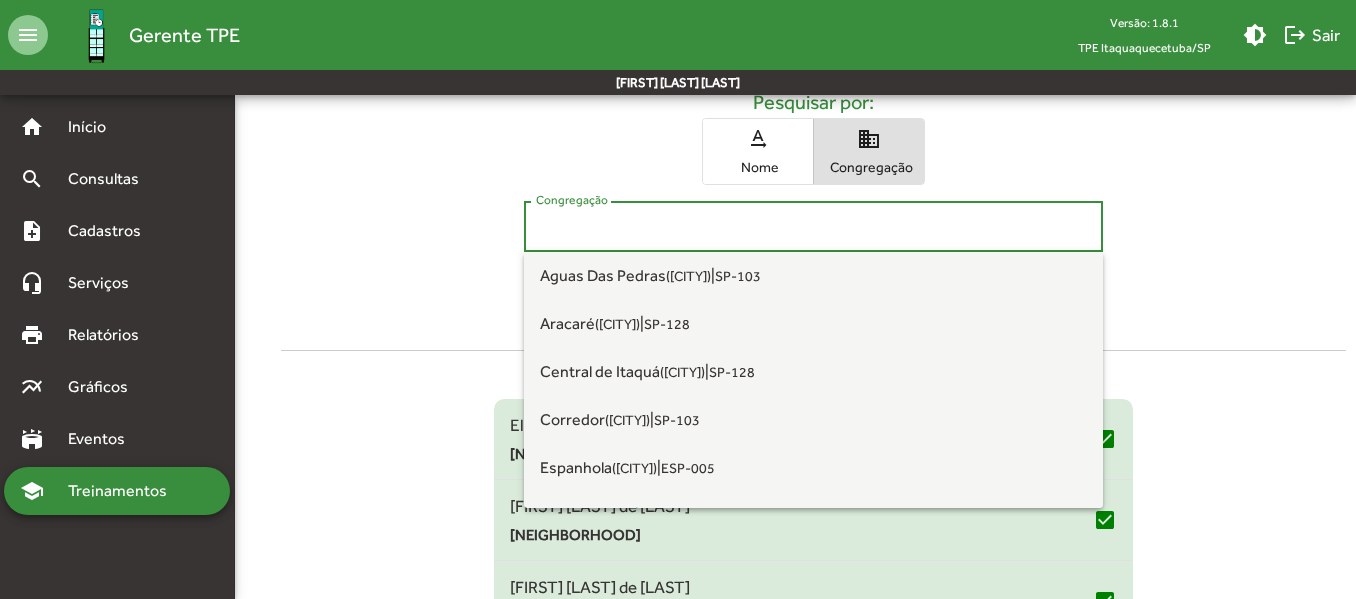 click on "Congregação" at bounding box center [813, 227] 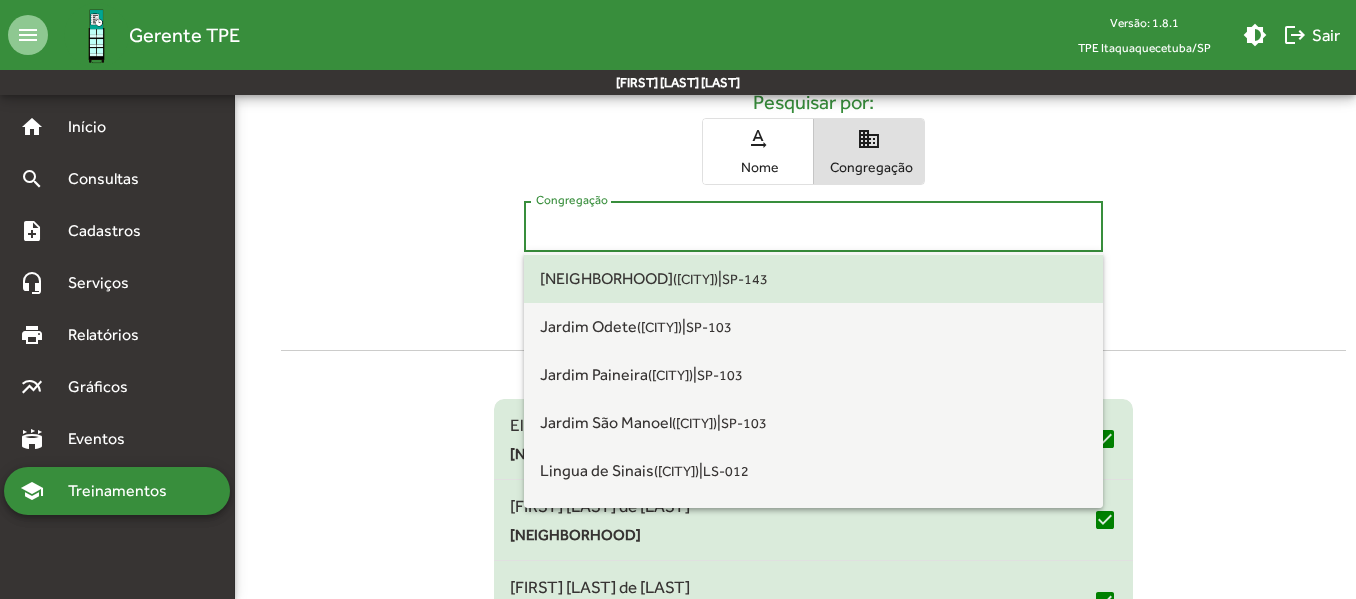 scroll, scrollTop: 800, scrollLeft: 0, axis: vertical 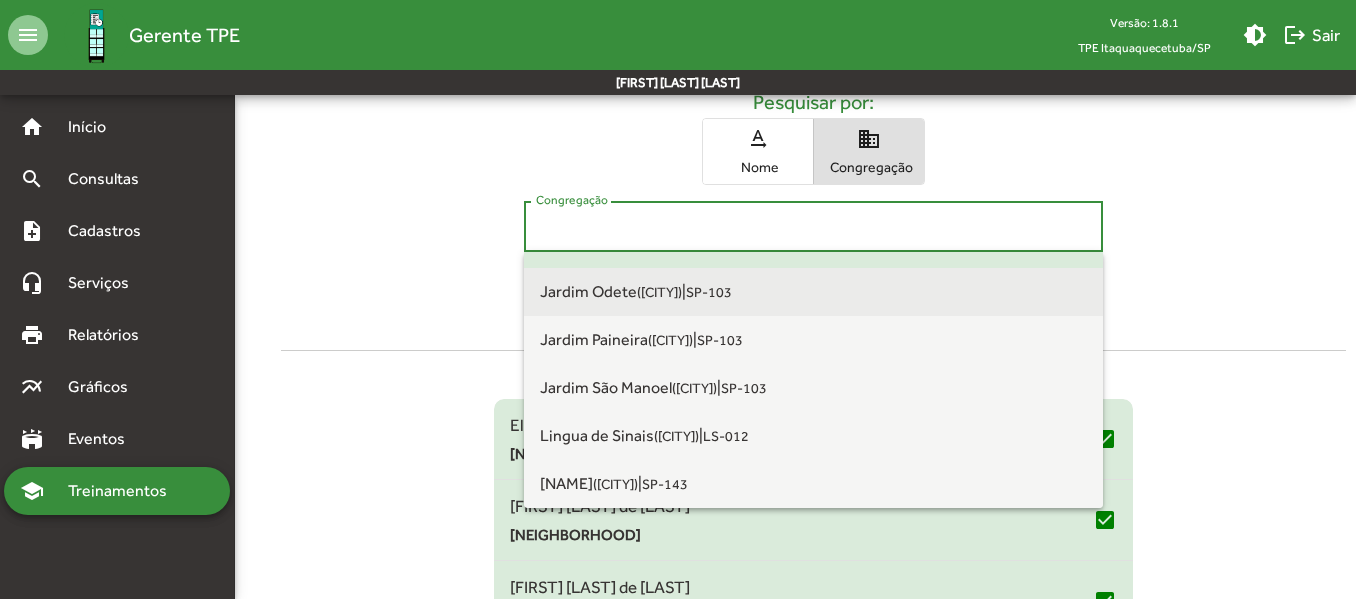 click on "[NEIGHBORHOOD] ([CITY])" at bounding box center [611, 291] 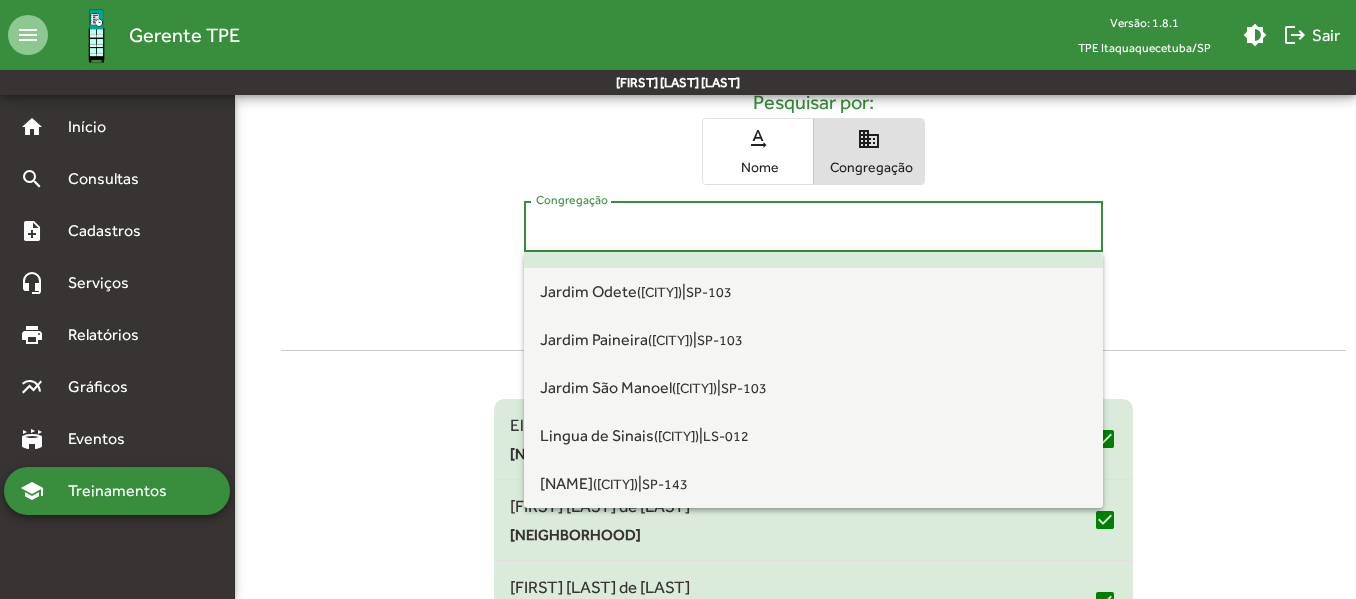 type on "**********" 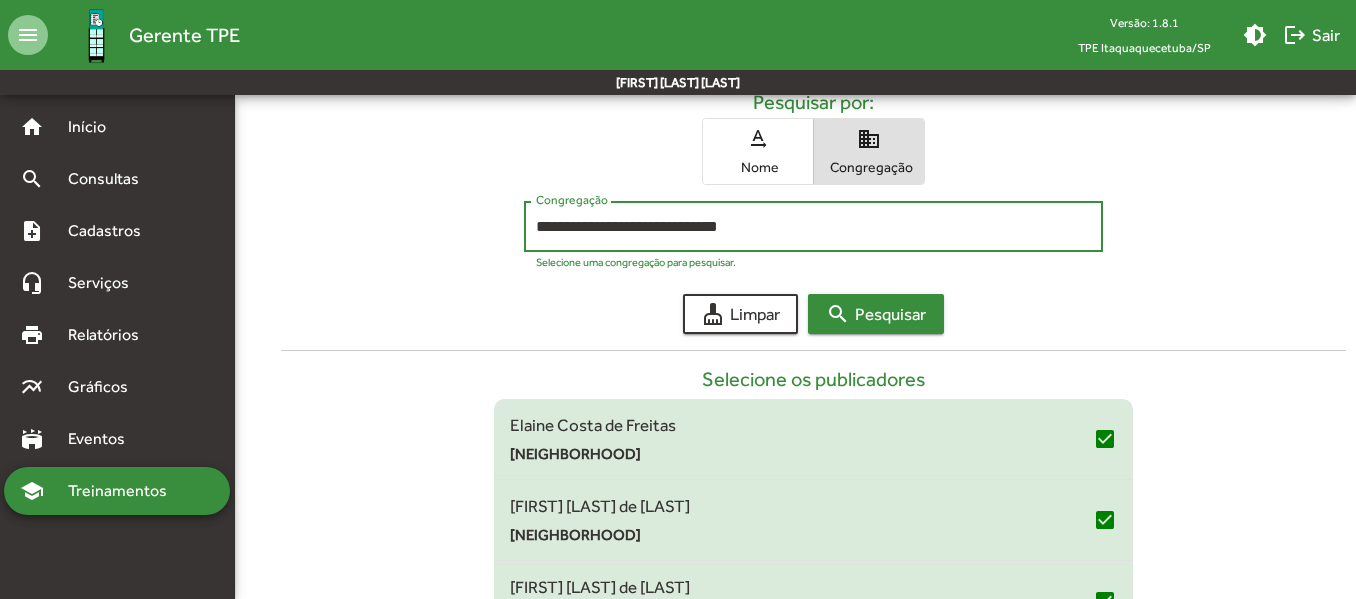 click on "search  Pesquisar" at bounding box center [876, 314] 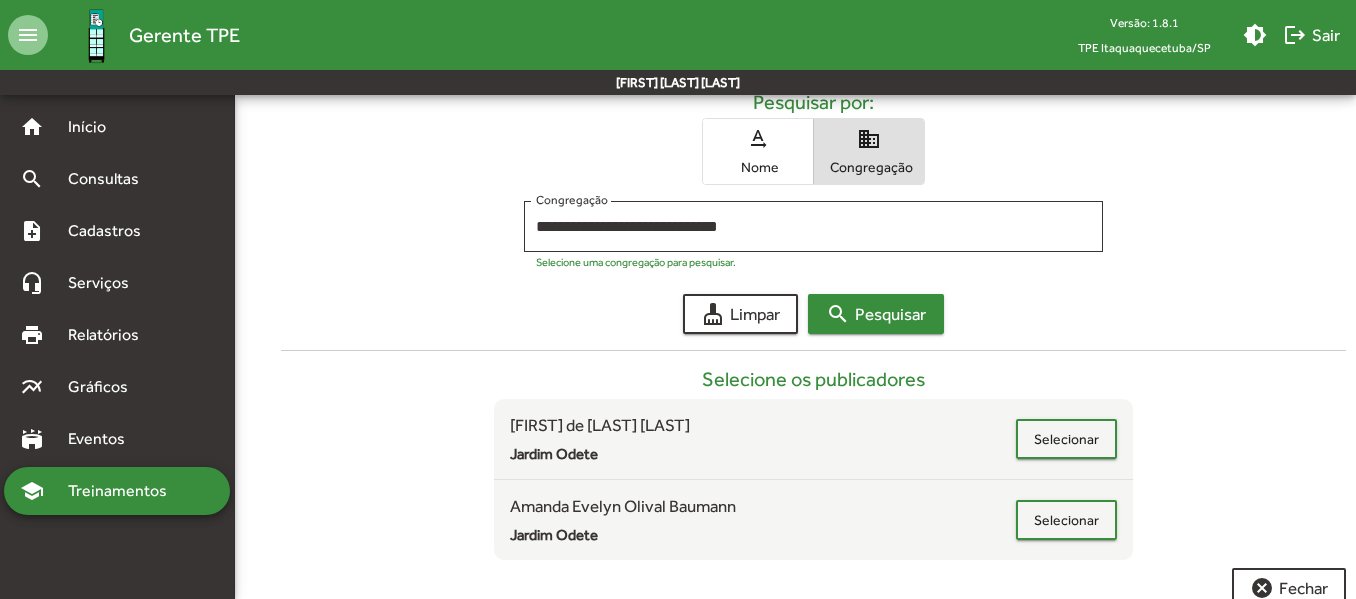 scroll, scrollTop: 342, scrollLeft: 0, axis: vertical 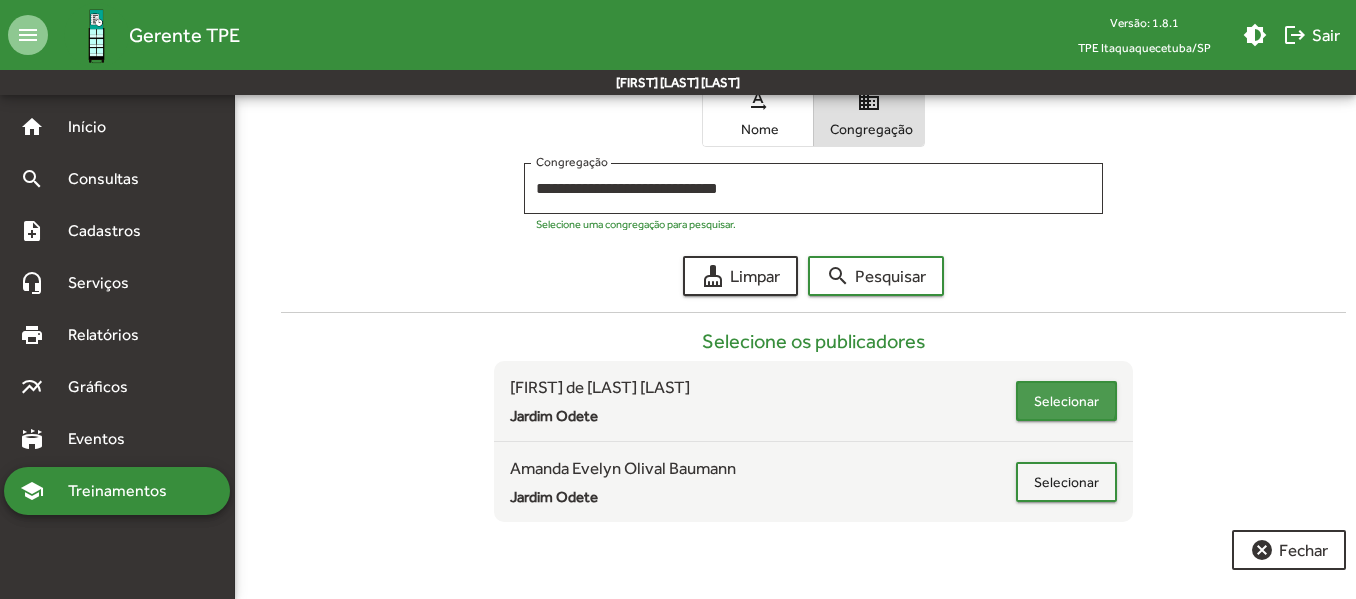 click on "Selecionar" at bounding box center [1066, 401] 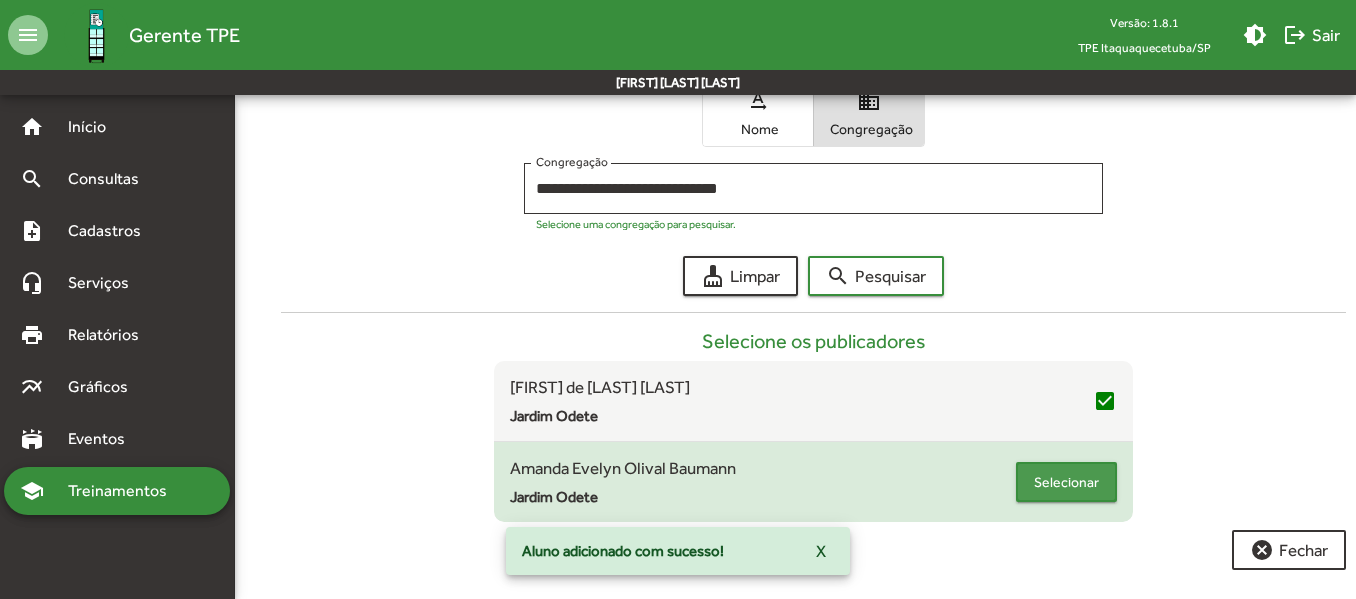 click on "Selecionar" at bounding box center (1066, 482) 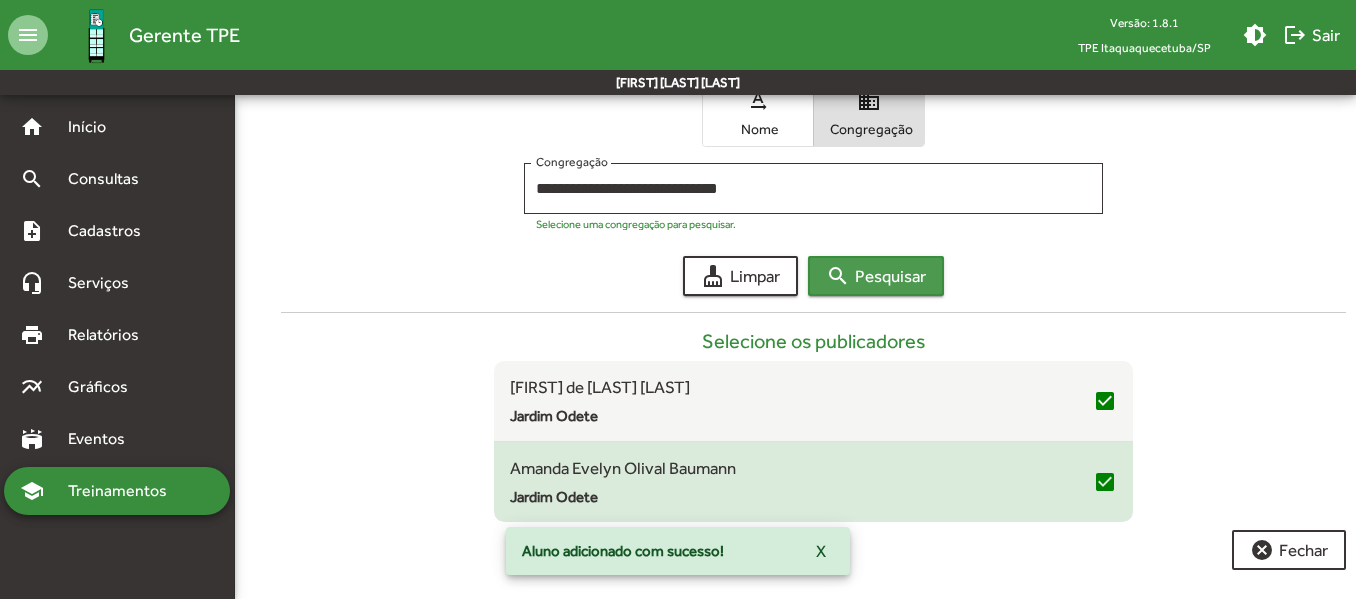 click on "search  Pesquisar" at bounding box center [876, 276] 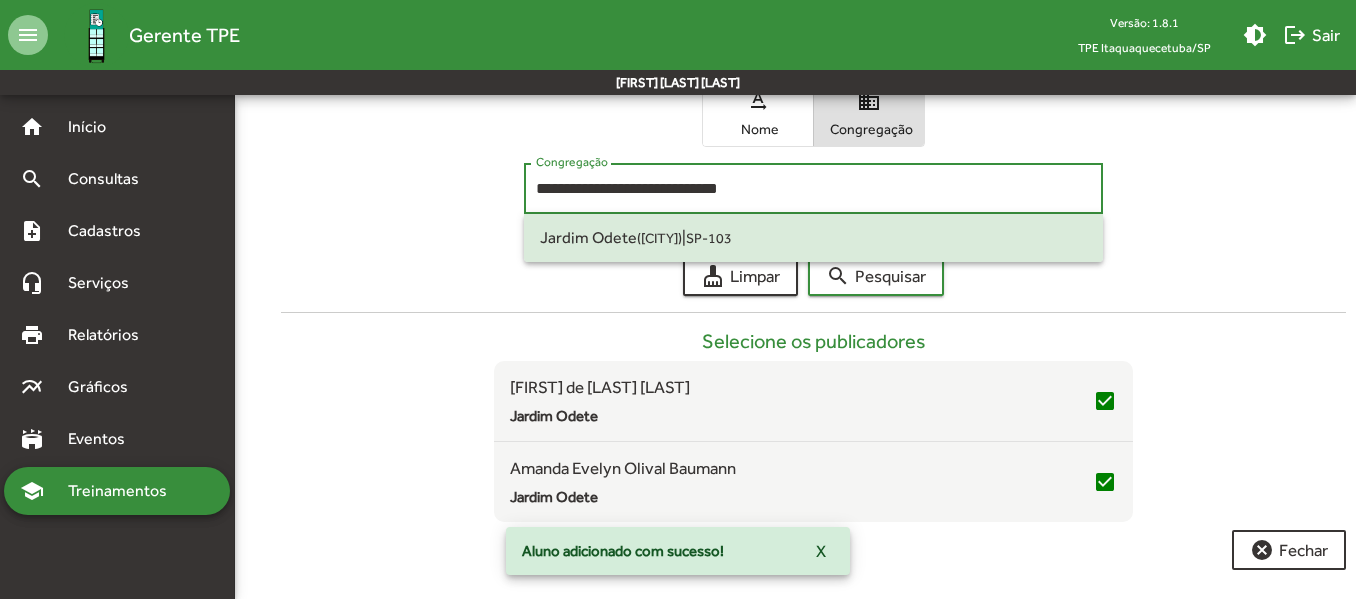 drag, startPoint x: 780, startPoint y: 195, endPoint x: 456, endPoint y: 184, distance: 324.18668 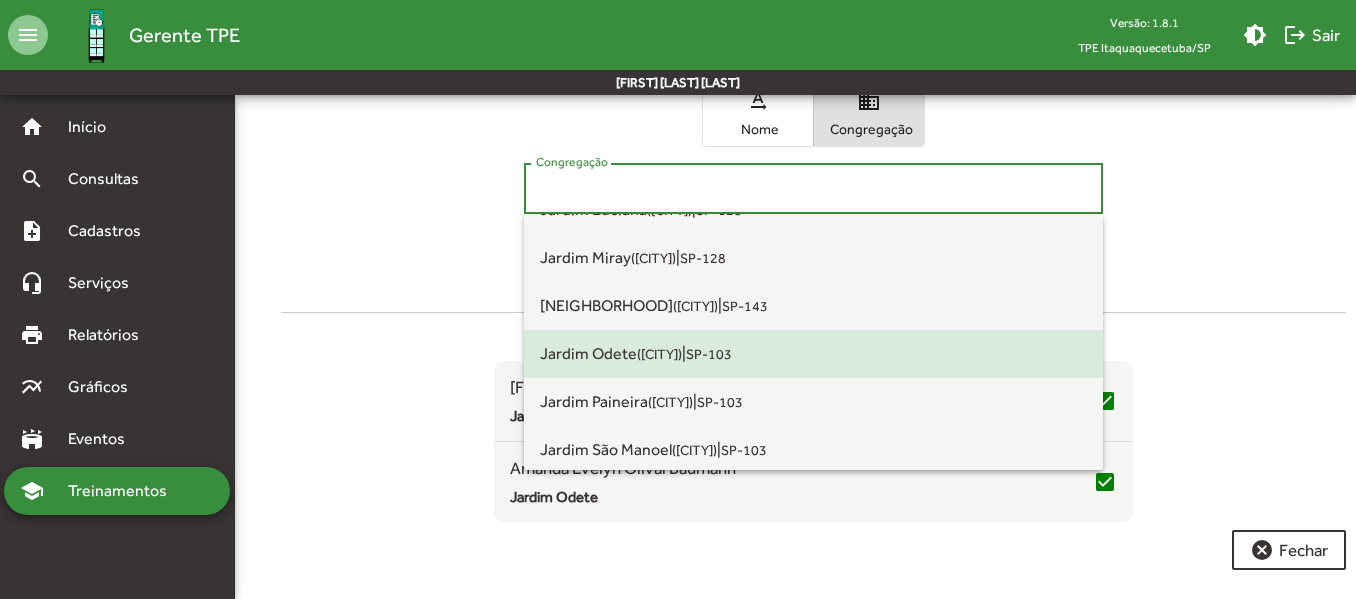 scroll, scrollTop: 800, scrollLeft: 0, axis: vertical 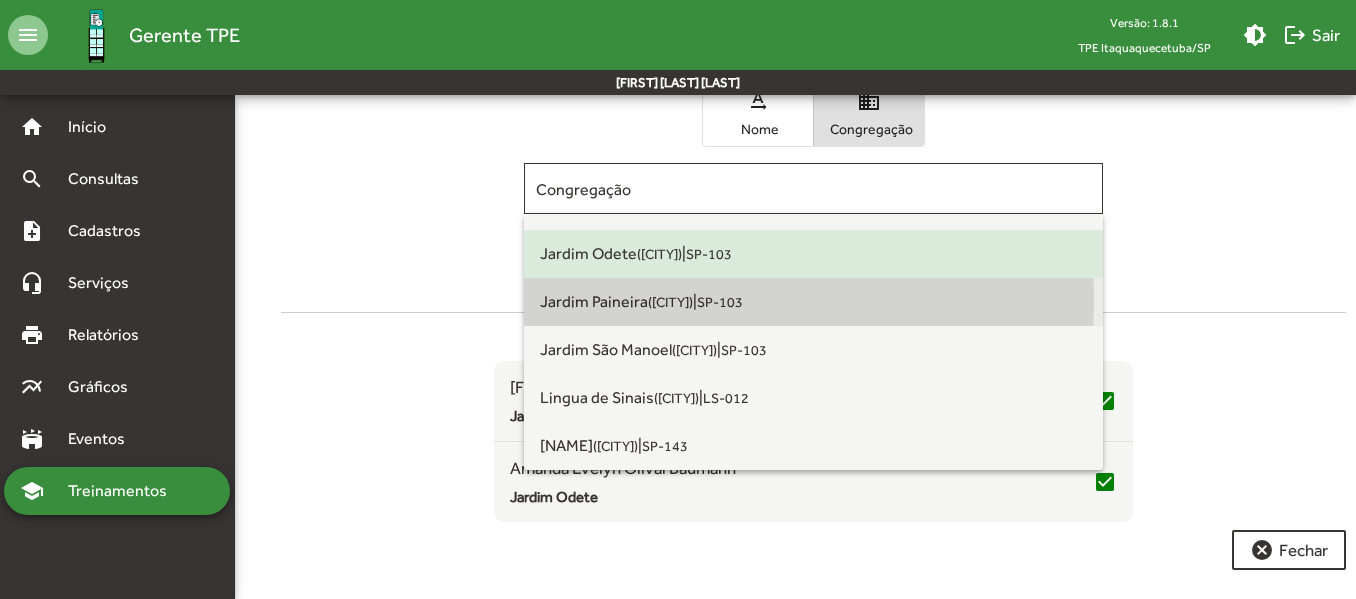 click on "[NEIGHBORHOOD] ([CITY])" at bounding box center [616, 301] 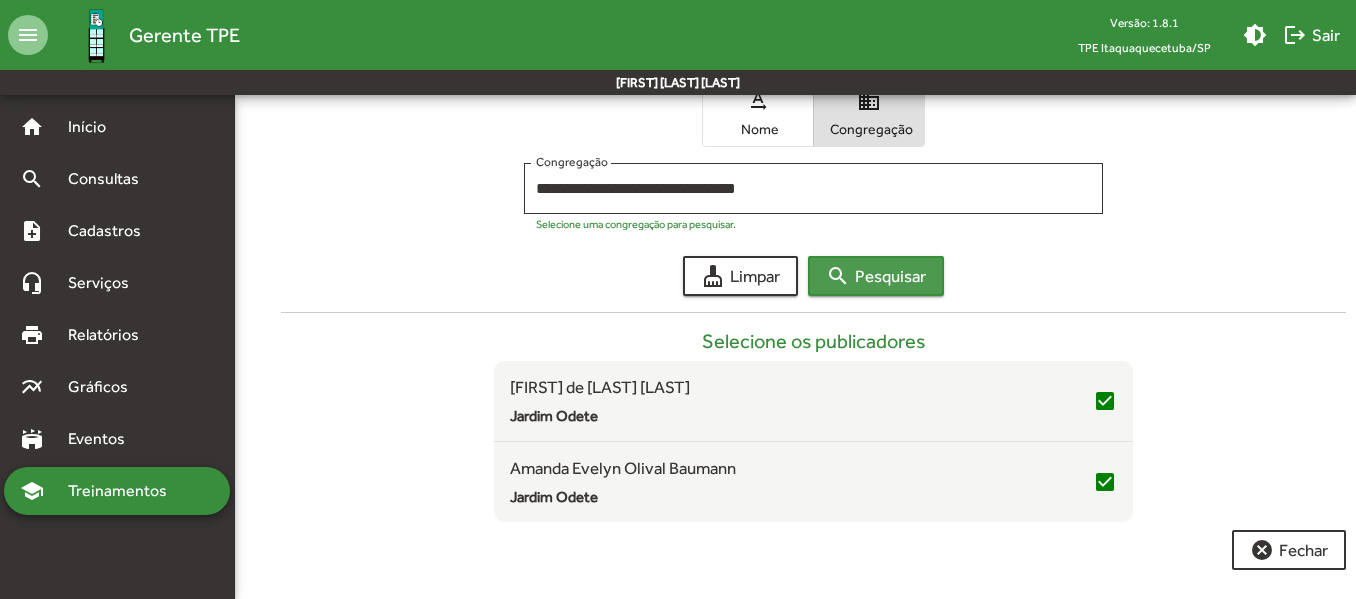 click on "search  Pesquisar" at bounding box center (876, 276) 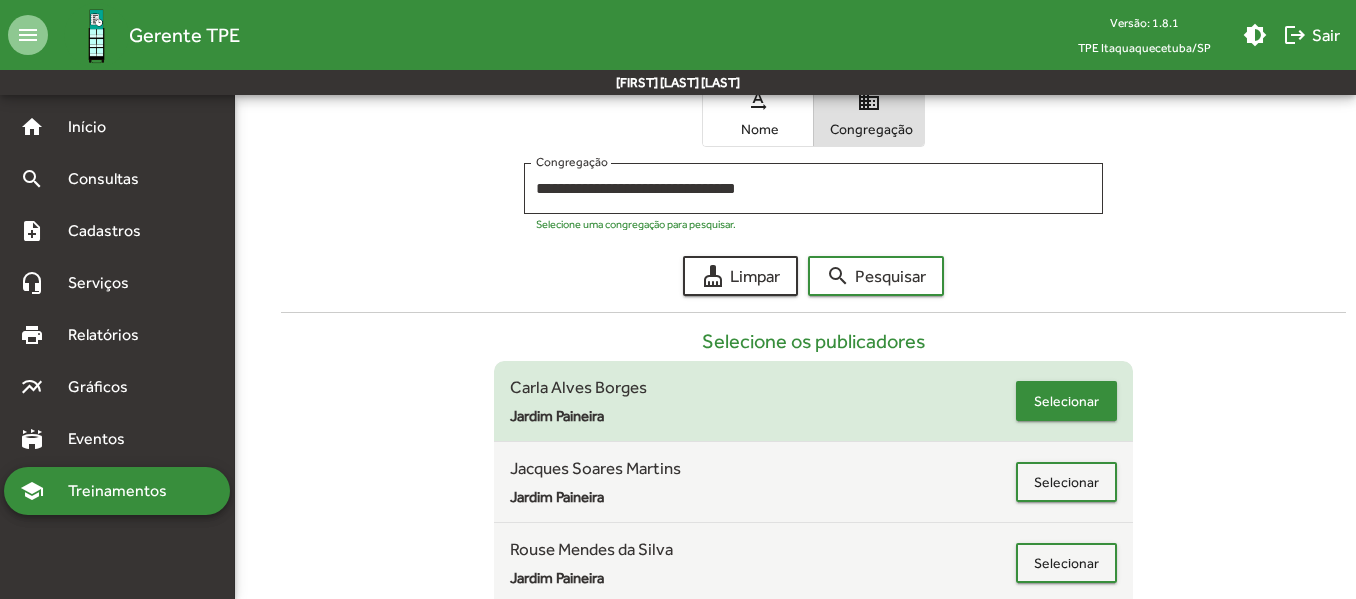 click on "Selecionar" at bounding box center [1066, 401] 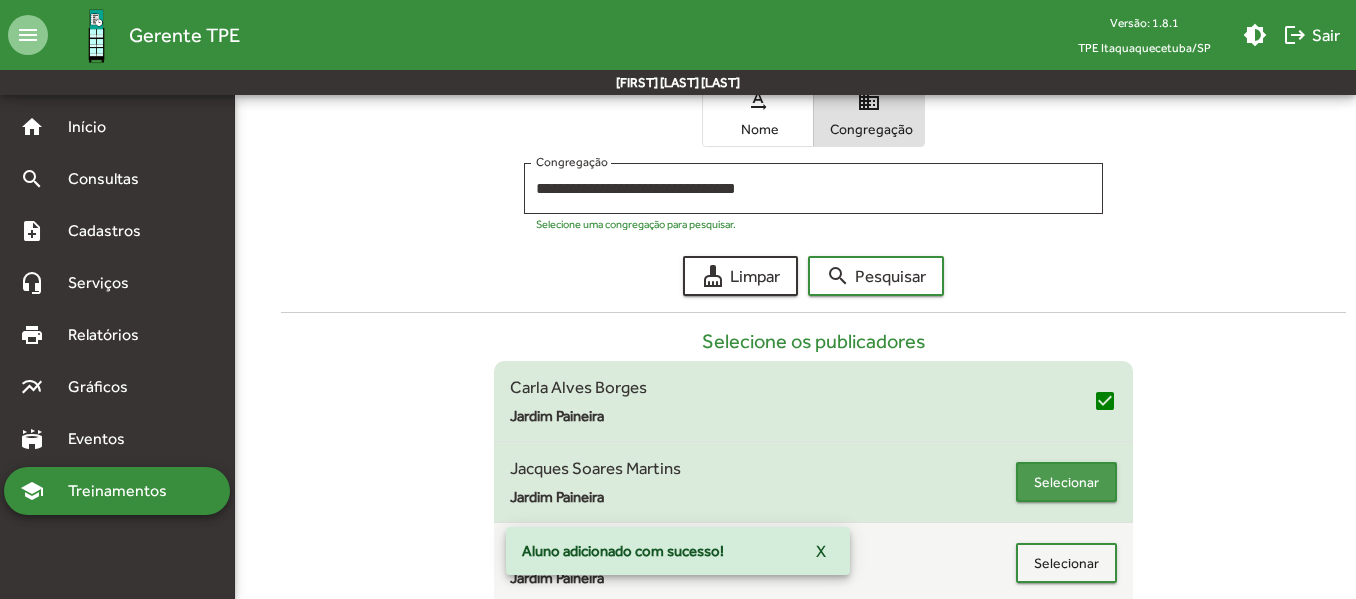 click on "Selecionar" at bounding box center [1066, 482] 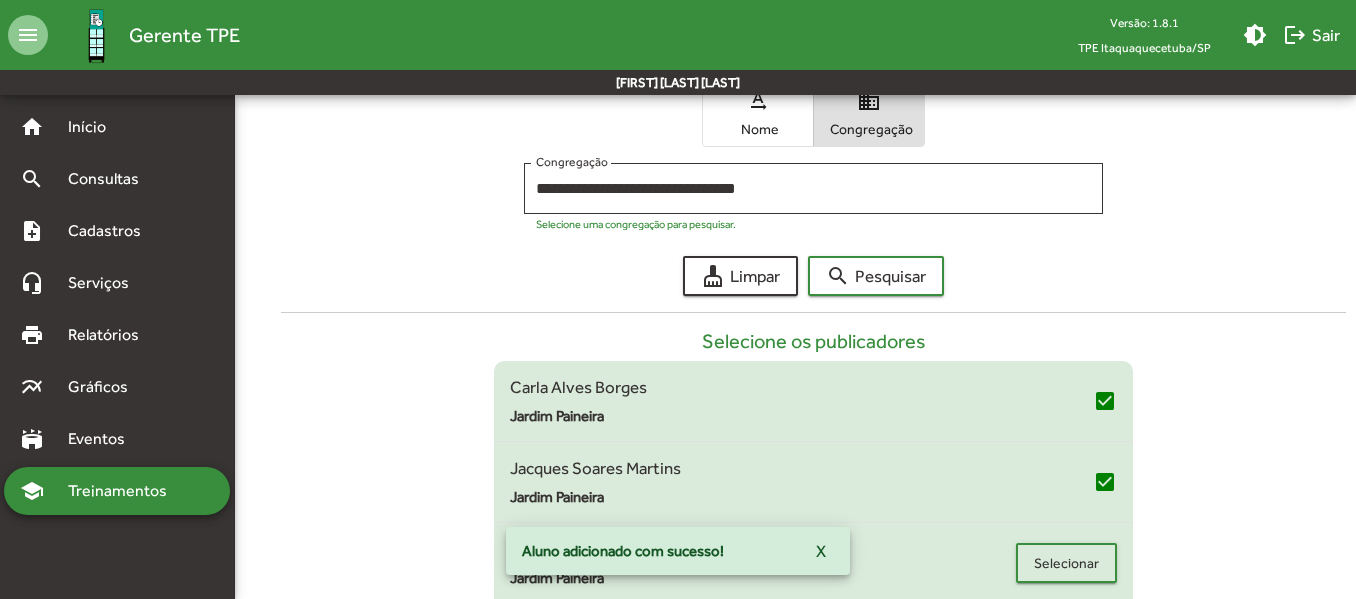 click on "[FIRST] [LAST] da [LAST] [NEIGHBORHOOD] Selecionar" at bounding box center [813, 563] 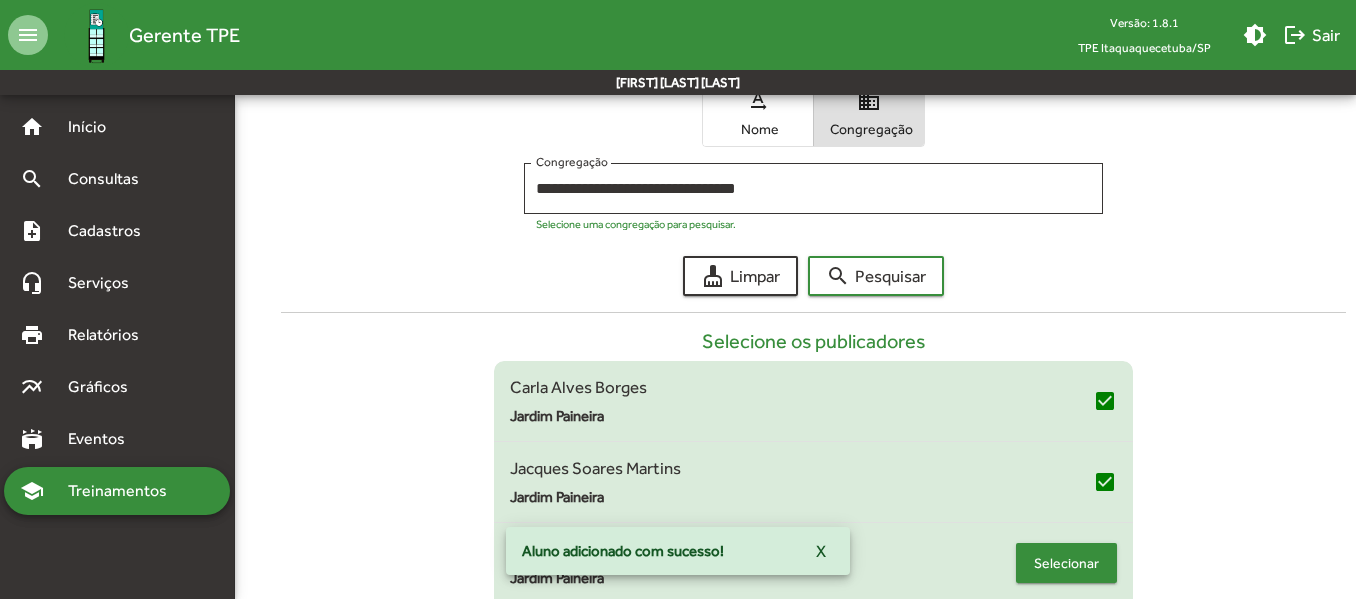 click on "Selecionar" at bounding box center (1066, 563) 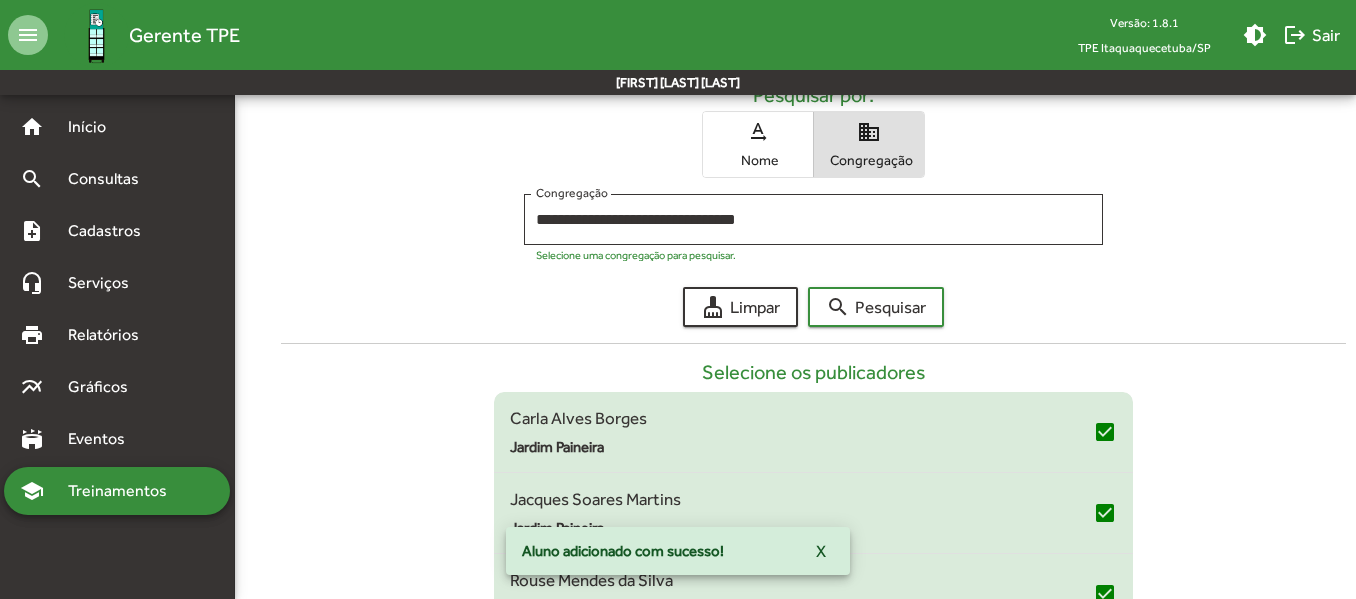 scroll, scrollTop: 204, scrollLeft: 0, axis: vertical 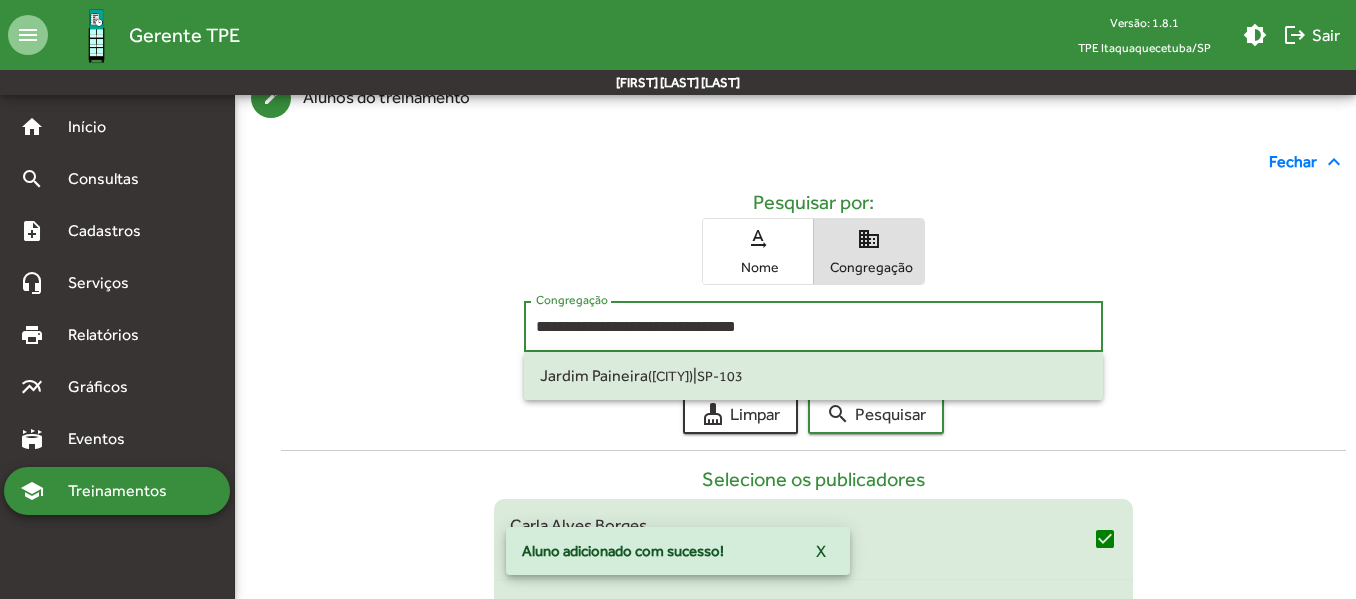 drag, startPoint x: 795, startPoint y: 327, endPoint x: 513, endPoint y: 321, distance: 282.0638 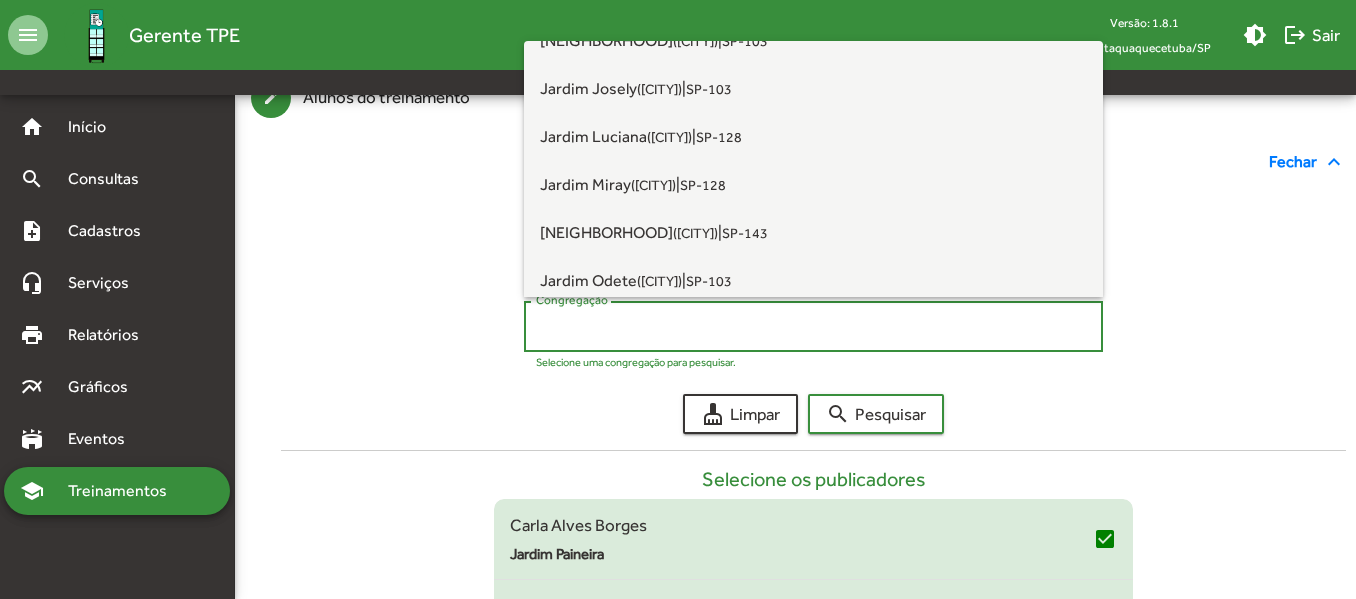 scroll, scrollTop: 700, scrollLeft: 0, axis: vertical 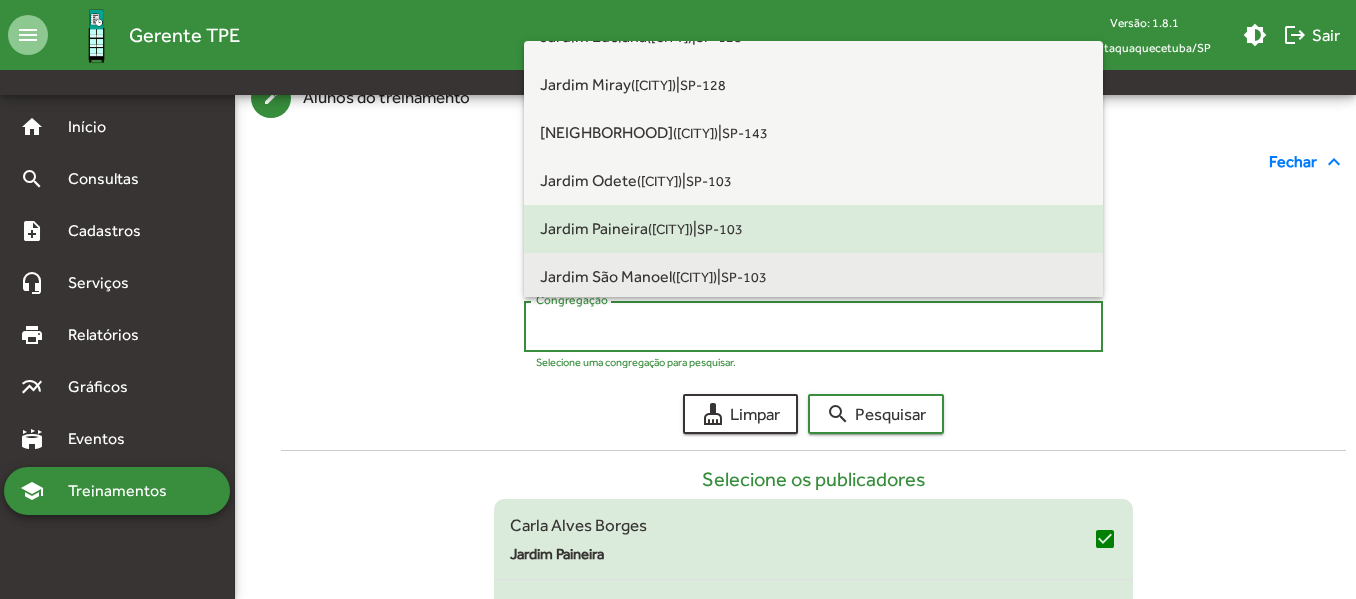 click on "[NEIGHBORHOOD] ([CITY])" at bounding box center [628, 276] 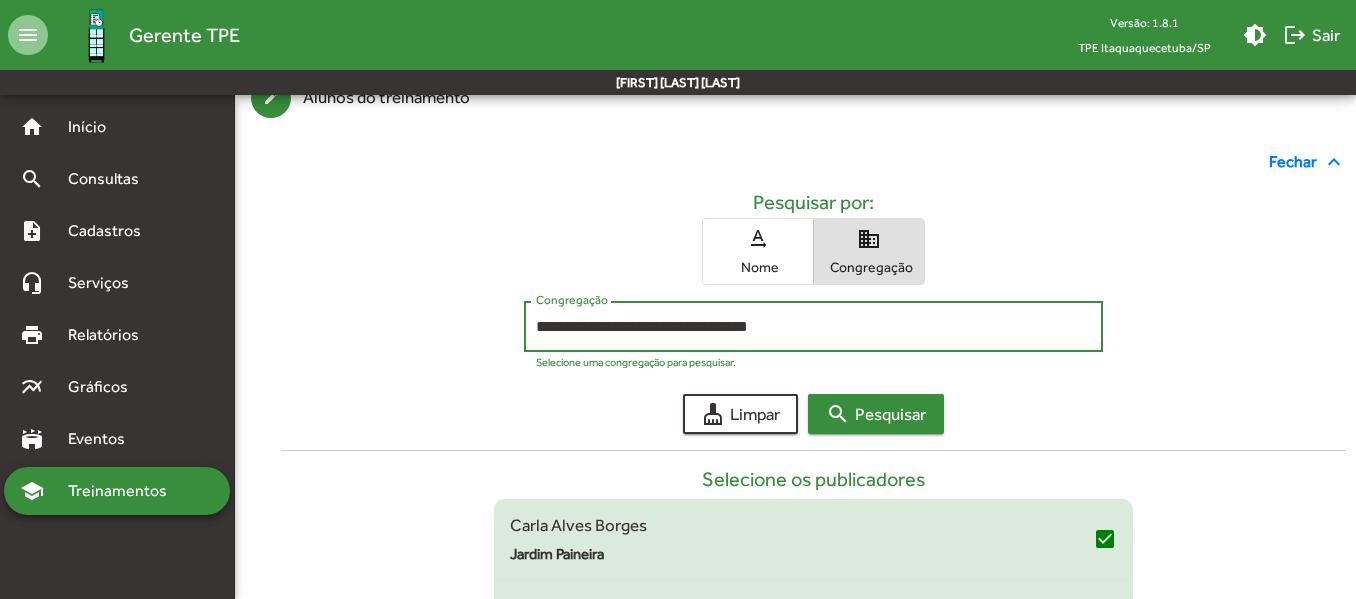 click on "search  Pesquisar" at bounding box center (876, 414) 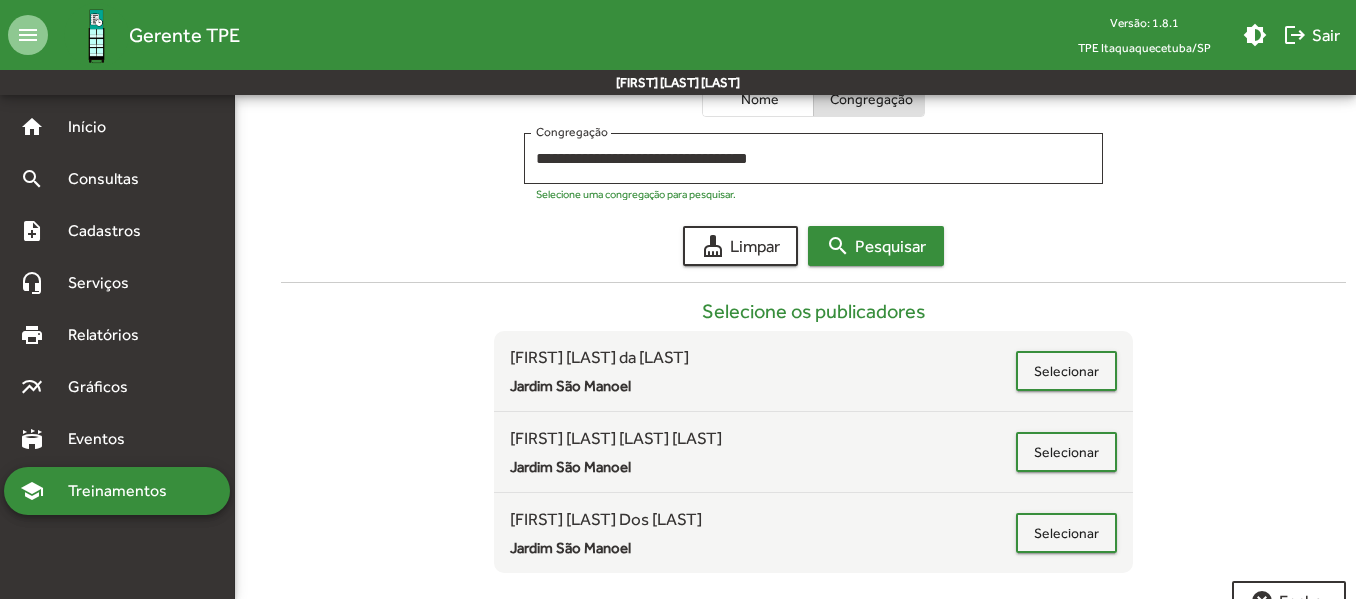 scroll, scrollTop: 404, scrollLeft: 0, axis: vertical 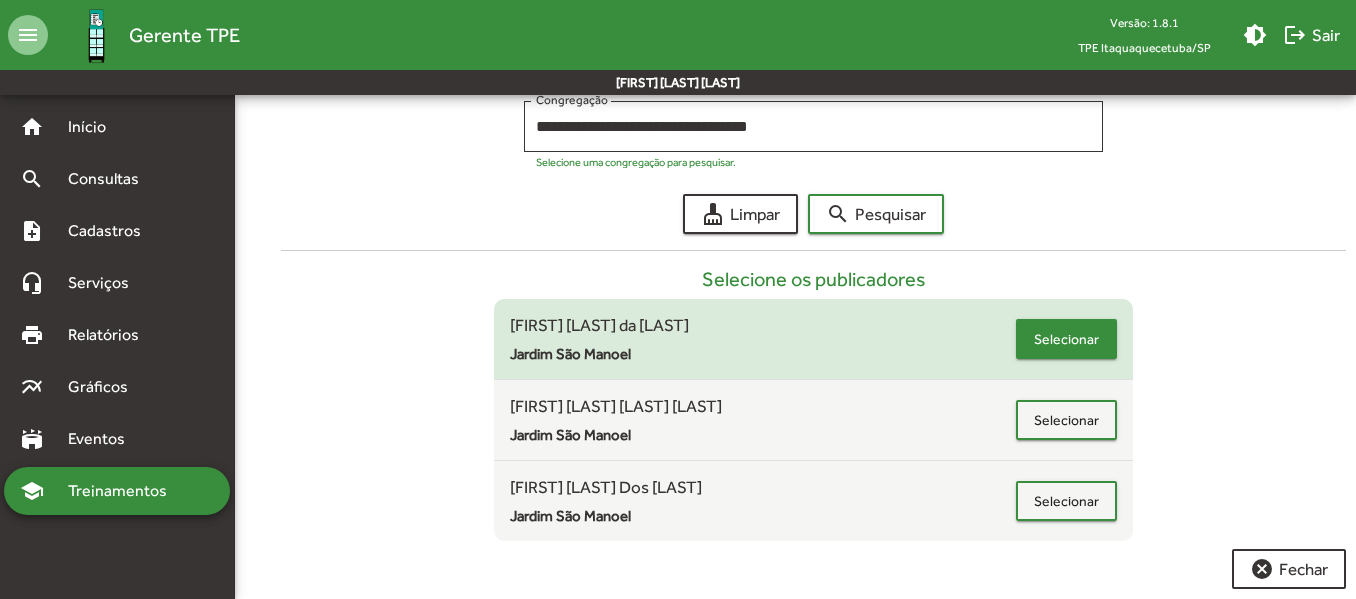click on "Selecionar" at bounding box center [1066, 339] 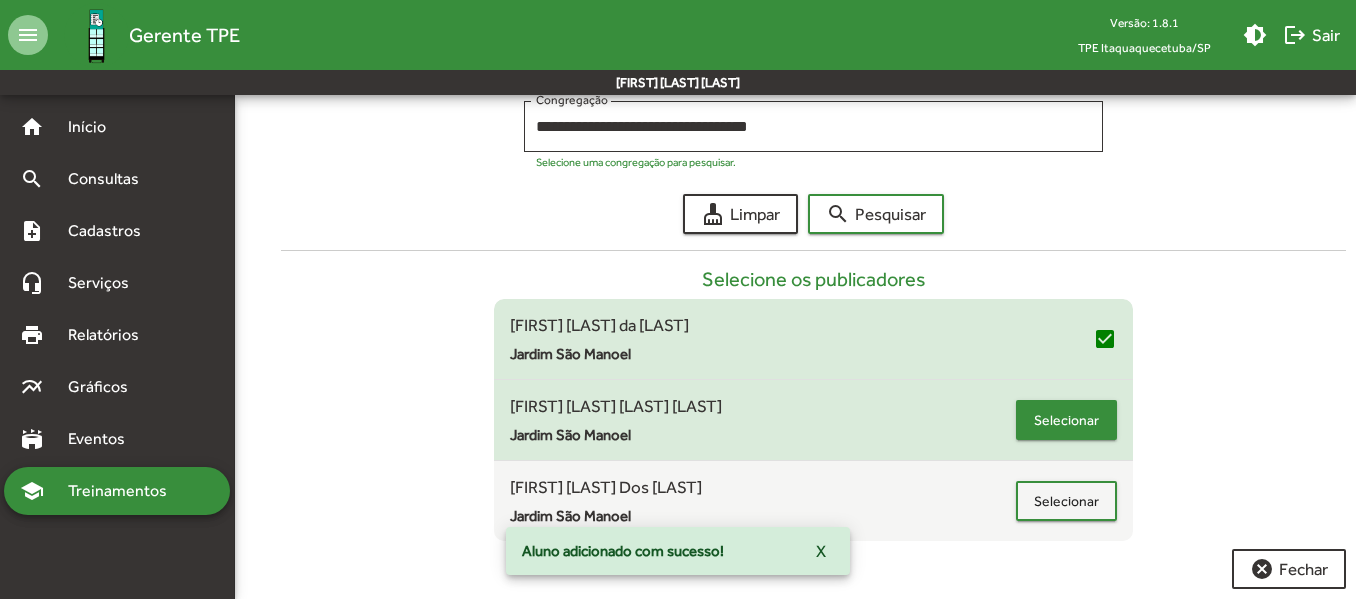 click on "Selecionar" at bounding box center (1066, 420) 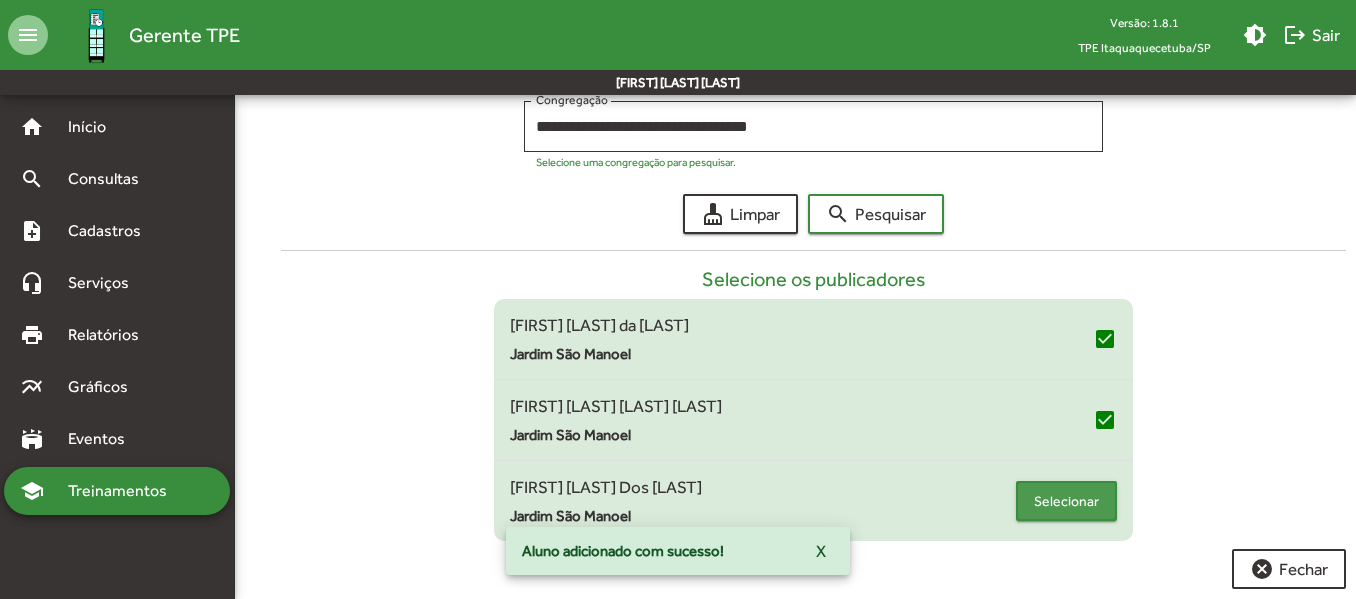 click on "Selecionar" at bounding box center [1066, 501] 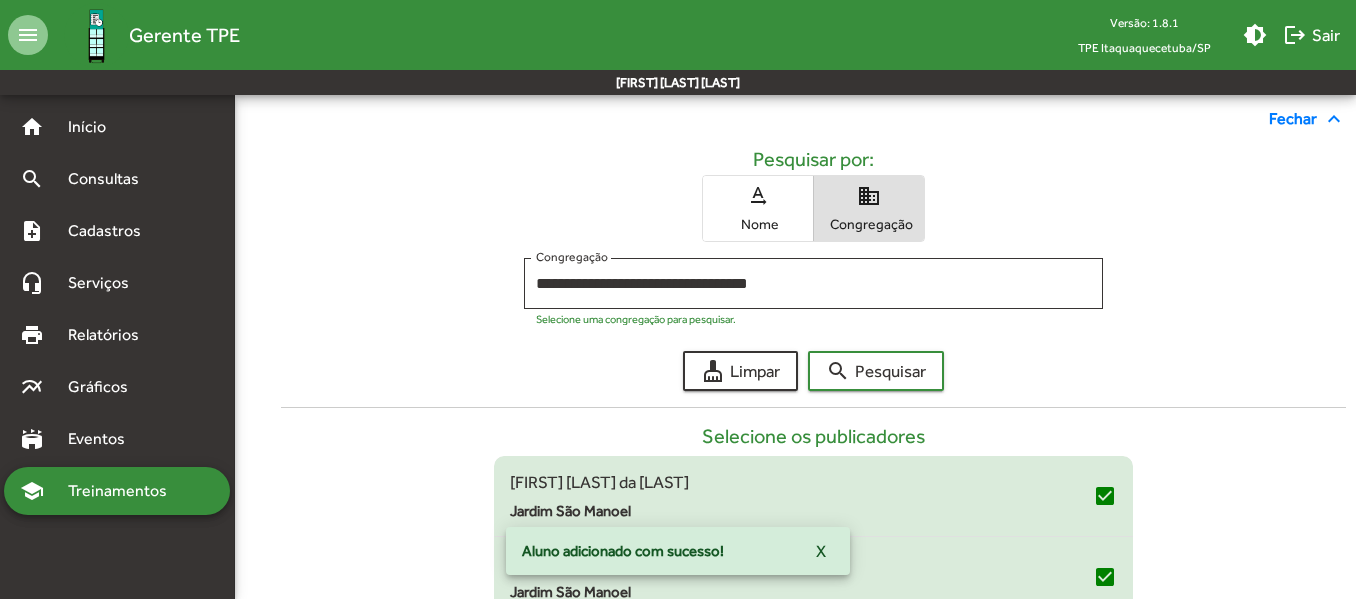 scroll, scrollTop: 223, scrollLeft: 0, axis: vertical 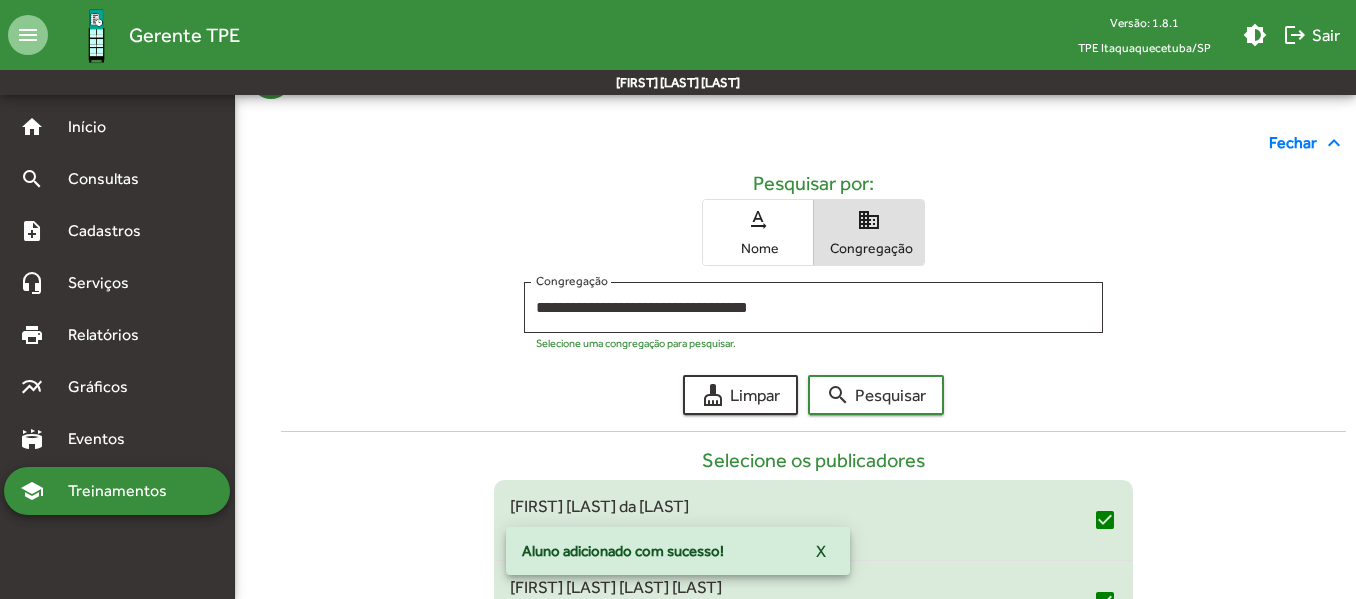 drag, startPoint x: 822, startPoint y: 298, endPoint x: 488, endPoint y: 296, distance: 334.00598 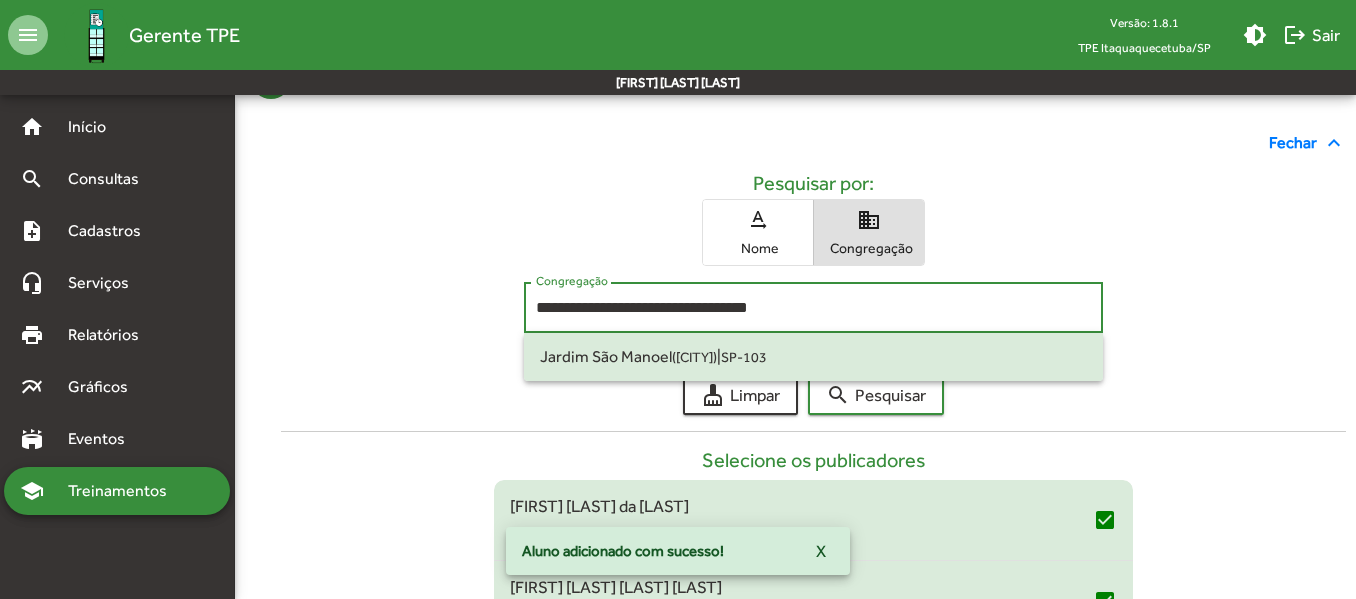 drag, startPoint x: 803, startPoint y: 311, endPoint x: 441, endPoint y: 311, distance: 362 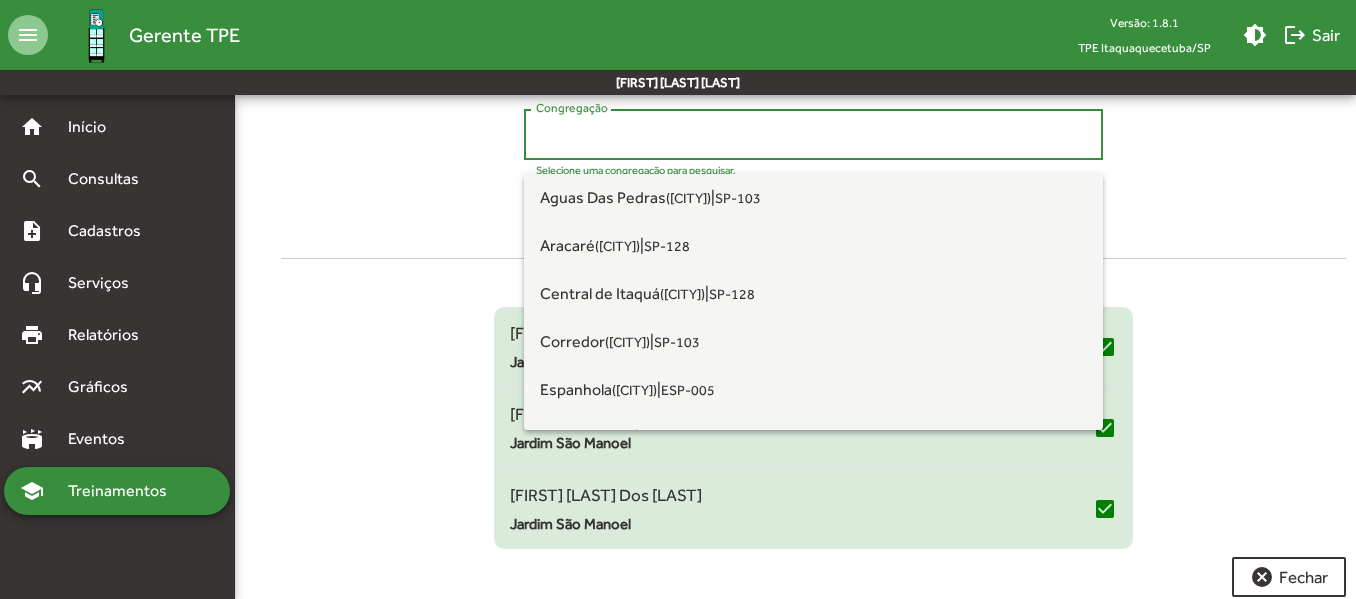 scroll, scrollTop: 423, scrollLeft: 0, axis: vertical 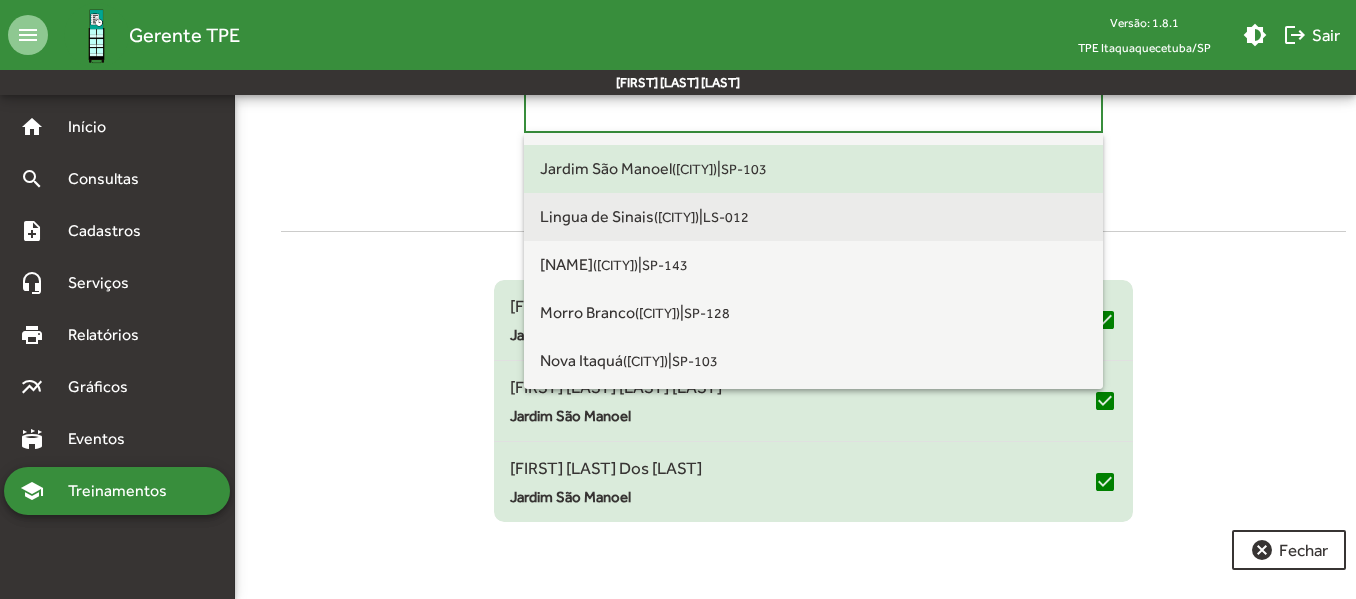 click on "[CITY] ([CITY]) | [CODE]-[NUMBER]" at bounding box center [619, 216] 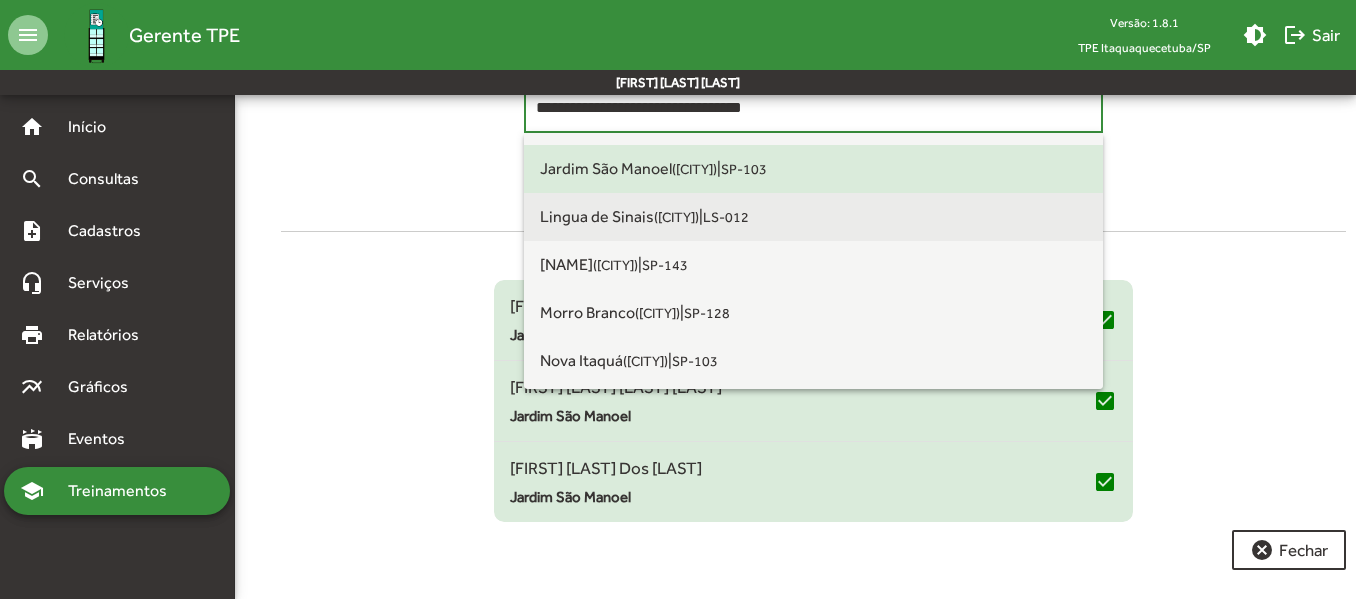 click on "Selecione os publicadores Bruna Stephanie da Siva Jardim São Manoel  check_box Ivanice Aparecida Ferreira Bispo Jardim São Manoel  check_box Mariana Sousa Dos Anjos Jardim São Manoel  check_box" at bounding box center [813, 368] 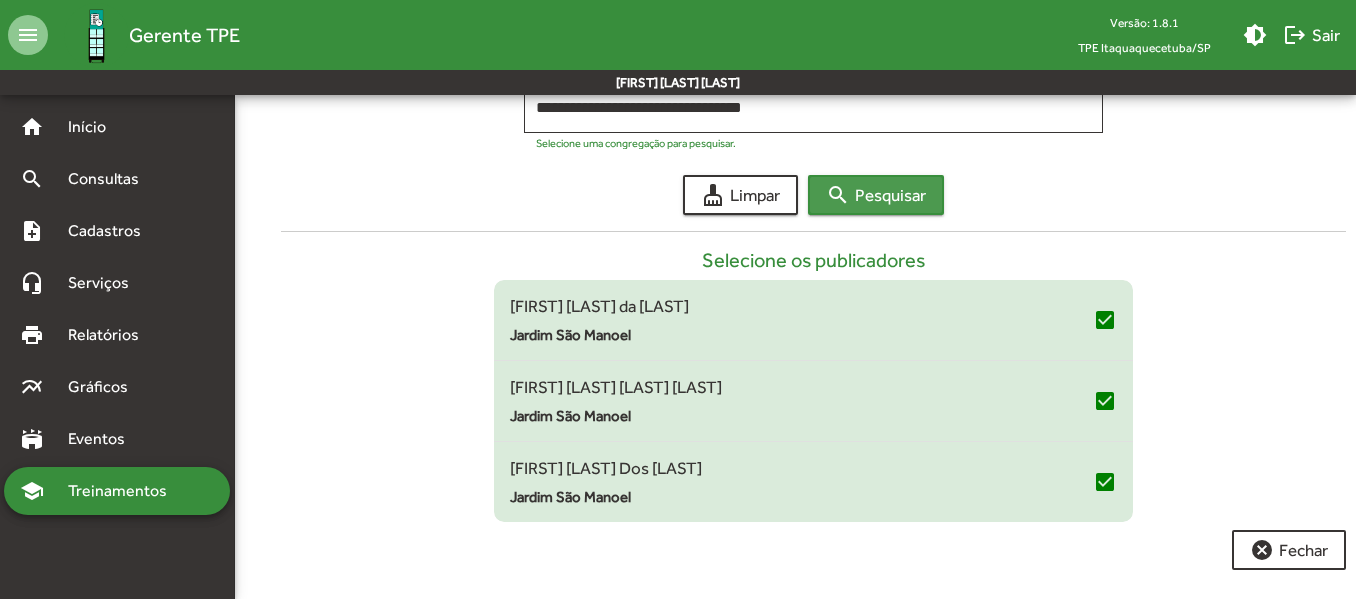 click on "search  Pesquisar" at bounding box center (876, 195) 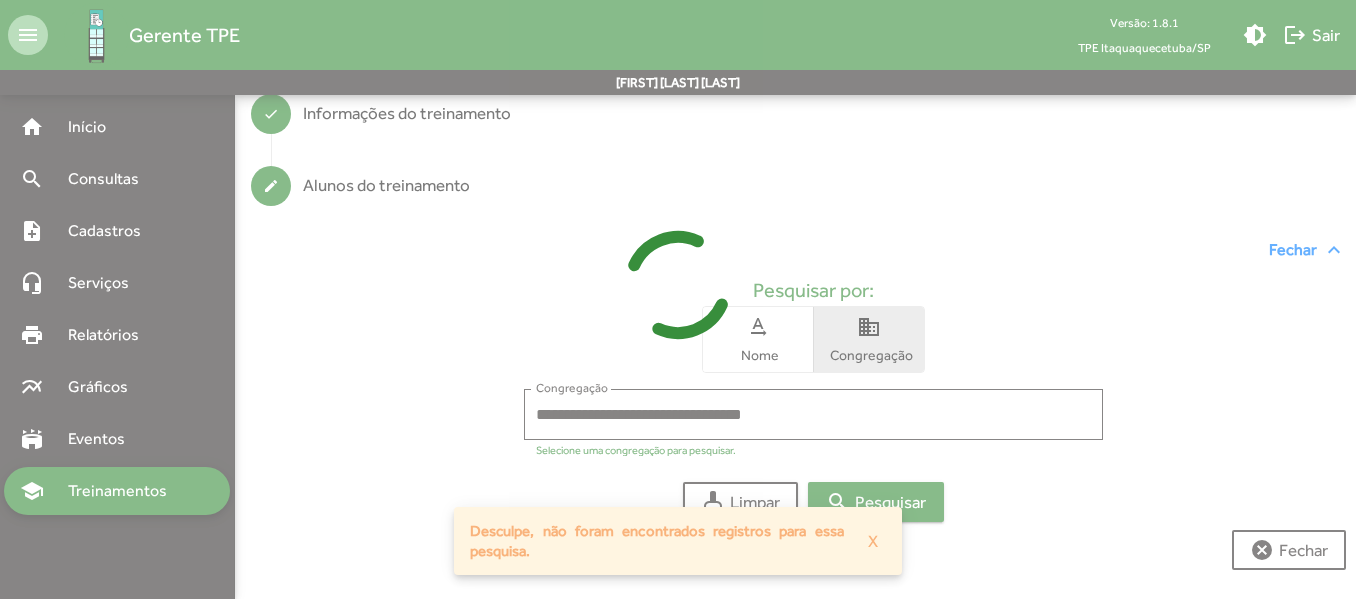 scroll, scrollTop: 116, scrollLeft: 0, axis: vertical 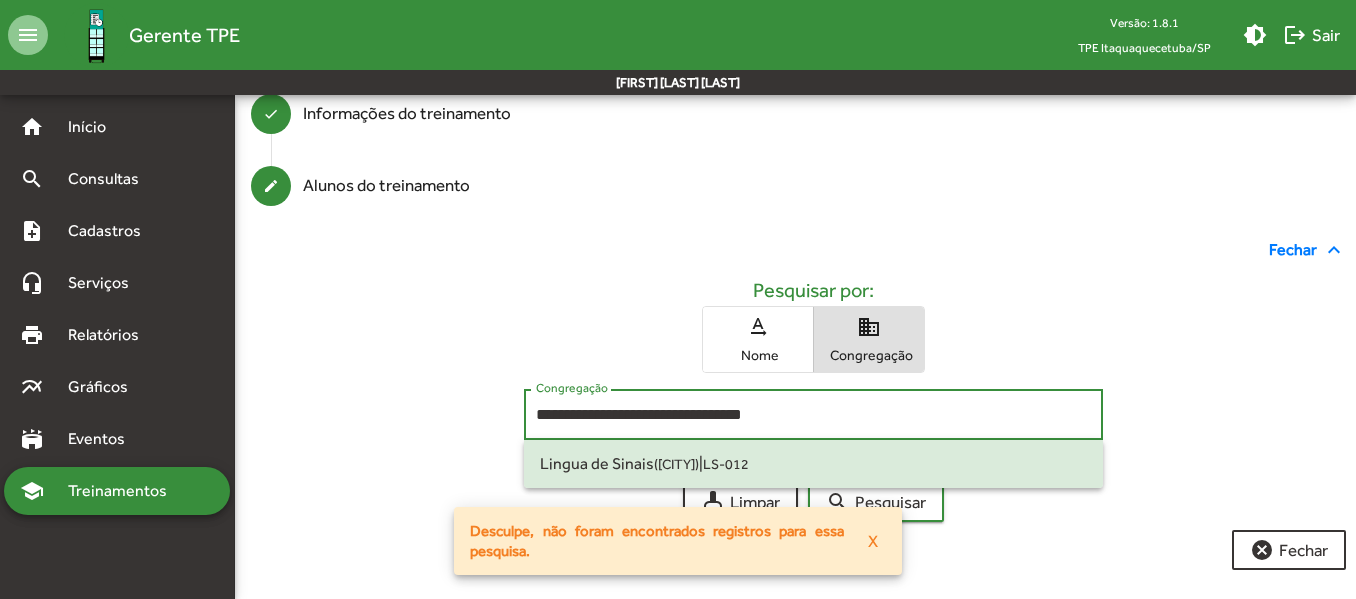 drag, startPoint x: 801, startPoint y: 415, endPoint x: 517, endPoint y: 412, distance: 284.01584 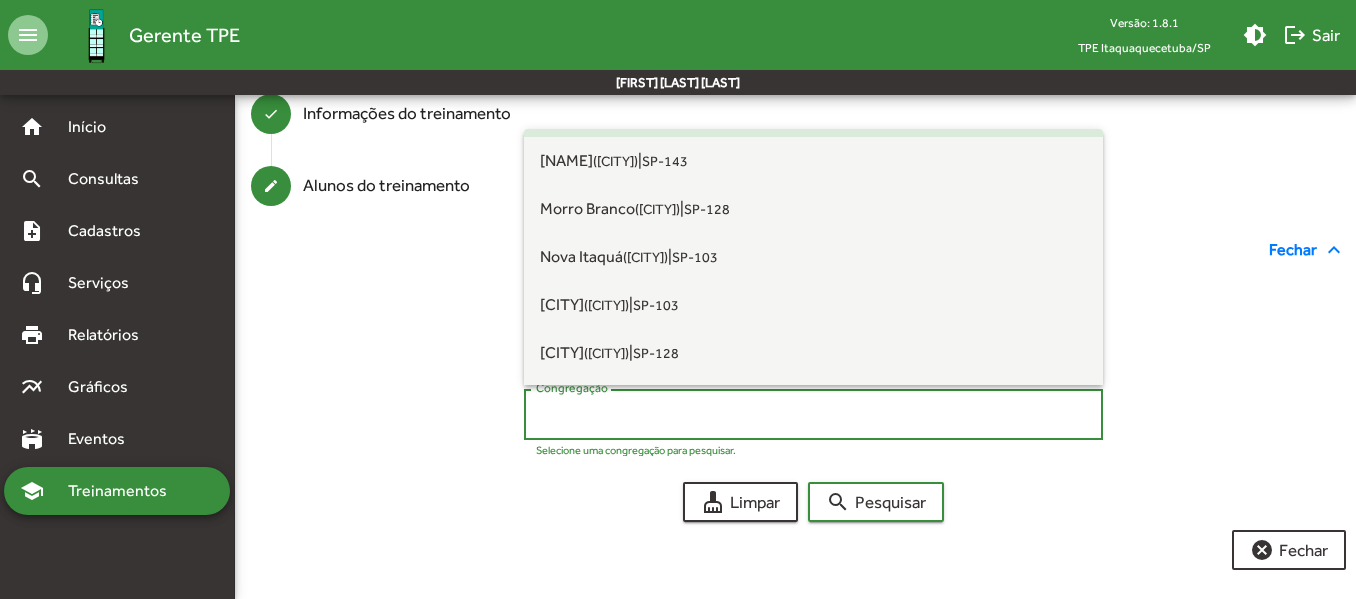 scroll, scrollTop: 900, scrollLeft: 0, axis: vertical 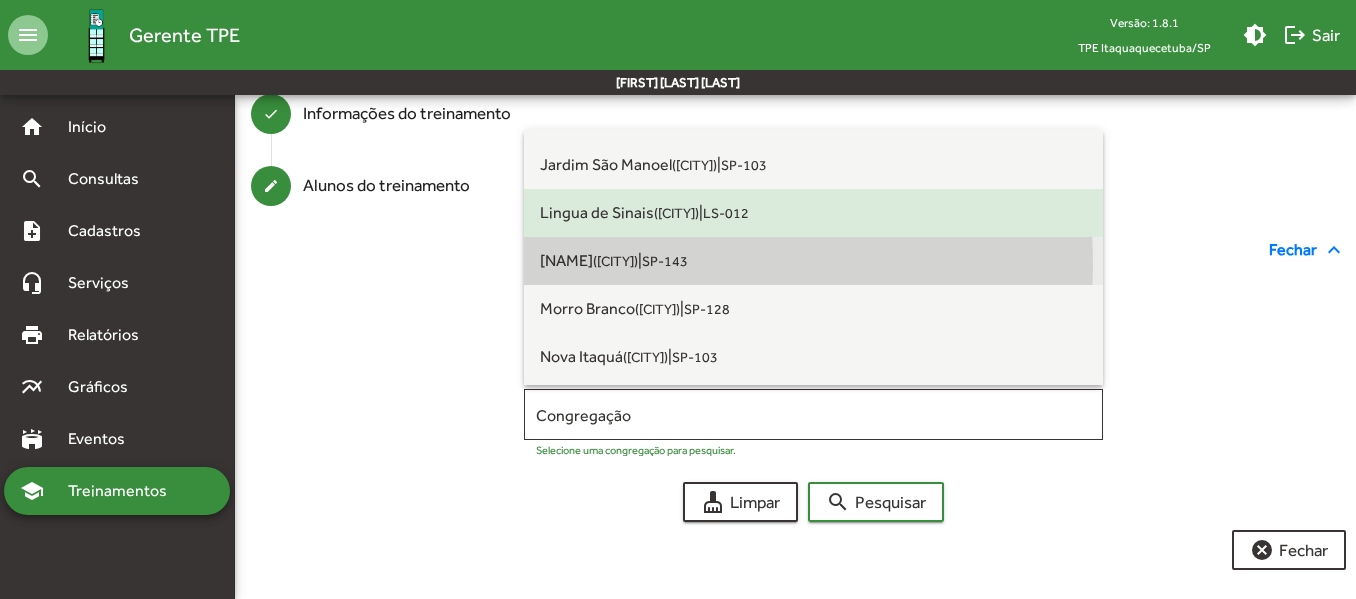 click on "([CITY])" at bounding box center (615, 261) 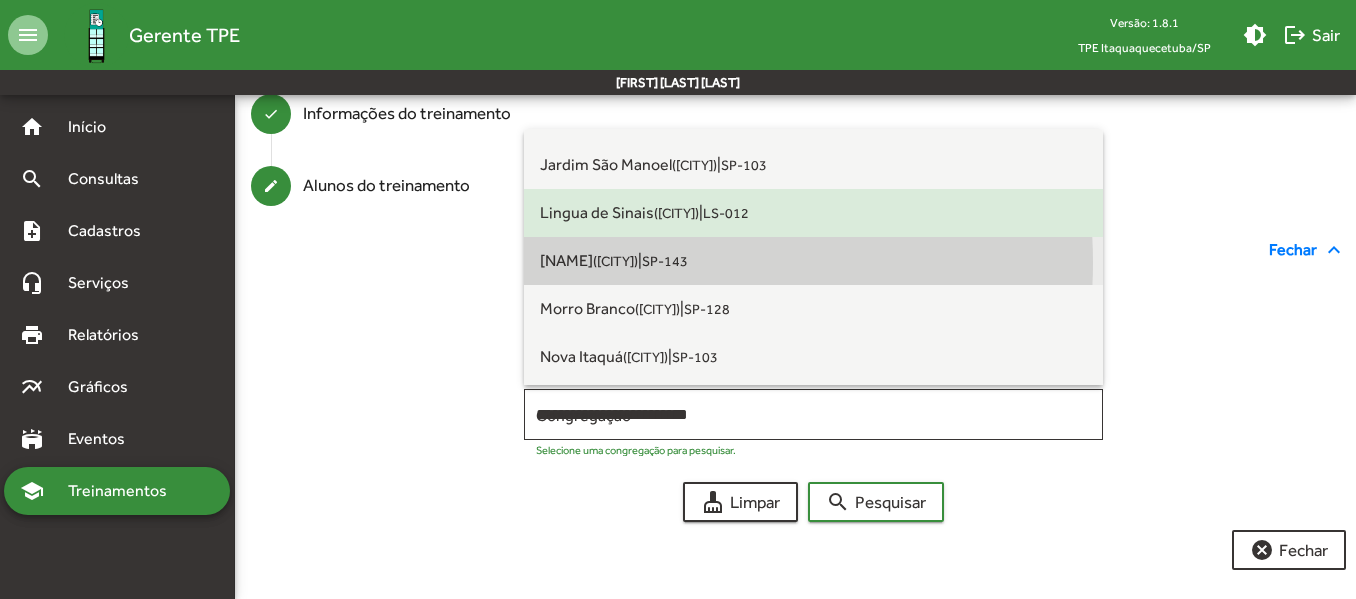 click on "**********" at bounding box center (813, 404) 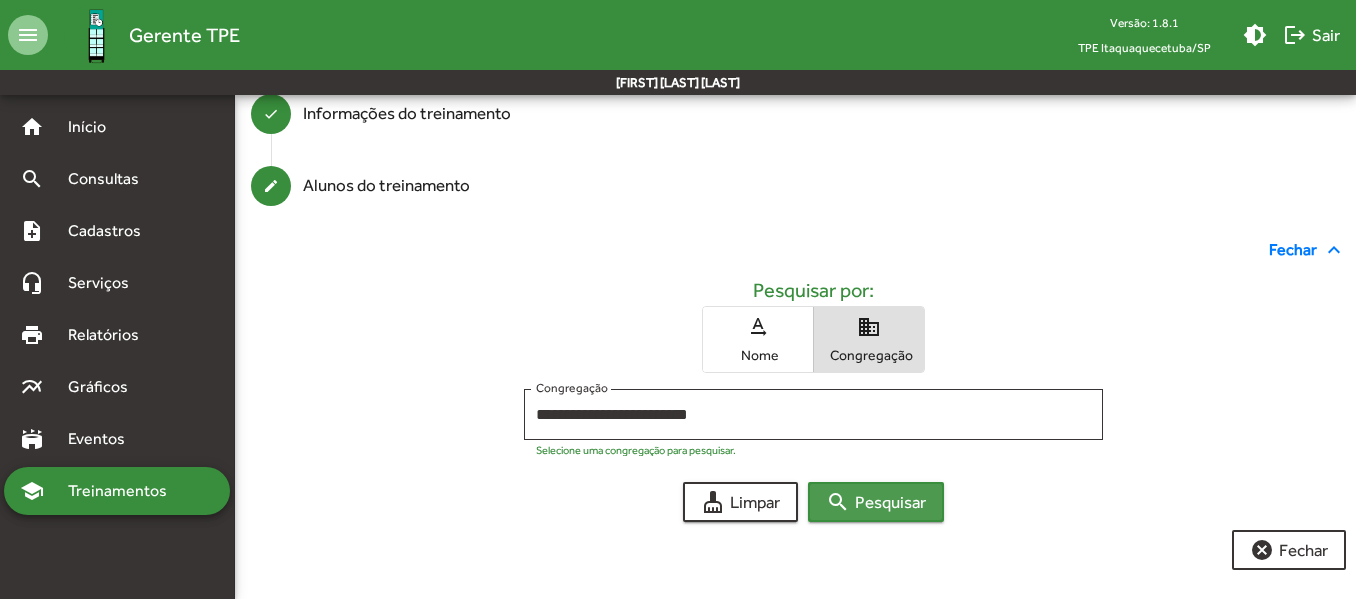 click on "search  Pesquisar" at bounding box center (876, 502) 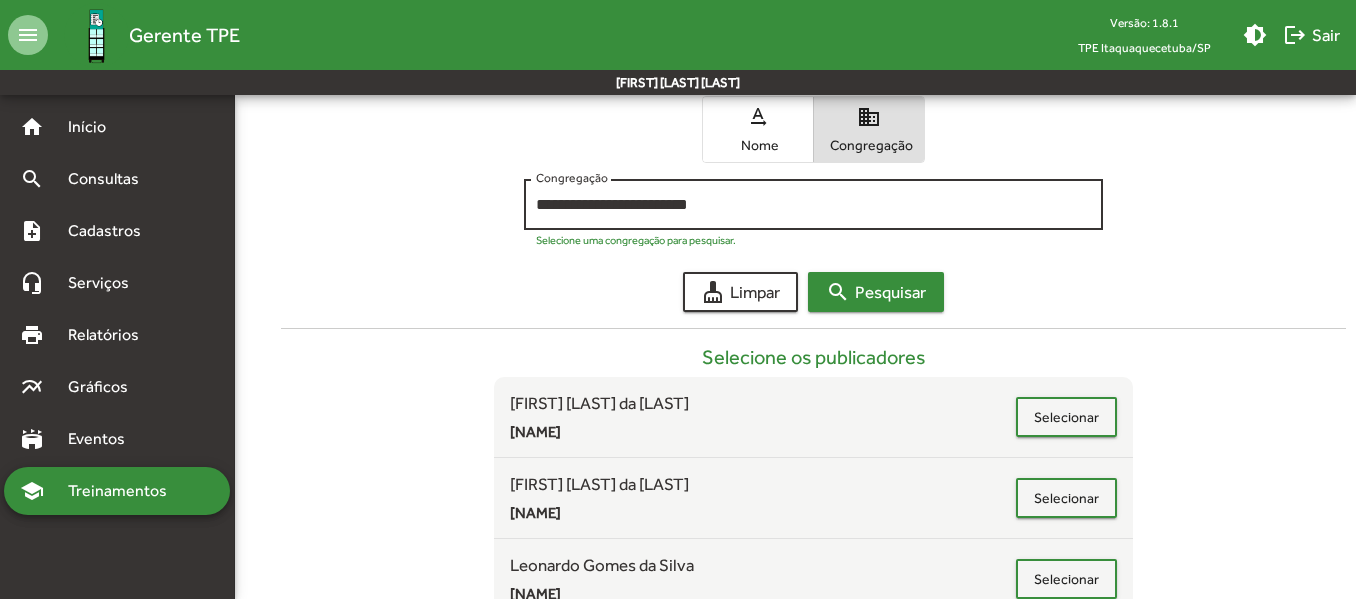 scroll, scrollTop: 416, scrollLeft: 0, axis: vertical 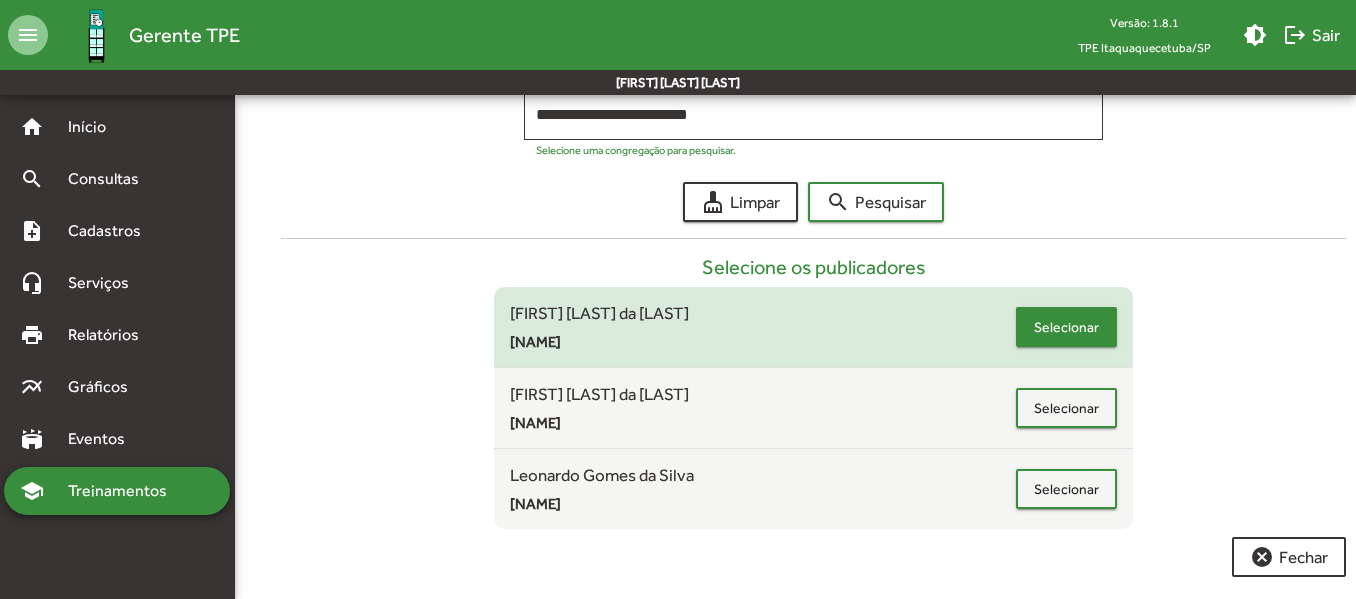click on "Selecionar" at bounding box center (1066, 327) 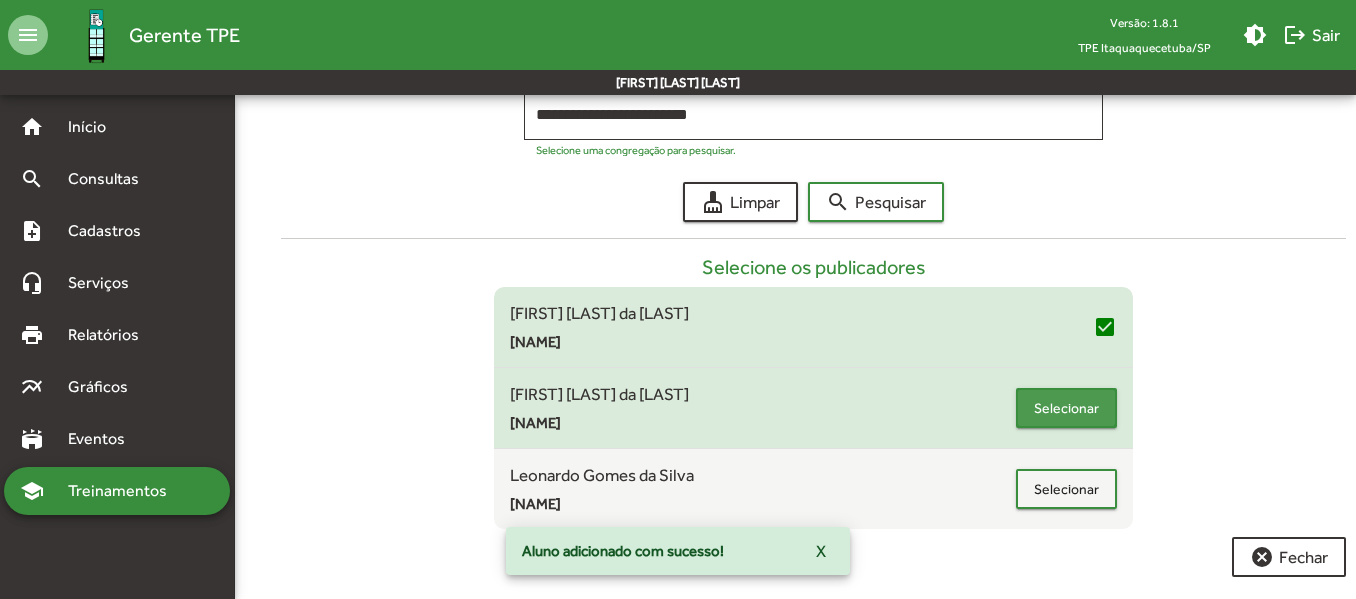 click on "Selecionar" at bounding box center (1066, 408) 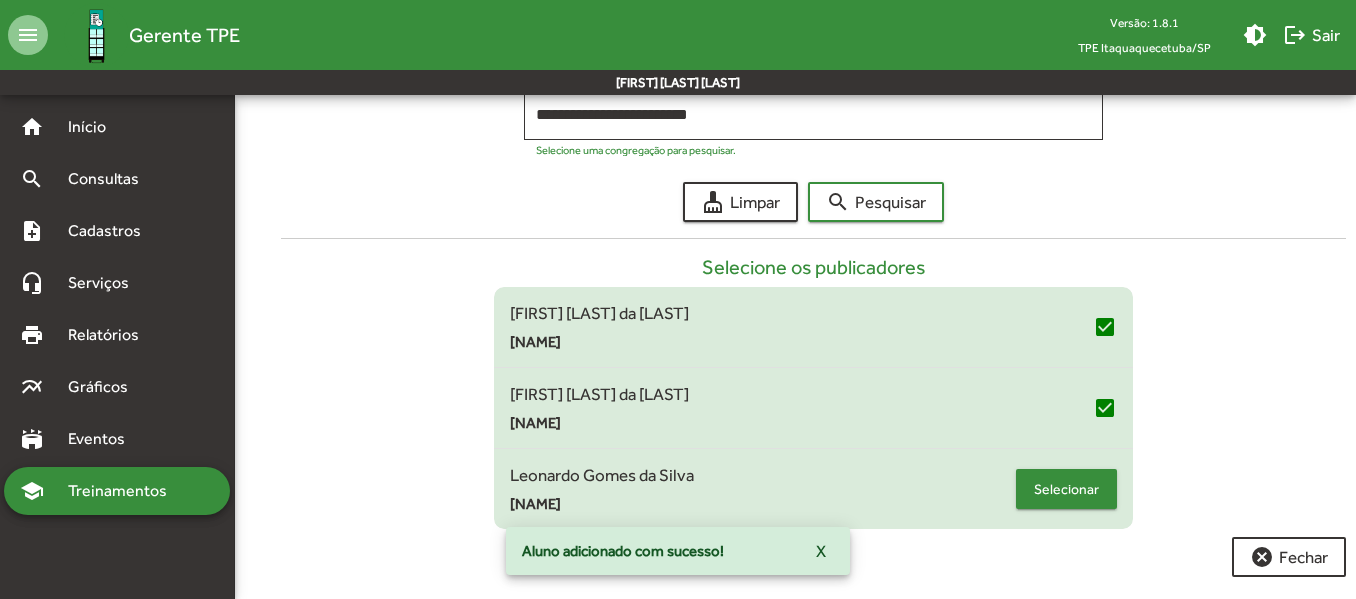 click on "Selecionar" at bounding box center [1066, 489] 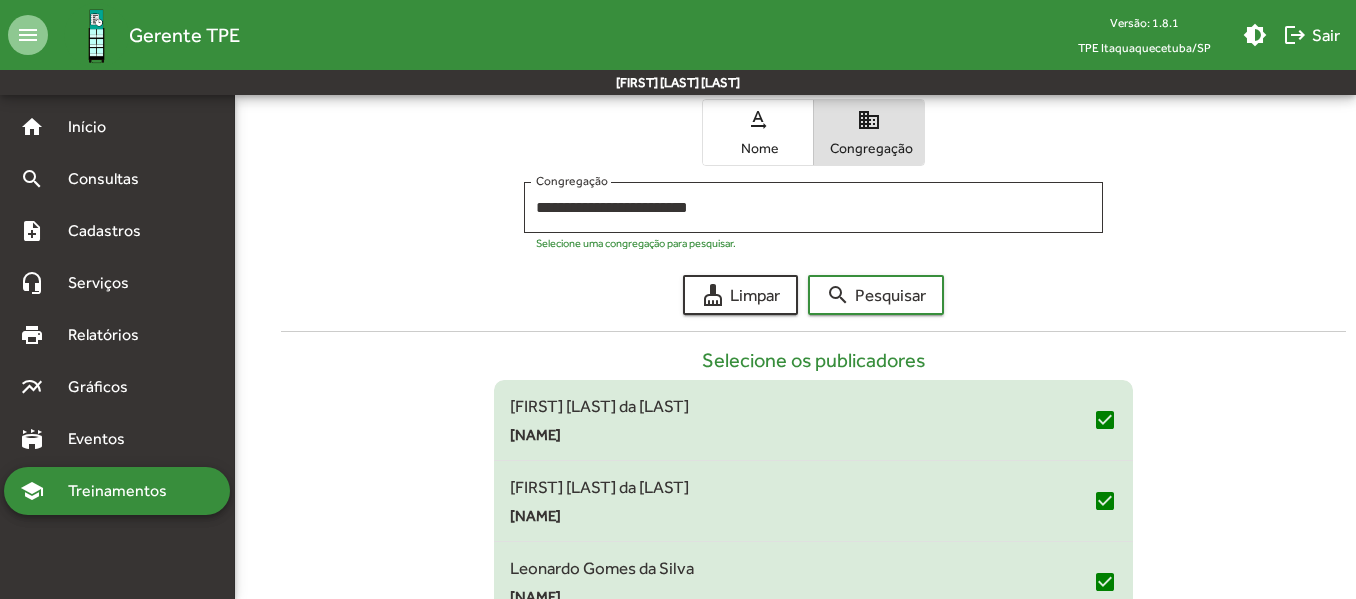 scroll, scrollTop: 223, scrollLeft: 0, axis: vertical 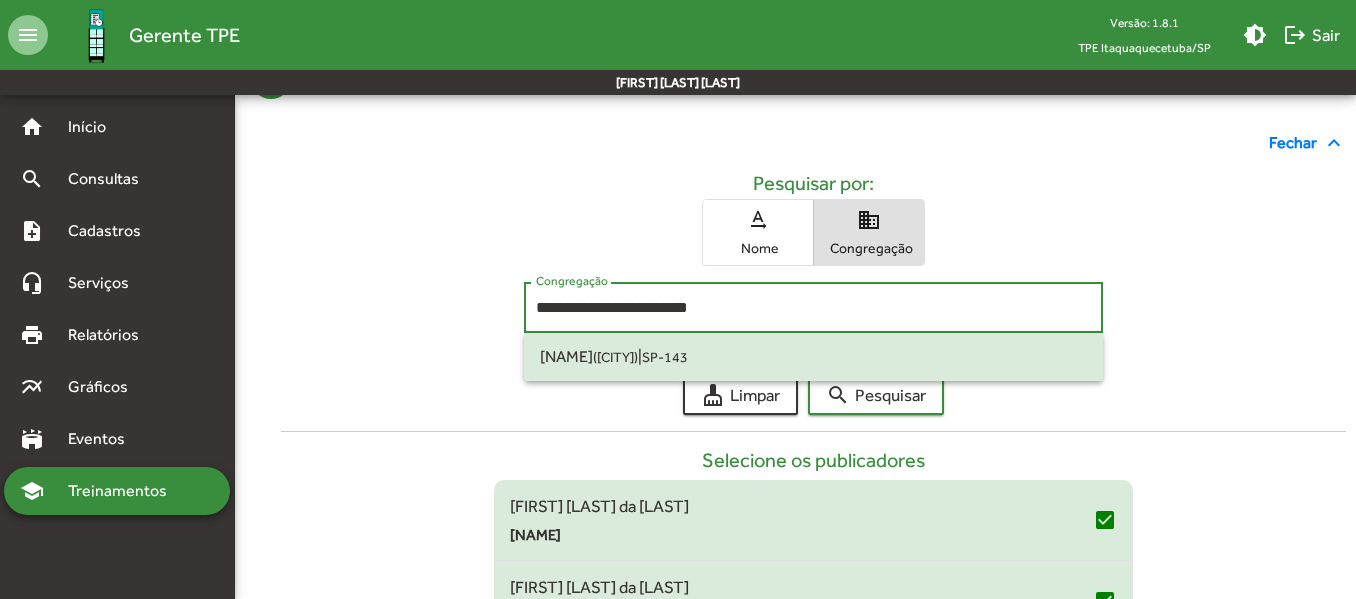 drag, startPoint x: 738, startPoint y: 301, endPoint x: 478, endPoint y: 302, distance: 260.00192 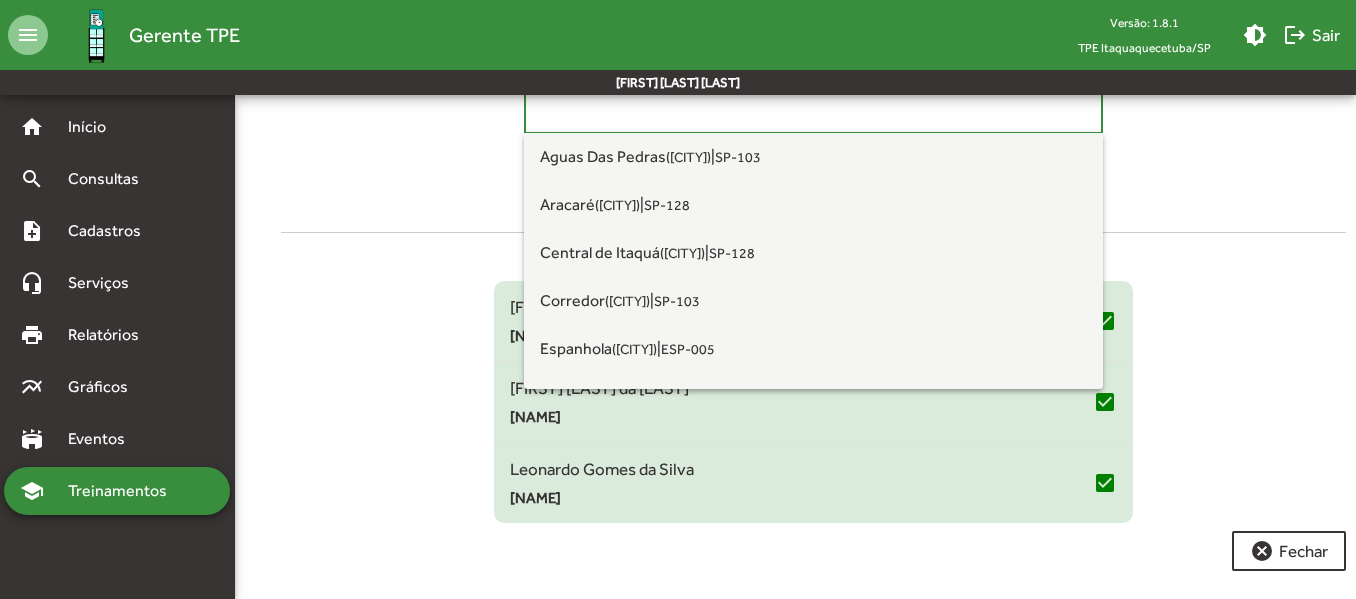 scroll, scrollTop: 423, scrollLeft: 0, axis: vertical 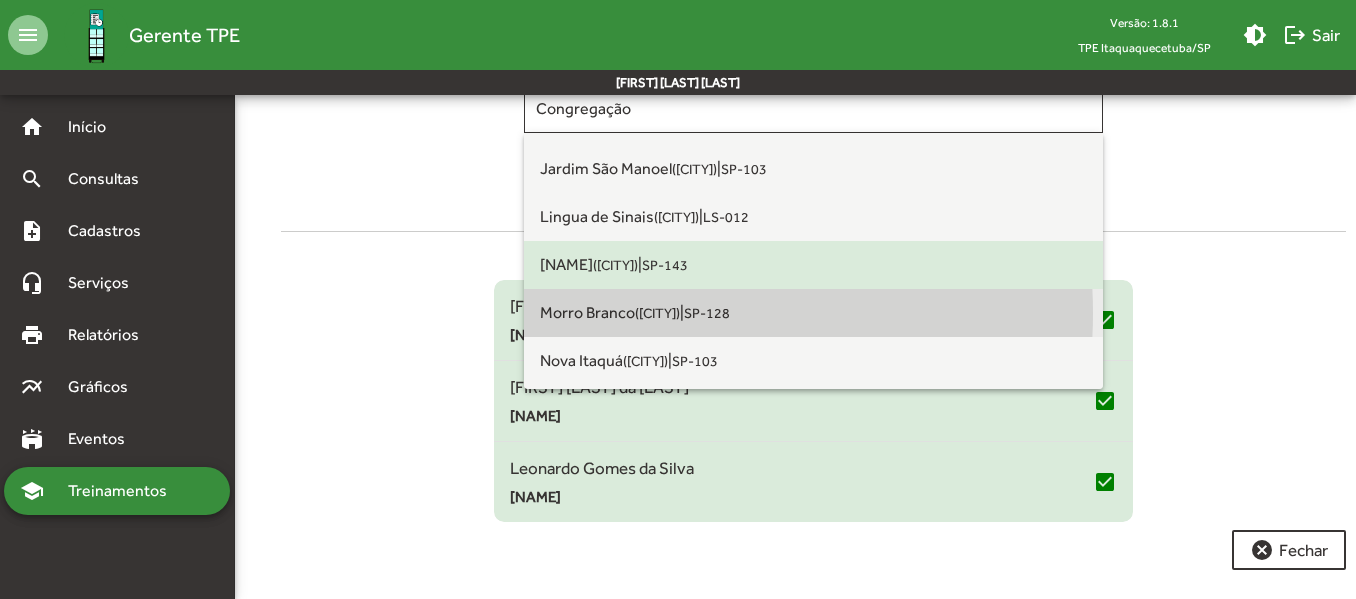 click on "[CITY] ([CITY])" at bounding box center (610, 312) 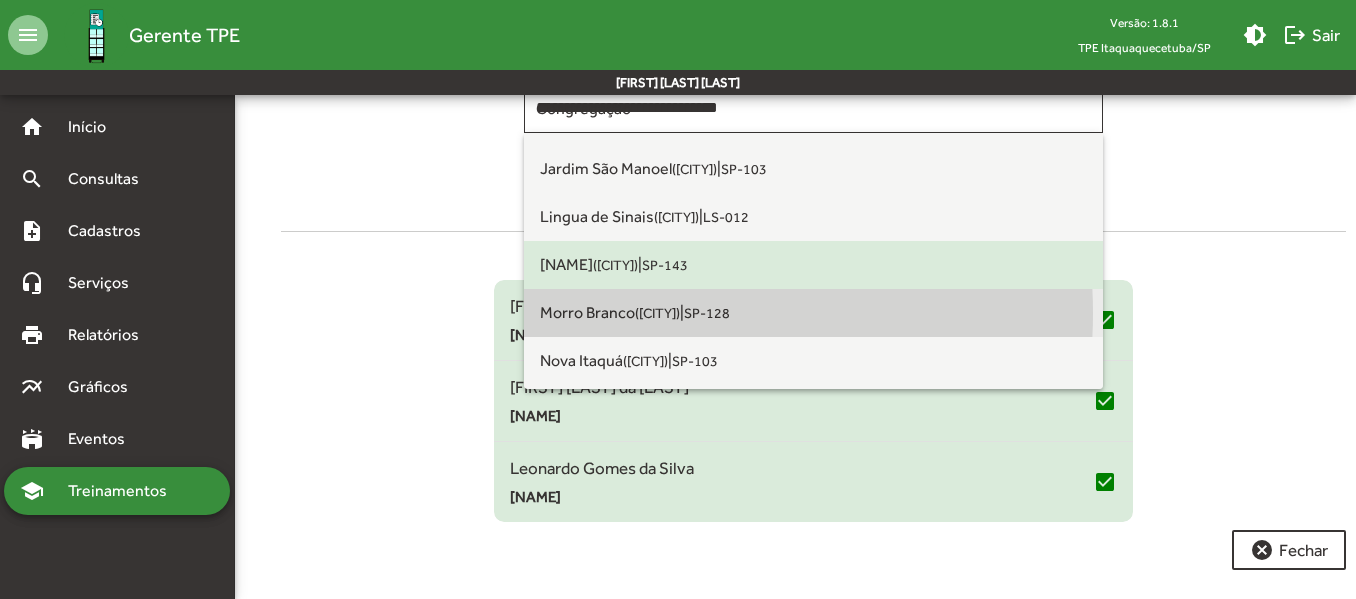 click on "[FIRST] [LAST] da [LAST]" at bounding box center [801, 307] 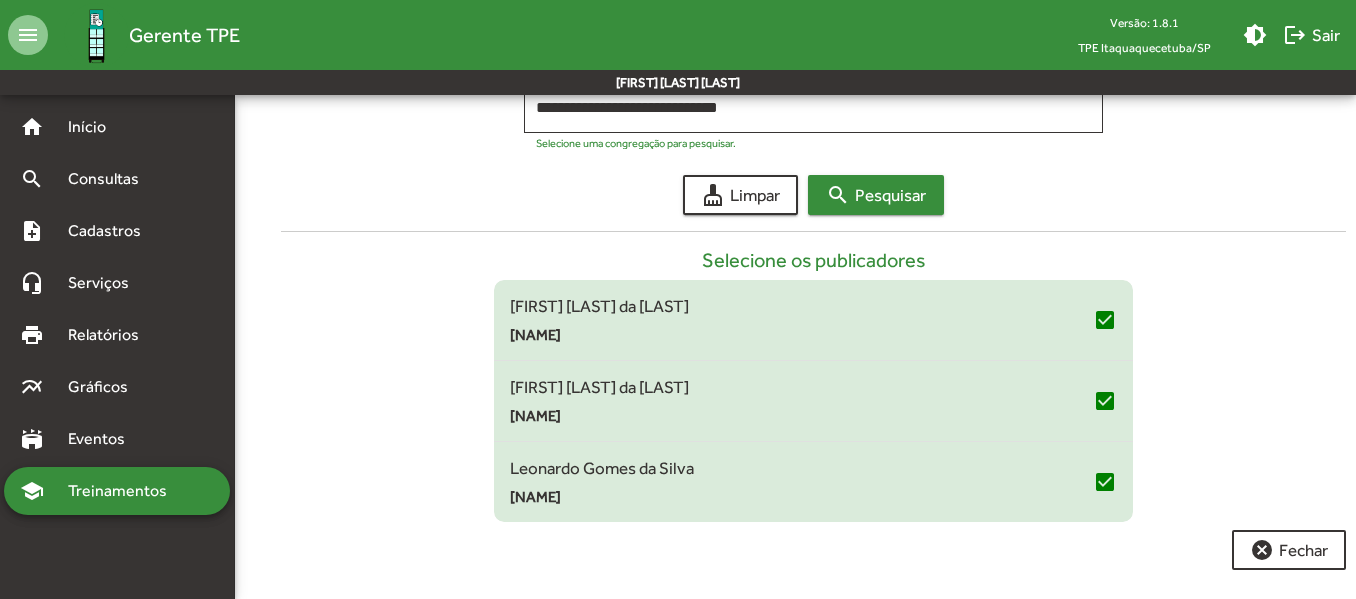 click on "search  Pesquisar" at bounding box center (876, 195) 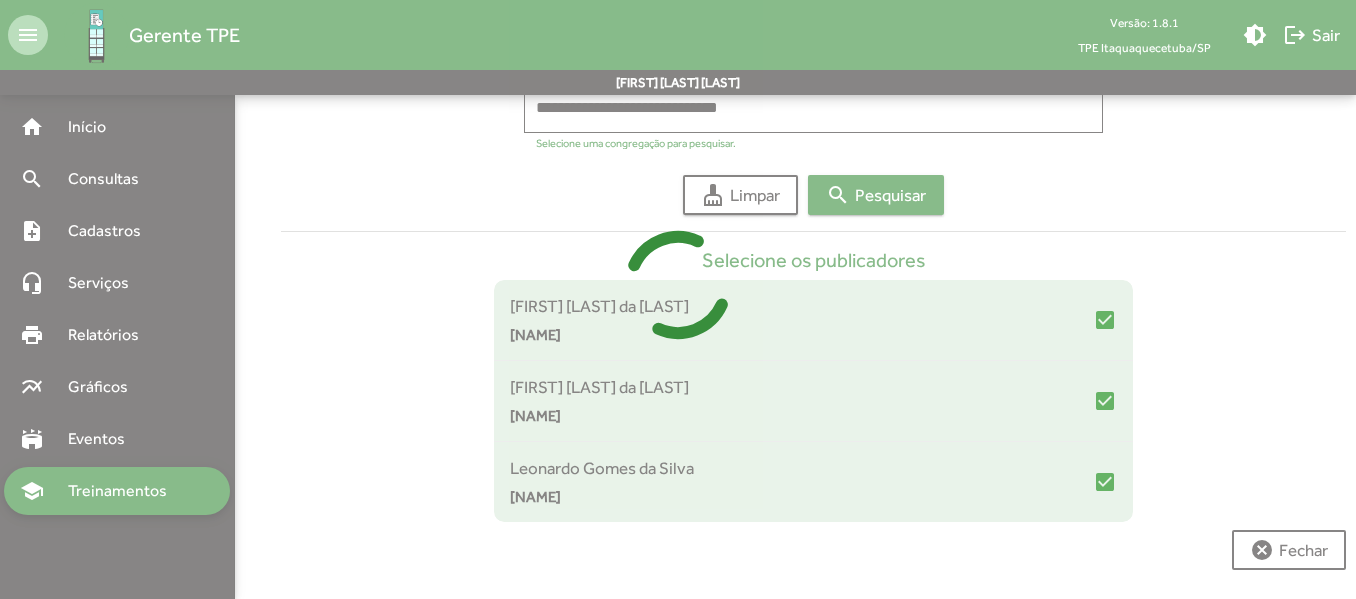 scroll, scrollTop: 116, scrollLeft: 0, axis: vertical 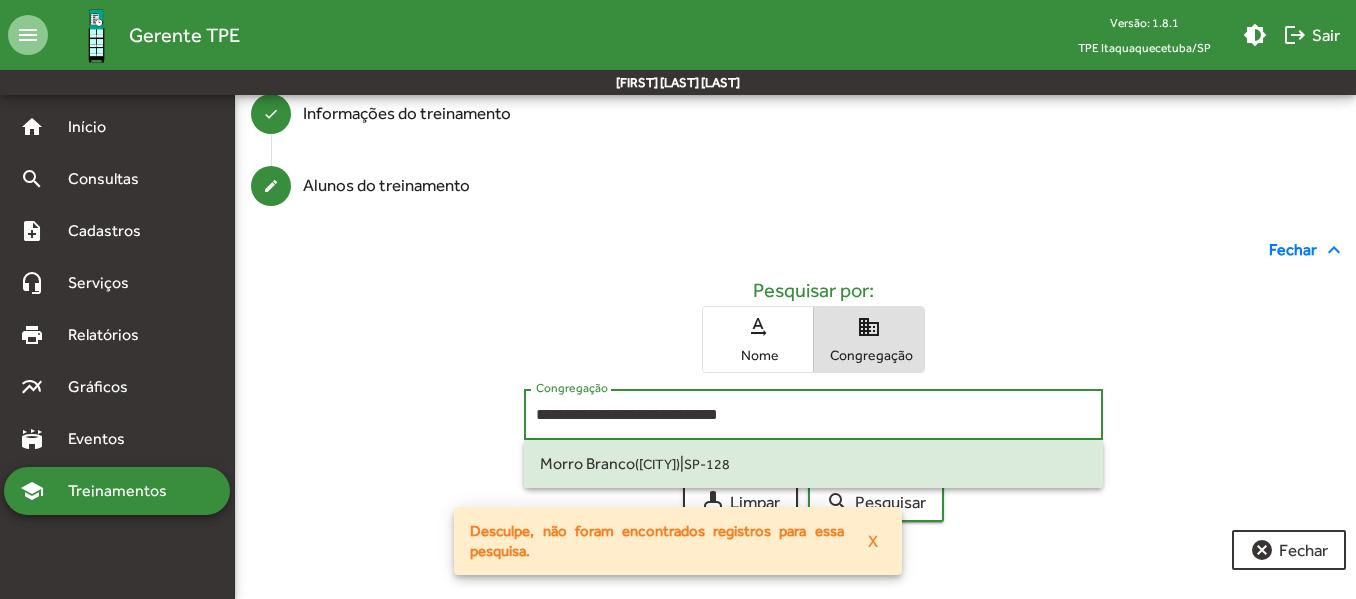 drag, startPoint x: 811, startPoint y: 417, endPoint x: 448, endPoint y: 414, distance: 363.0124 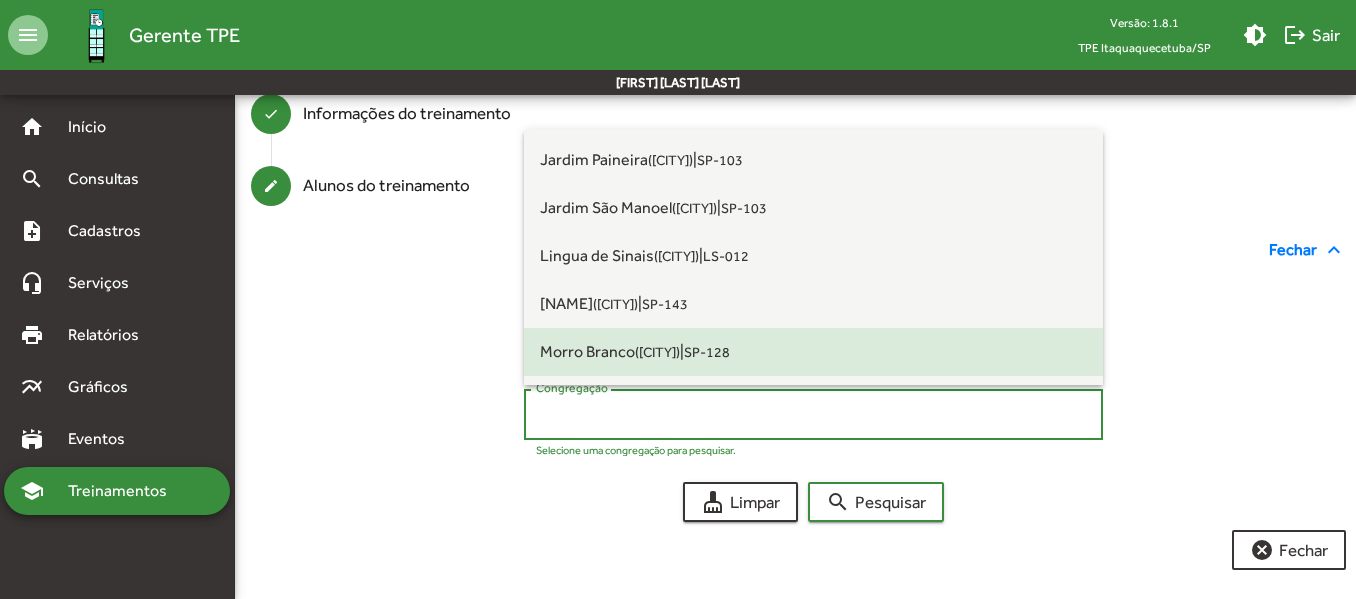 scroll, scrollTop: 900, scrollLeft: 0, axis: vertical 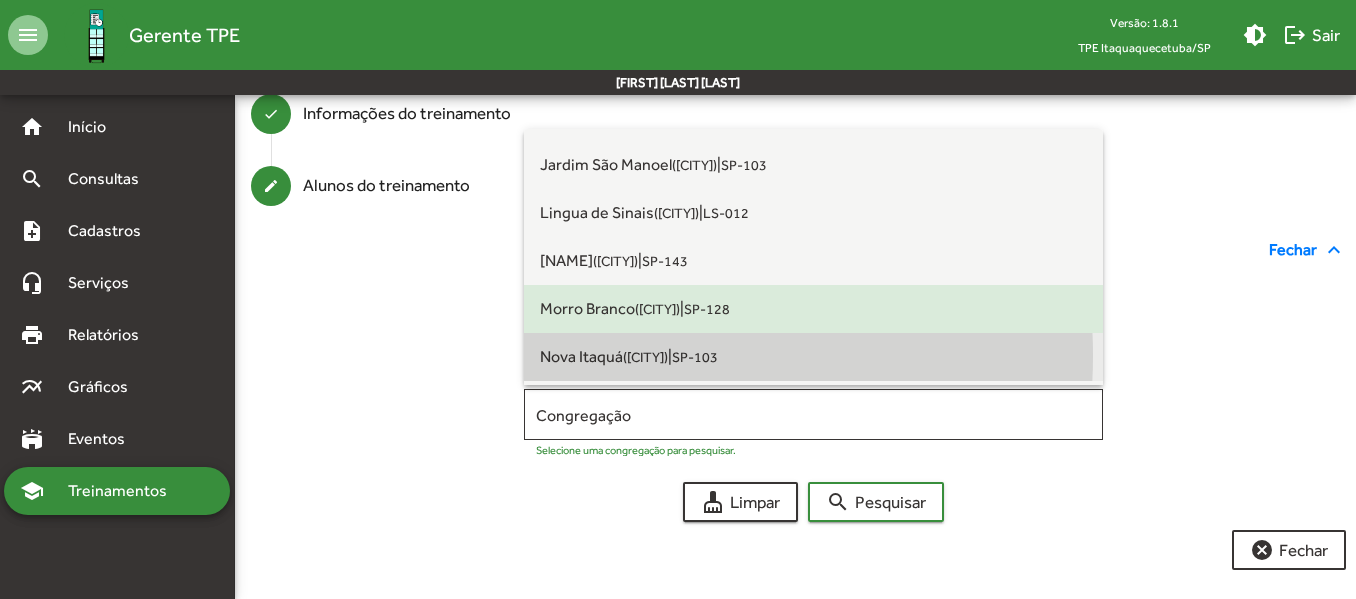 click on "[CITY] ([CITY])" at bounding box center [604, 356] 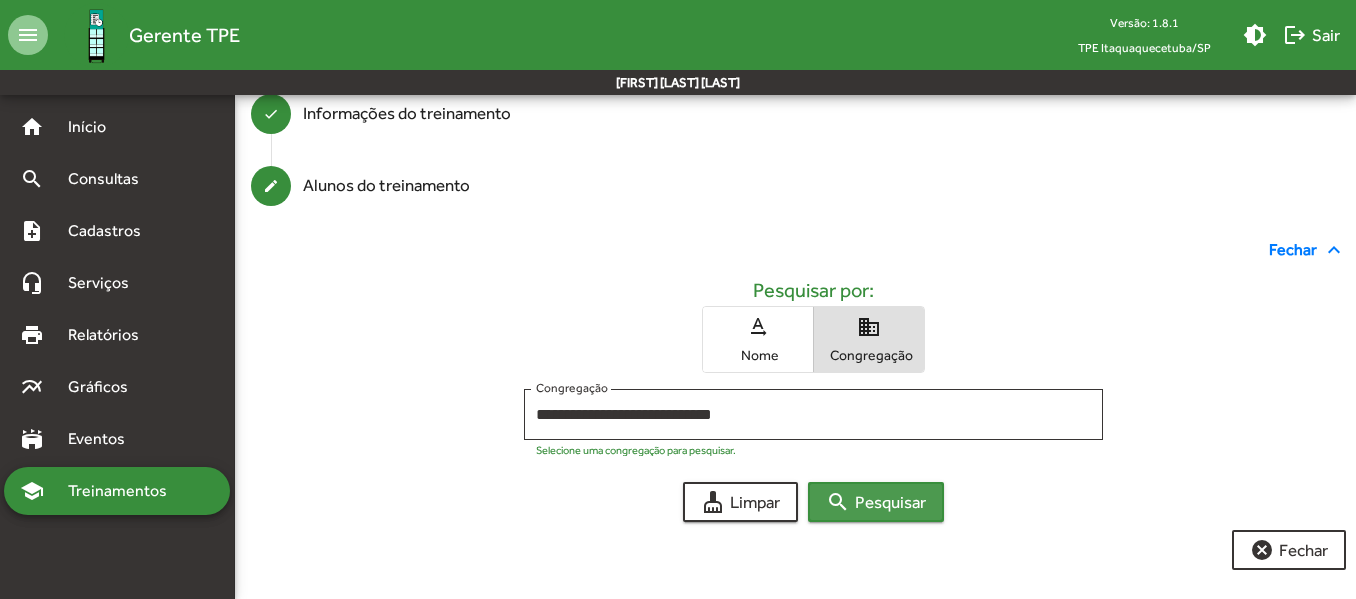 click on "search  Pesquisar" at bounding box center [876, 502] 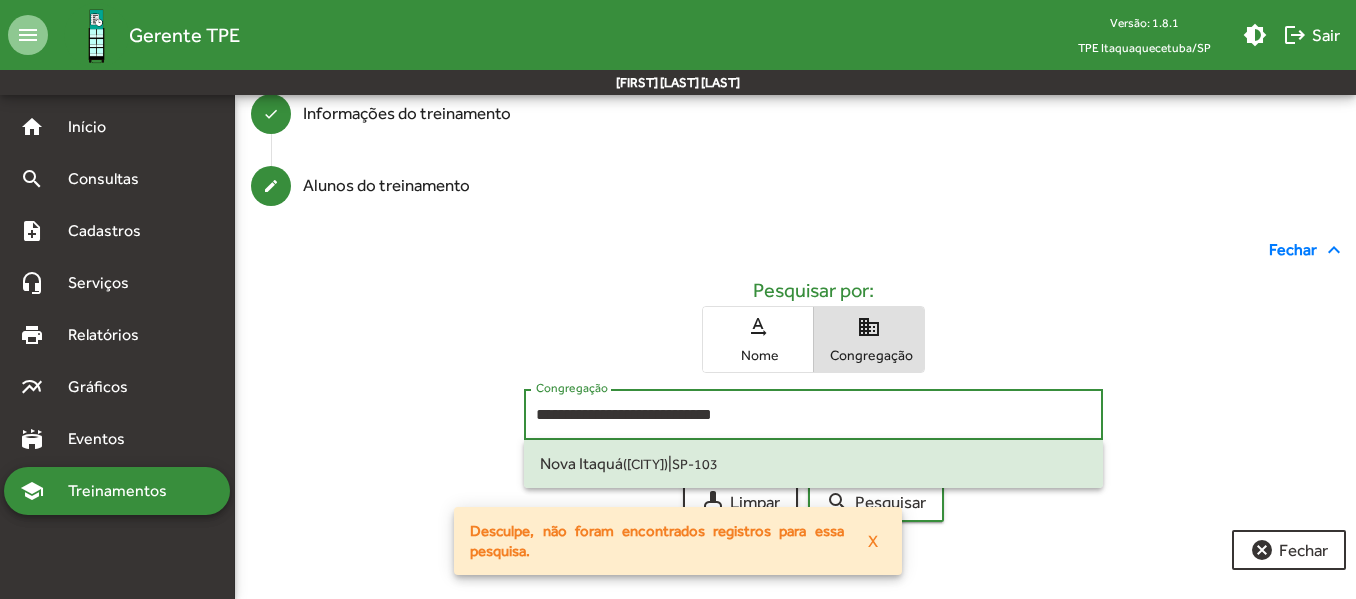 drag, startPoint x: 761, startPoint y: 418, endPoint x: 458, endPoint y: 381, distance: 305.2507 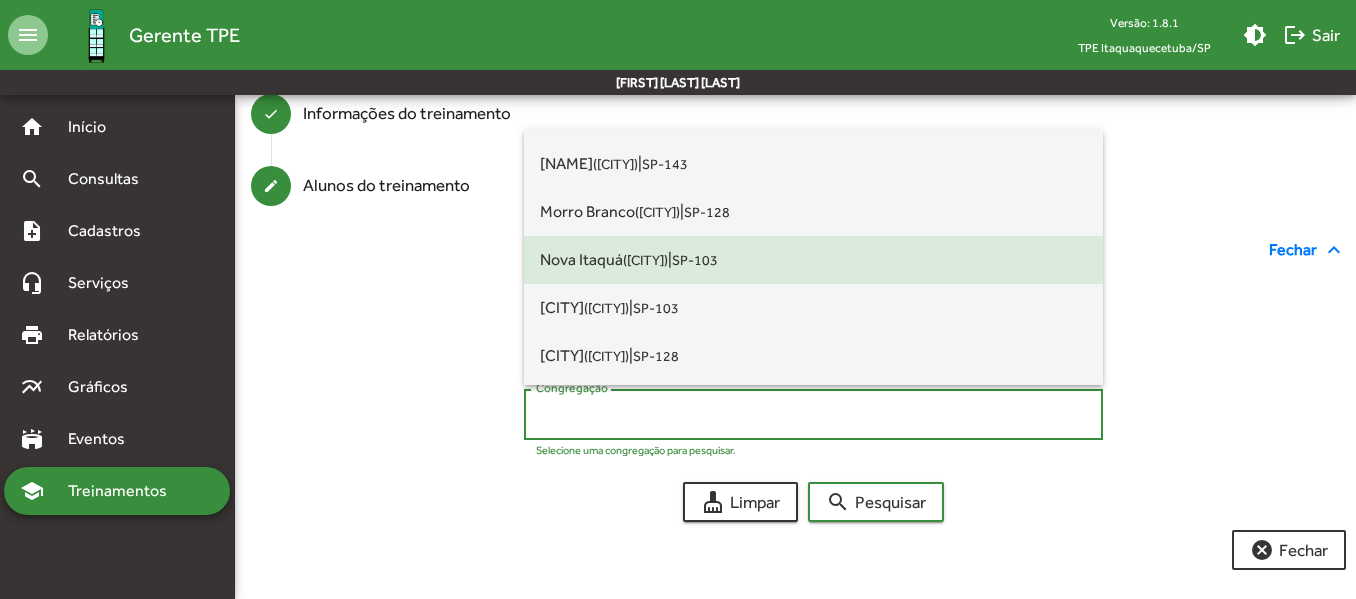 scroll, scrollTop: 1000, scrollLeft: 0, axis: vertical 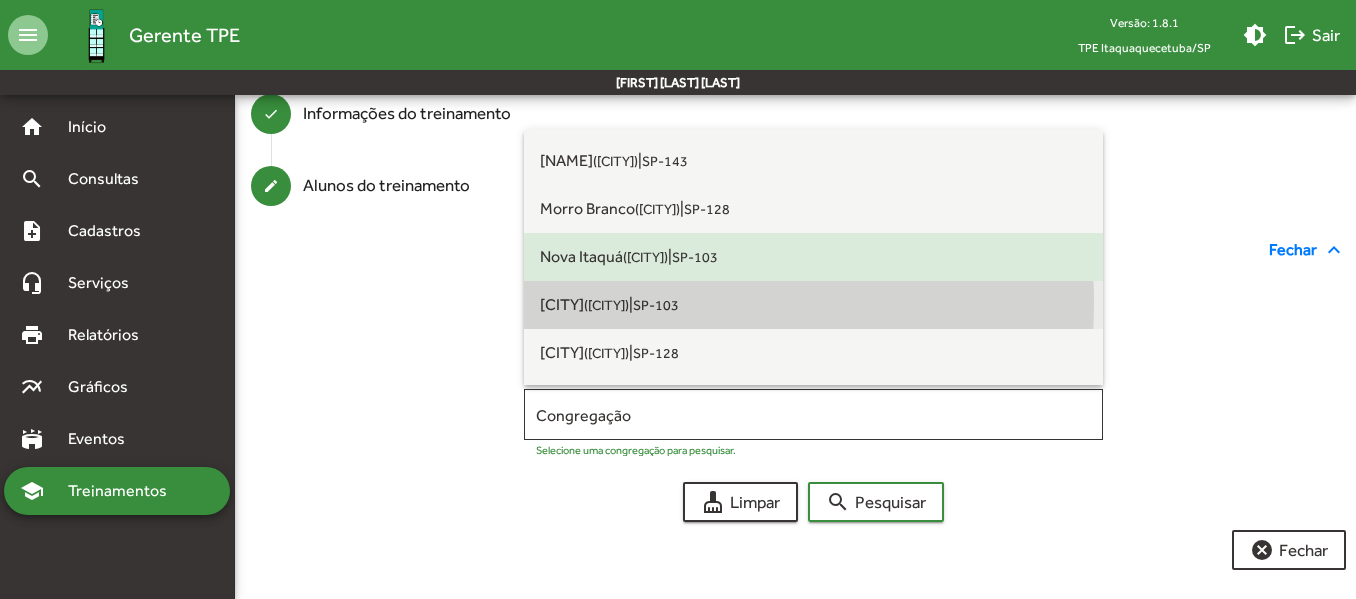 click on "[CITY] ([CITY])" at bounding box center (584, 304) 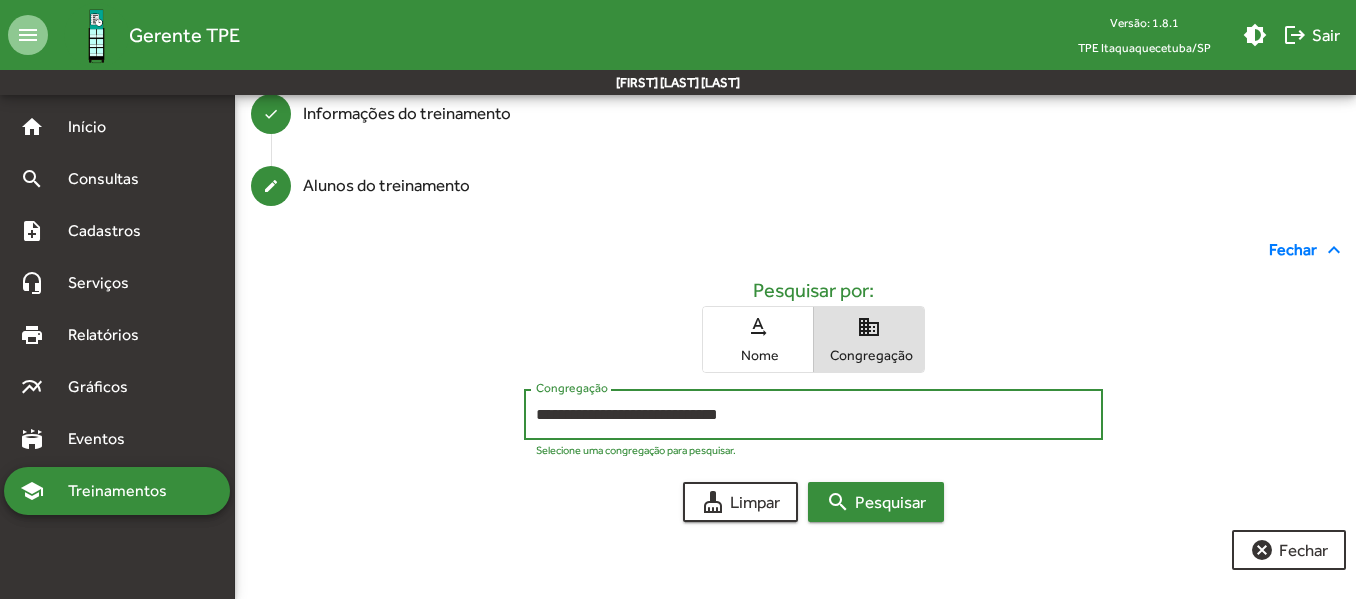 click on "search  Pesquisar" at bounding box center [876, 502] 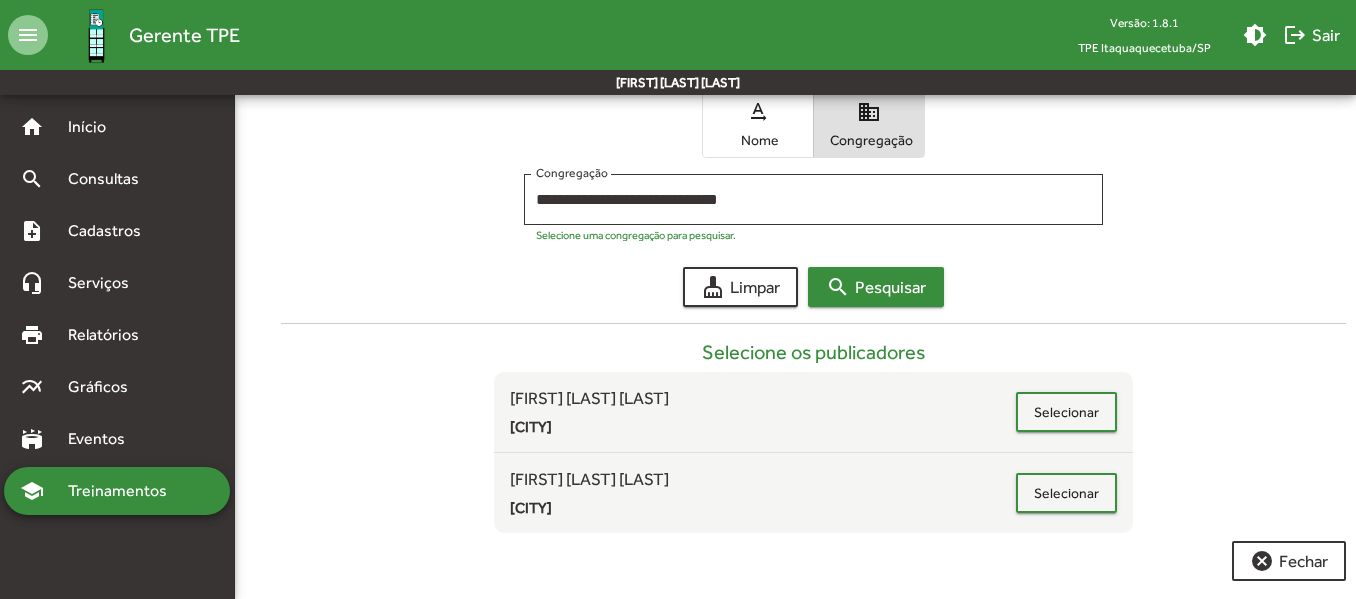 scroll, scrollTop: 342, scrollLeft: 0, axis: vertical 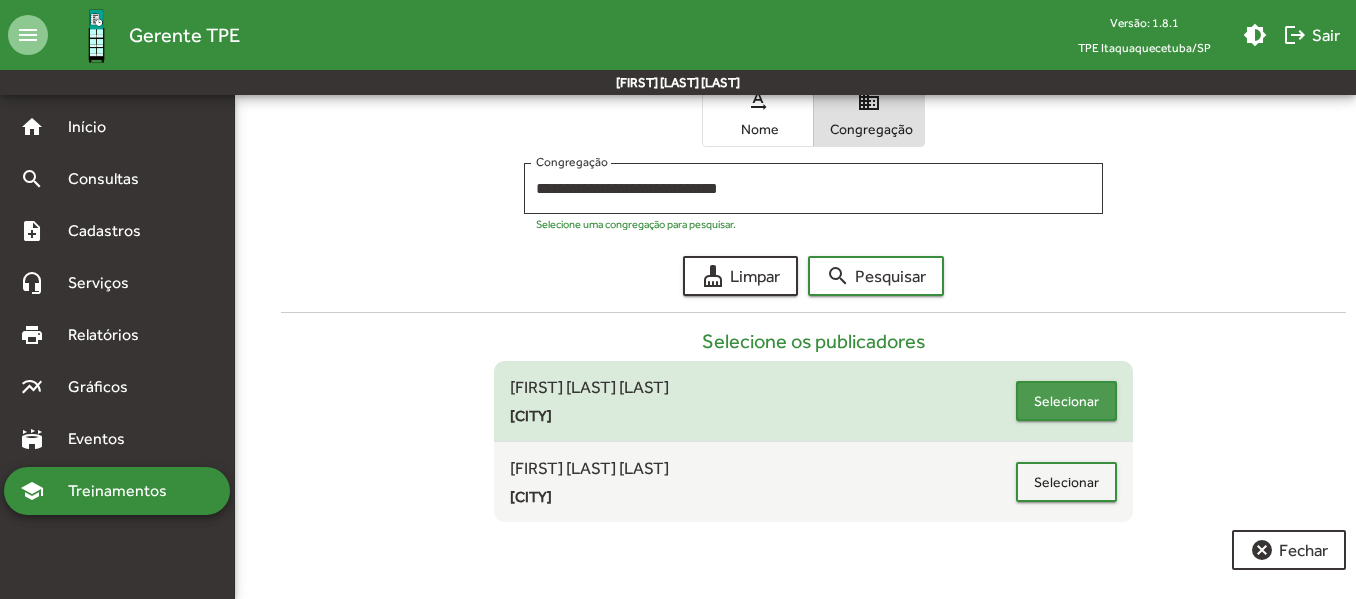 click on "Selecionar" at bounding box center (1066, 401) 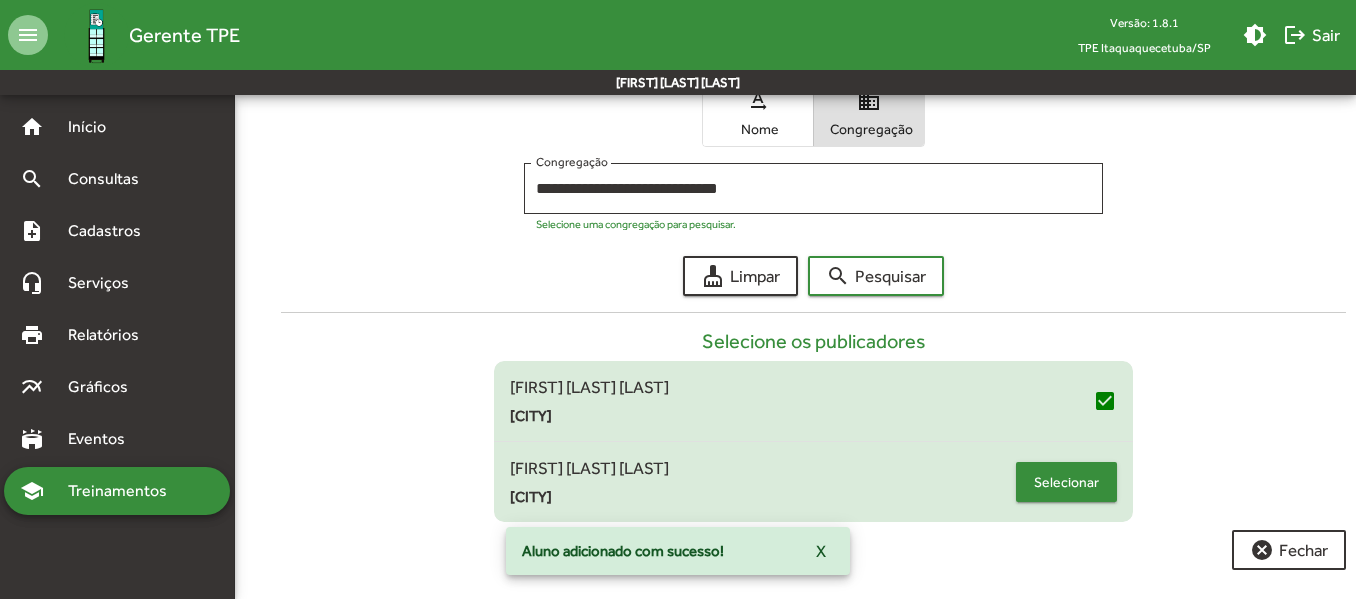 click on "Selecionar" at bounding box center (1066, 482) 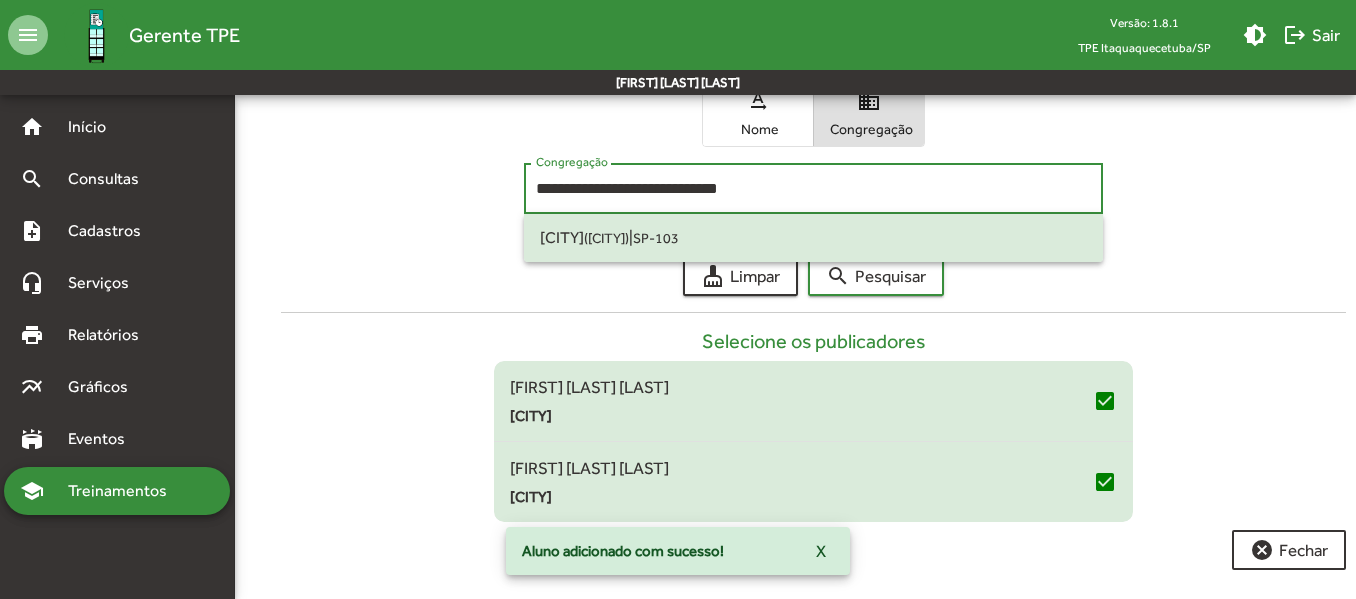 drag, startPoint x: 780, startPoint y: 194, endPoint x: 656, endPoint y: 192, distance: 124.01613 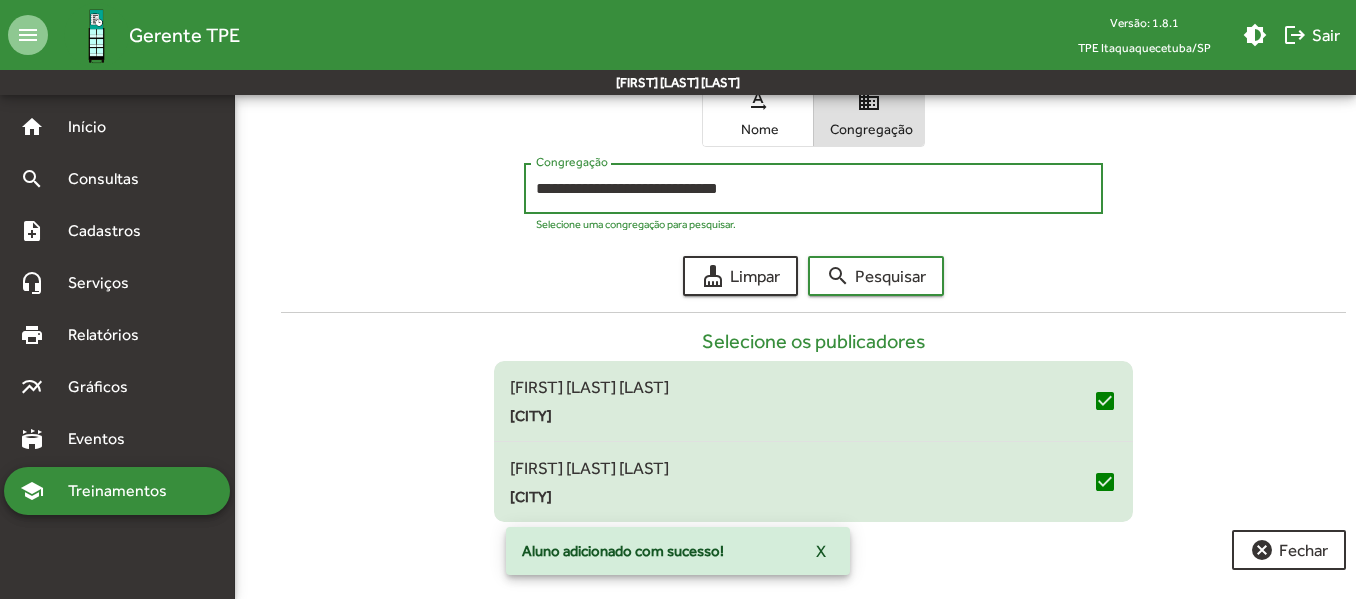 drag, startPoint x: 788, startPoint y: 187, endPoint x: 489, endPoint y: 181, distance: 299.06018 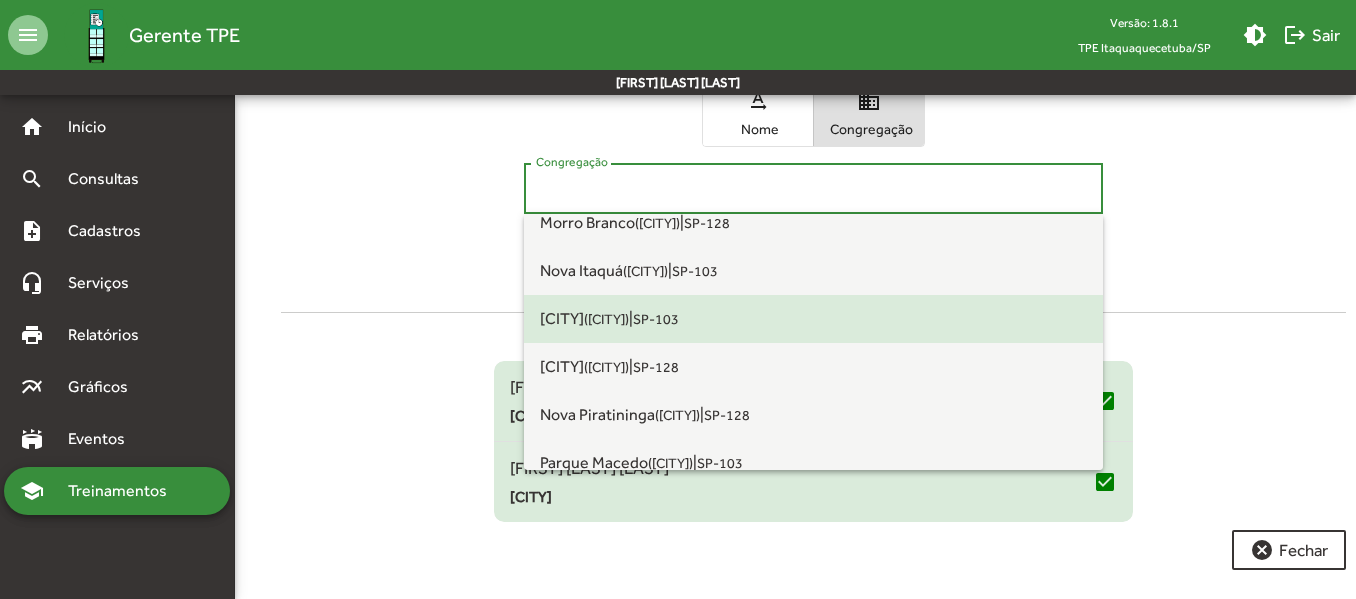 scroll, scrollTop: 1100, scrollLeft: 0, axis: vertical 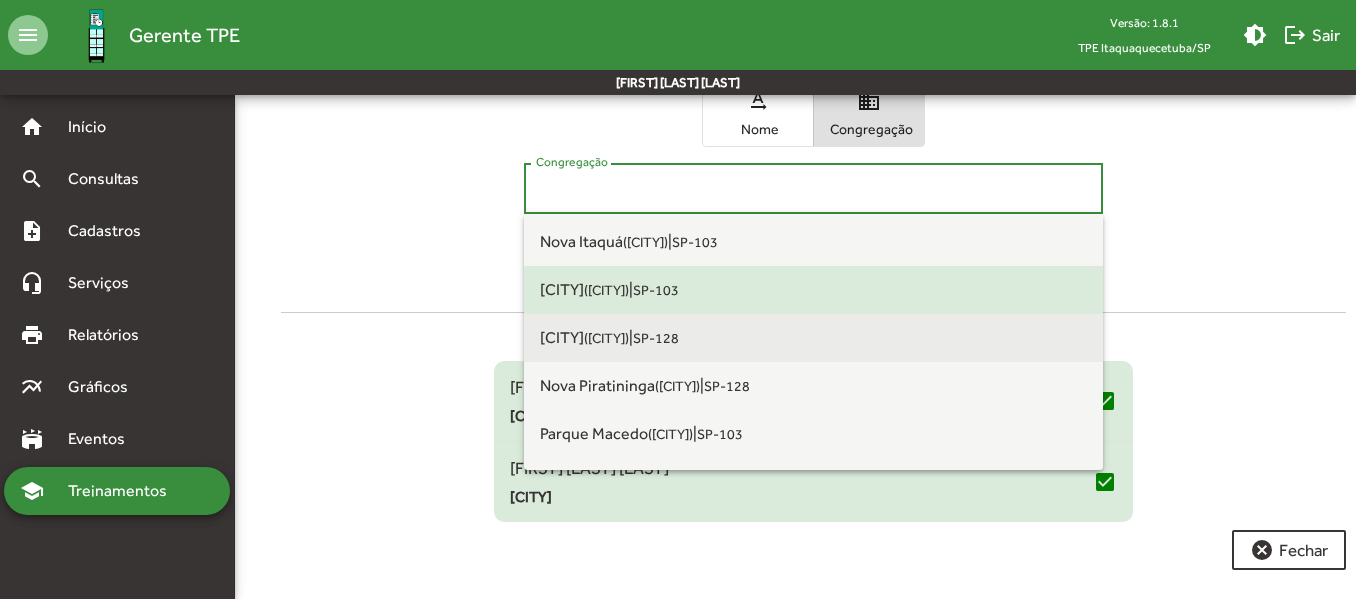 click on "[CITY] ([CITY])" at bounding box center (584, 337) 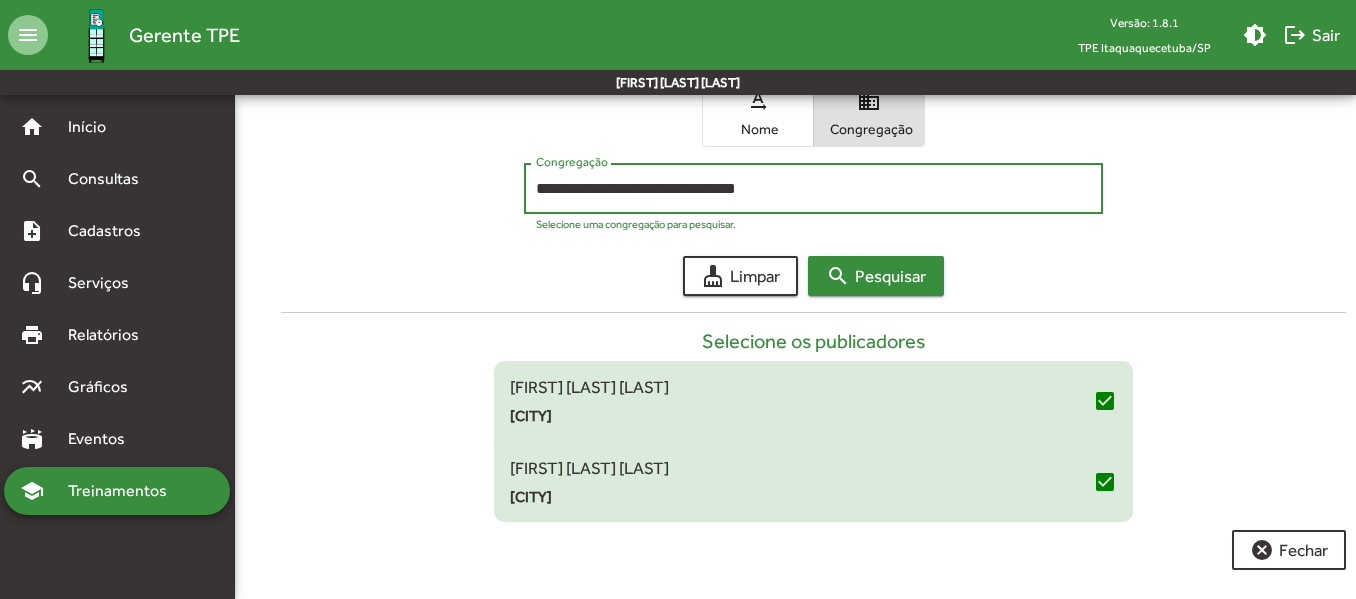 click on "search  Pesquisar" at bounding box center [876, 276] 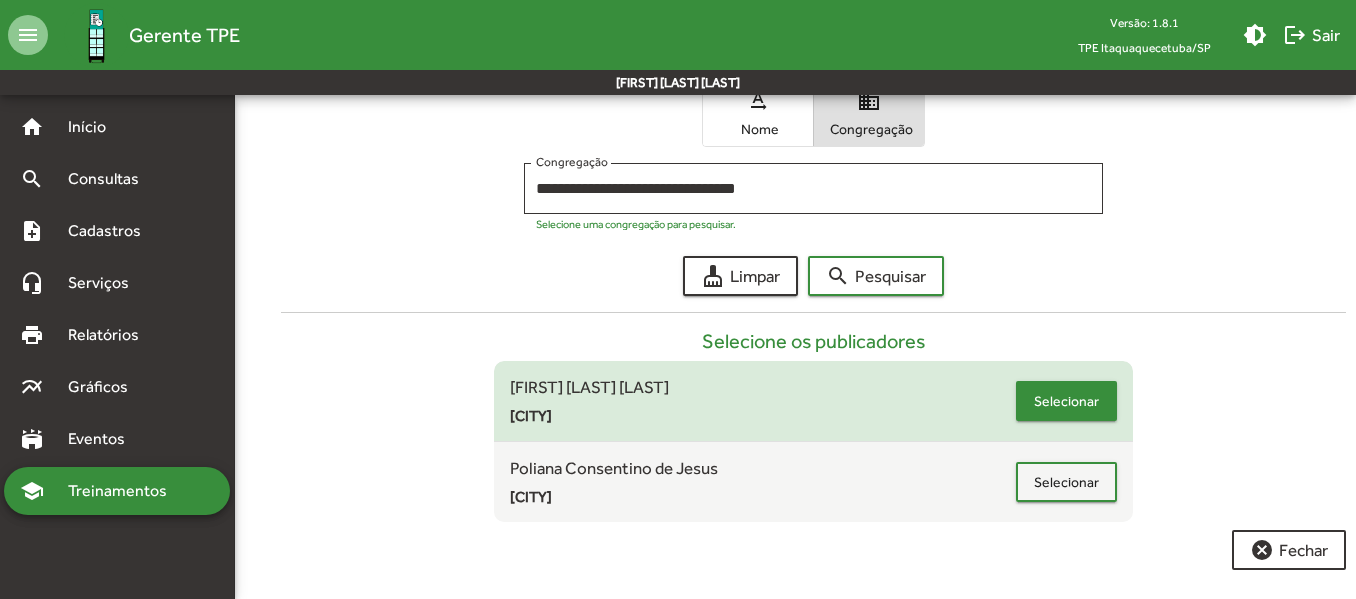click on "Selecionar" at bounding box center (1066, 401) 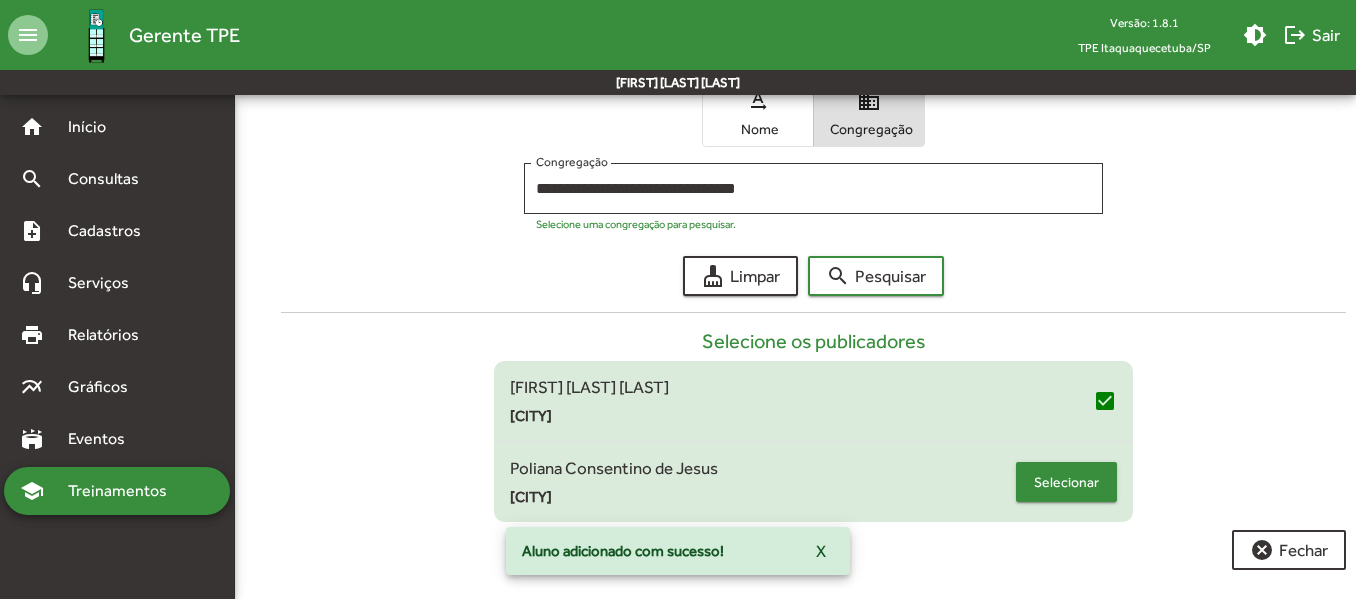 click on "Selecionar" at bounding box center [1066, 482] 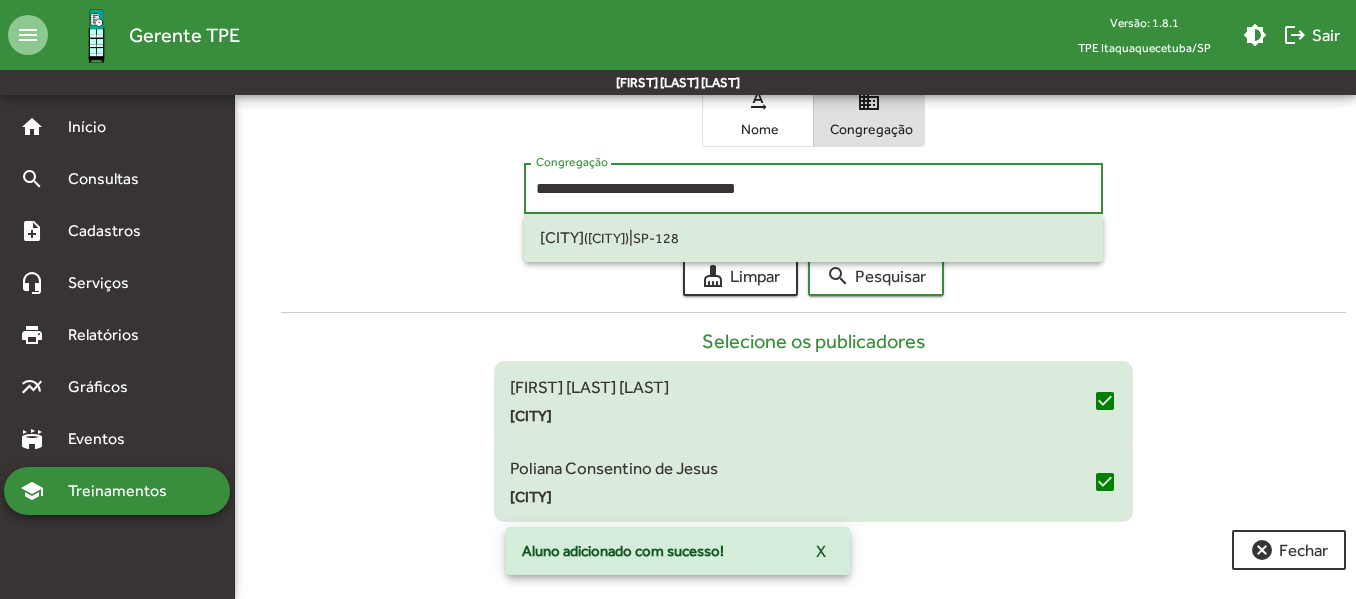 drag, startPoint x: 821, startPoint y: 187, endPoint x: 478, endPoint y: 181, distance: 343.05246 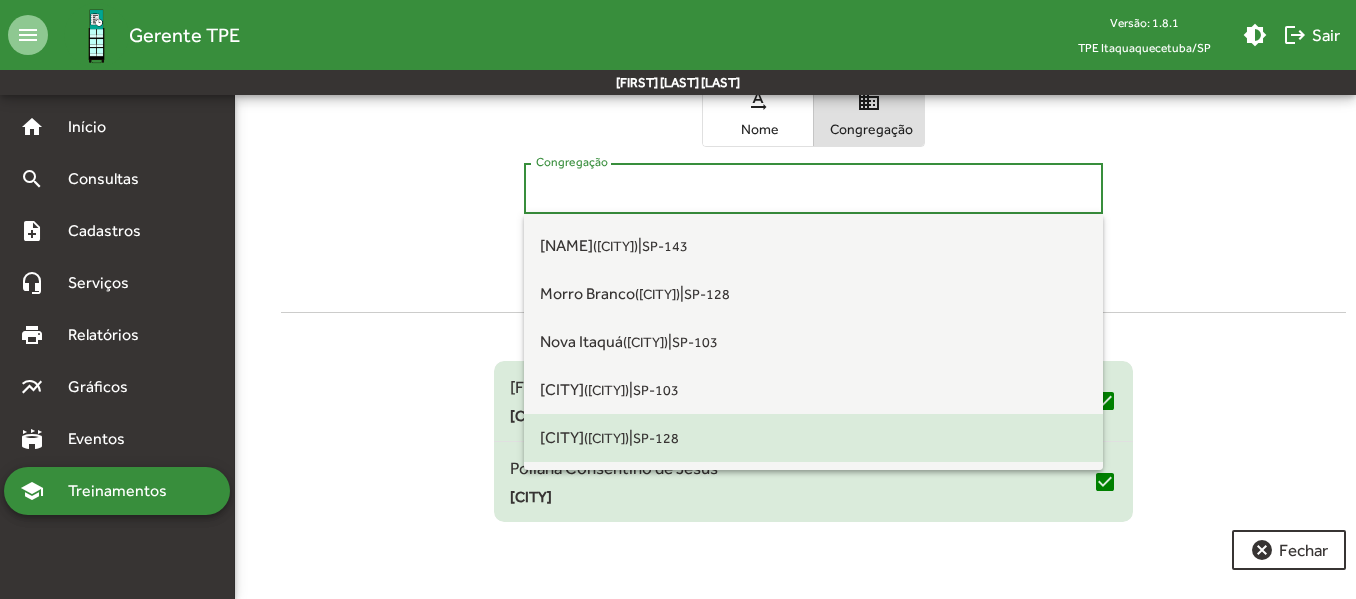 scroll, scrollTop: 1100, scrollLeft: 0, axis: vertical 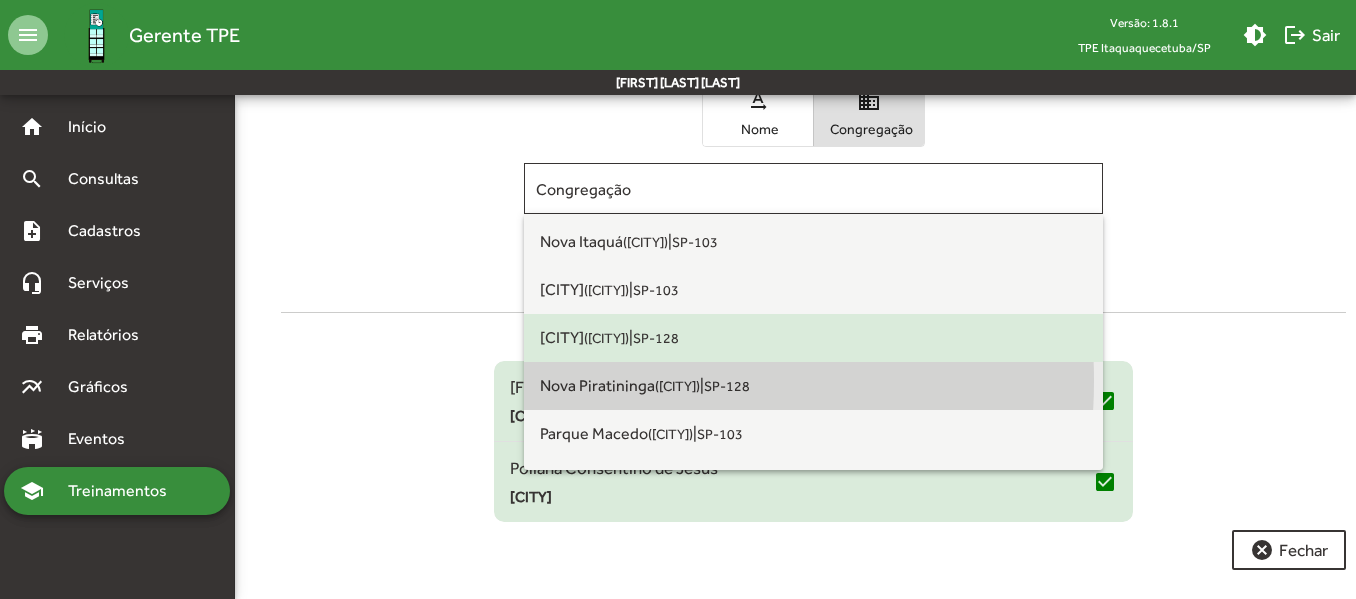 click on "Nova Piratininga  (Itaquaquecetuba)" at bounding box center (620, 385) 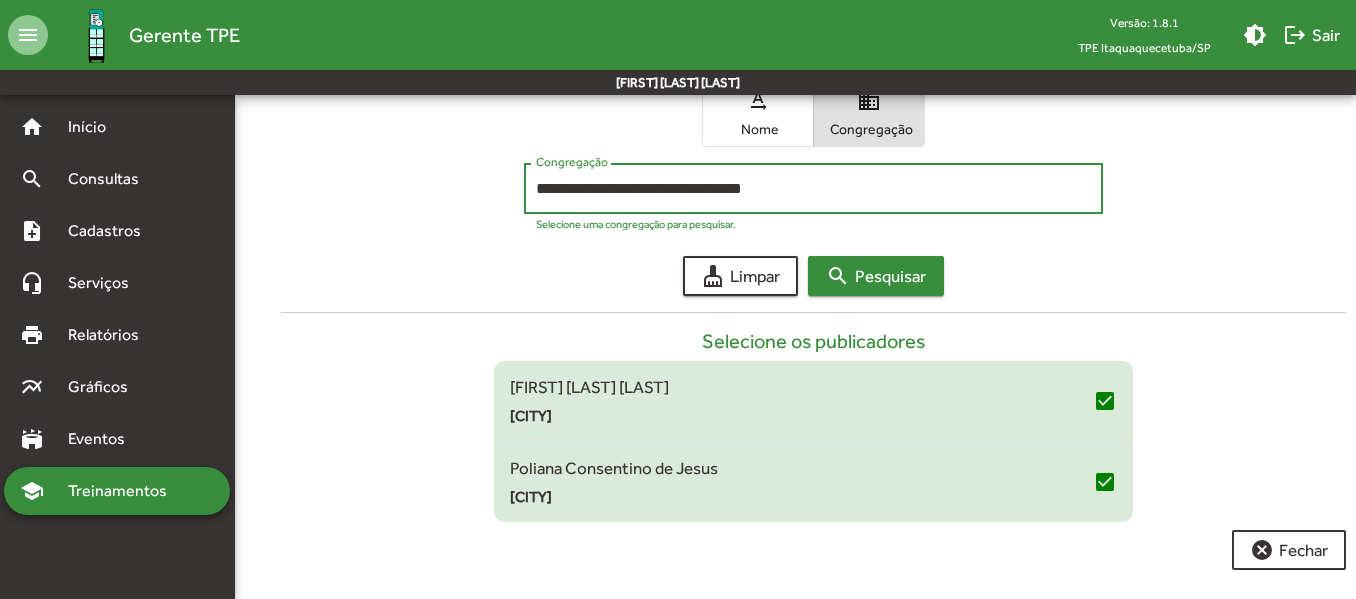 click on "search  Pesquisar" at bounding box center [876, 276] 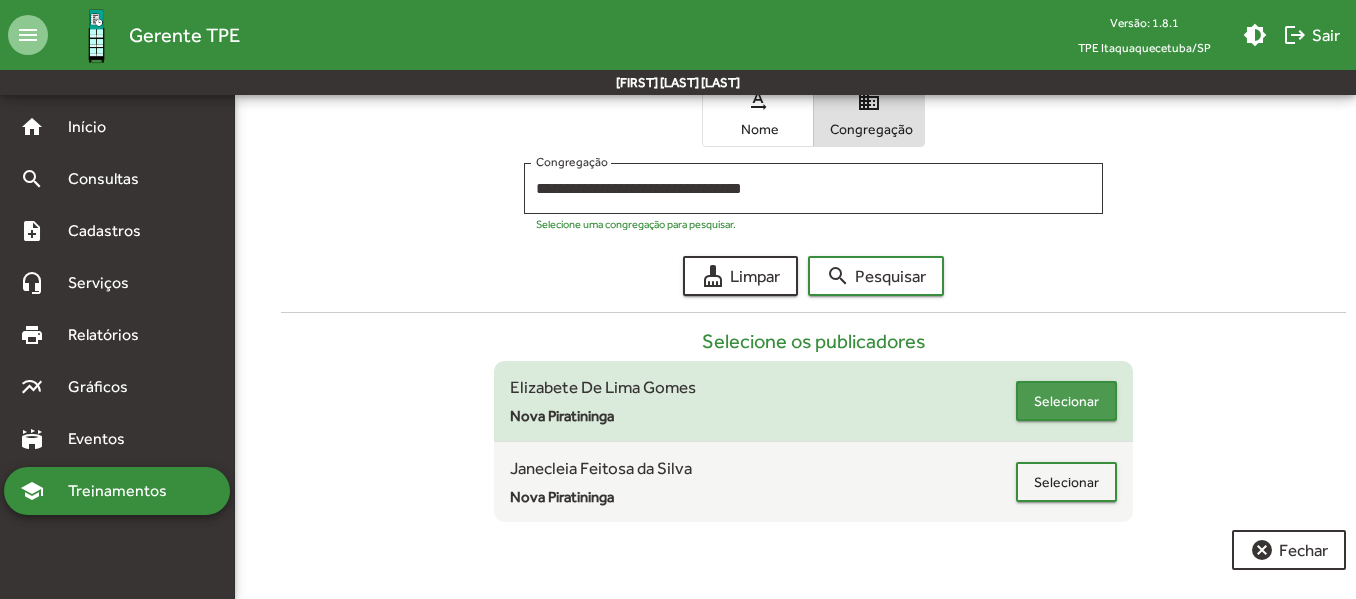 click on "Selecionar" at bounding box center (1066, 401) 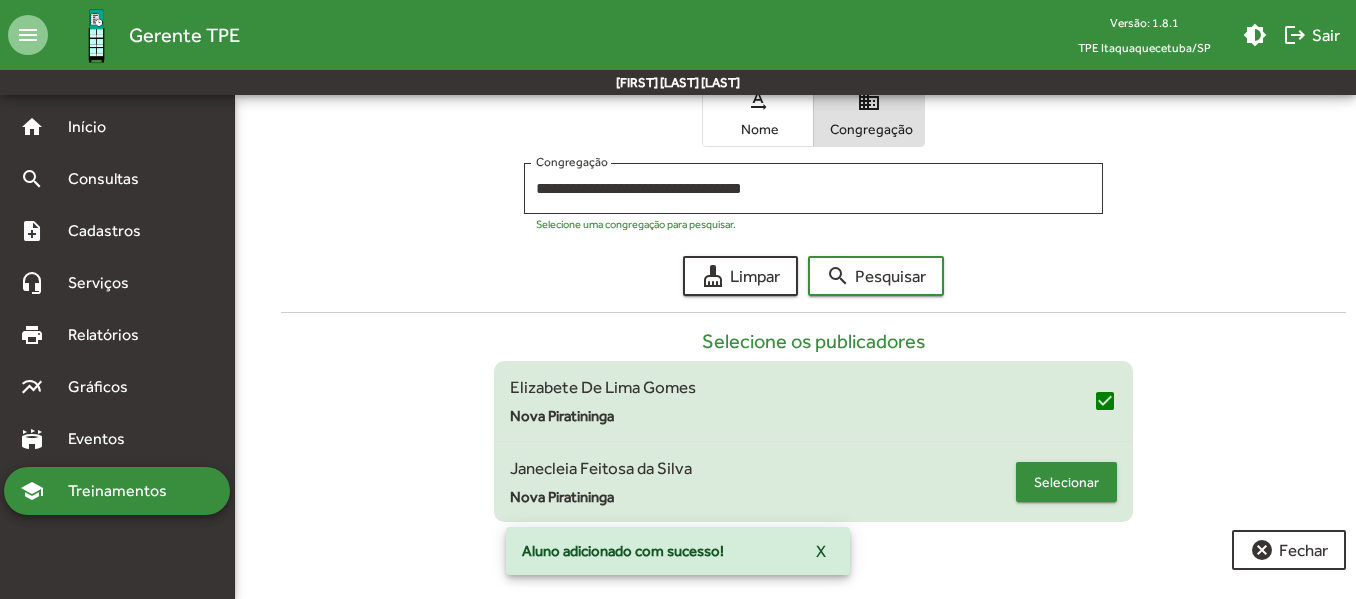 click on "Selecionar" at bounding box center (1066, 482) 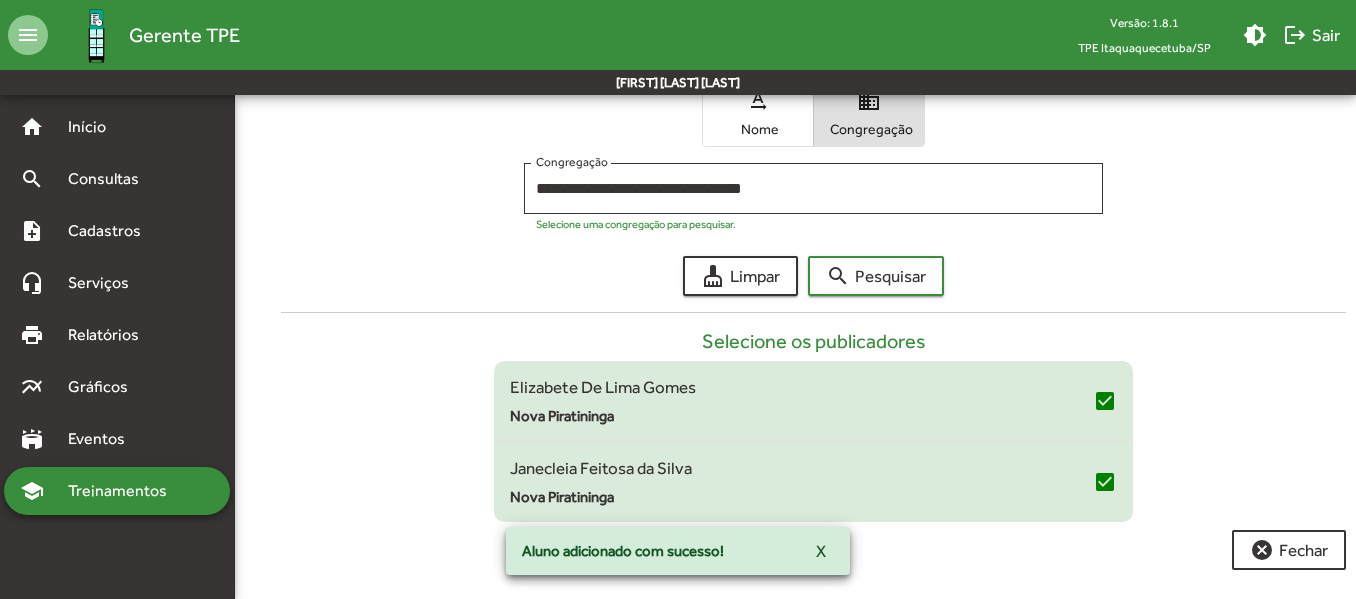 click on "Janecleia Feitosa da Silva" at bounding box center (801, 469) 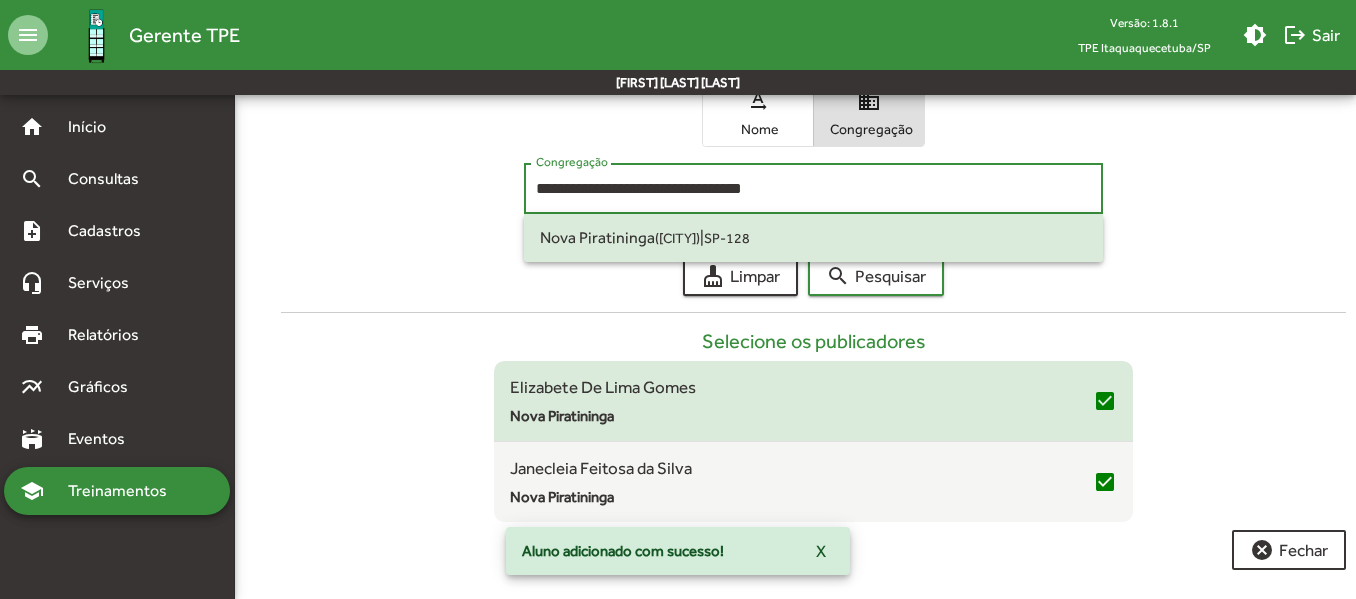 drag, startPoint x: 806, startPoint y: 194, endPoint x: 483, endPoint y: 195, distance: 323.00156 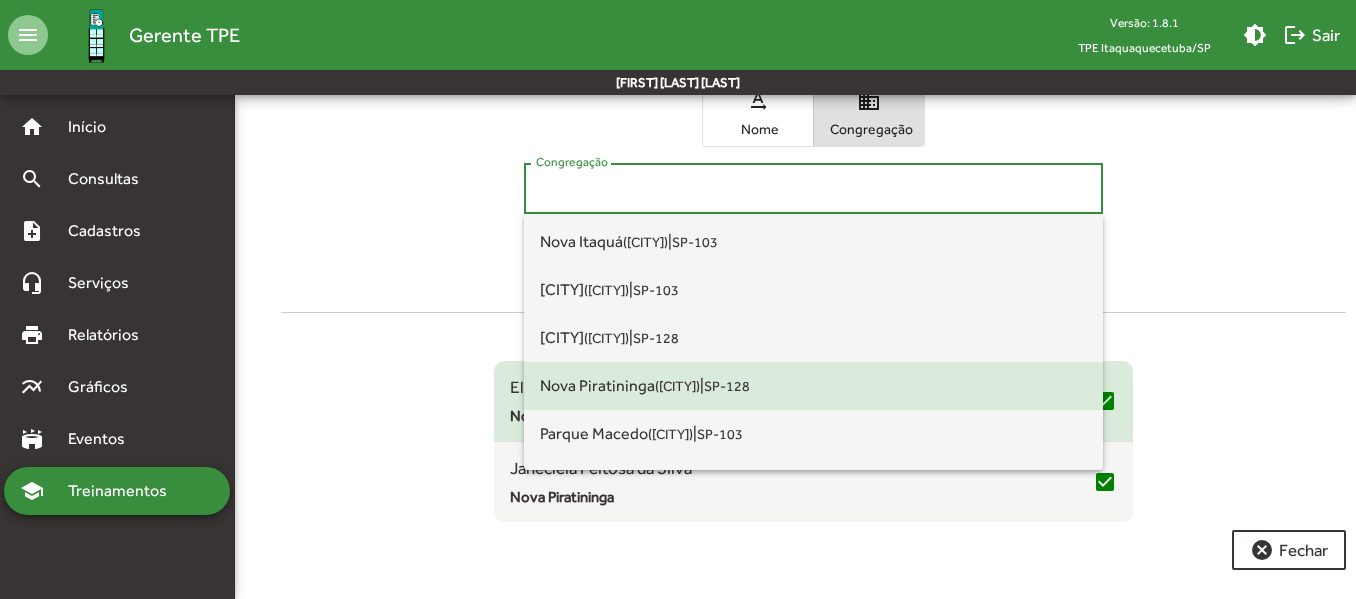 scroll, scrollTop: 1200, scrollLeft: 0, axis: vertical 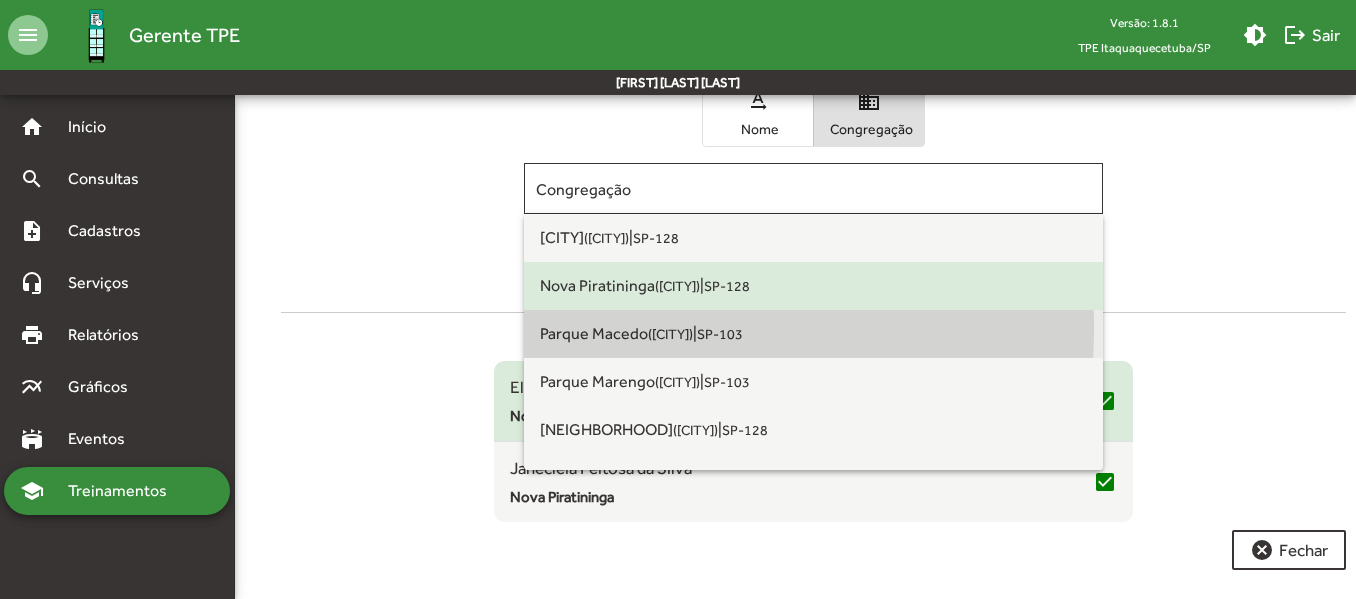 click on "Parque Macedo  (Itaquaquecetuba)" at bounding box center (616, 333) 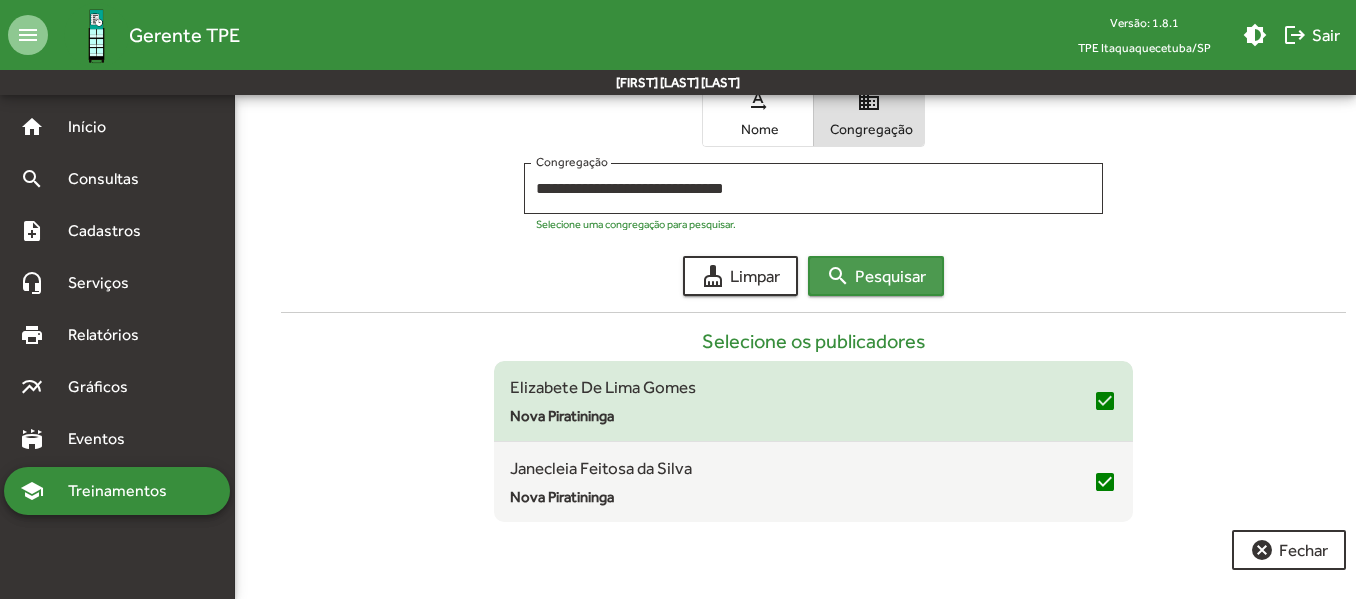 click on "search  Pesquisar" at bounding box center [876, 276] 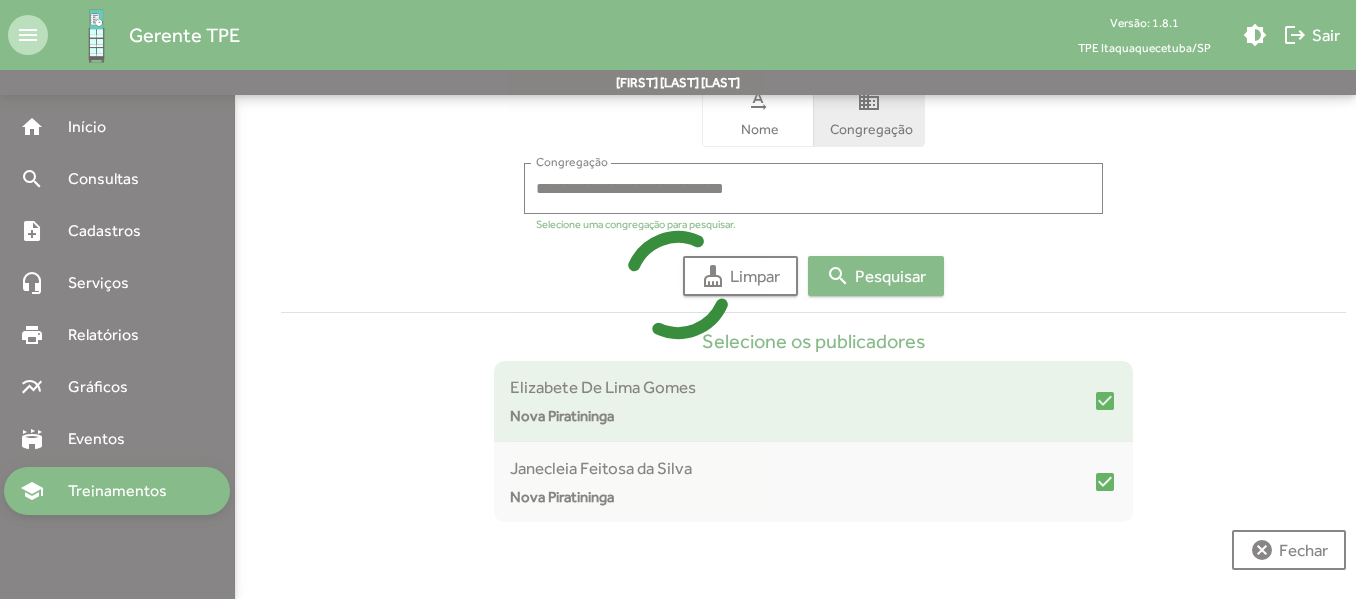 scroll, scrollTop: 116, scrollLeft: 0, axis: vertical 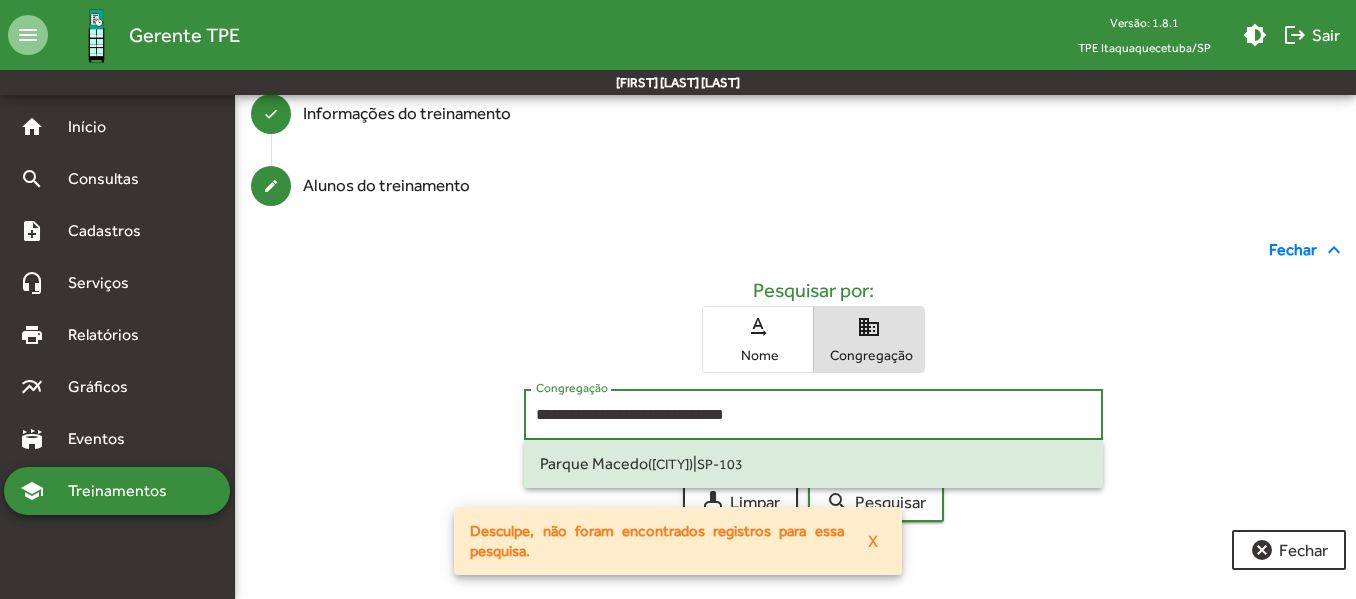 drag, startPoint x: 782, startPoint y: 415, endPoint x: 486, endPoint y: 415, distance: 296 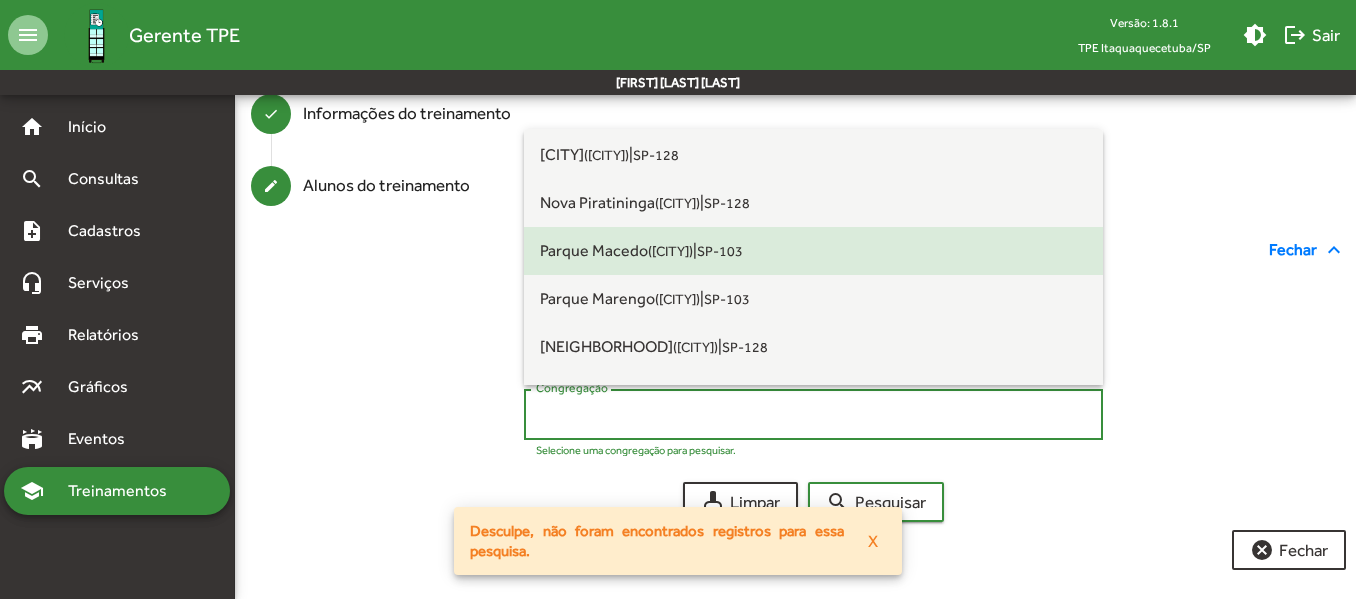 scroll, scrollTop: 1200, scrollLeft: 0, axis: vertical 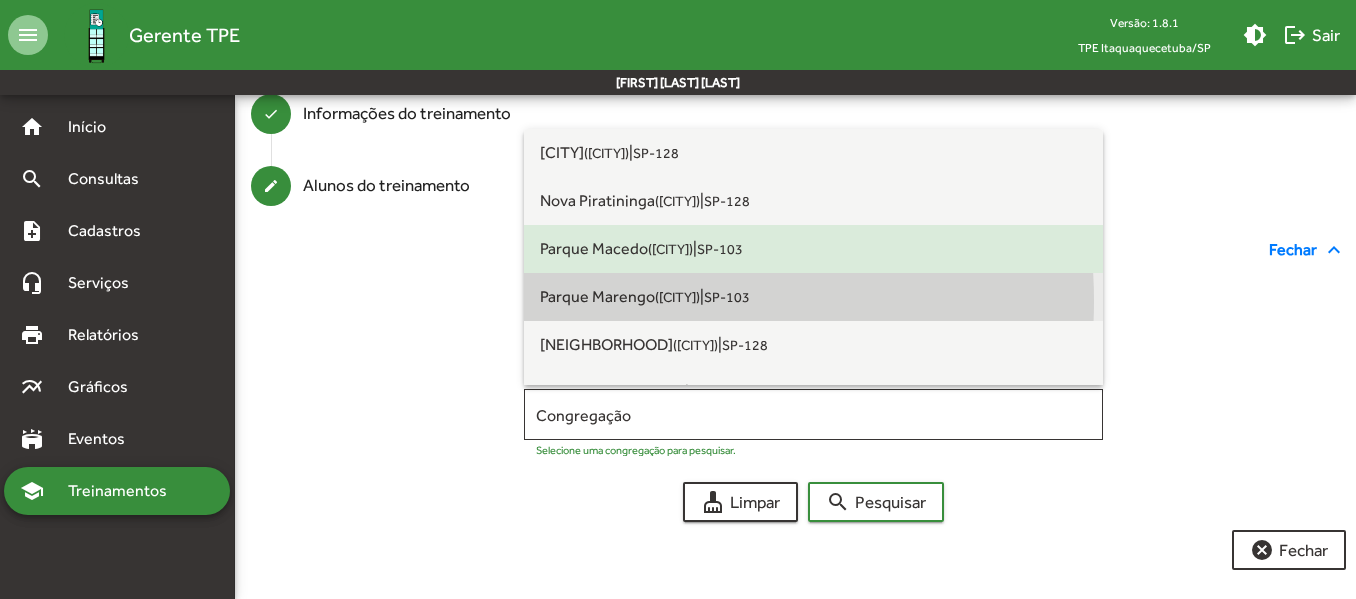 click on "Parque Marengo ([CITY])" at bounding box center (620, 296) 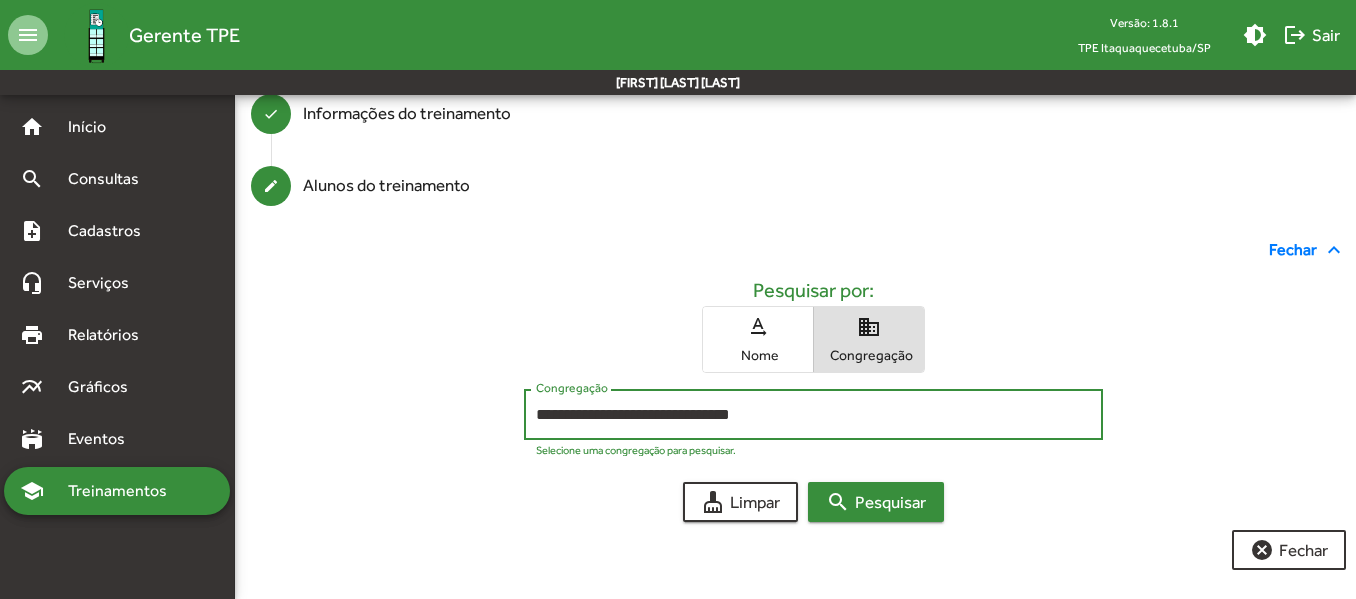 click on "search  Pesquisar" at bounding box center (876, 502) 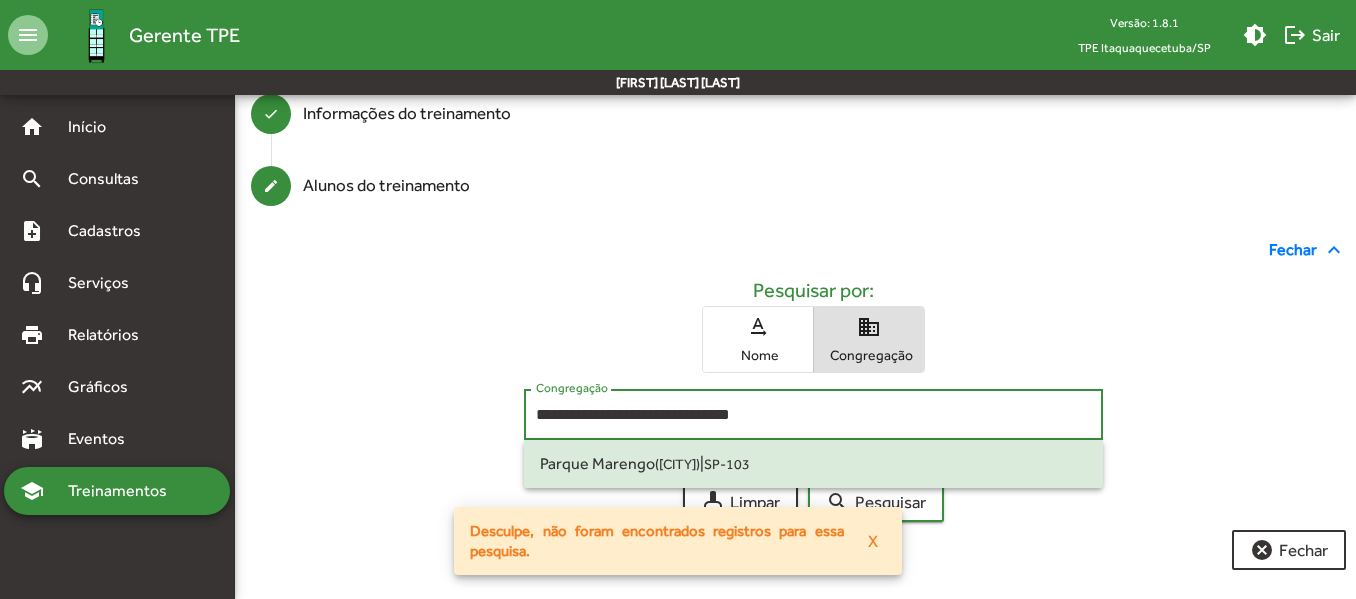 drag, startPoint x: 801, startPoint y: 412, endPoint x: 442, endPoint y: 409, distance: 359.01254 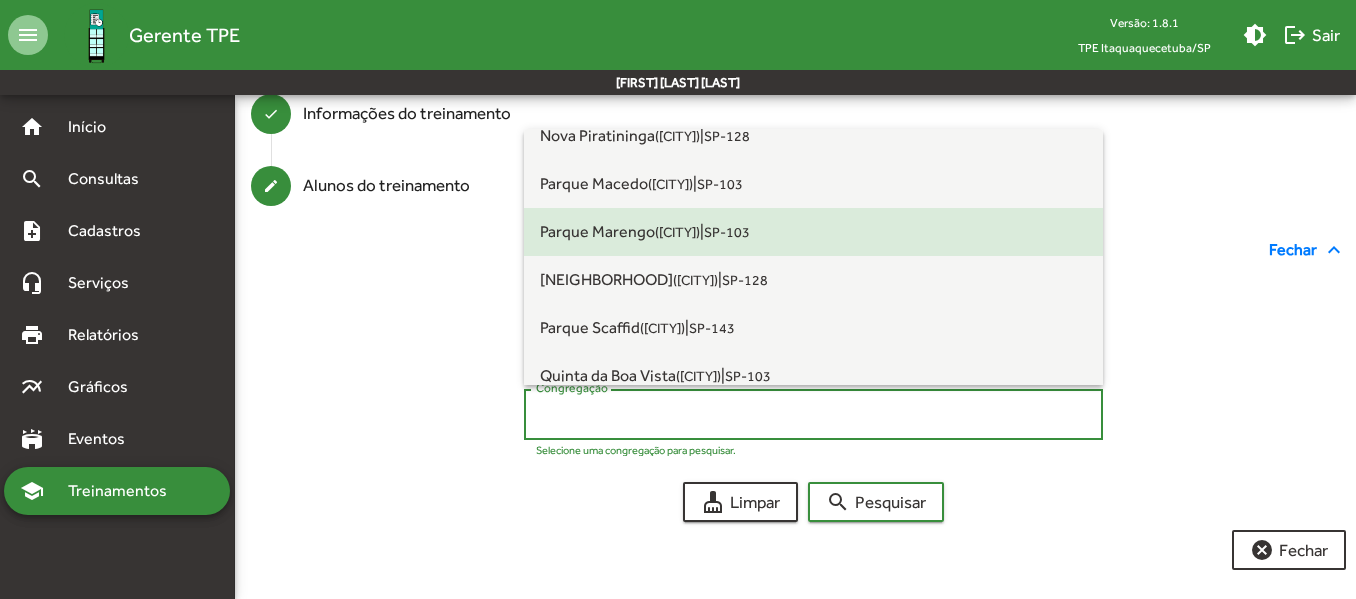 scroll, scrollTop: 1300, scrollLeft: 0, axis: vertical 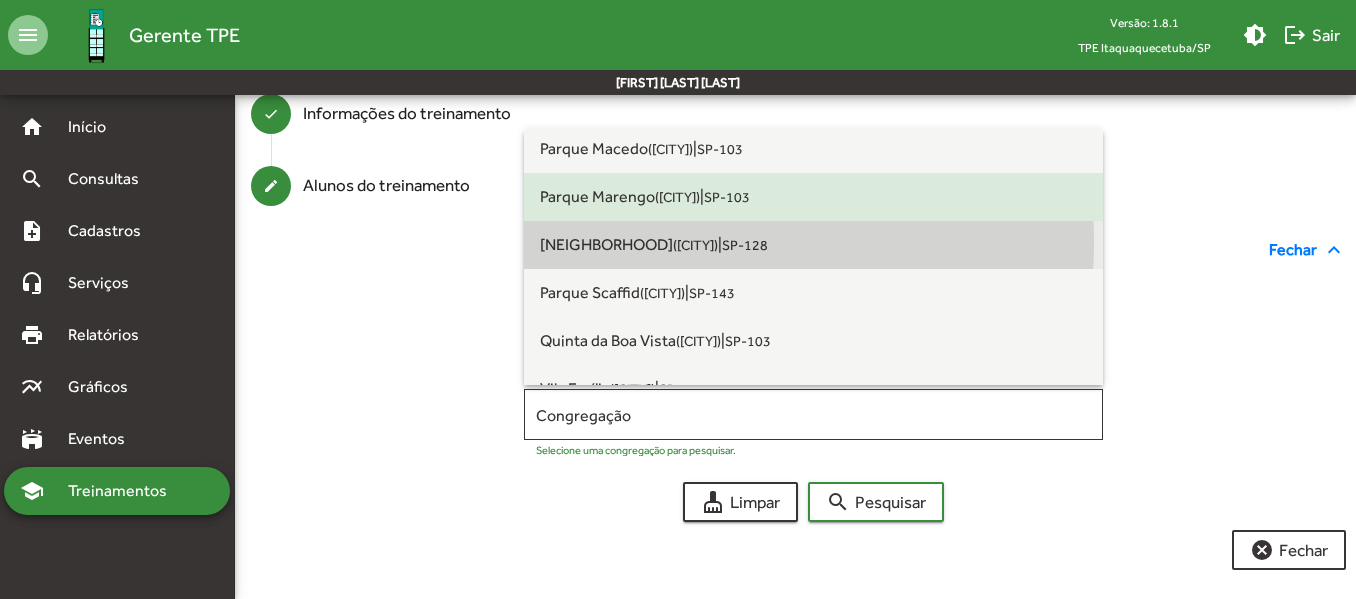 click on "[NEIGHBORHOOD] ([CITY])" at bounding box center [629, 244] 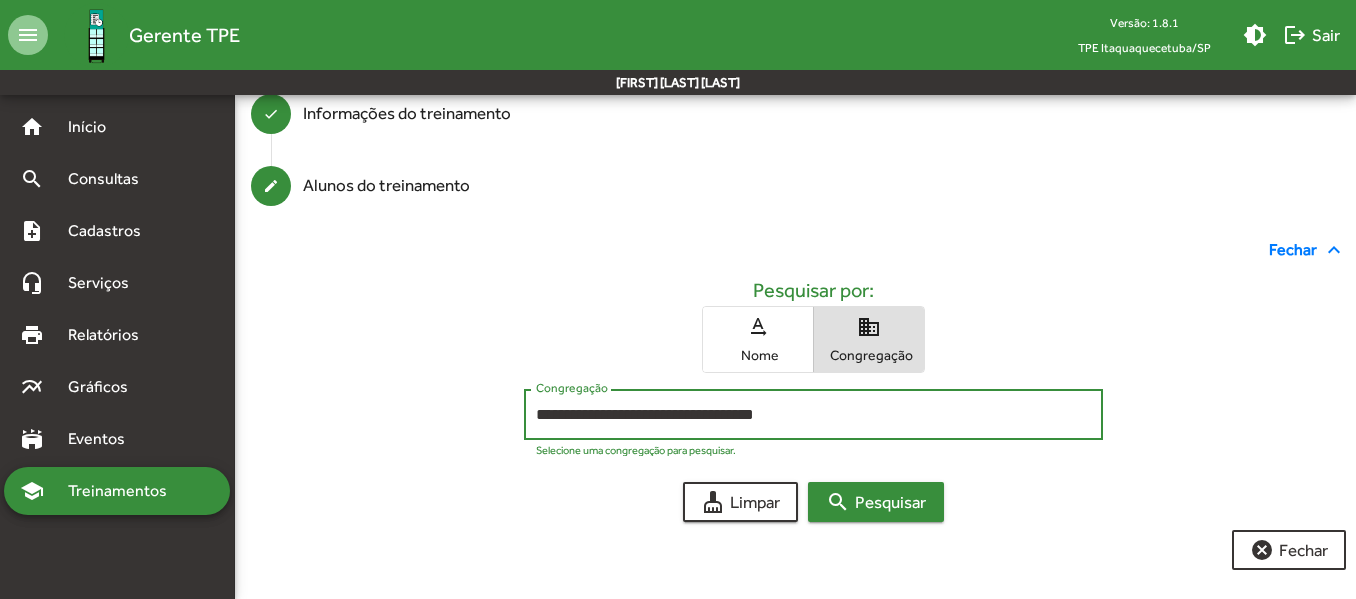 click on "search  Pesquisar" at bounding box center [876, 502] 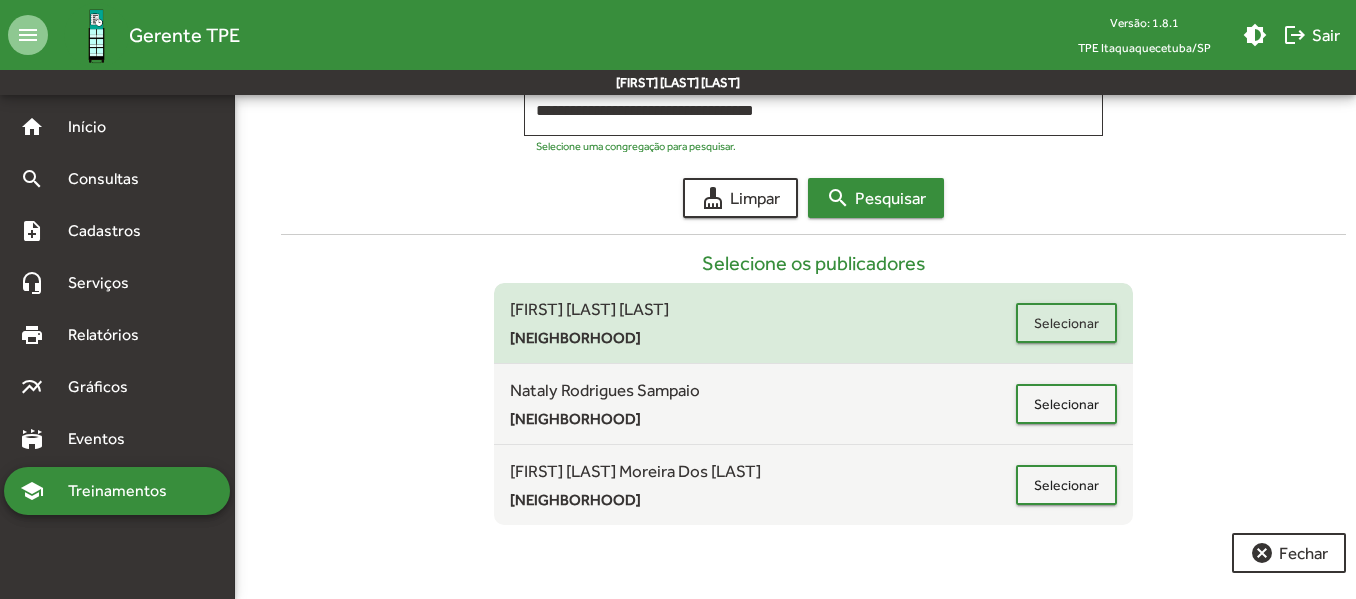 scroll, scrollTop: 423, scrollLeft: 0, axis: vertical 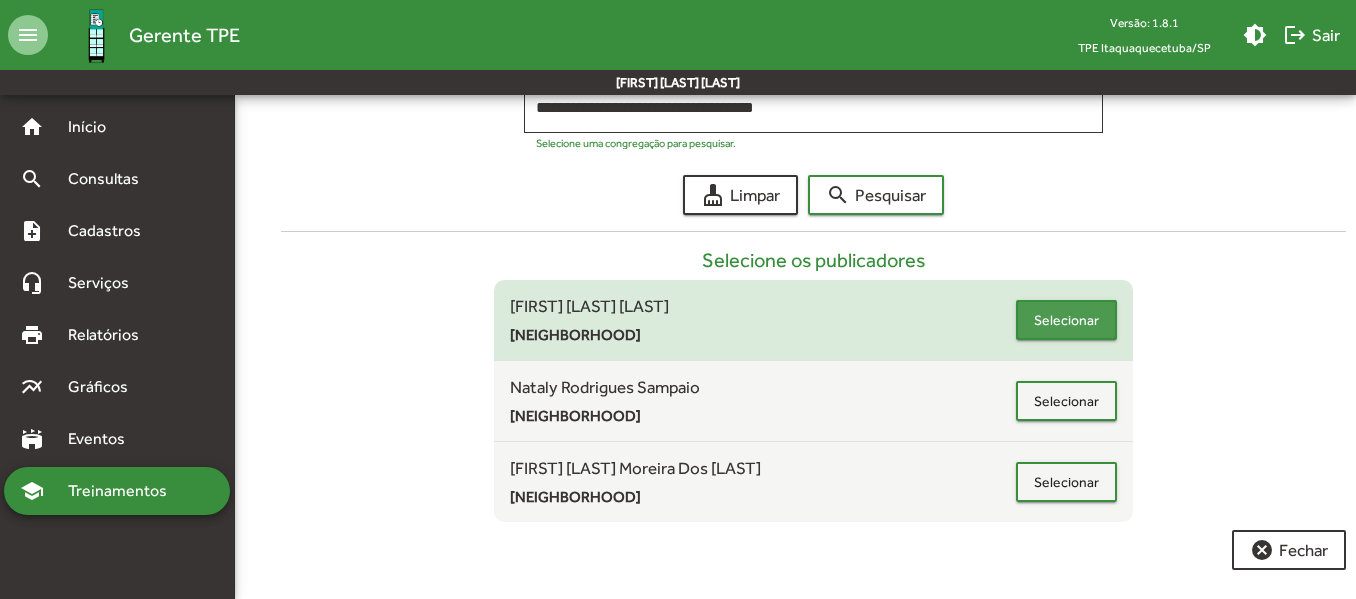 click on "Selecionar" at bounding box center [1066, 320] 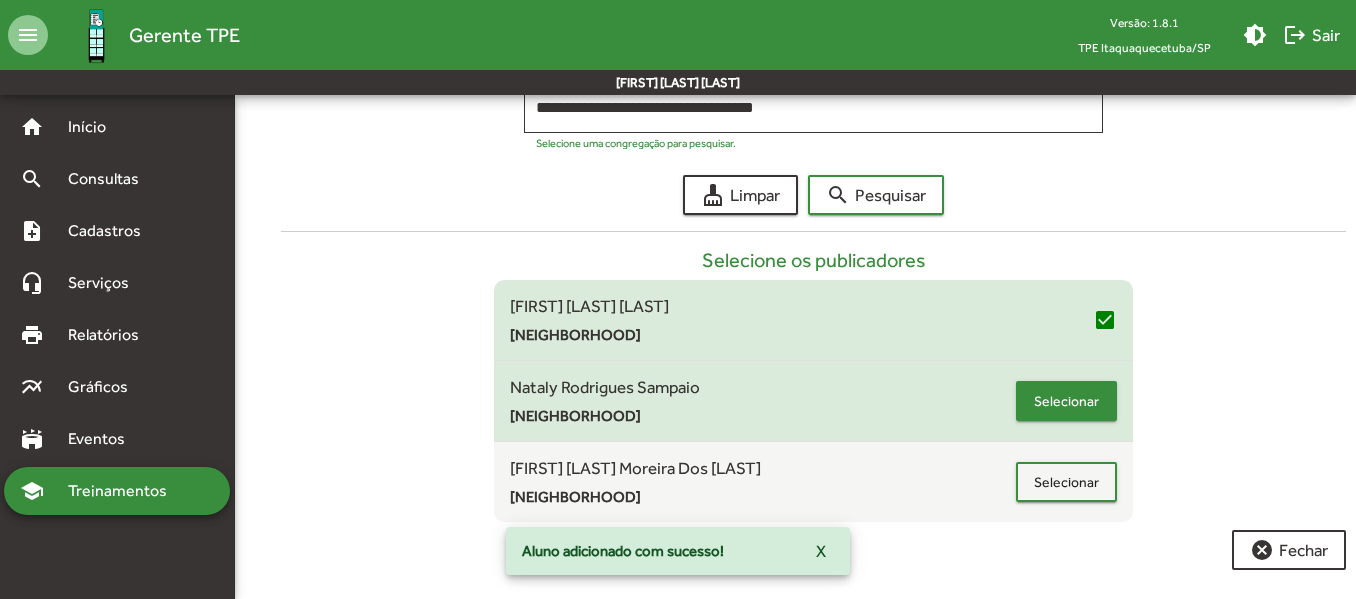 click on "Selecionar" at bounding box center (1066, 401) 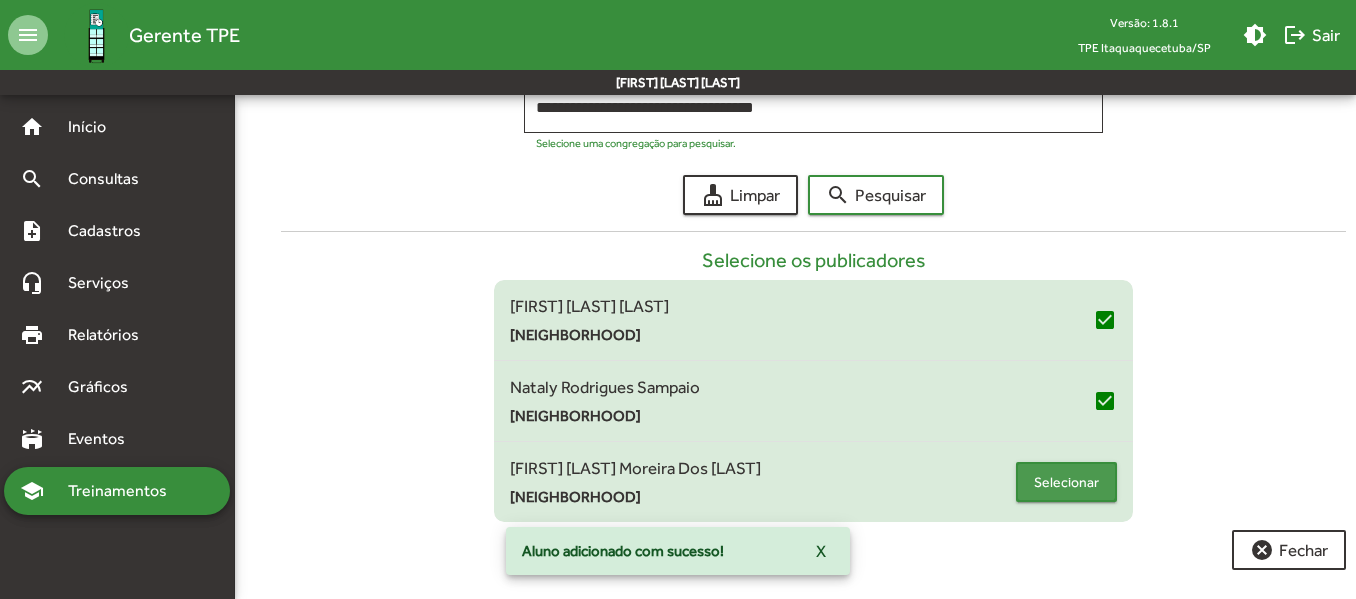 click on "Selecionar" at bounding box center (1066, 482) 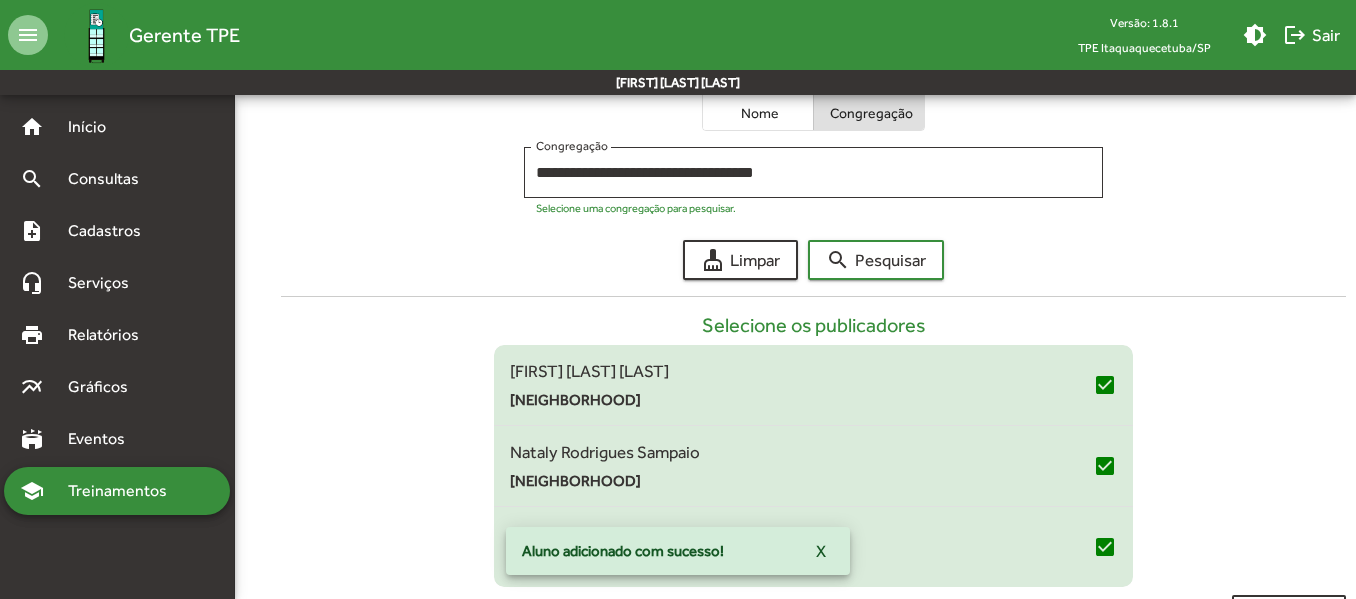 scroll, scrollTop: 323, scrollLeft: 0, axis: vertical 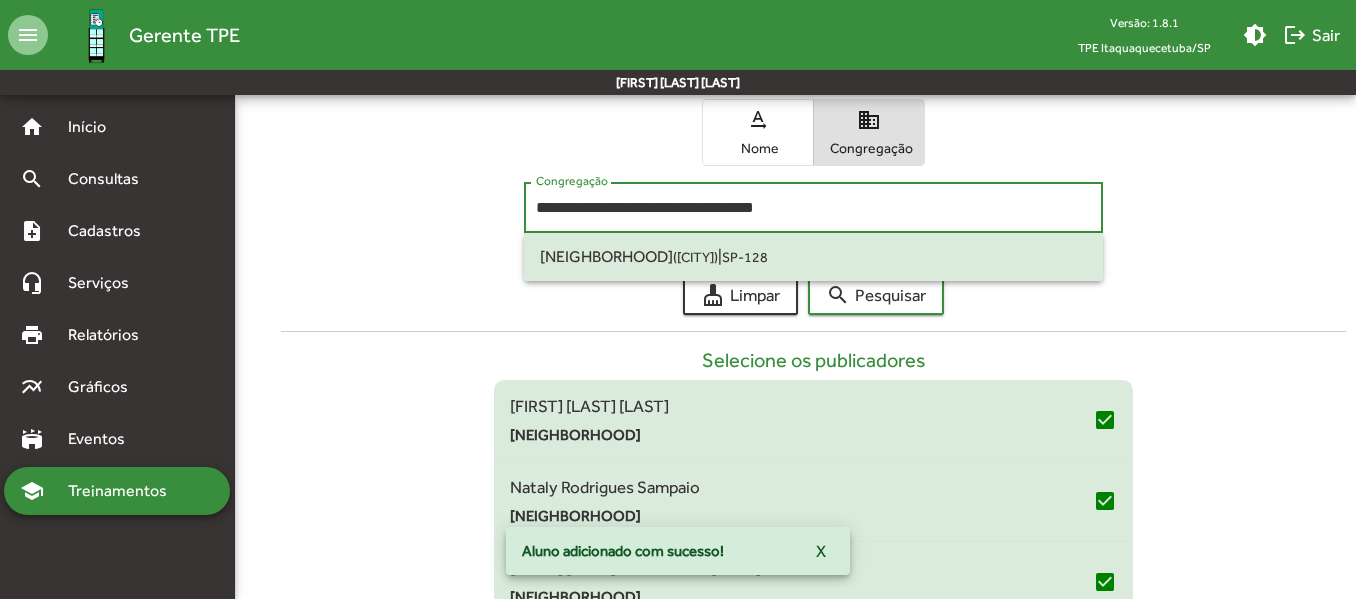 drag, startPoint x: 798, startPoint y: 200, endPoint x: 507, endPoint y: 202, distance: 291.00687 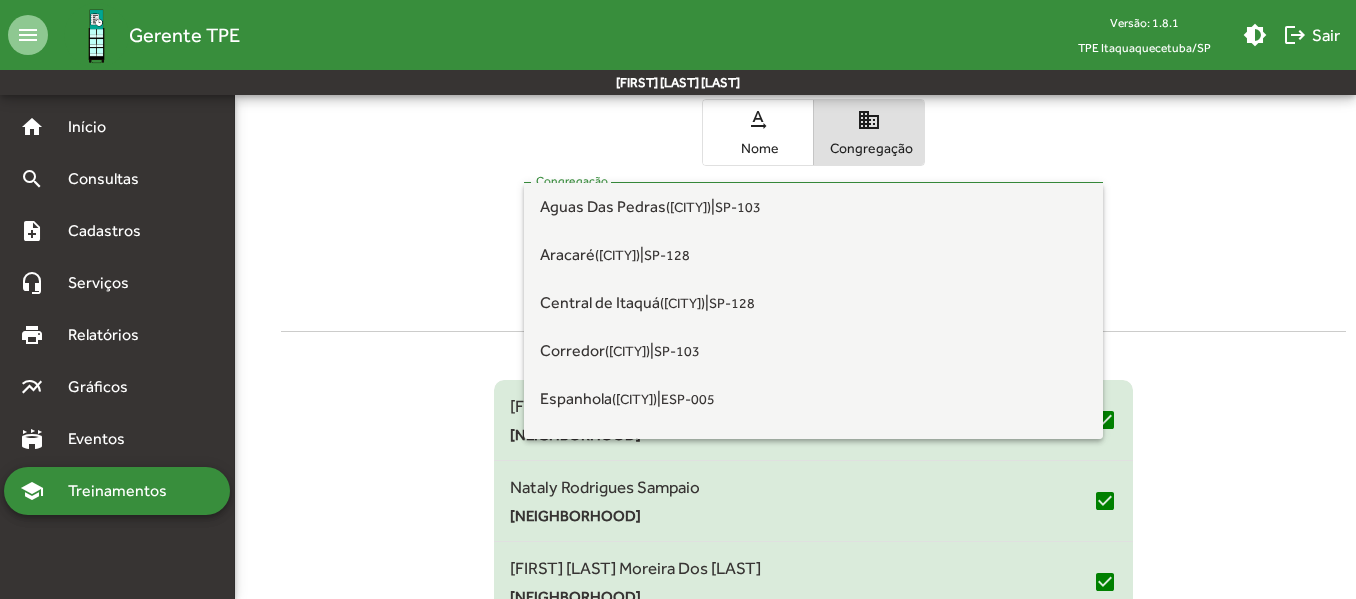 scroll, scrollTop: 423, scrollLeft: 0, axis: vertical 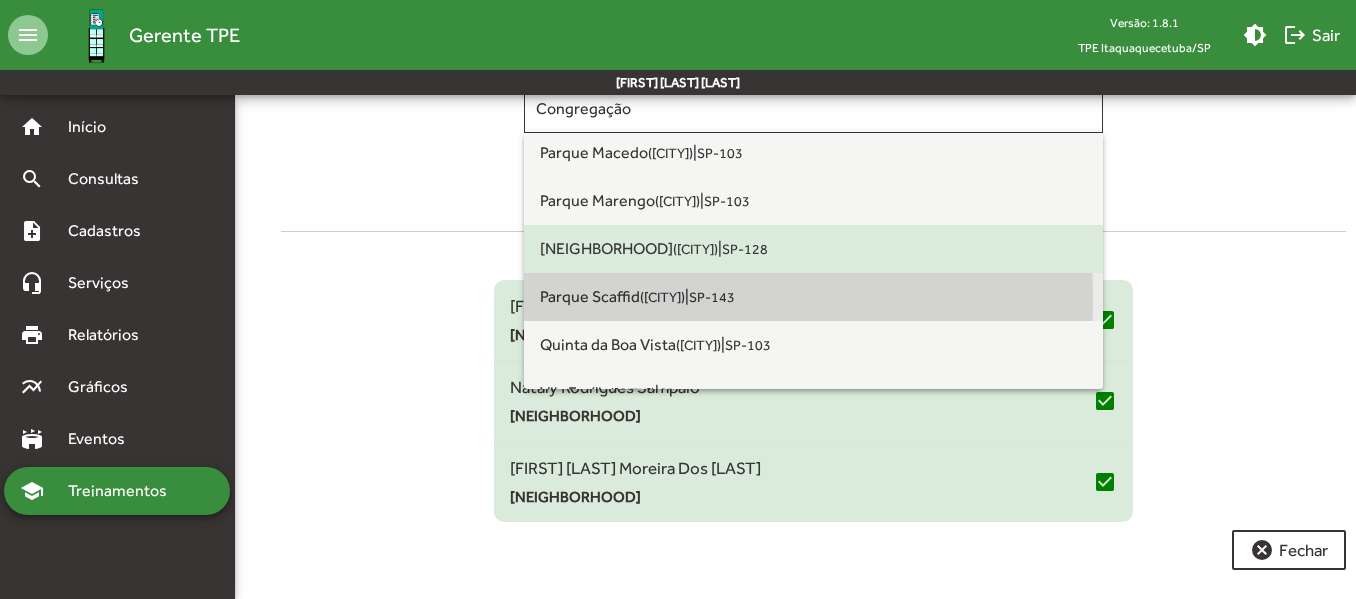 click on "[NEIGHBORHOOD] ([CITY])" at bounding box center [612, 296] 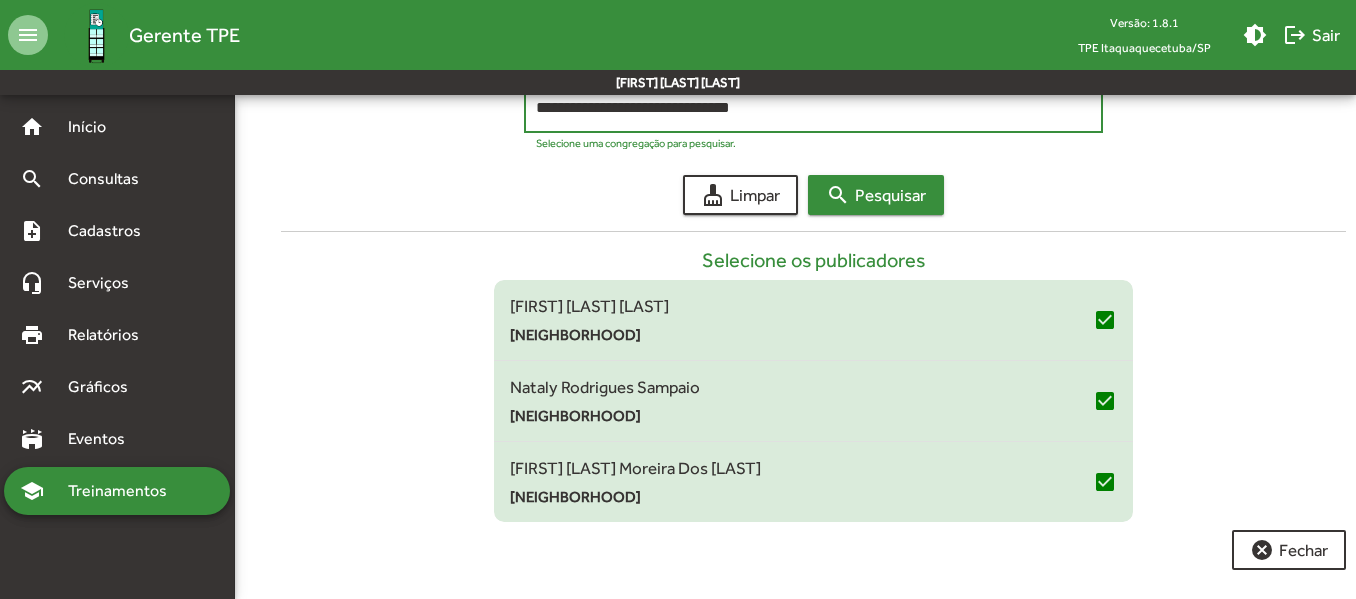 click on "search  Pesquisar" at bounding box center [876, 195] 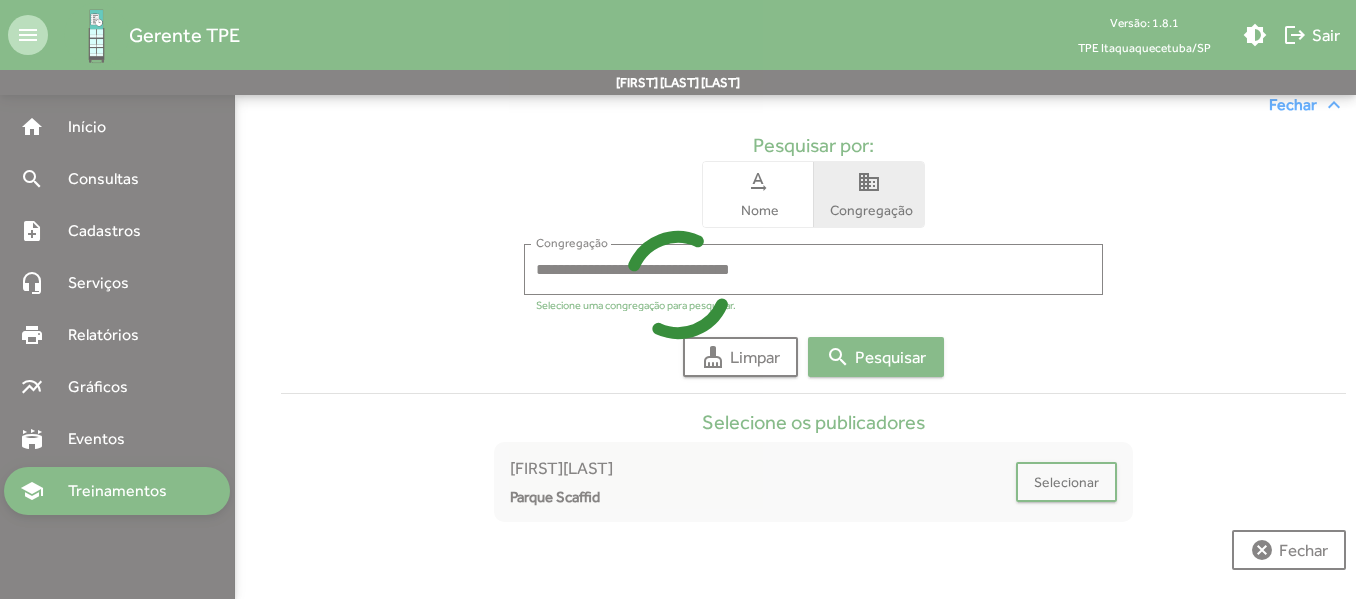 scroll, scrollTop: 261, scrollLeft: 0, axis: vertical 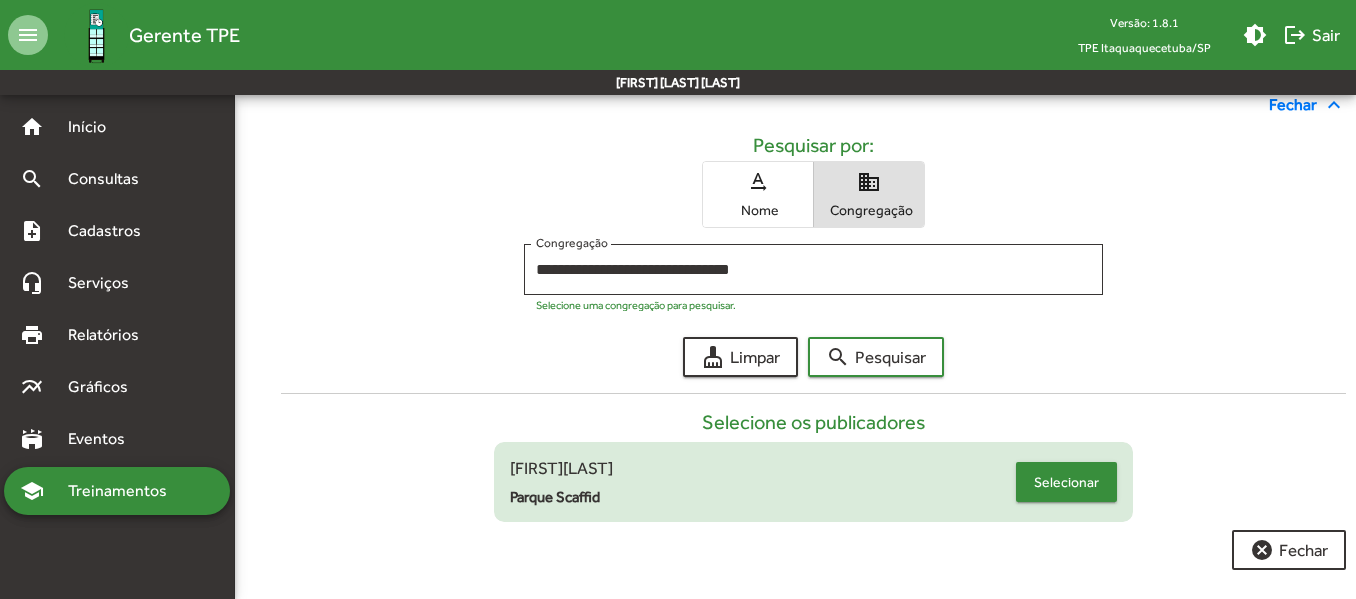 click on "Selecionar" at bounding box center [1066, 482] 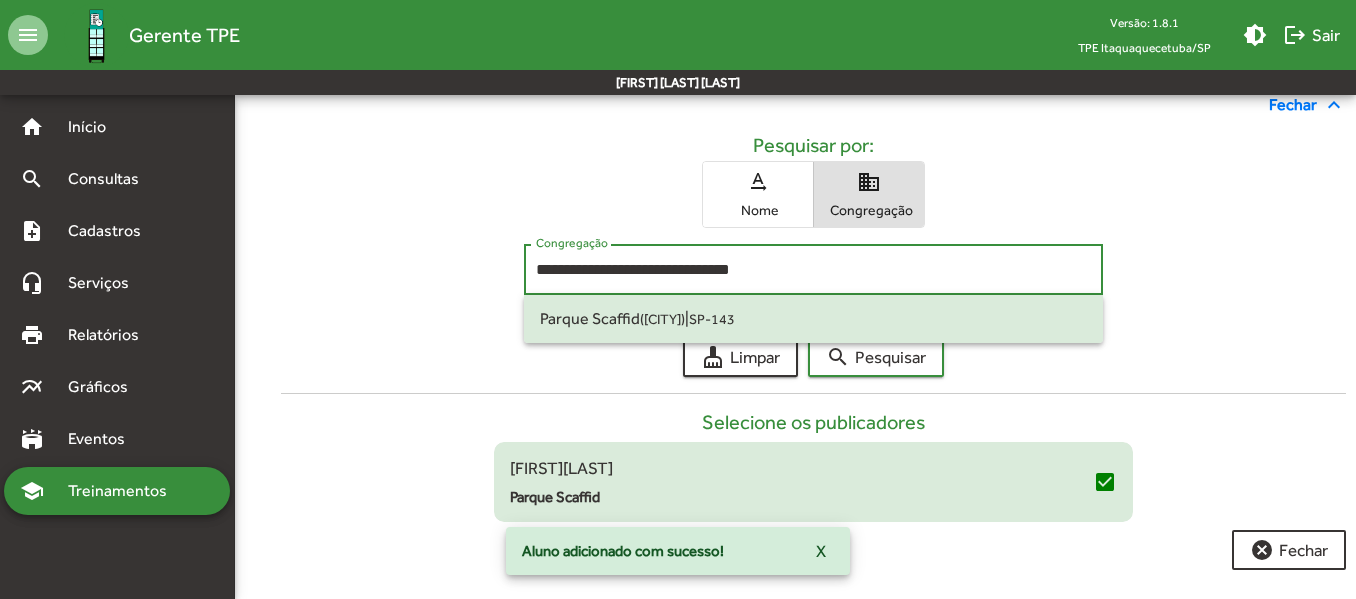 drag, startPoint x: 775, startPoint y: 270, endPoint x: 485, endPoint y: 267, distance: 290.0155 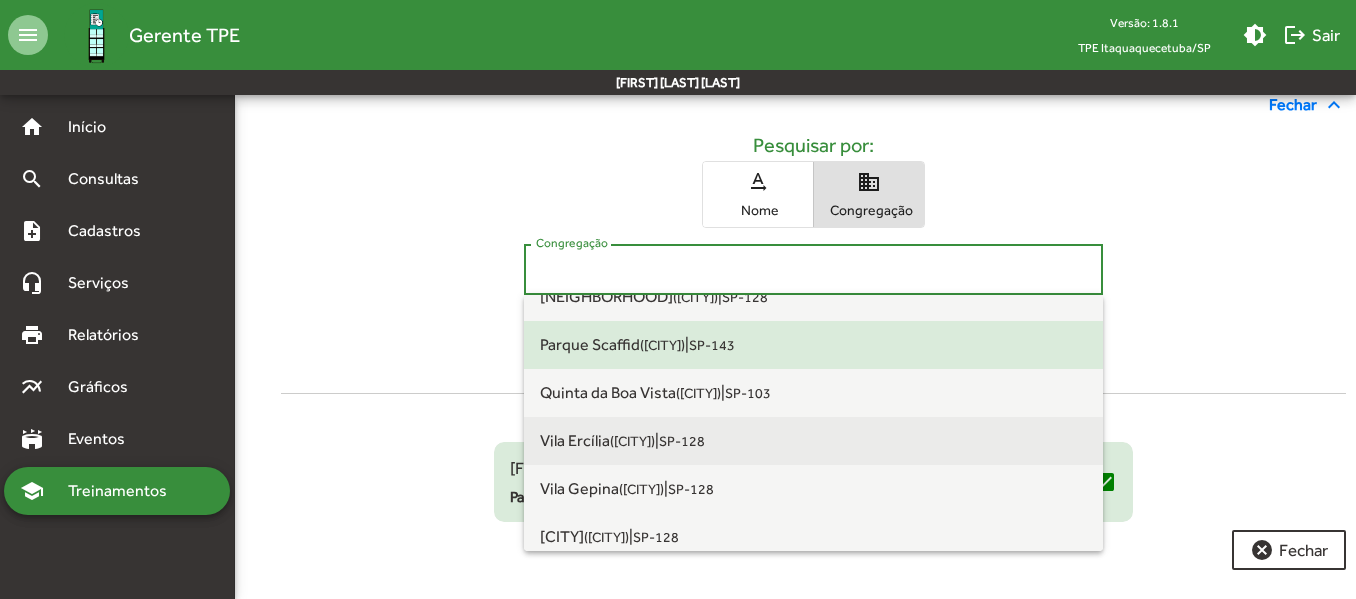 scroll, scrollTop: 1372, scrollLeft: 0, axis: vertical 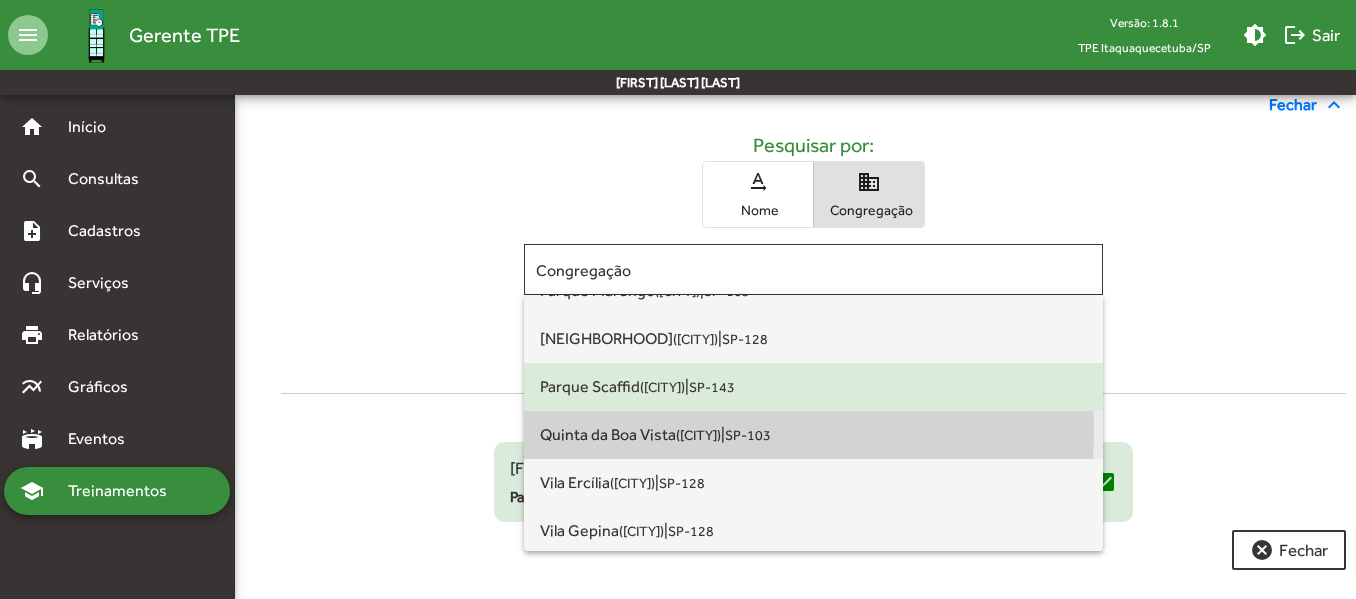 click on "[NEIGHBORHOOD] ([CITY])" at bounding box center [630, 434] 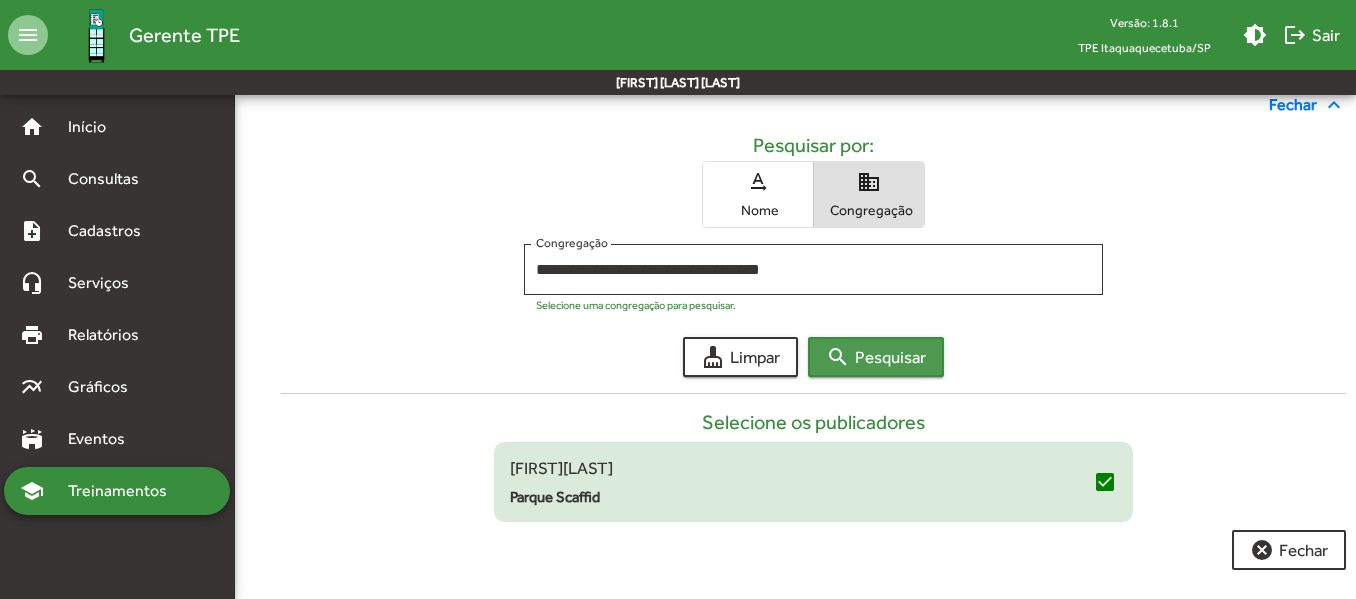 click on "search  Pesquisar" at bounding box center [876, 357] 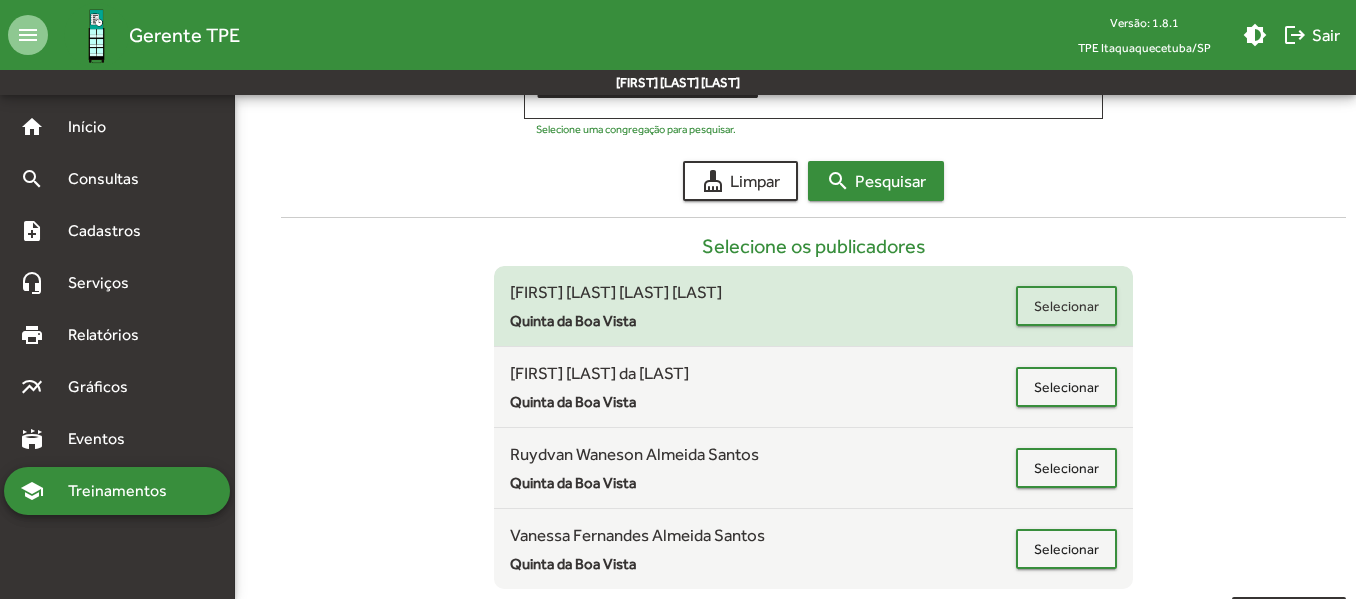 scroll, scrollTop: 461, scrollLeft: 0, axis: vertical 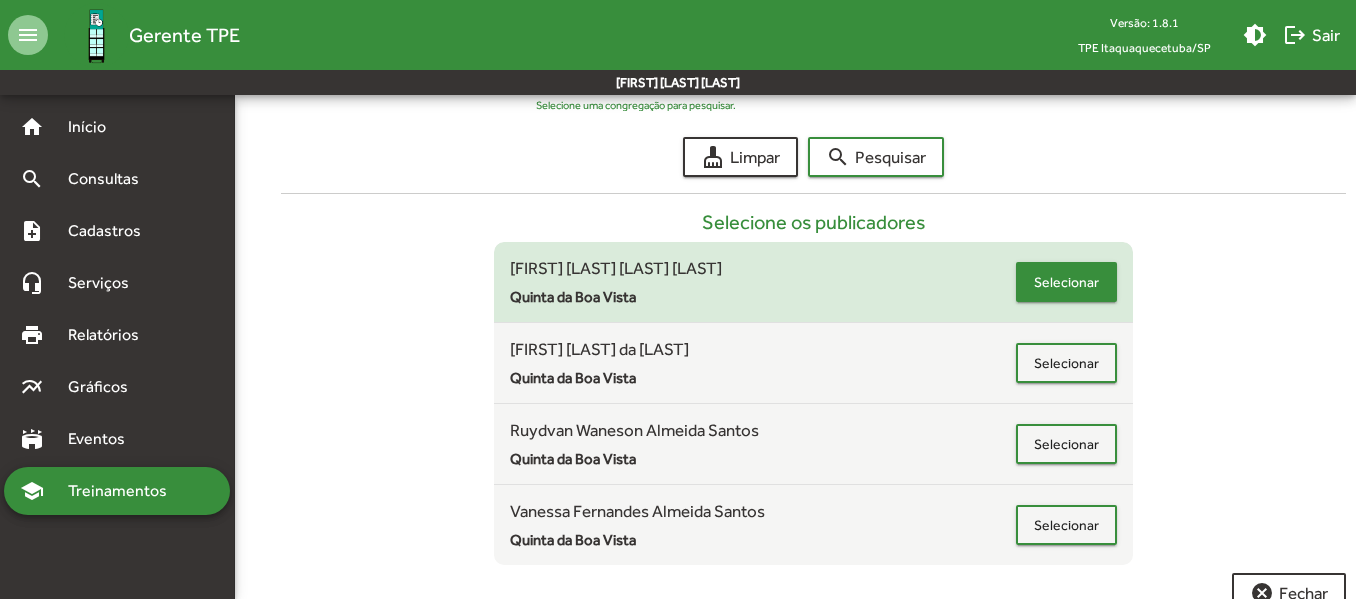 click on "Selecionar" at bounding box center (1066, 282) 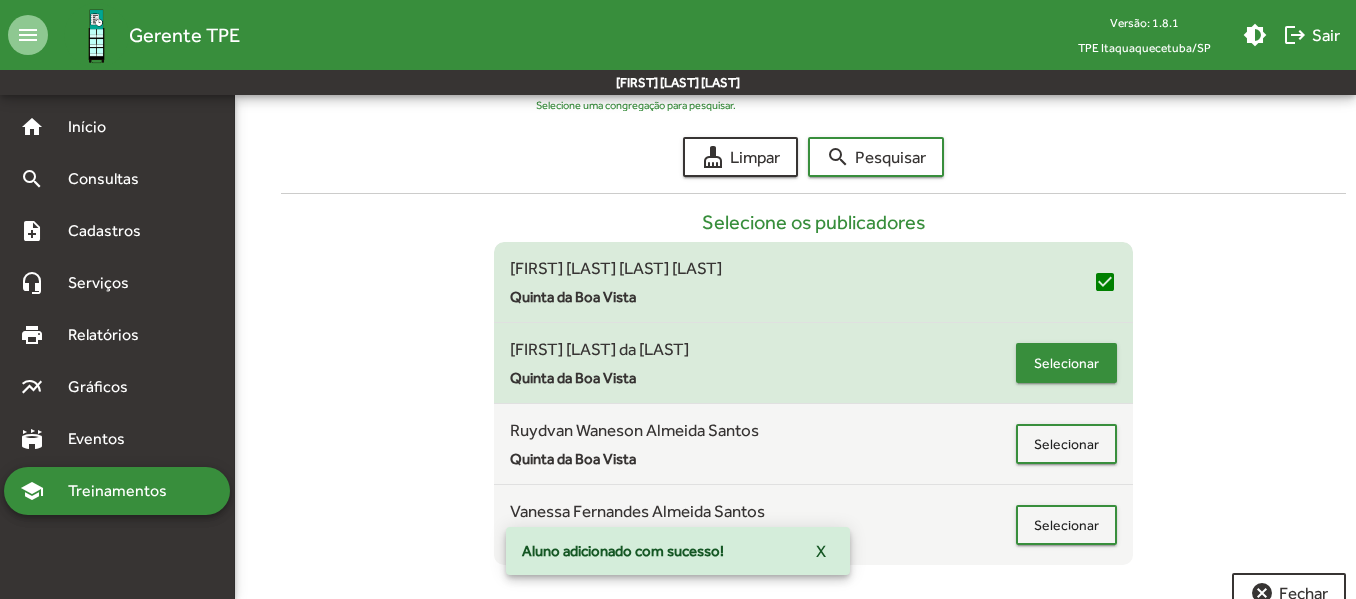 click on "Selecionar" at bounding box center [1066, 363] 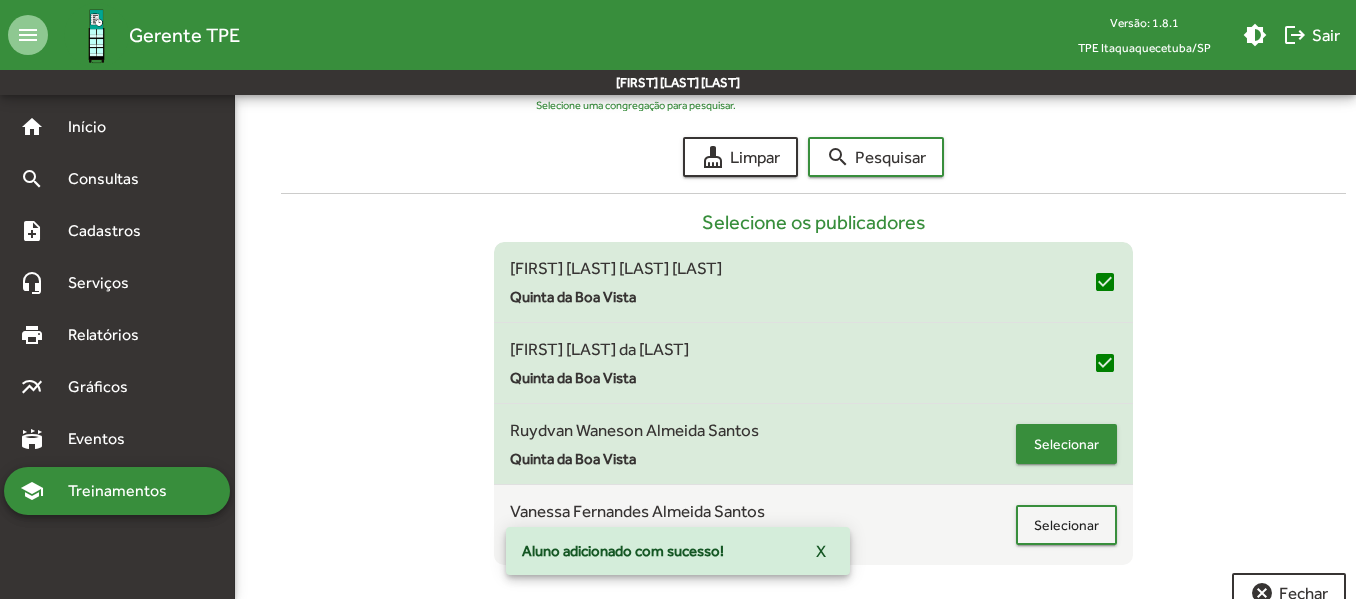 click on "Selecionar" at bounding box center [1066, 444] 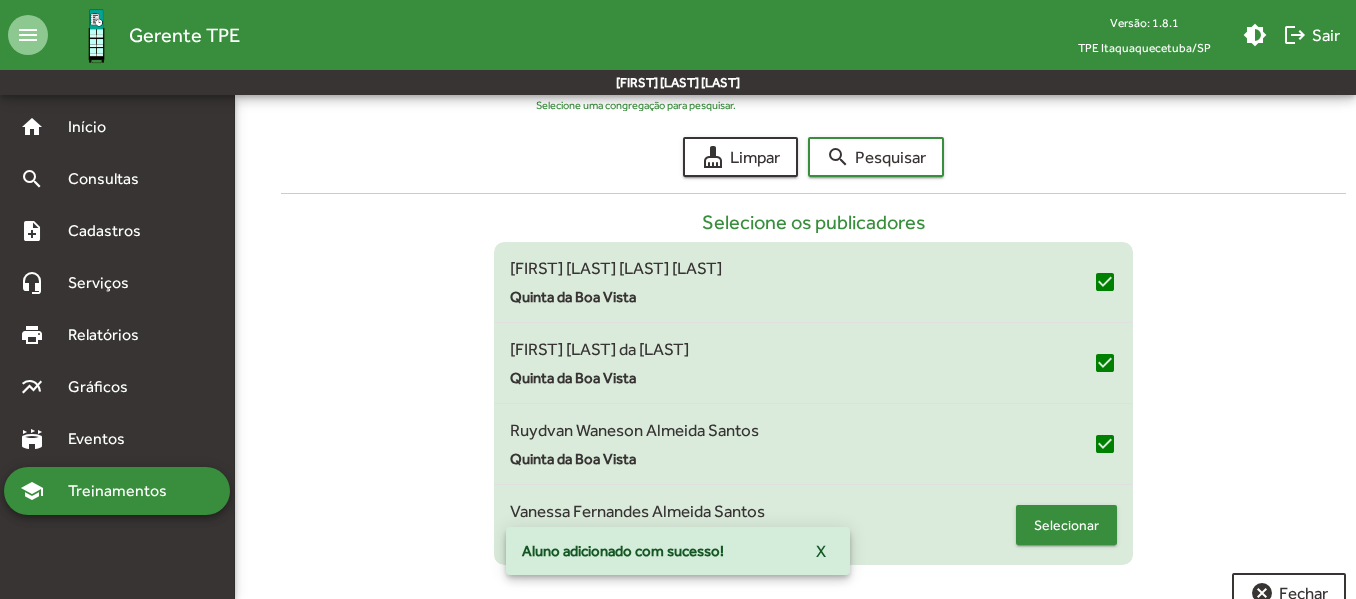 click on "Selecionar" at bounding box center (1066, 525) 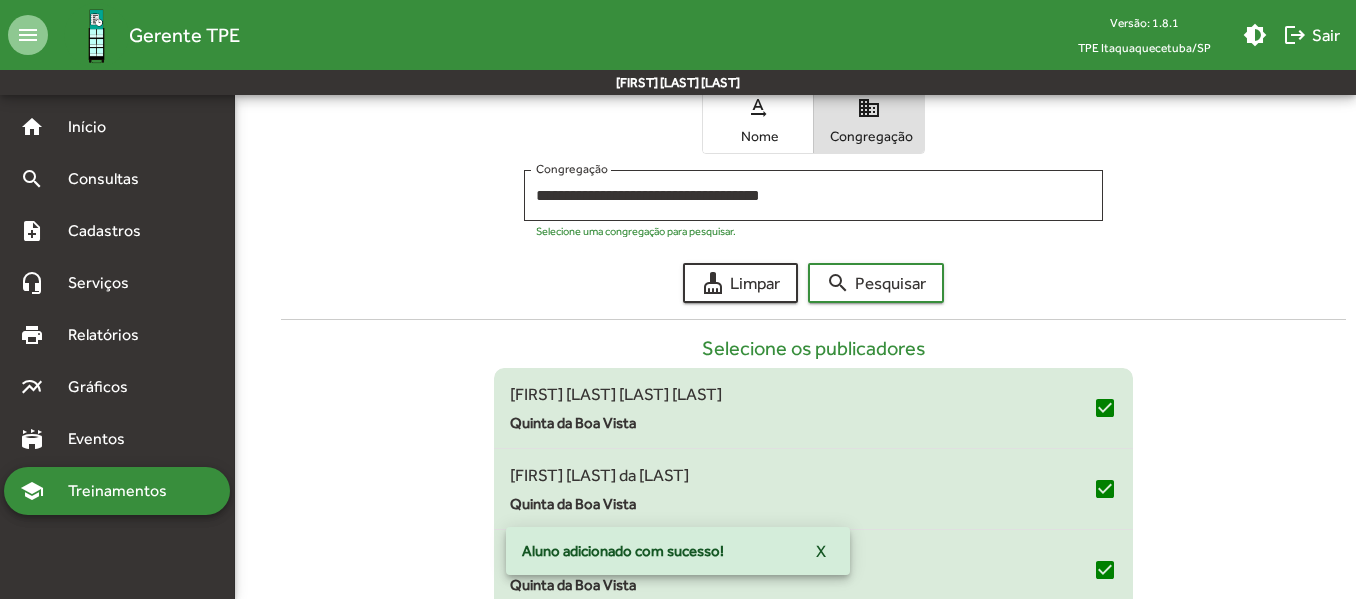 scroll, scrollTop: 304, scrollLeft: 0, axis: vertical 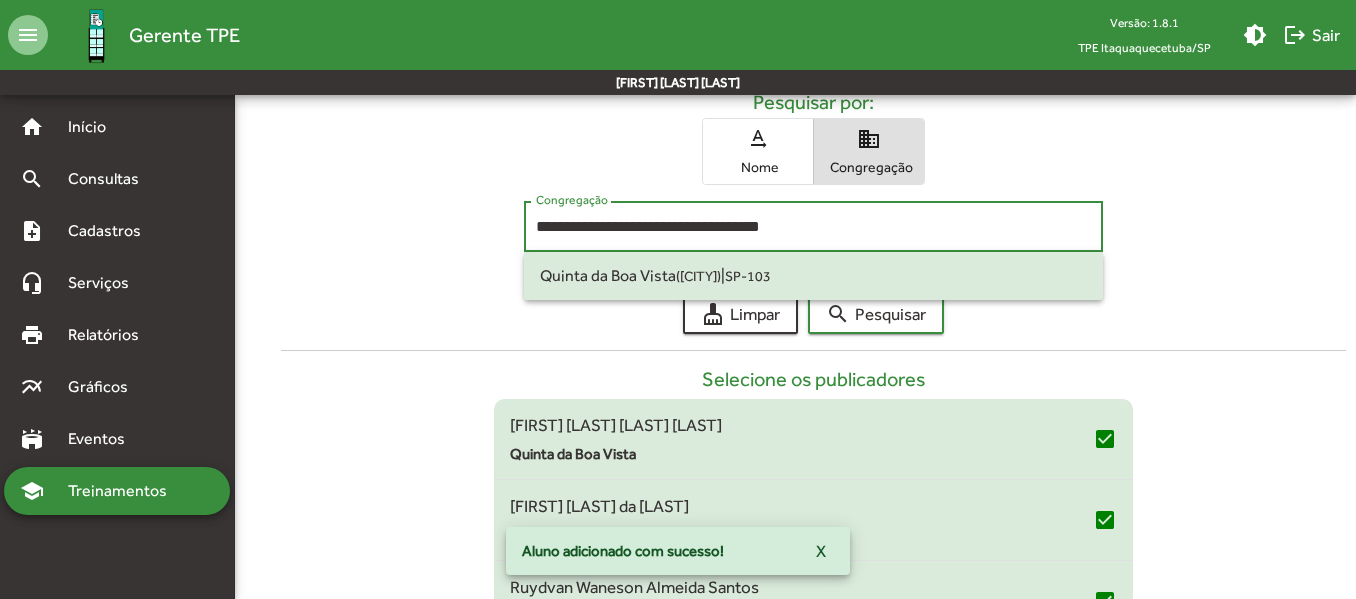 drag, startPoint x: 820, startPoint y: 223, endPoint x: 522, endPoint y: 226, distance: 298.0151 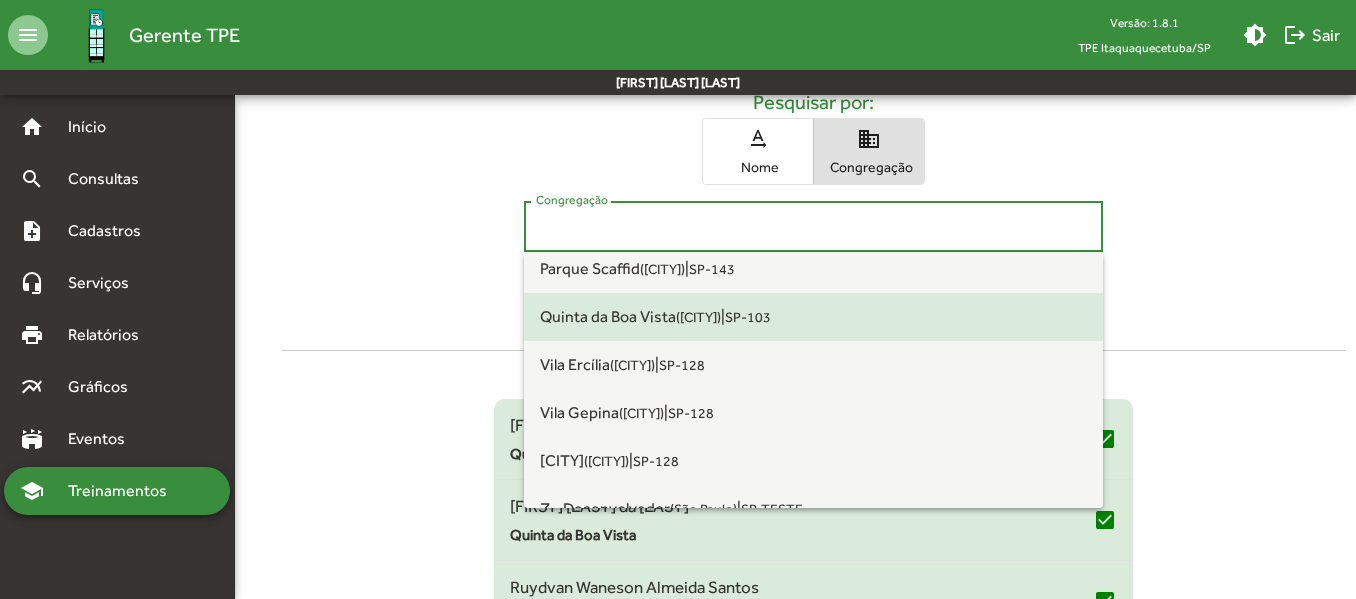 scroll, scrollTop: 1472, scrollLeft: 0, axis: vertical 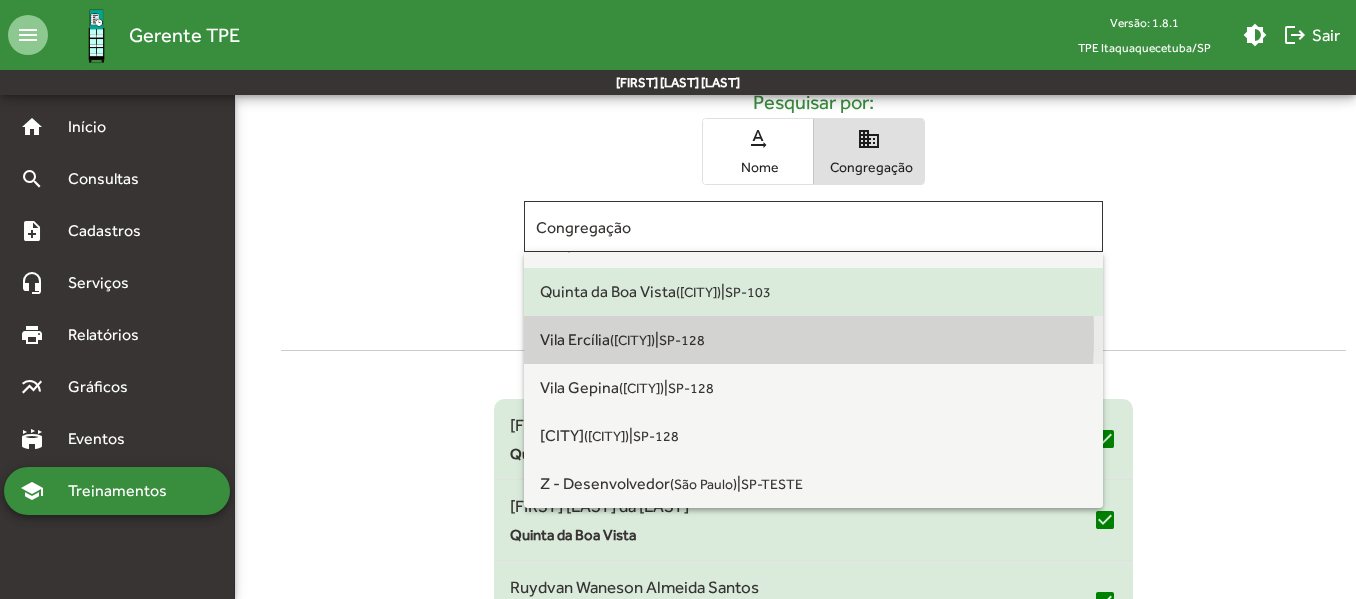click on "([CITY])" at bounding box center [632, 340] 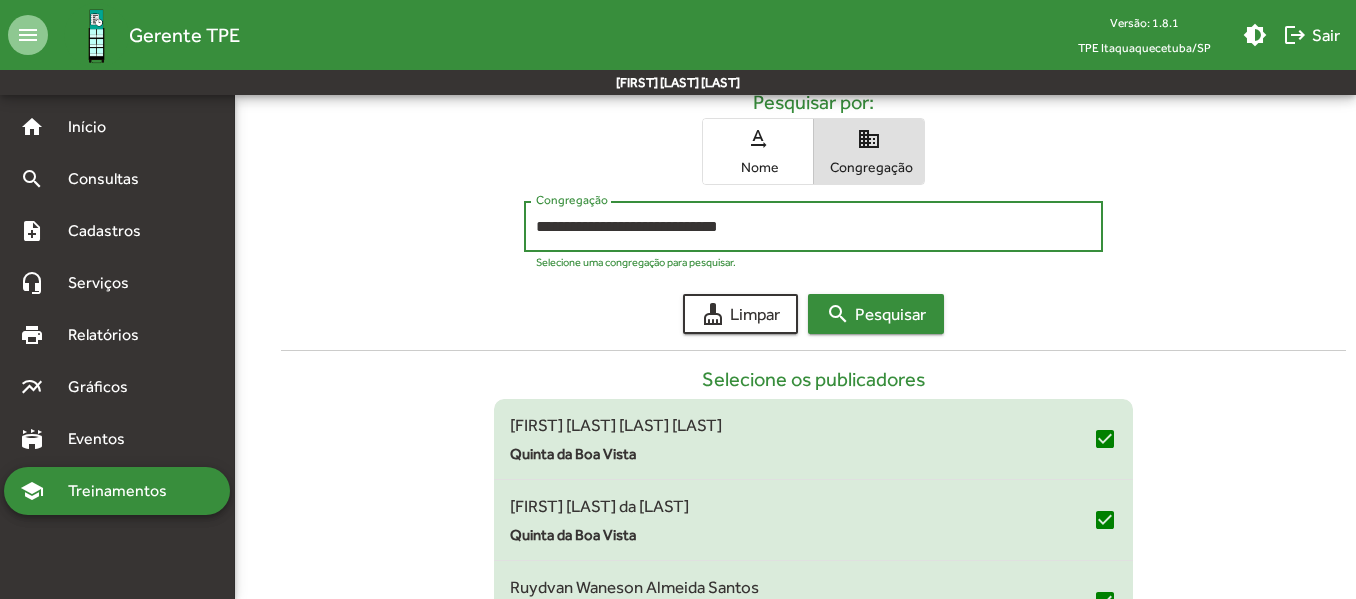 click on "search  Pesquisar" at bounding box center [876, 314] 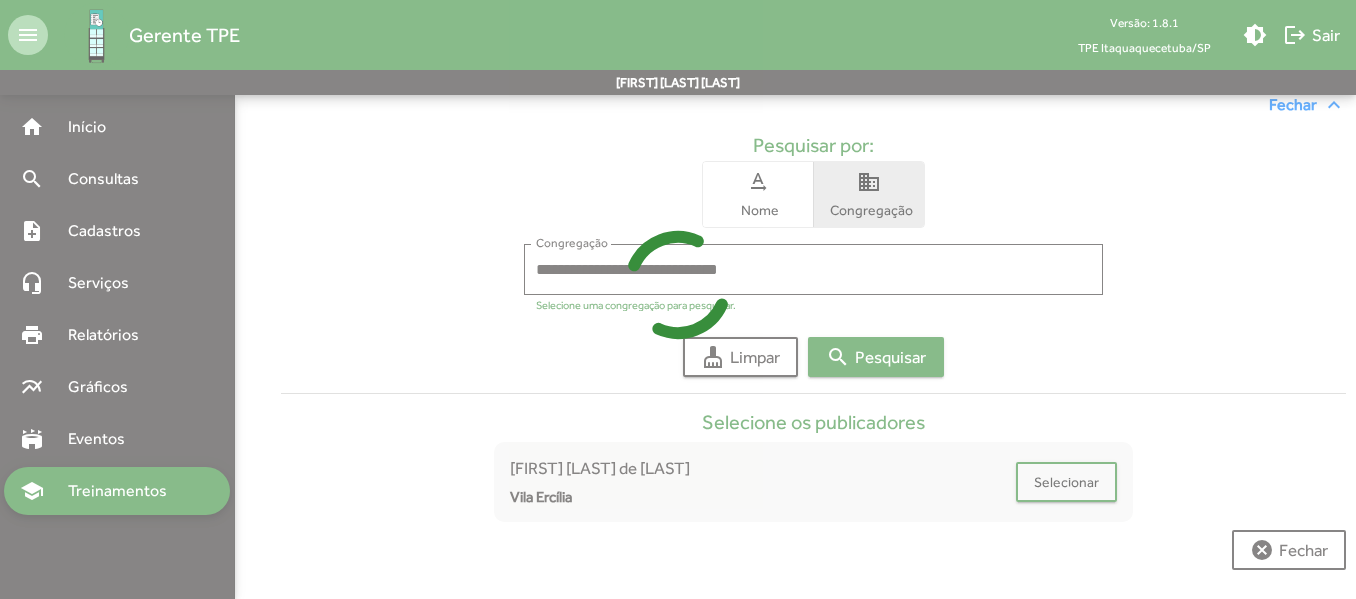 scroll, scrollTop: 261, scrollLeft: 0, axis: vertical 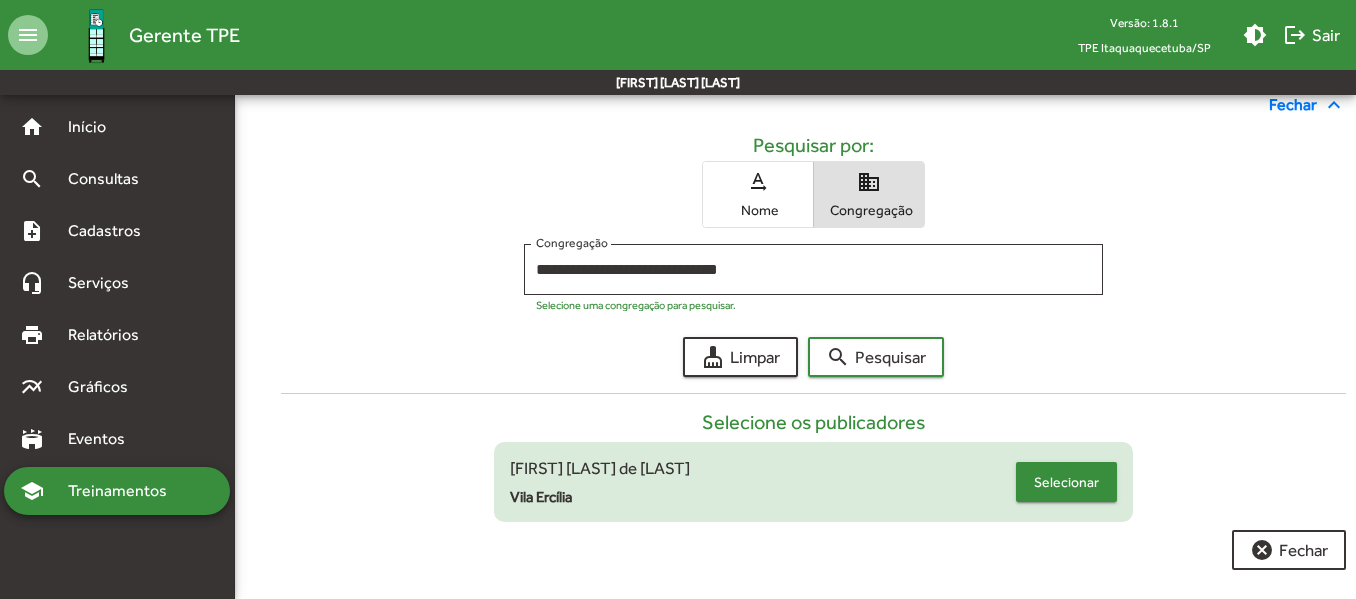 click on "Selecionar" at bounding box center [1066, 482] 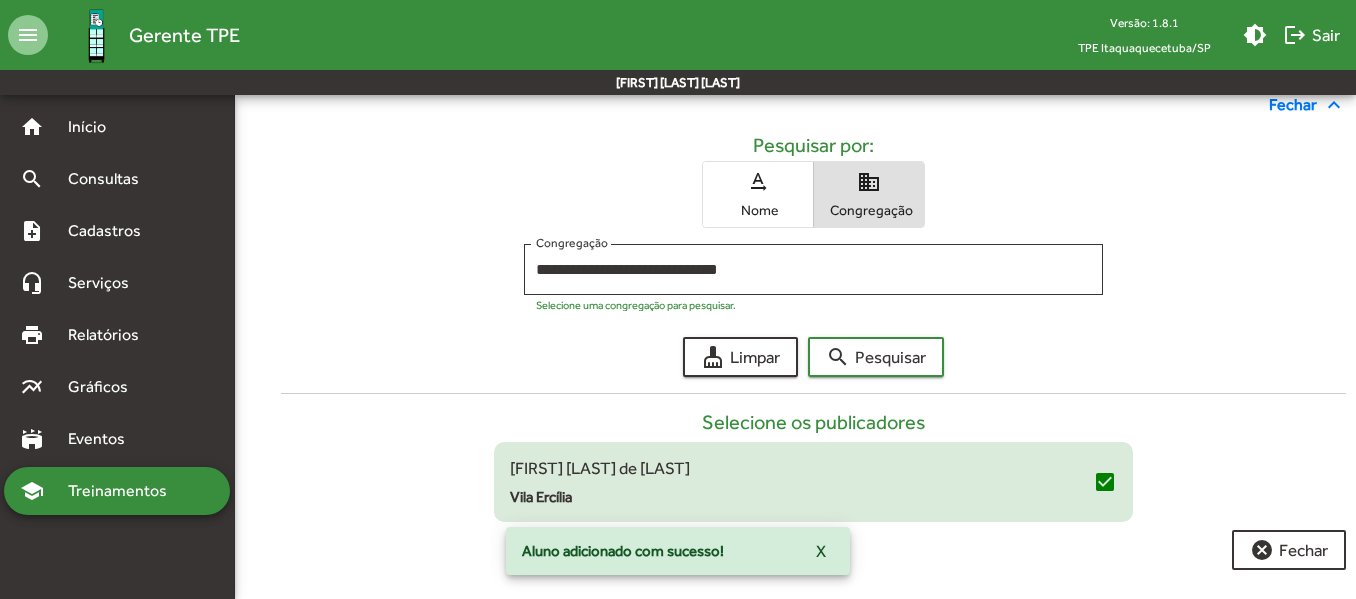 click on "[FIRST] [LAST] de [LAST]" at bounding box center (801, 469) 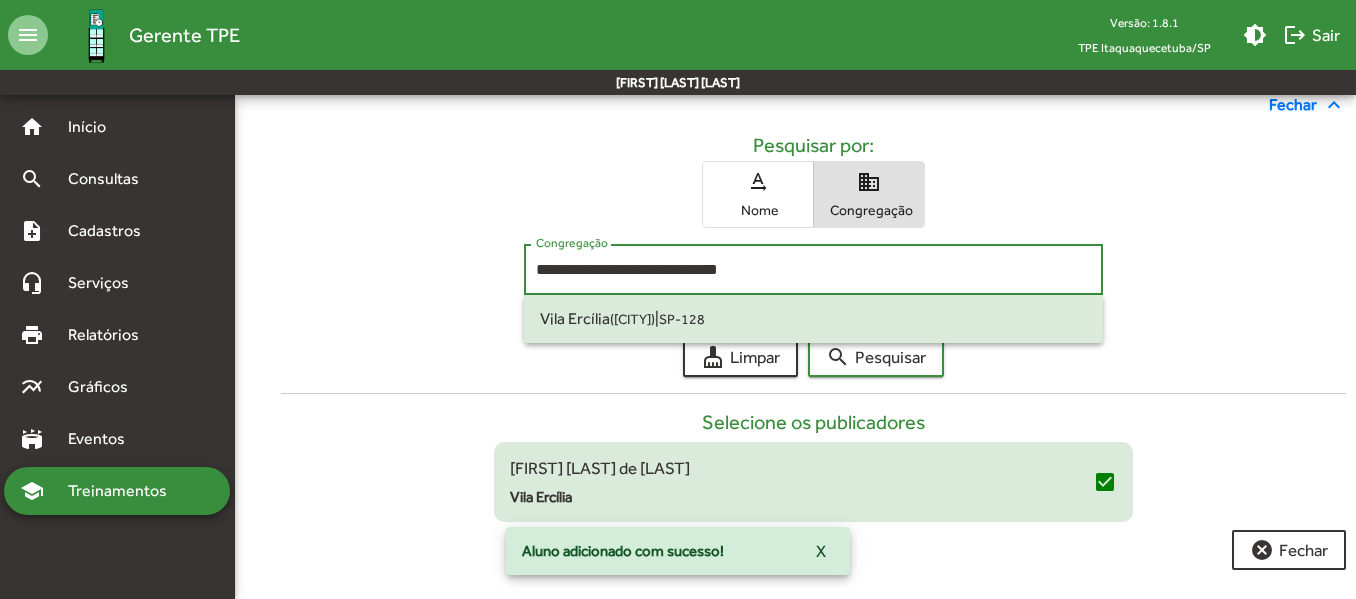 drag, startPoint x: 778, startPoint y: 270, endPoint x: 494, endPoint y: 270, distance: 284 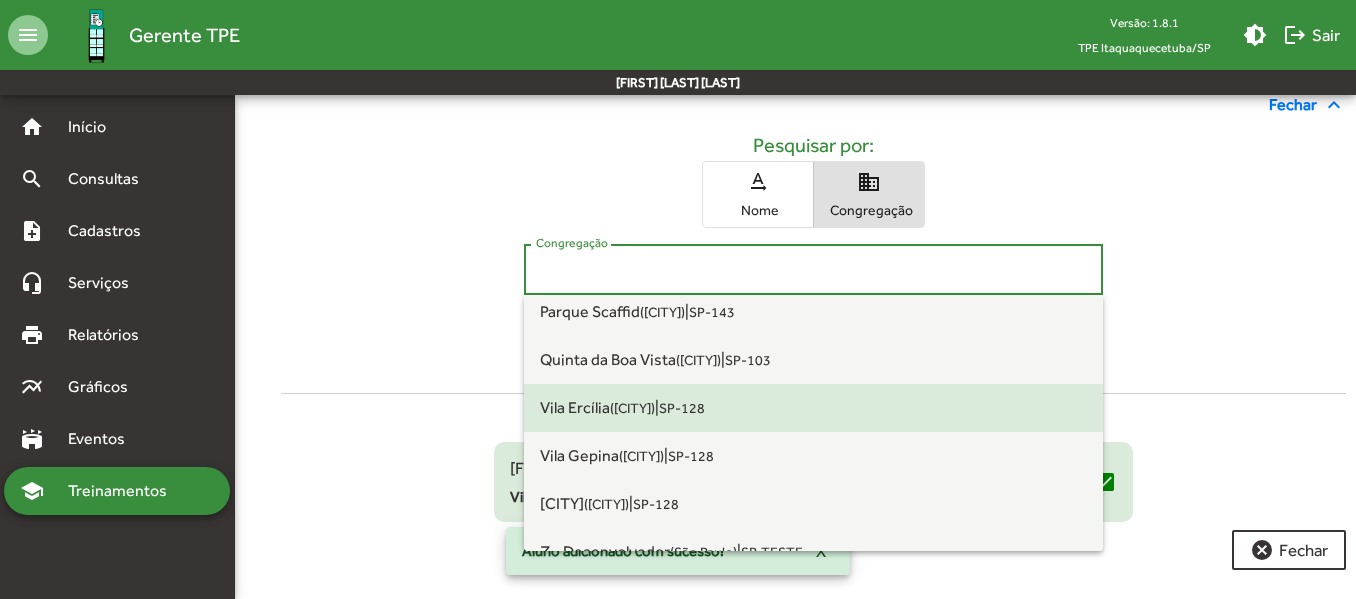 scroll, scrollTop: 1472, scrollLeft: 0, axis: vertical 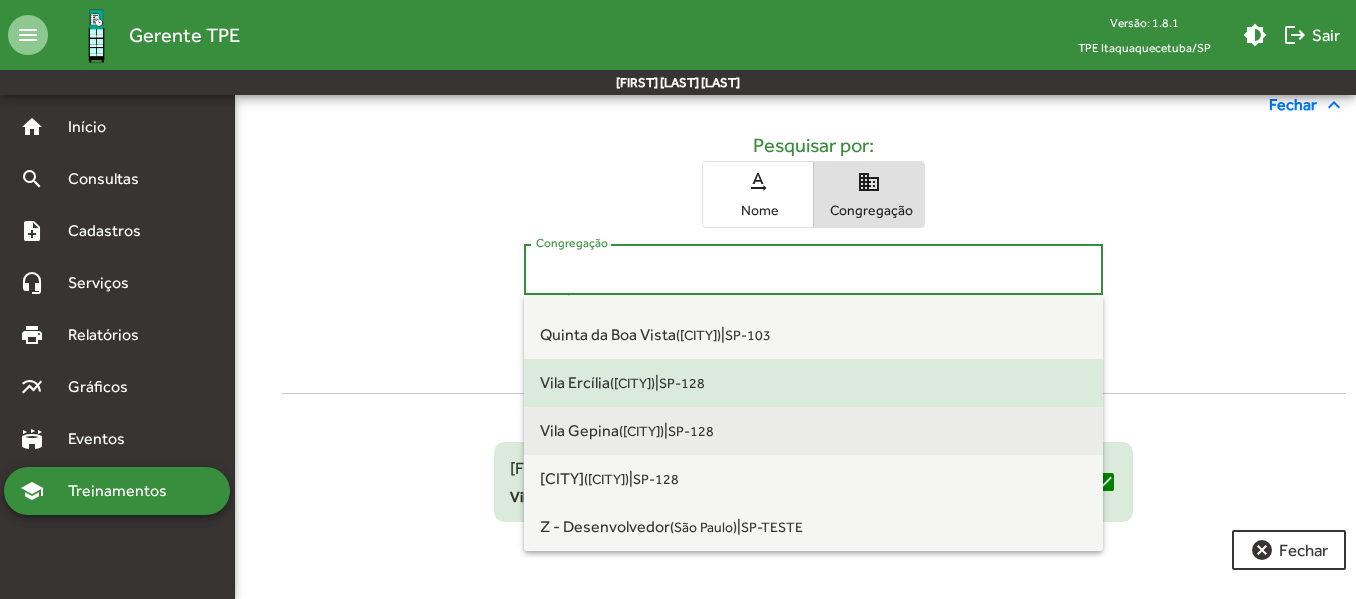 click on "[CITY] ([CITY])" at bounding box center [602, 430] 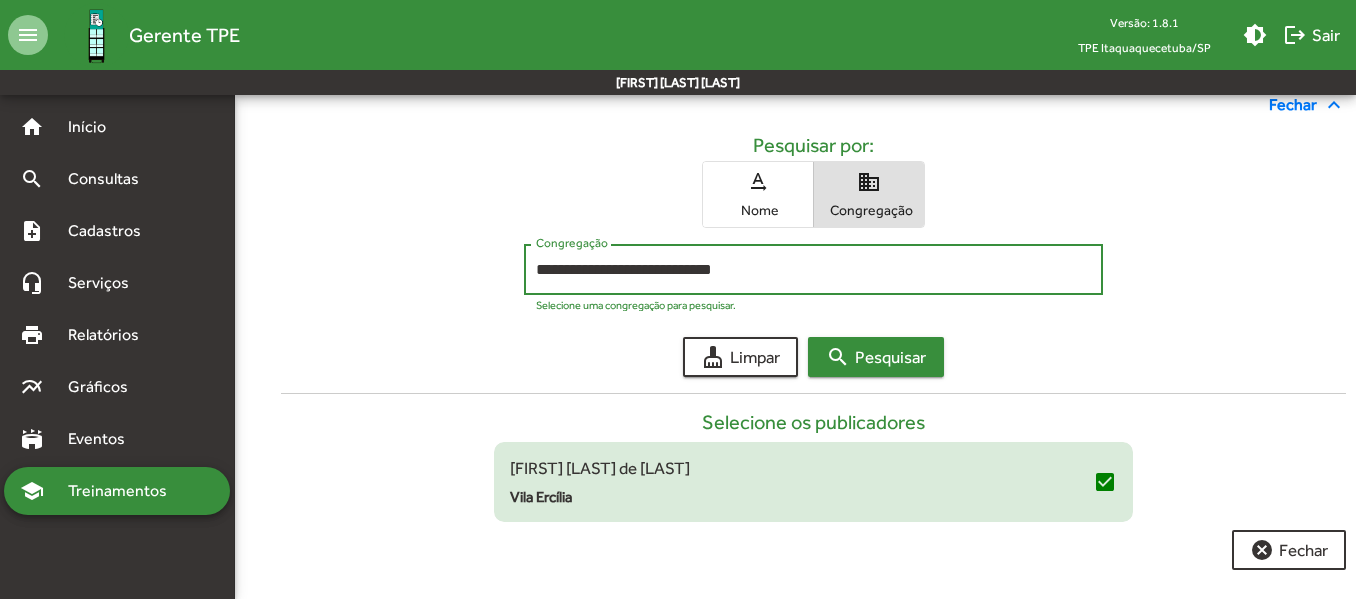 click on "search  Pesquisar" at bounding box center (876, 357) 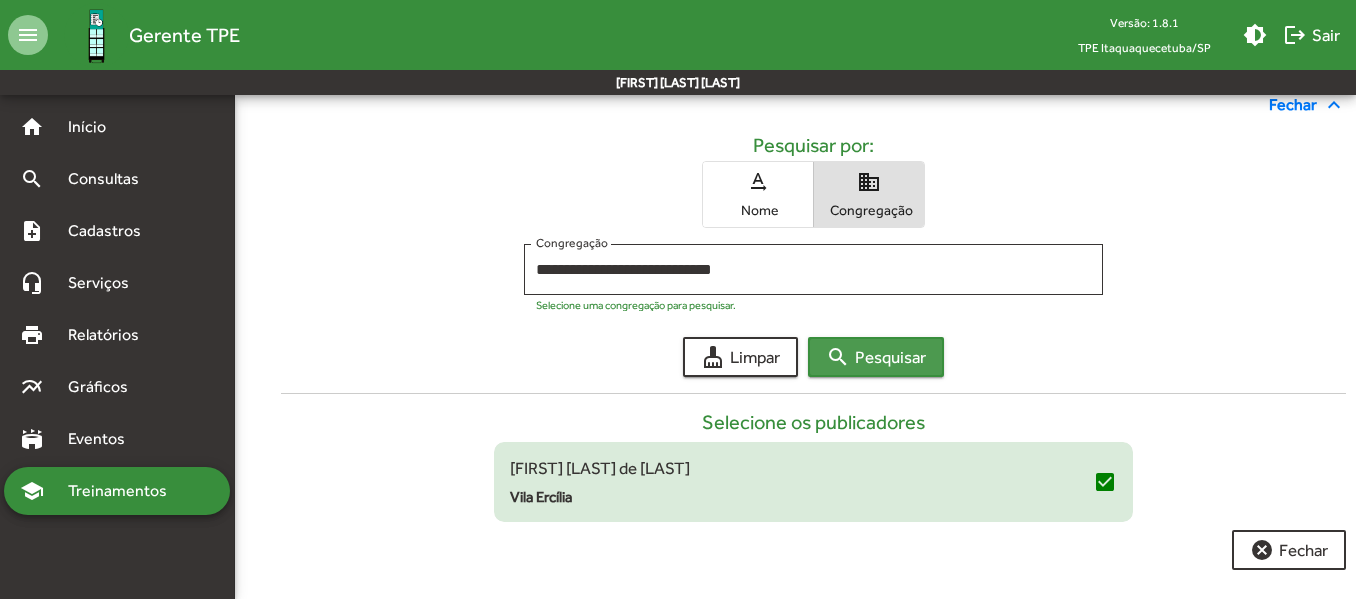 click on "search  Pesquisar" at bounding box center [876, 357] 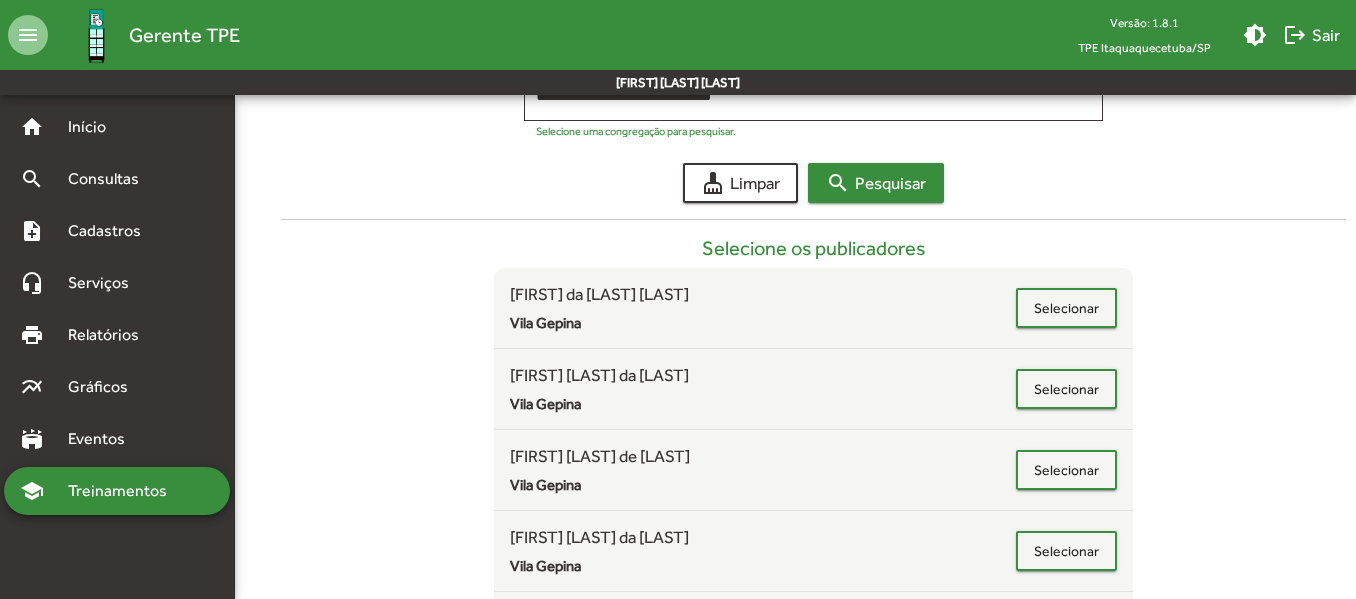 scroll, scrollTop: 461, scrollLeft: 0, axis: vertical 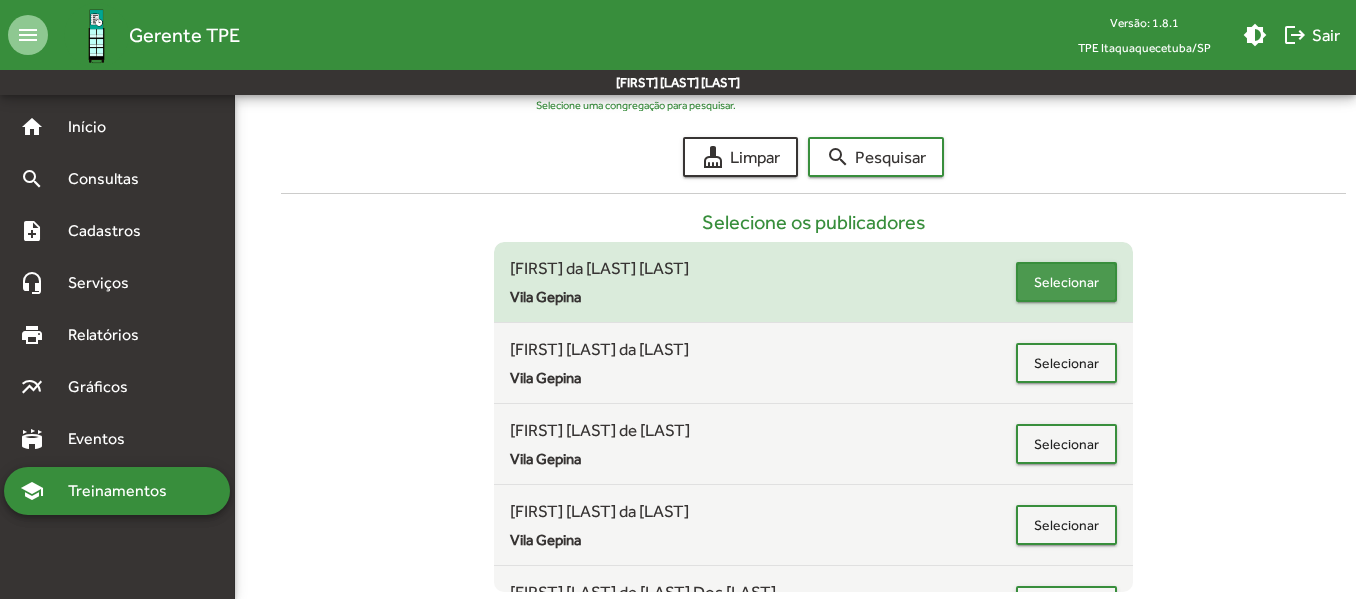 click on "Selecionar" at bounding box center (1066, 282) 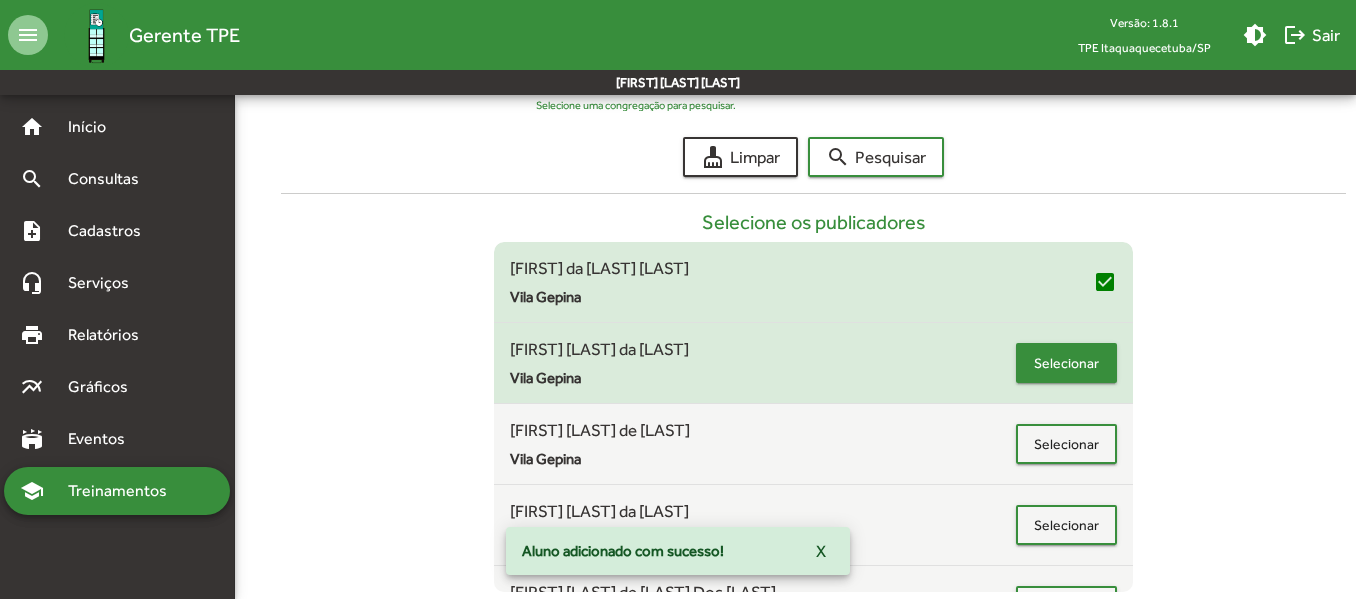 click on "Selecionar" at bounding box center [1066, 363] 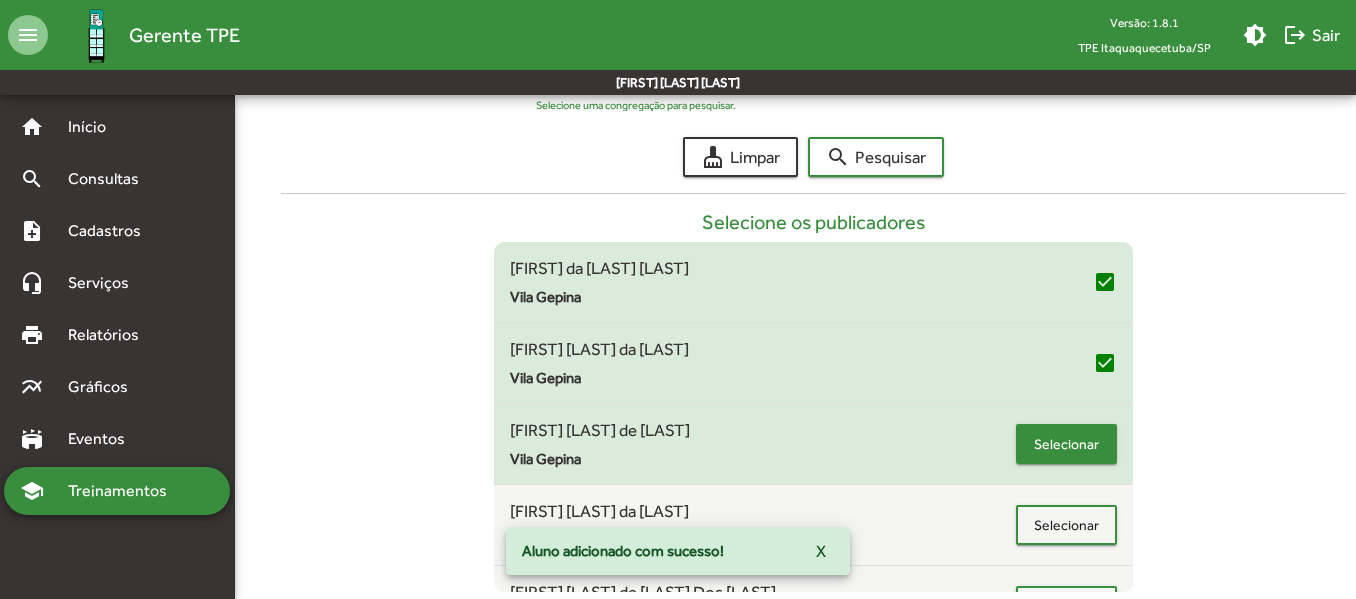 click on "Selecionar" at bounding box center [1066, 444] 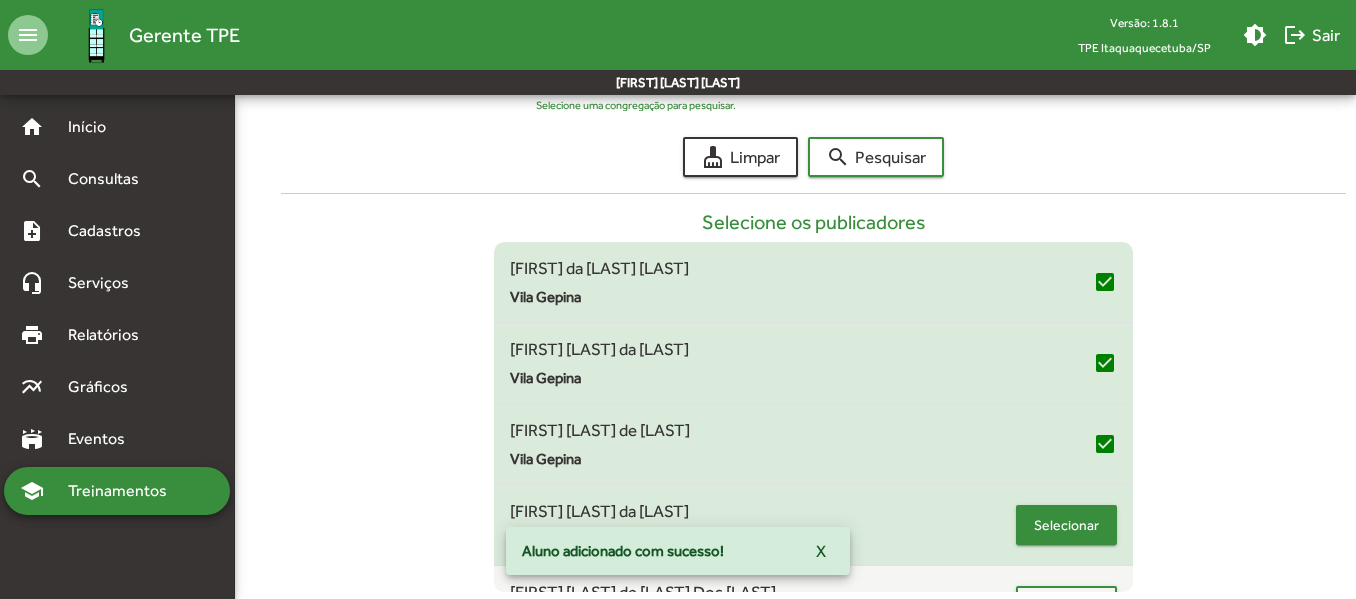 drag, startPoint x: 1043, startPoint y: 517, endPoint x: 1067, endPoint y: 507, distance: 26 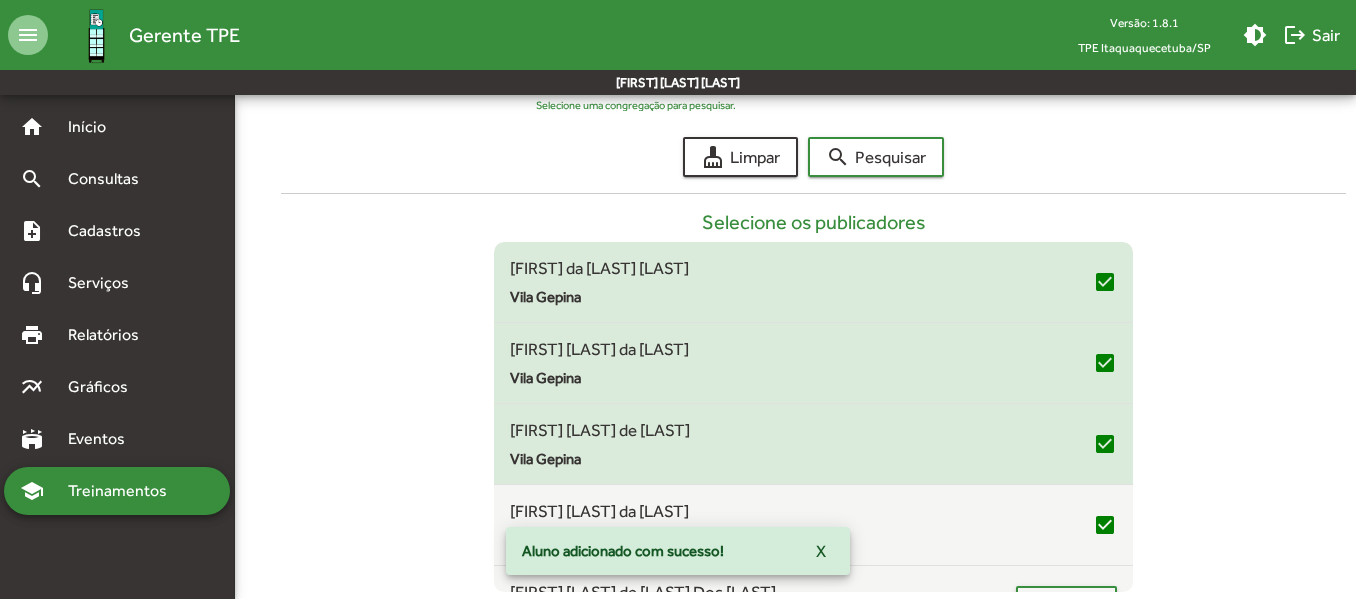 scroll, scrollTop: 54, scrollLeft: 0, axis: vertical 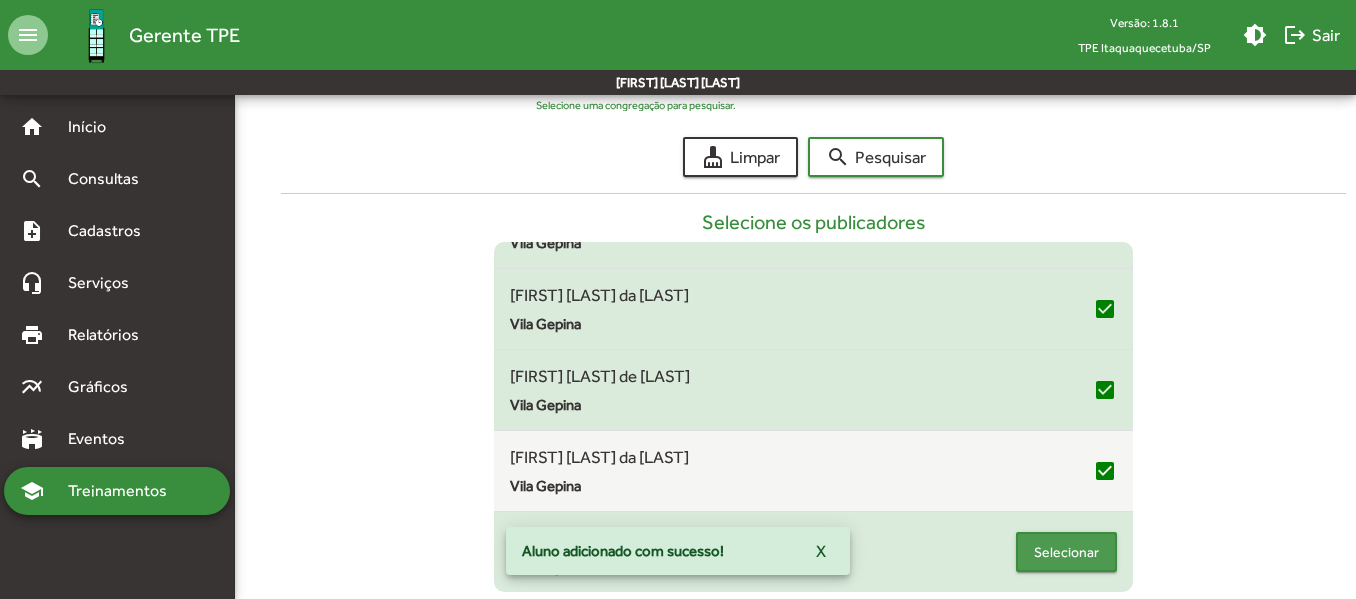 click on "Selecionar" at bounding box center [1066, 552] 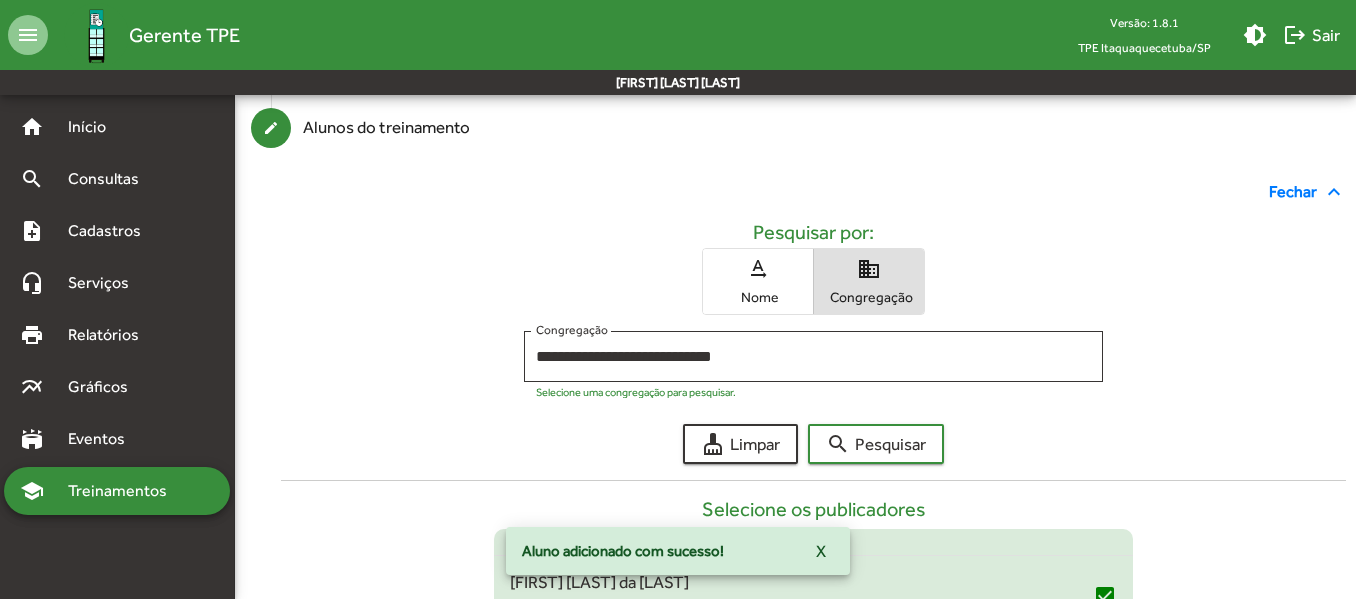 scroll, scrollTop: 161, scrollLeft: 0, axis: vertical 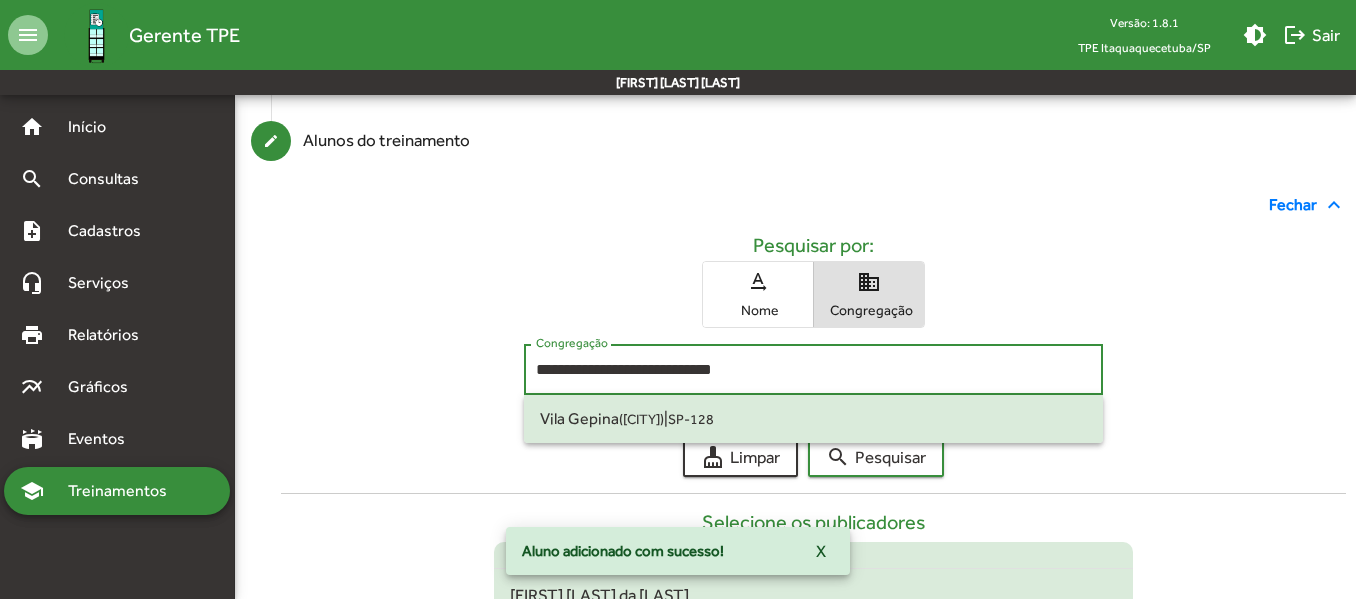 drag, startPoint x: 770, startPoint y: 371, endPoint x: 506, endPoint y: 371, distance: 264 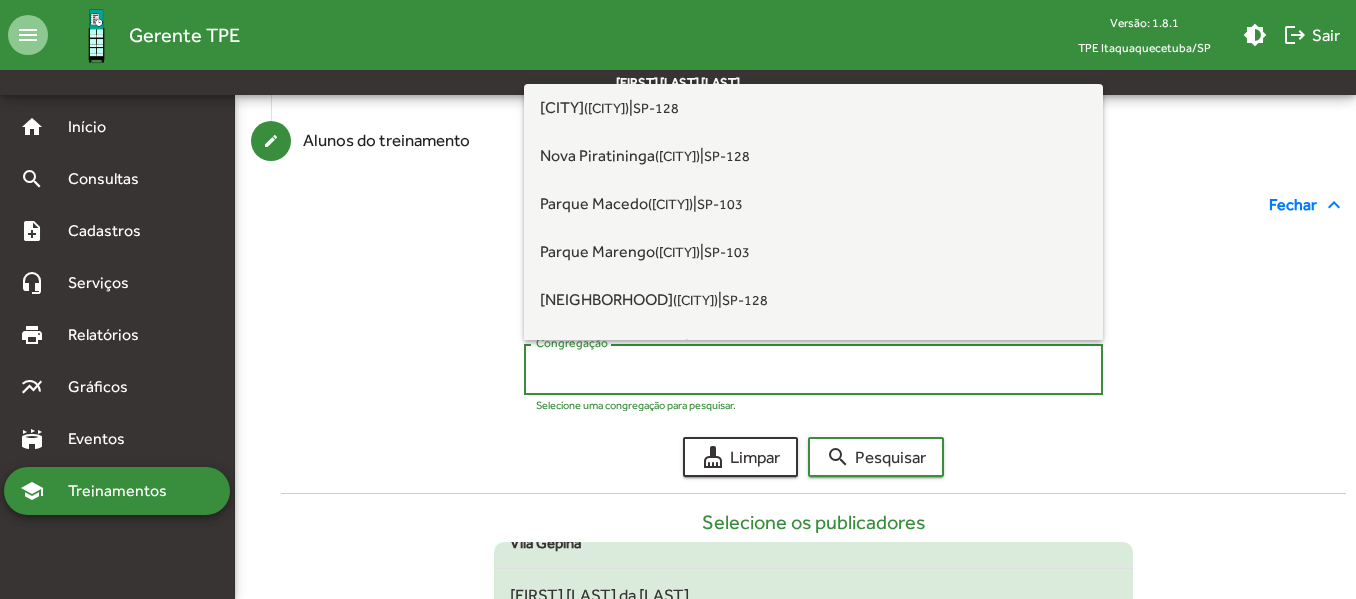 scroll, scrollTop: 1472, scrollLeft: 0, axis: vertical 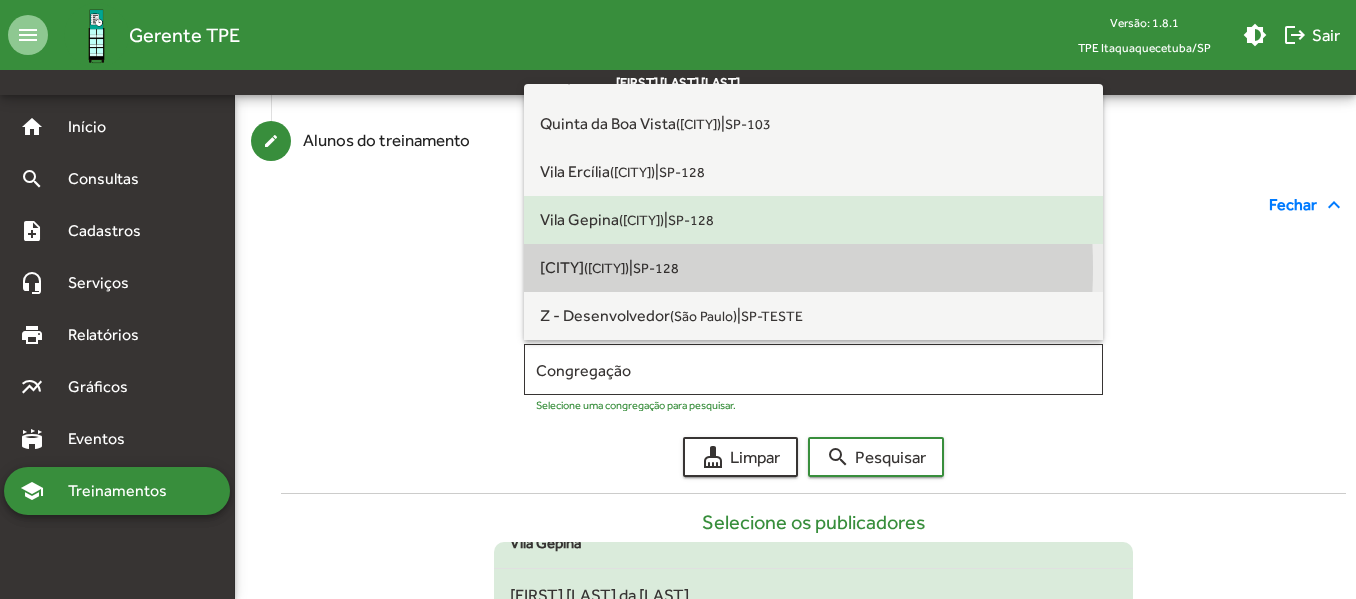 click on "Vila Virgínia  (Itaquaquecetuba)" at bounding box center [584, 267] 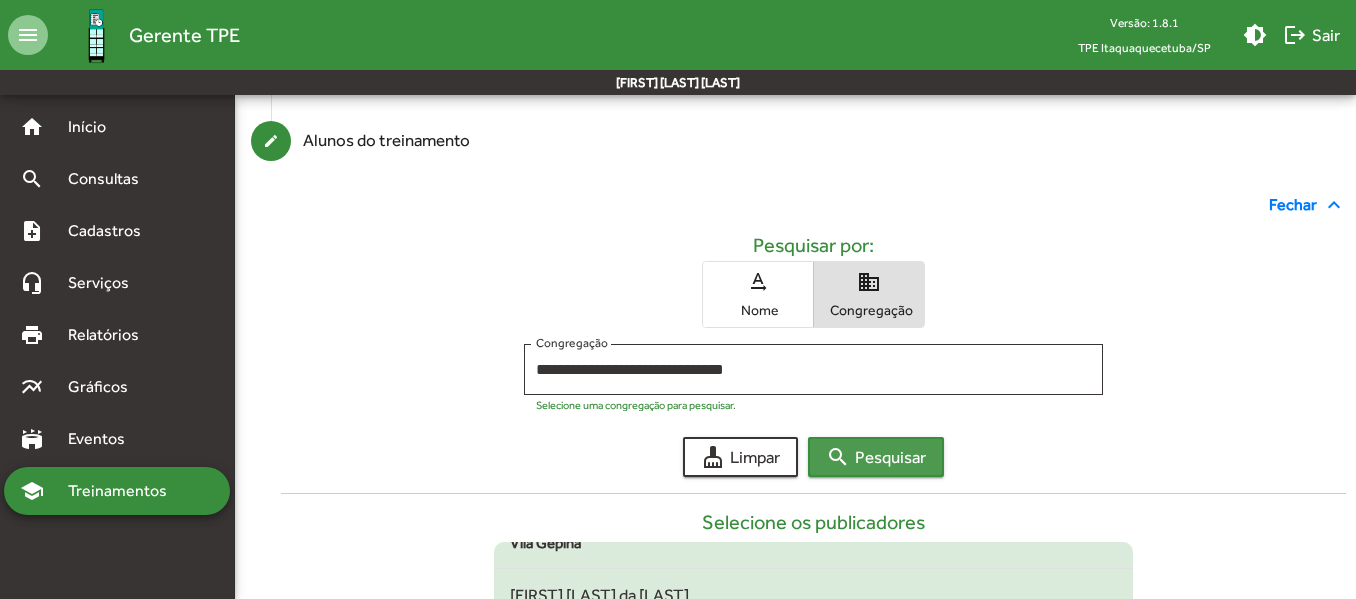 click on "search  Pesquisar" at bounding box center [876, 457] 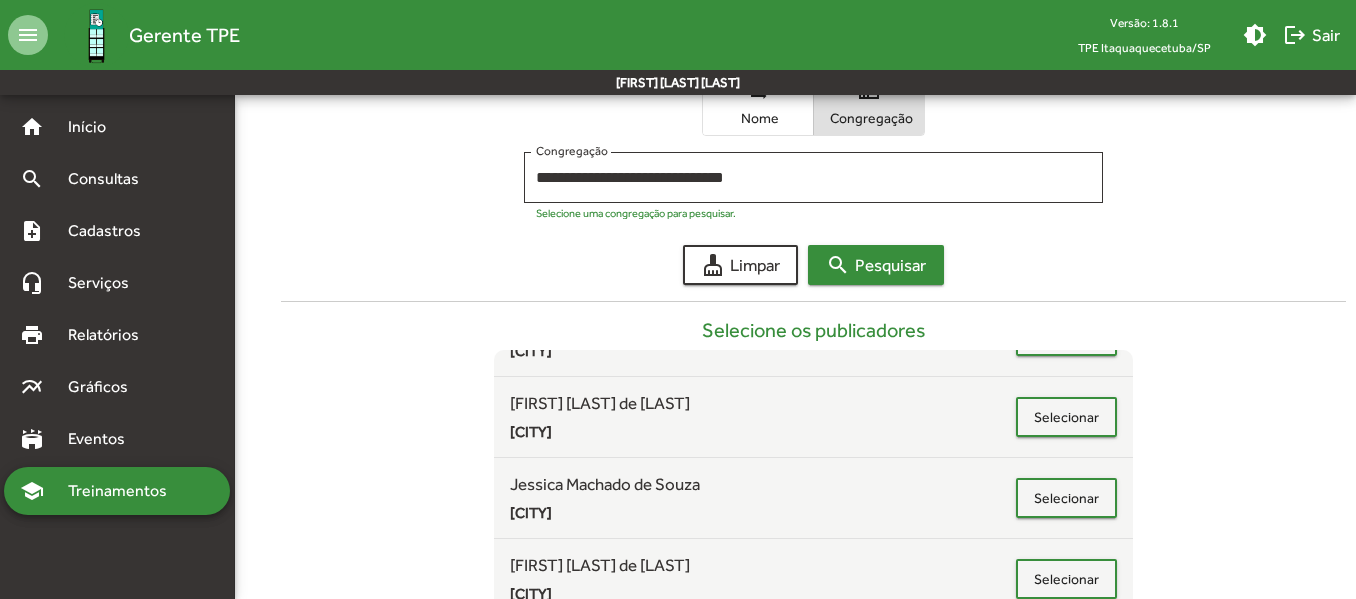 scroll, scrollTop: 361, scrollLeft: 0, axis: vertical 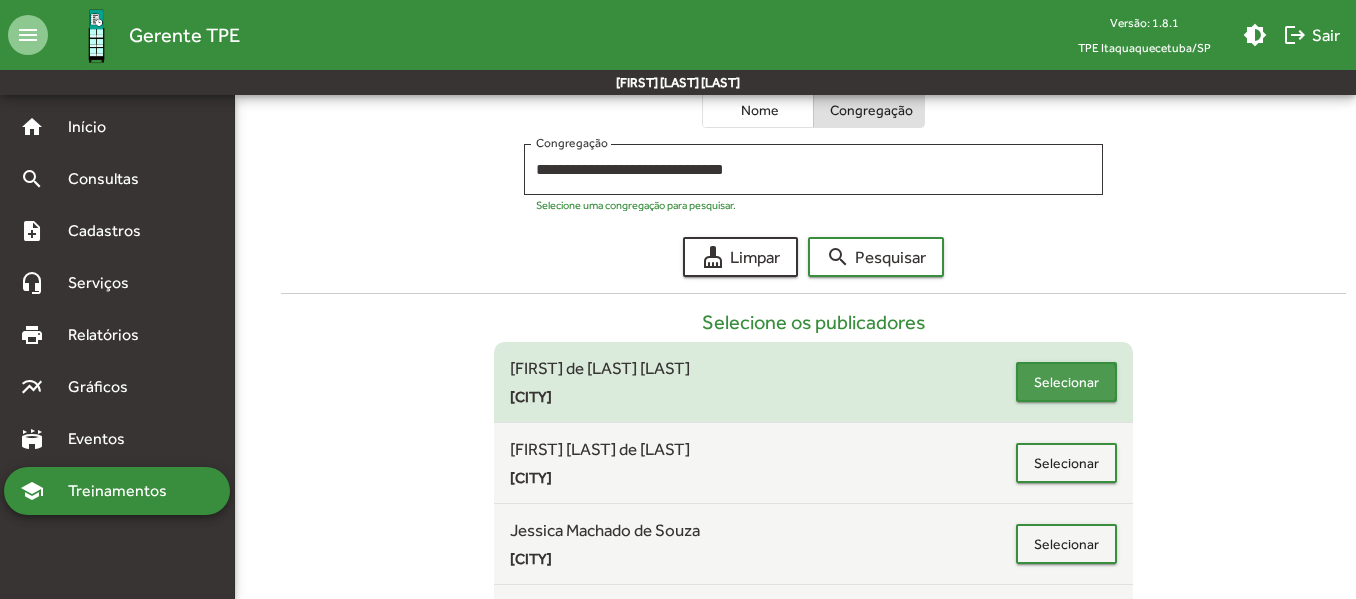 click on "Selecionar" at bounding box center [1066, 382] 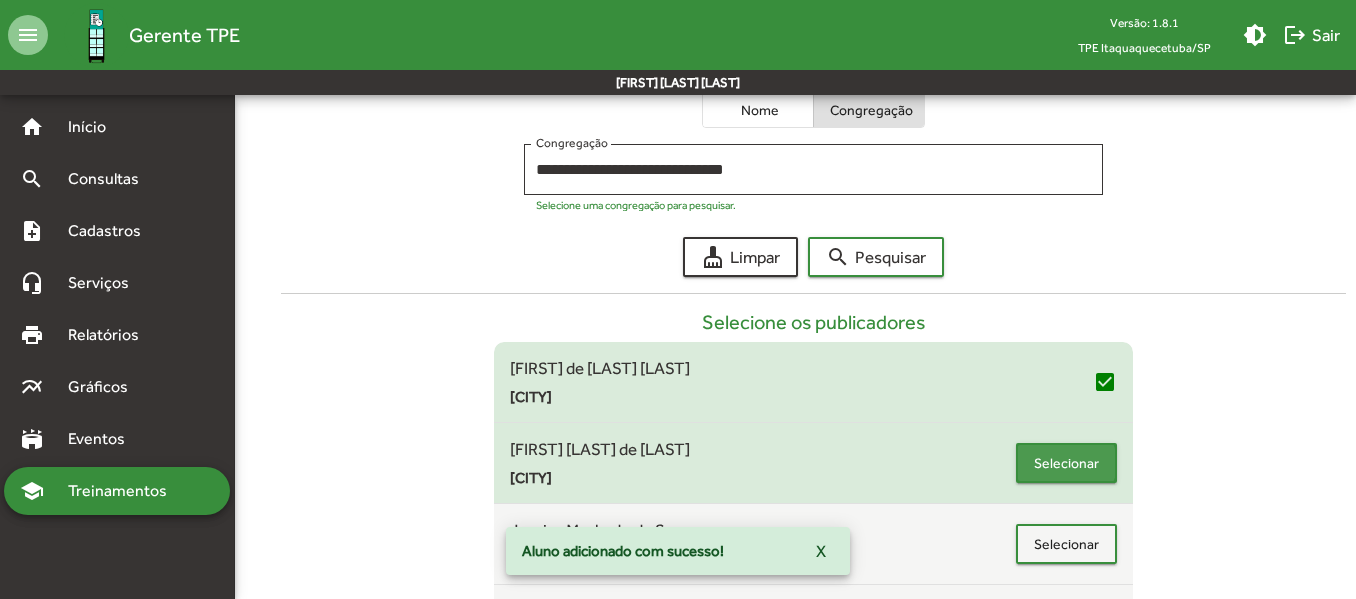 click on "Selecionar" at bounding box center [1066, 463] 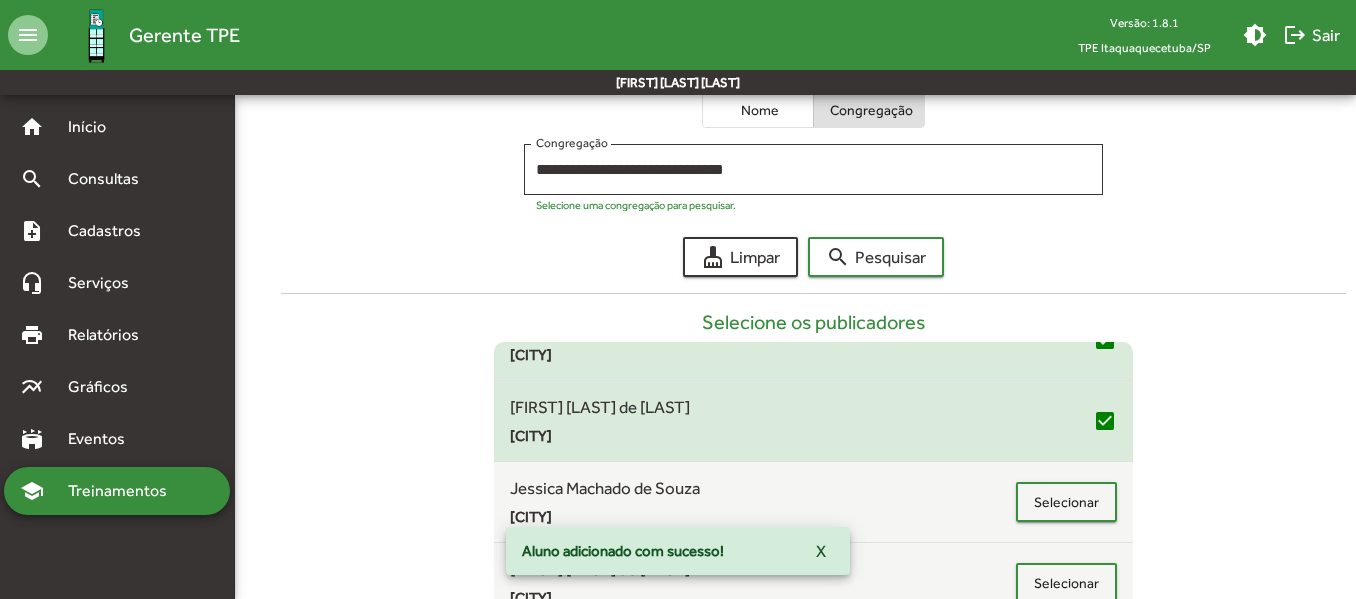 scroll, scrollTop: 54, scrollLeft: 0, axis: vertical 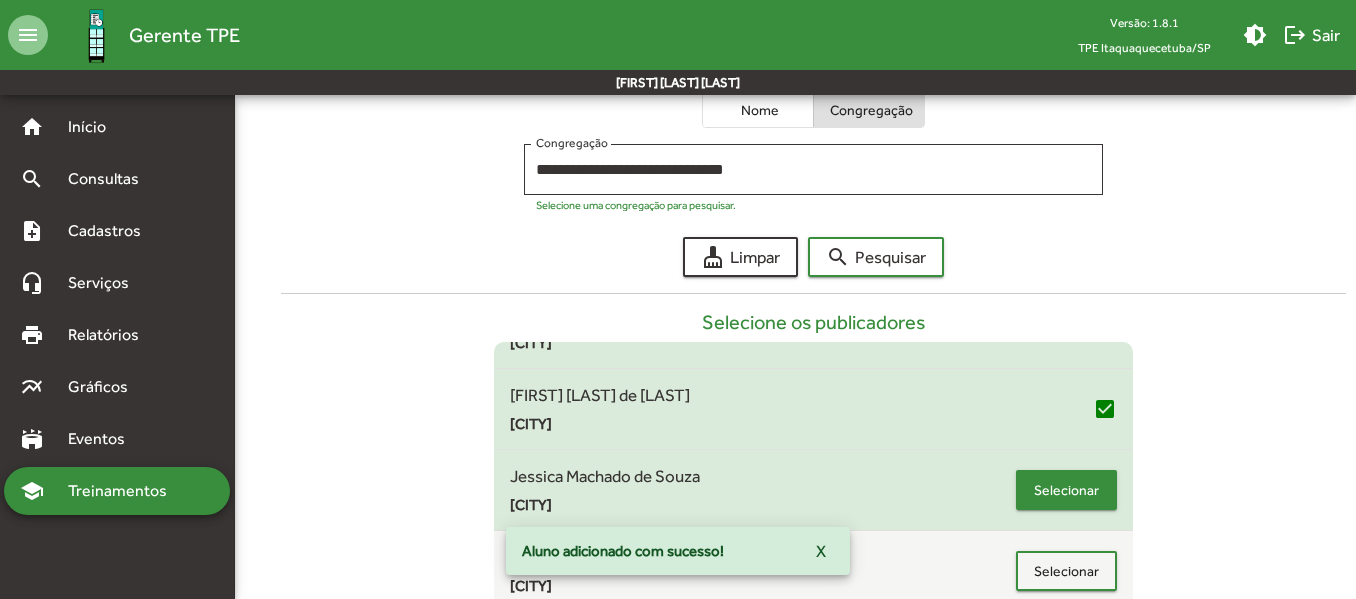 click on "Selecionar" at bounding box center (1066, 490) 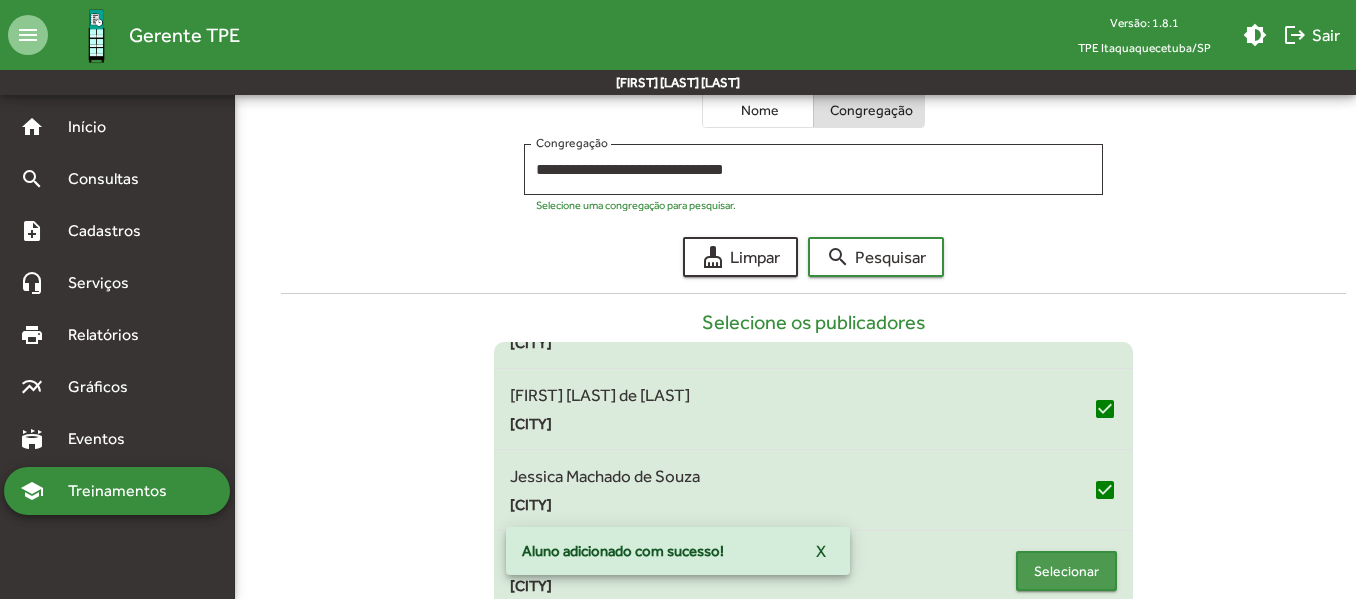 click on "Selecionar" at bounding box center (1066, 571) 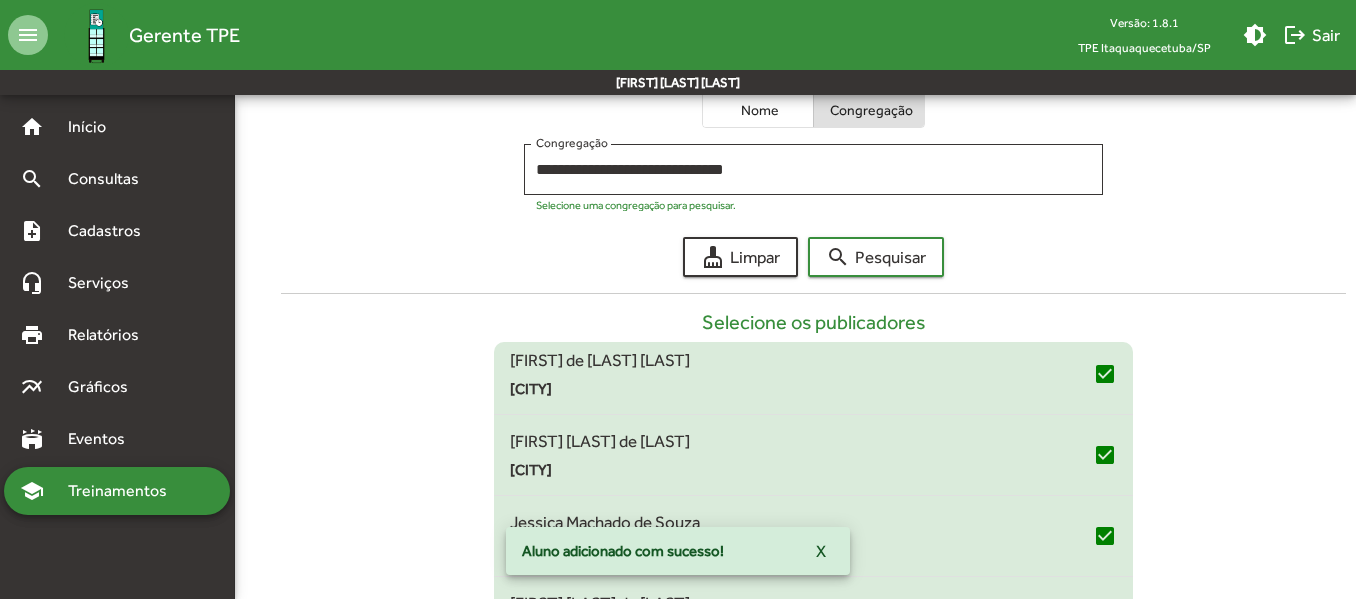 scroll, scrollTop: 0, scrollLeft: 0, axis: both 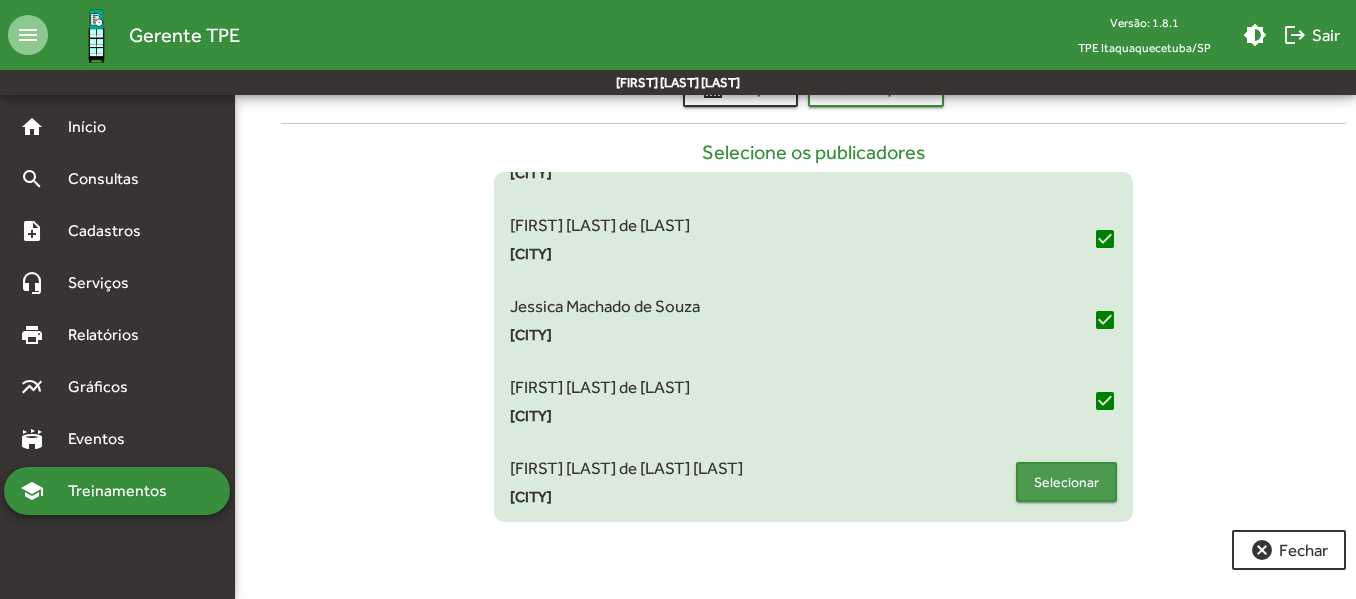 click on "Selecionar" at bounding box center (1066, 482) 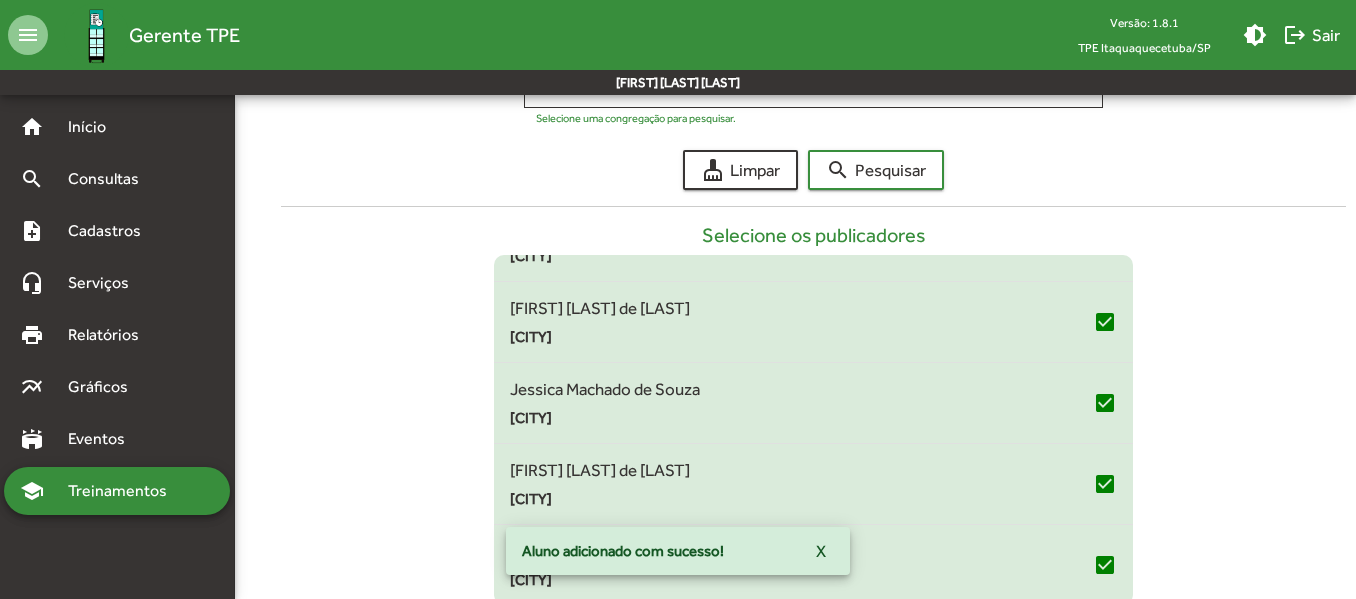 scroll, scrollTop: 531, scrollLeft: 0, axis: vertical 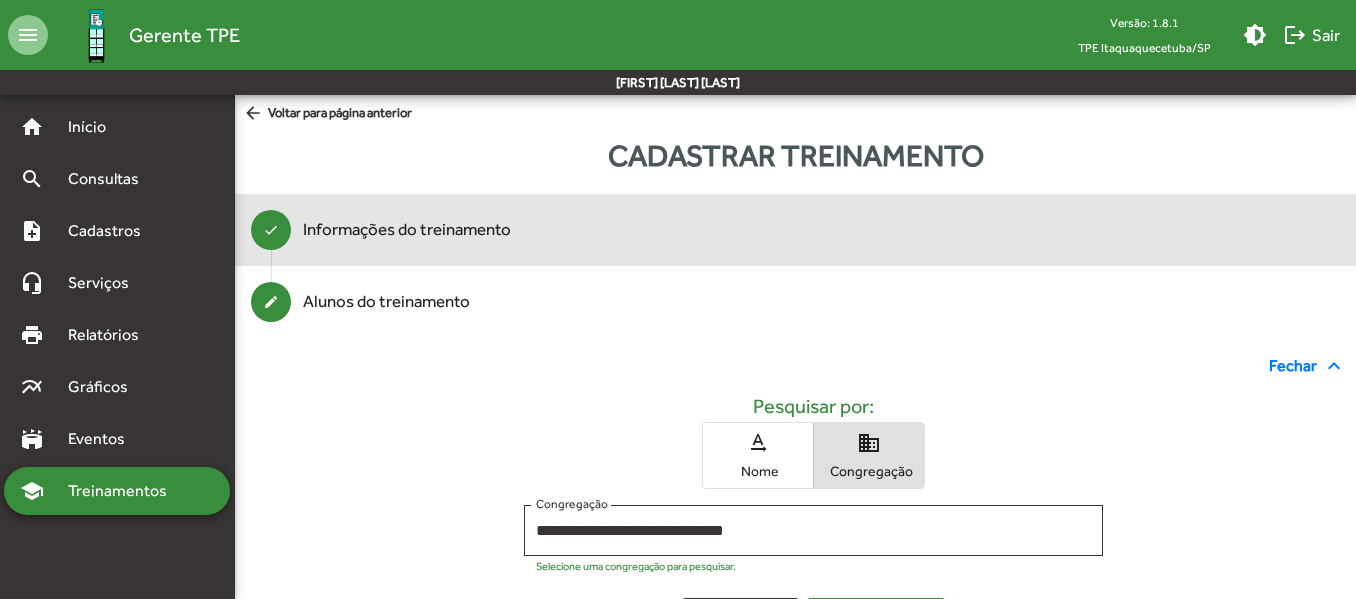 click on "Informações do treinamento" at bounding box center (407, 230) 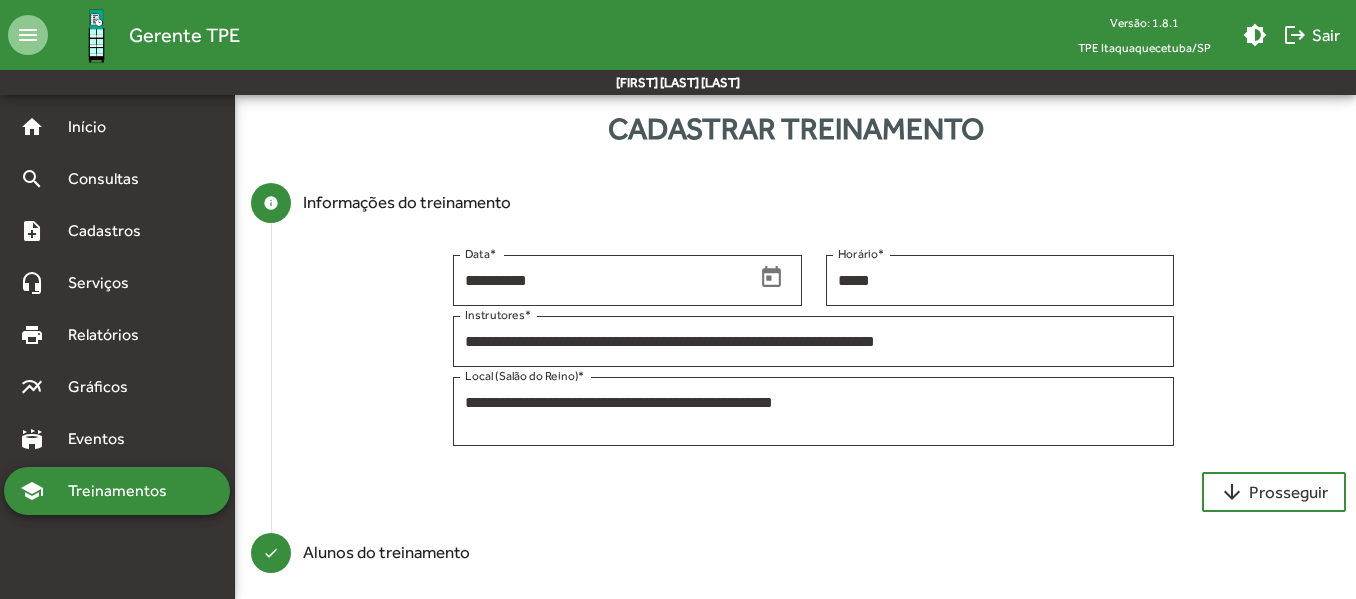 scroll, scrollTop: 41, scrollLeft: 0, axis: vertical 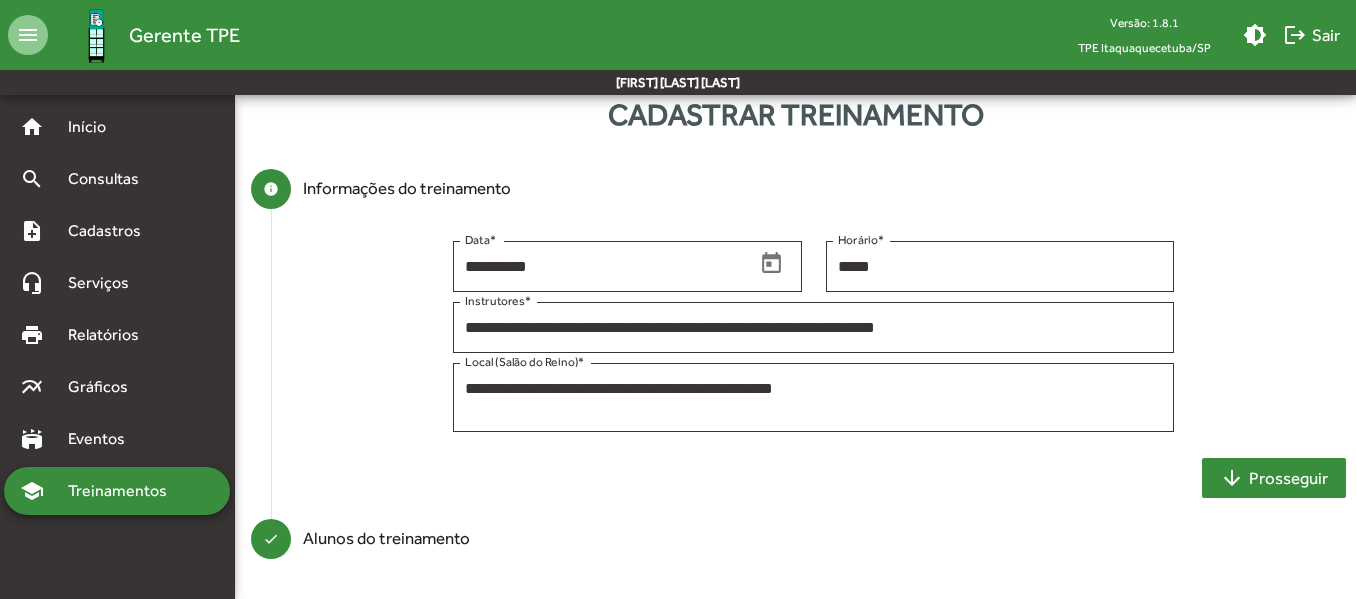 click on "arrow_downward  Prosseguir" at bounding box center [1274, 478] 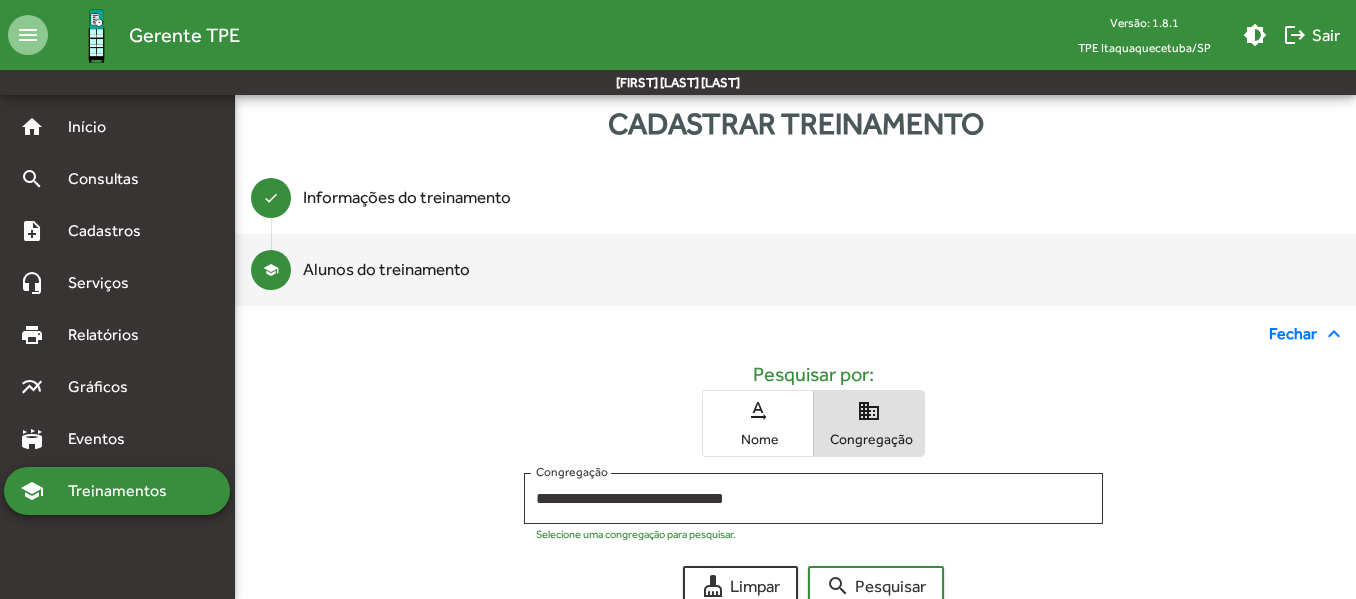 scroll, scrollTop: 31, scrollLeft: 0, axis: vertical 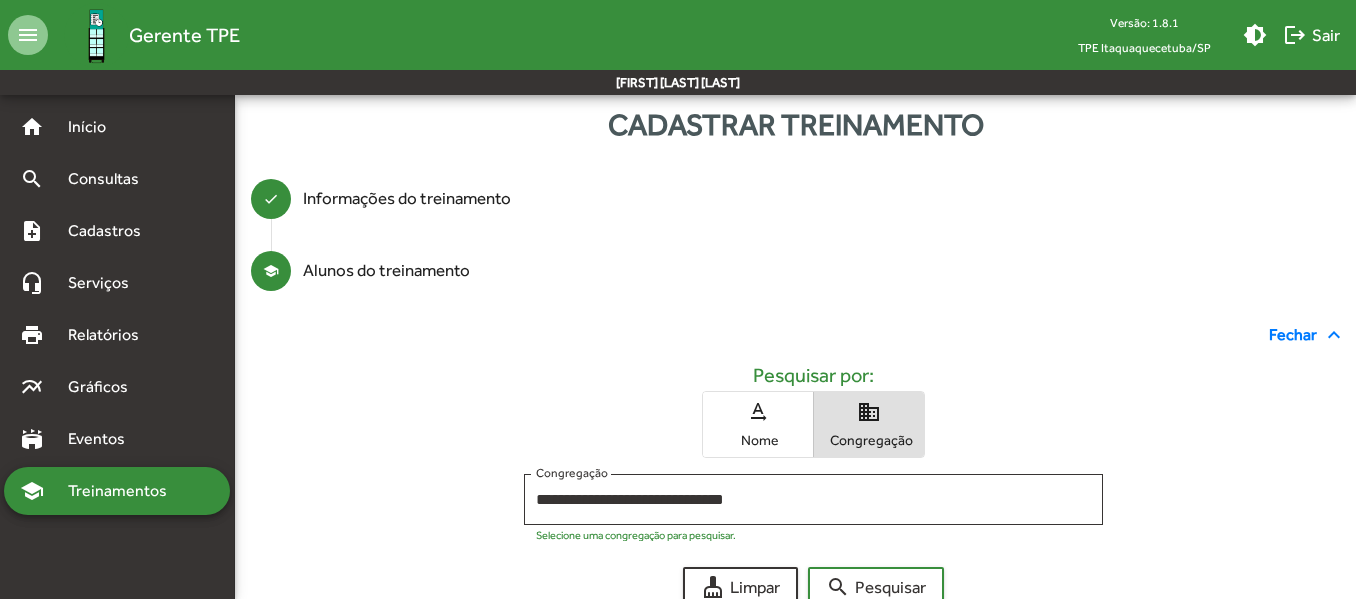 click on "Alunos do treinamento" at bounding box center [386, 271] 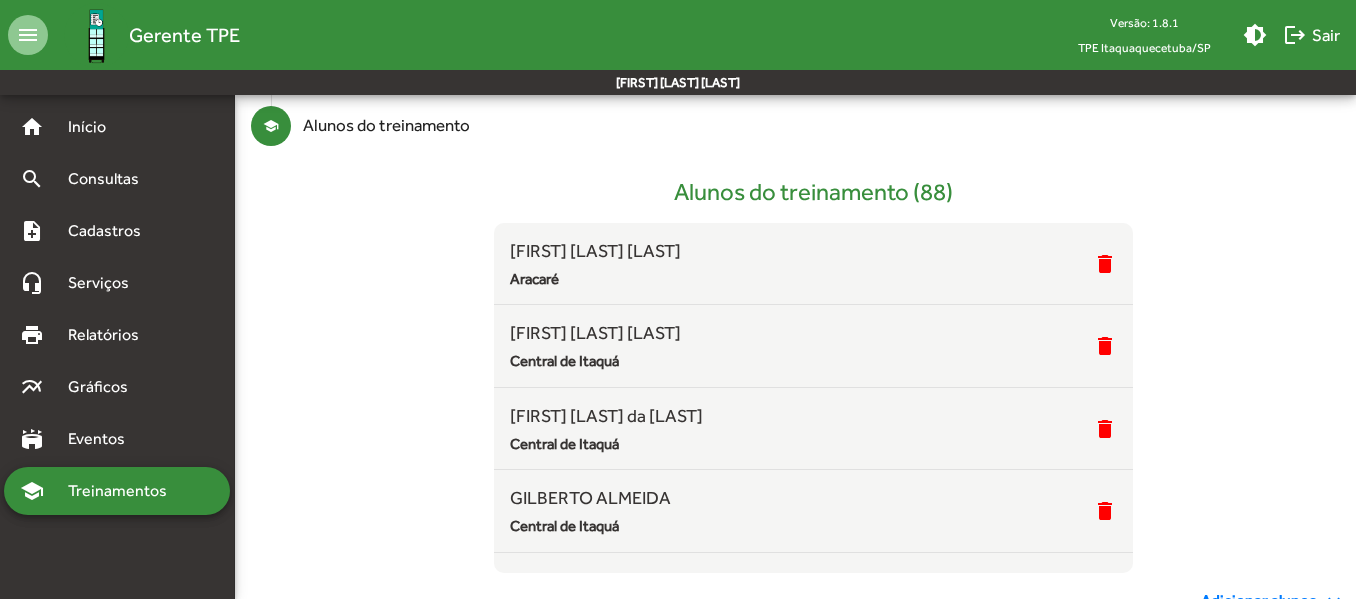 scroll, scrollTop: 275, scrollLeft: 0, axis: vertical 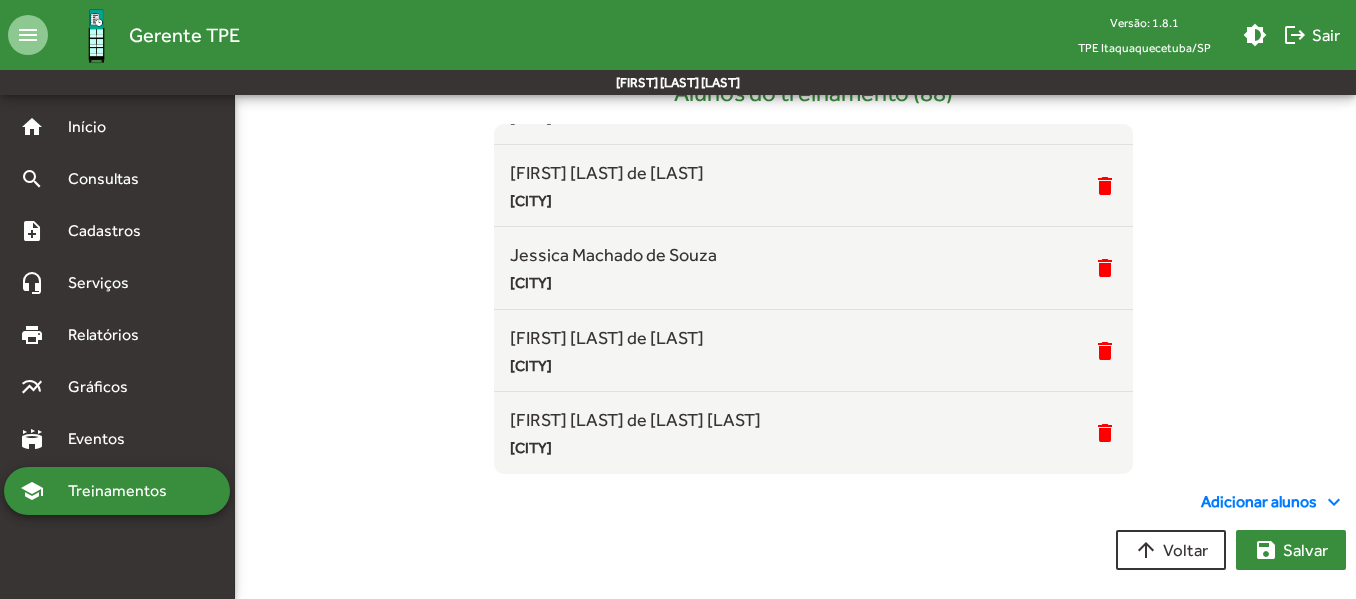 click on "save  Salvar" at bounding box center (1291, 550) 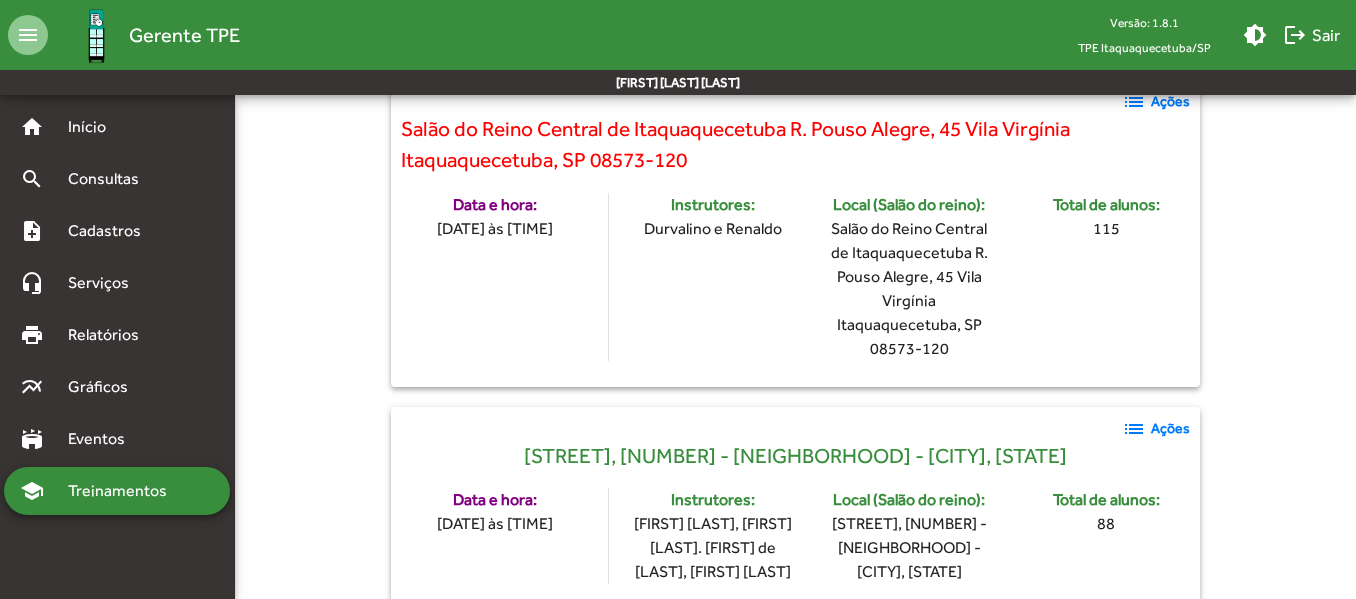 scroll, scrollTop: 300, scrollLeft: 0, axis: vertical 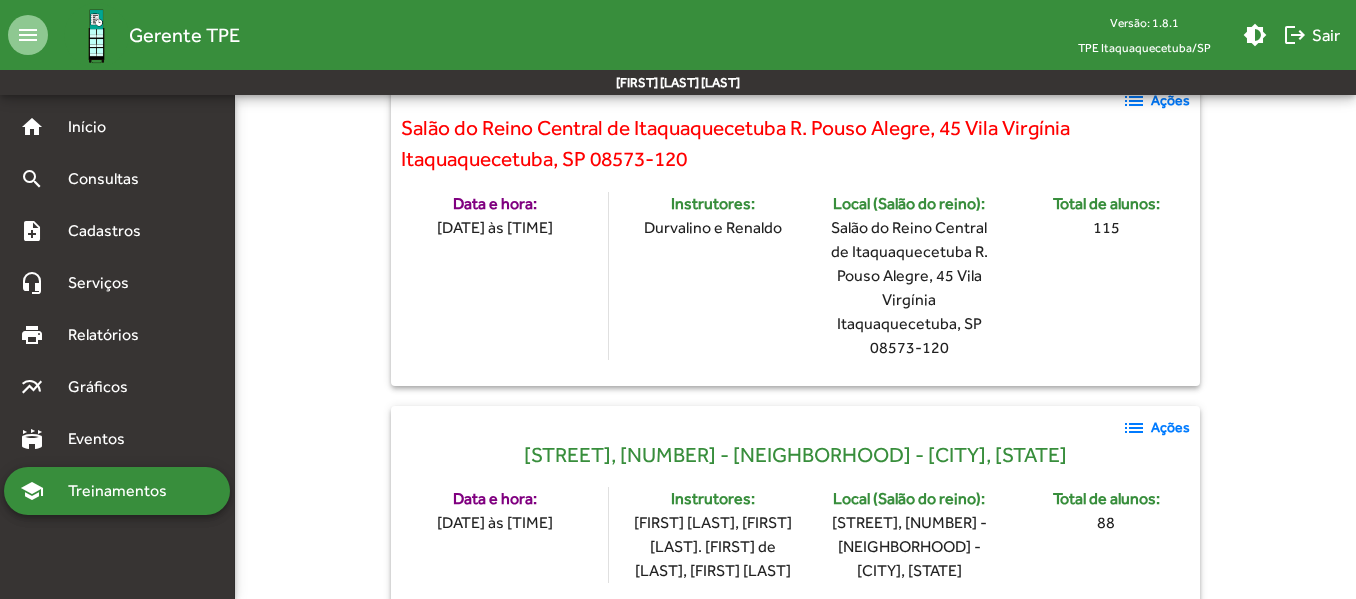 click on "Ações" 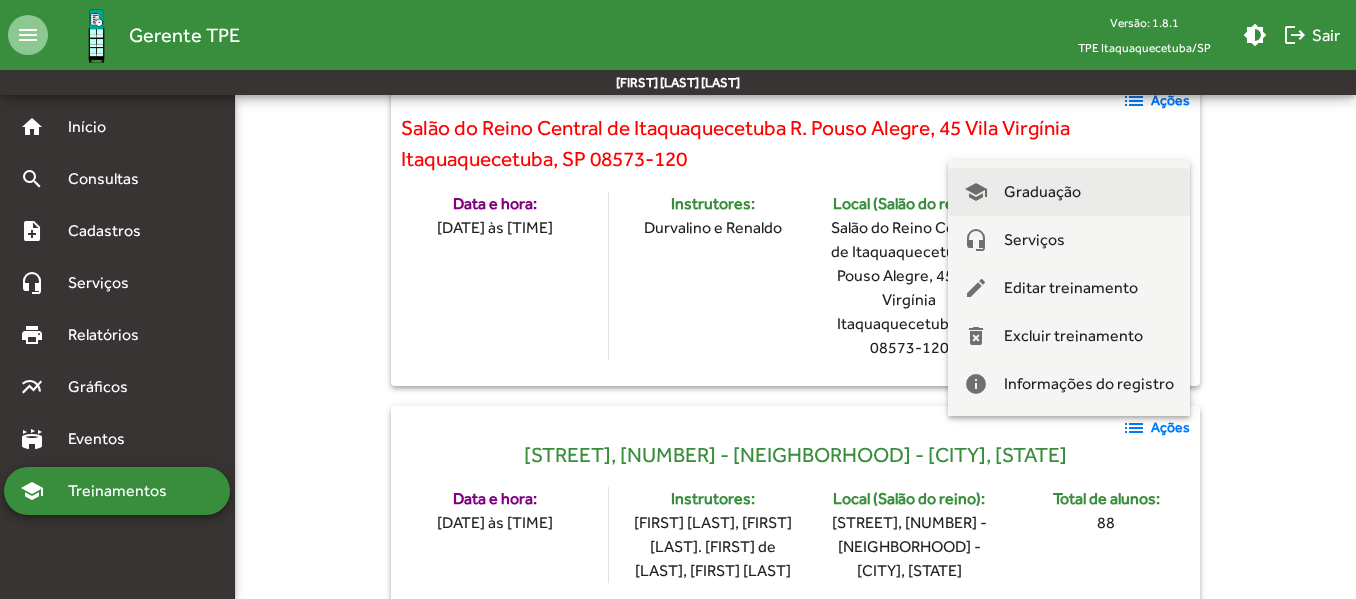 click on "Graduação" at bounding box center (1042, 192) 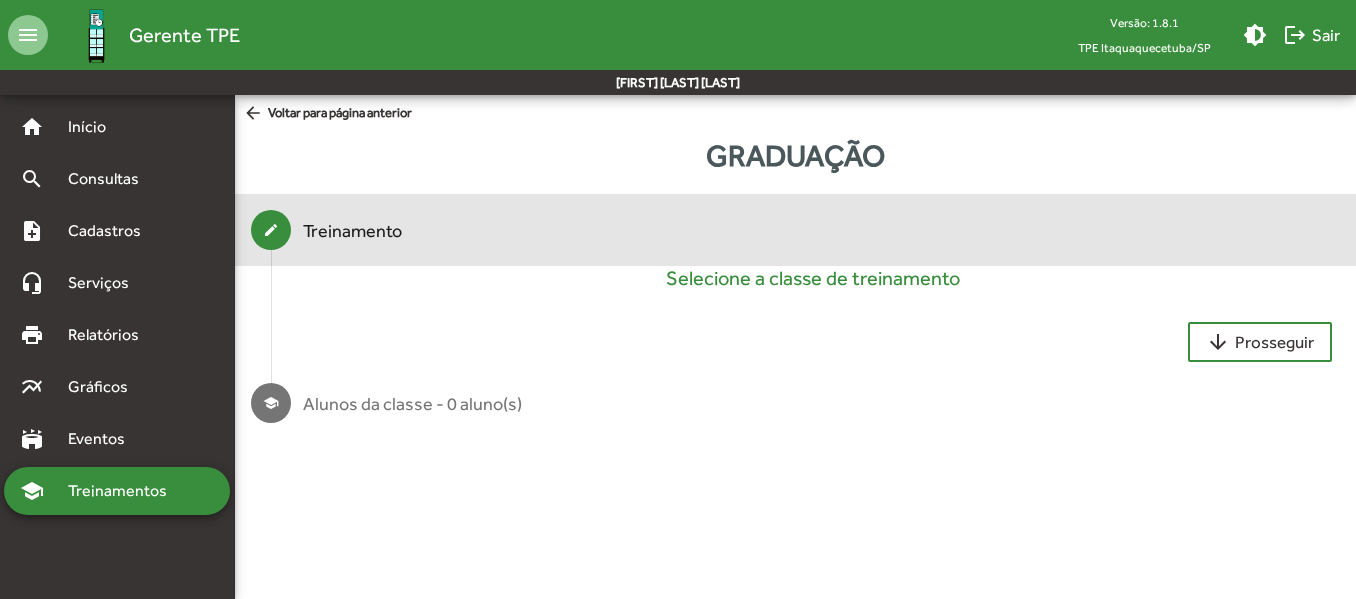 scroll, scrollTop: 0, scrollLeft: 0, axis: both 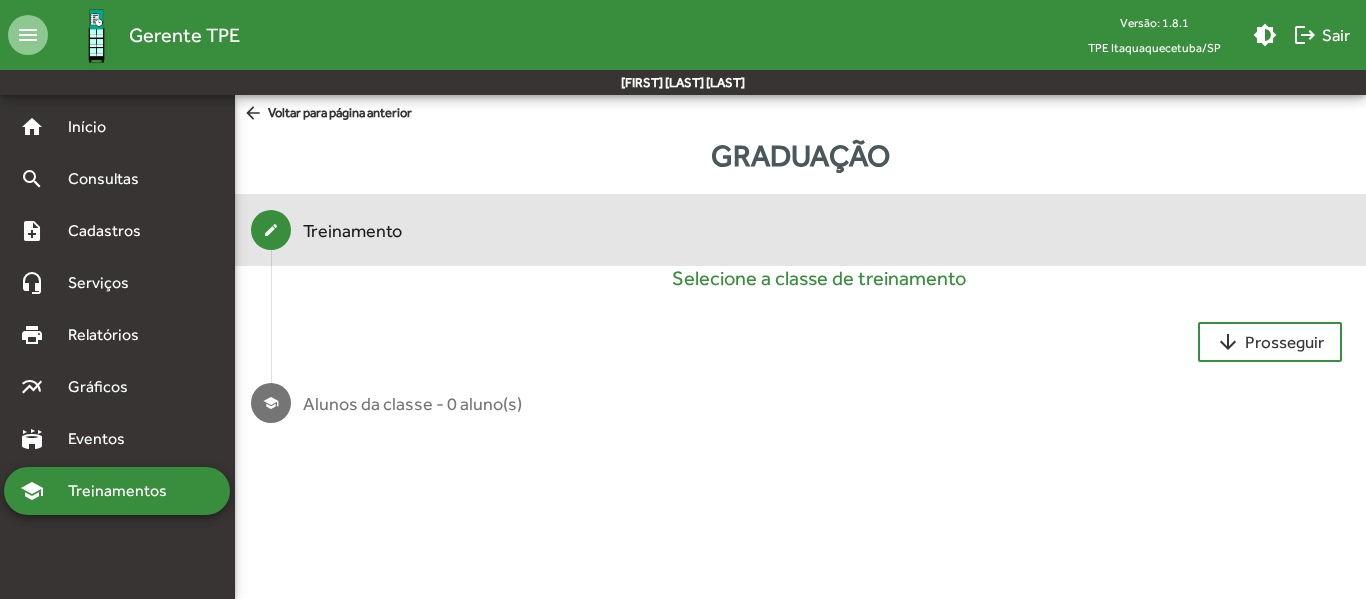 click on "create Treinamento" at bounding box center [800, 230] 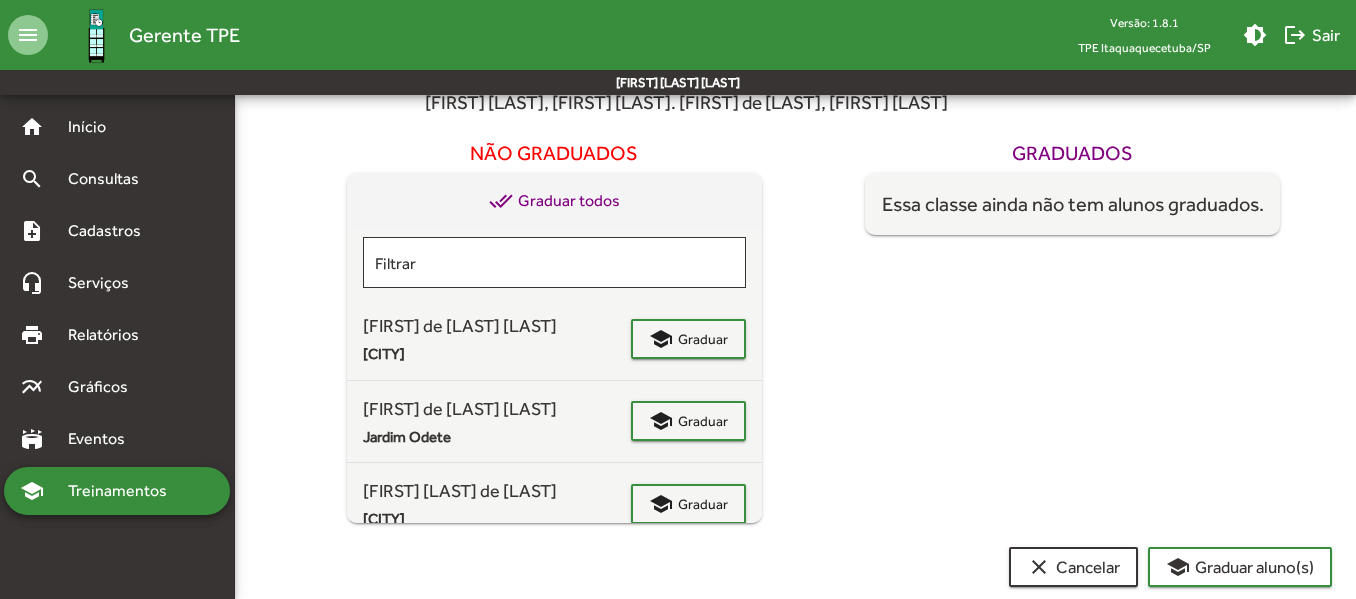 scroll, scrollTop: 383, scrollLeft: 0, axis: vertical 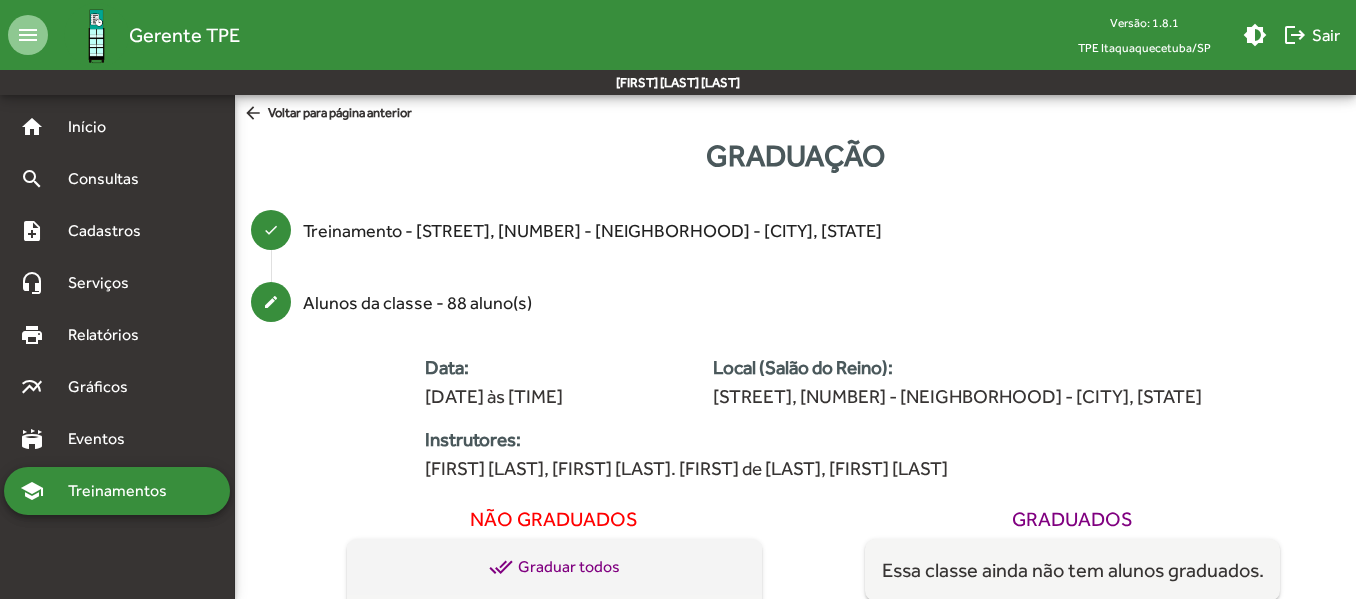 click on "arrow_back" 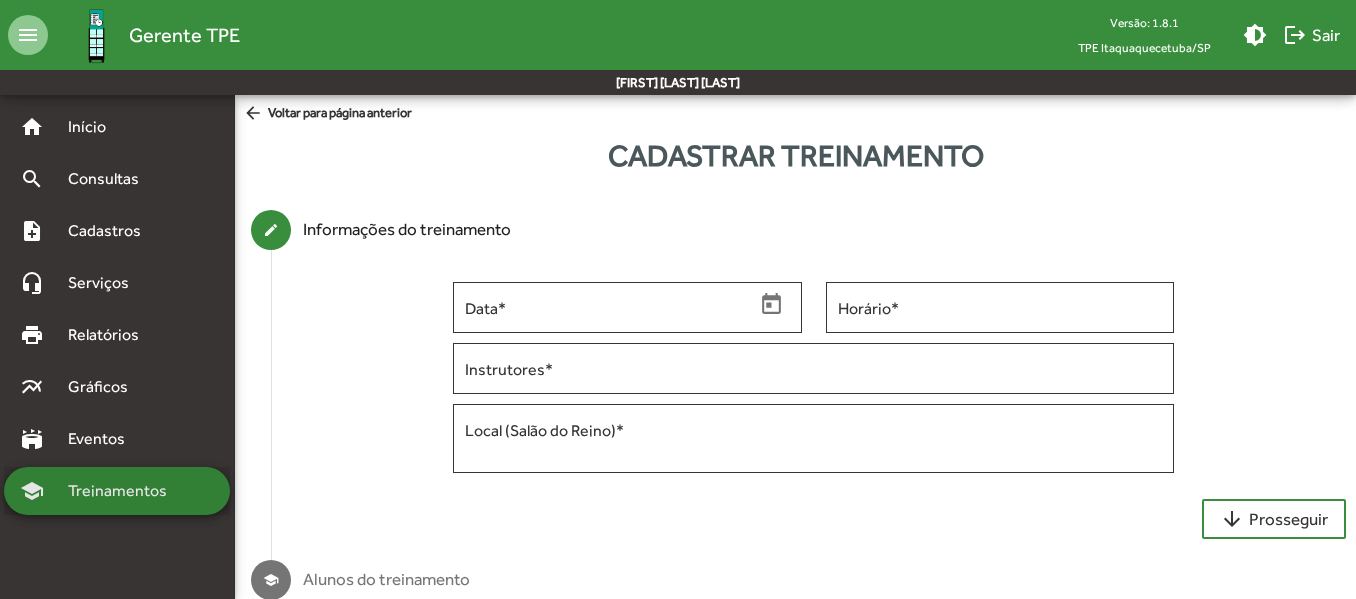 click on "Treinamentos" at bounding box center (123, 491) 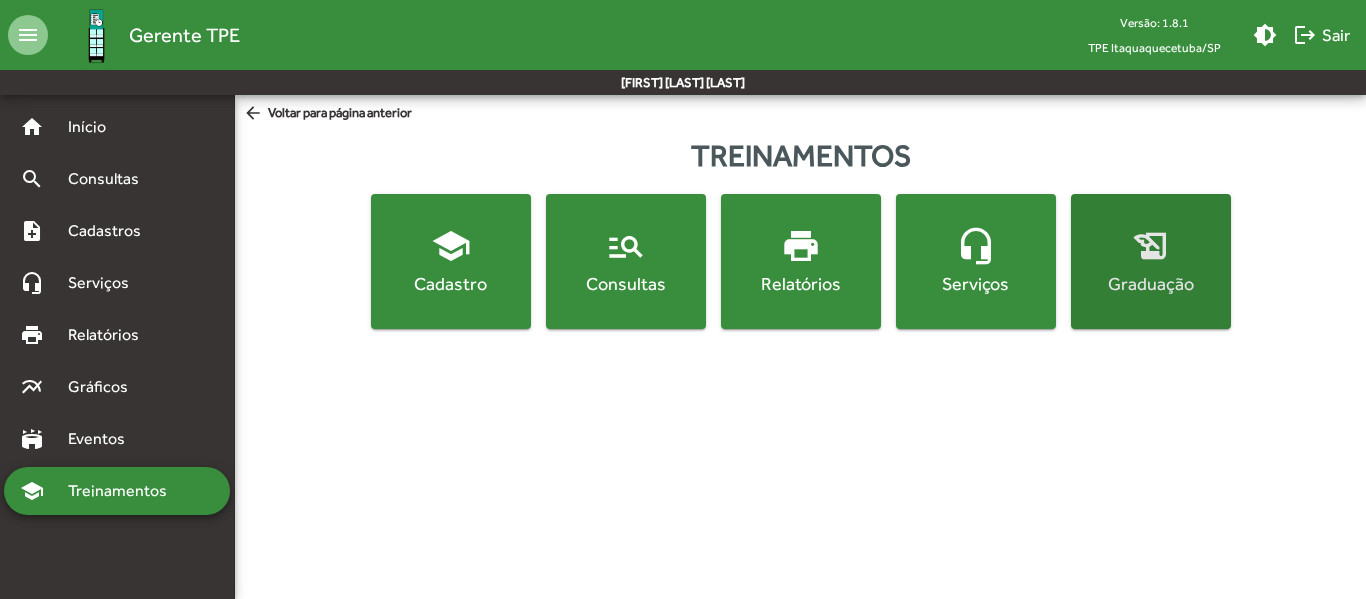 click on "Graduação" 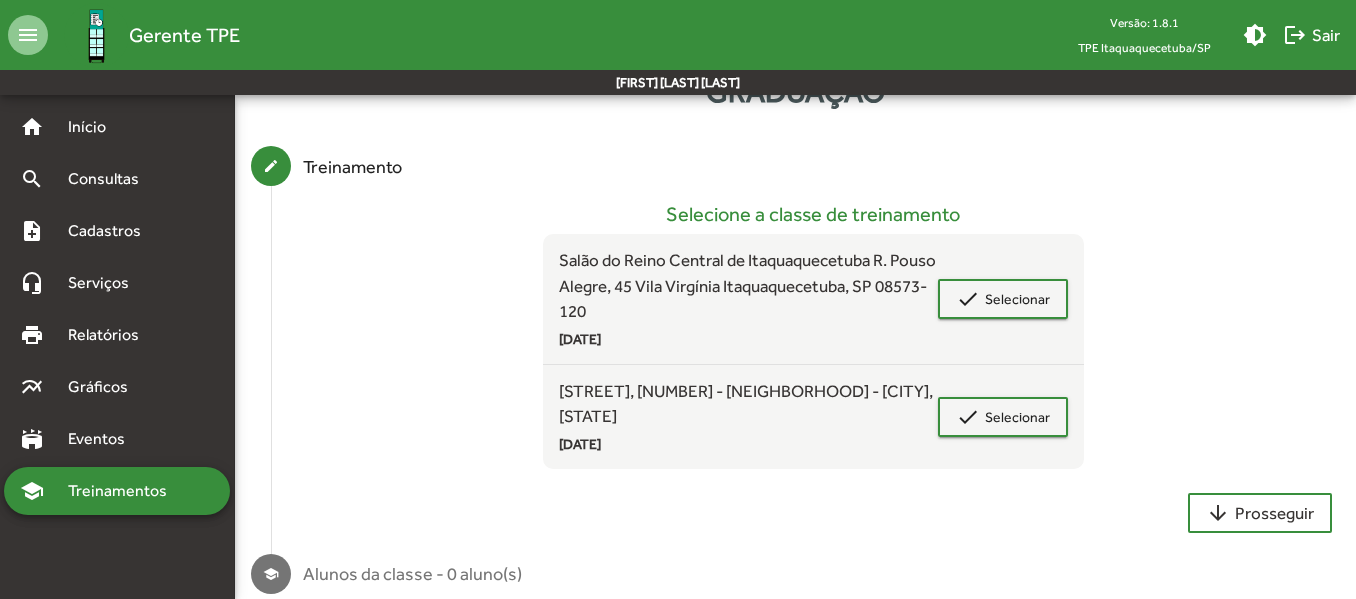 scroll, scrollTop: 99, scrollLeft: 0, axis: vertical 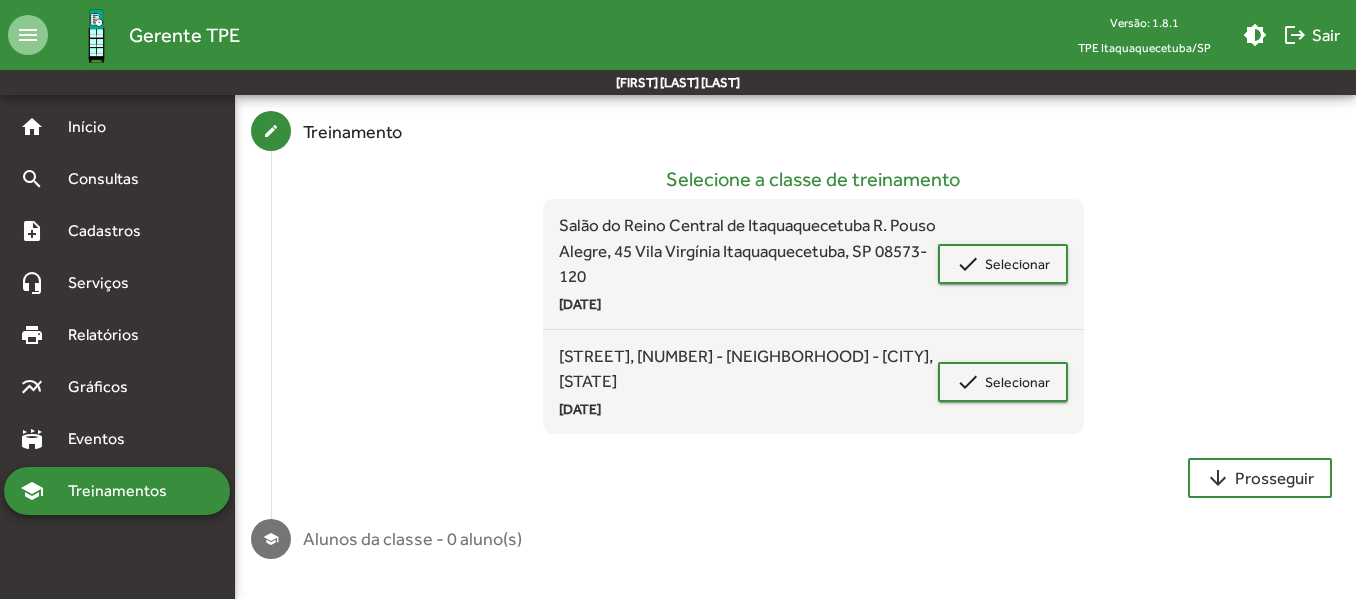 click on "Treinamentos" at bounding box center (123, 491) 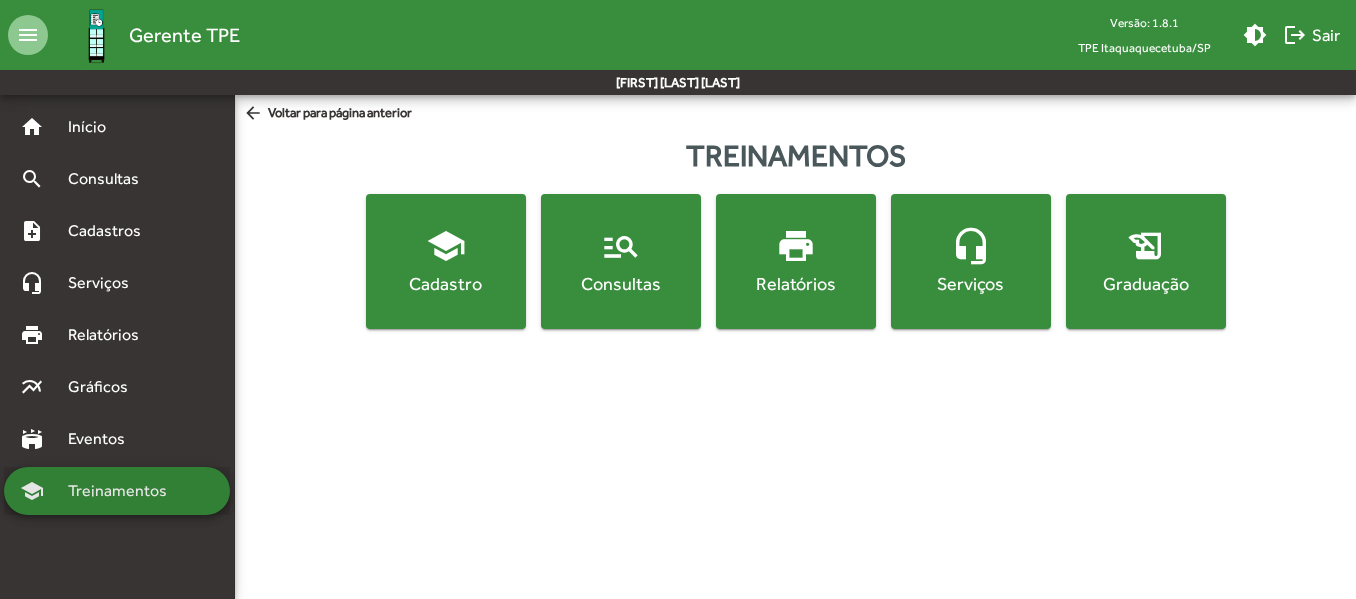 scroll, scrollTop: 0, scrollLeft: 0, axis: both 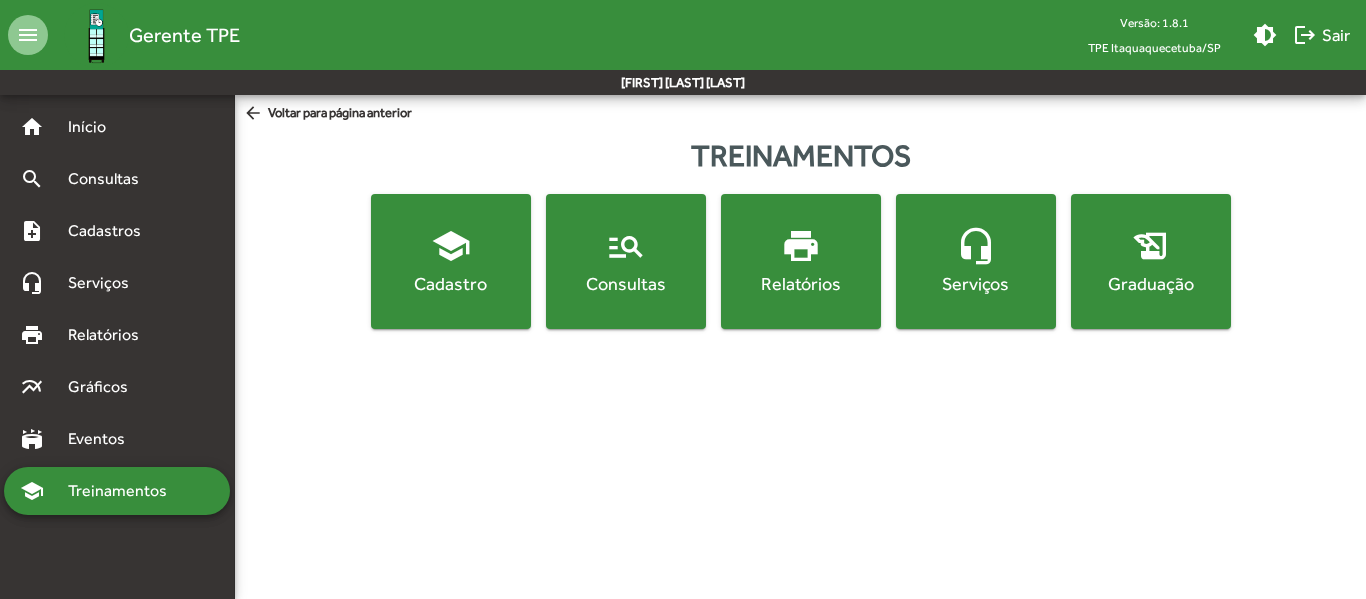 click on "Consultas" 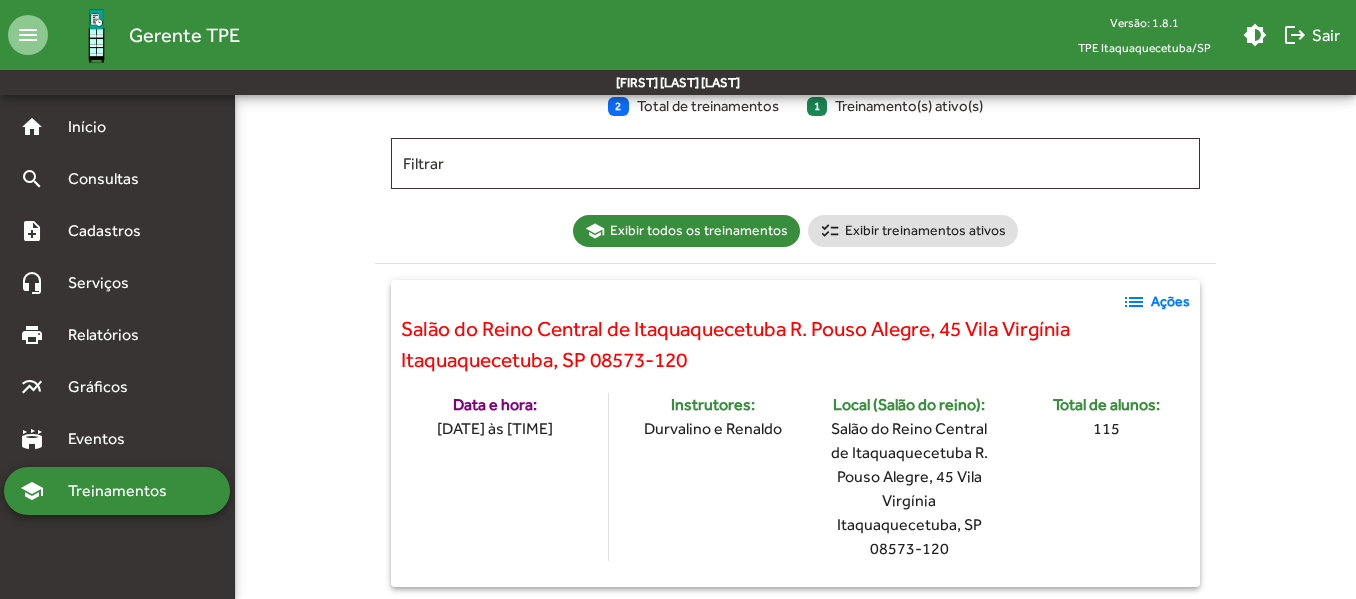 scroll, scrollTop: 100, scrollLeft: 0, axis: vertical 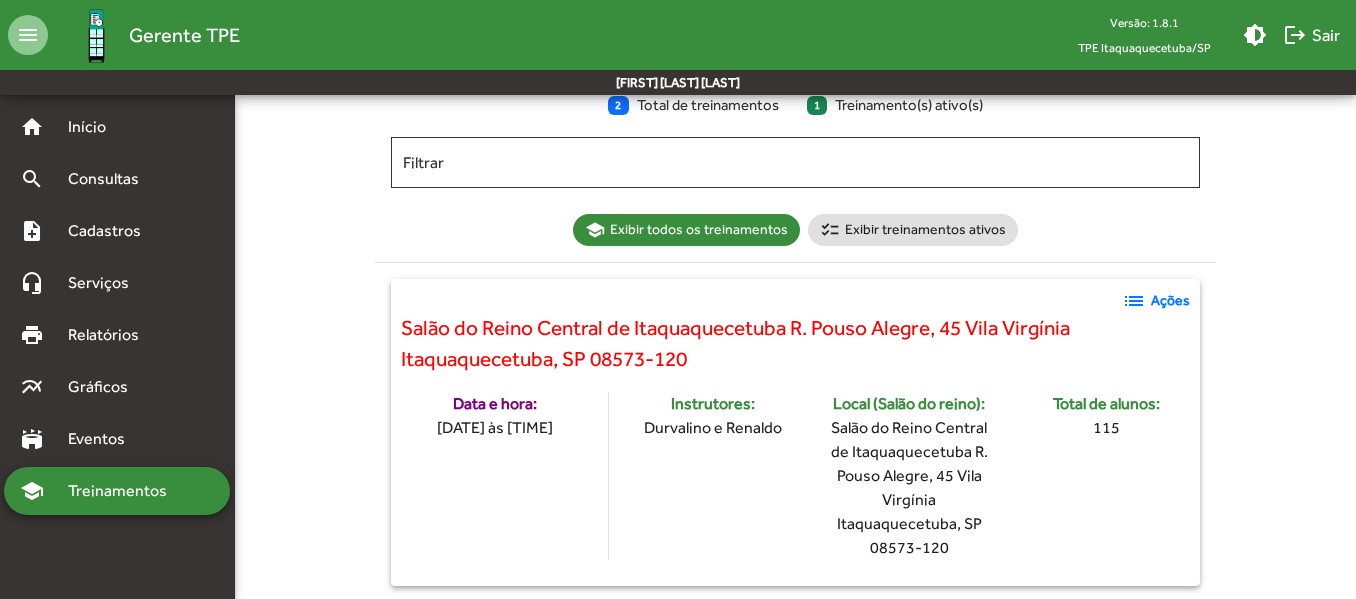click on "list" 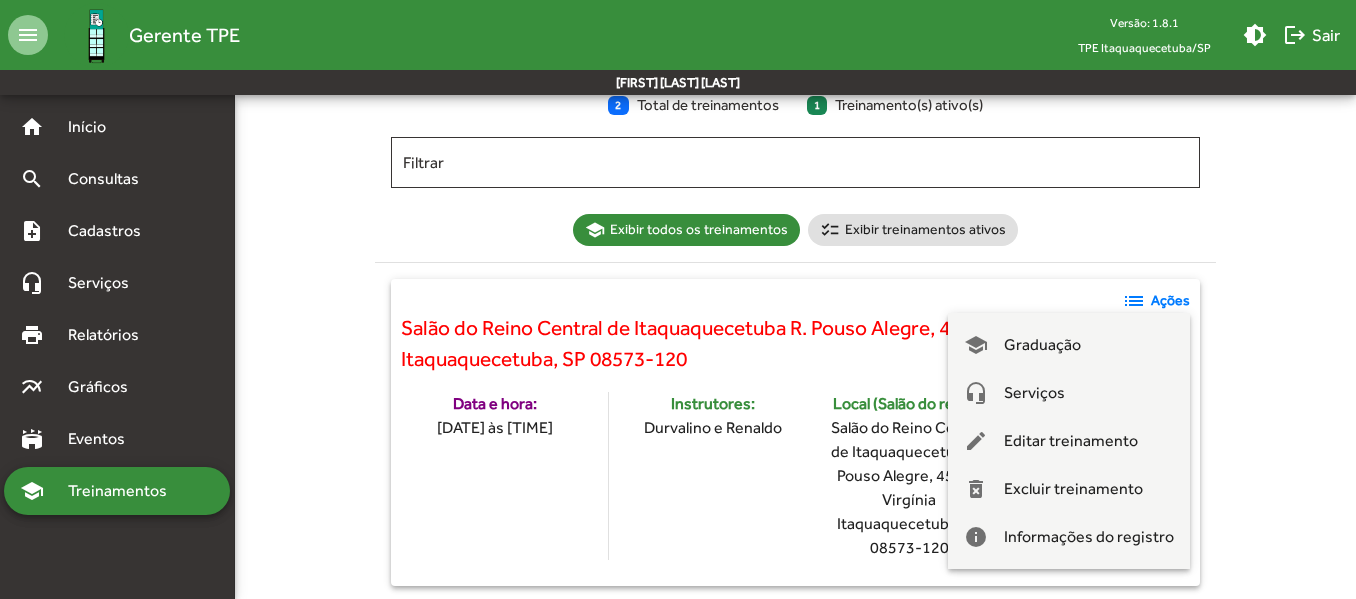 click at bounding box center (678, 299) 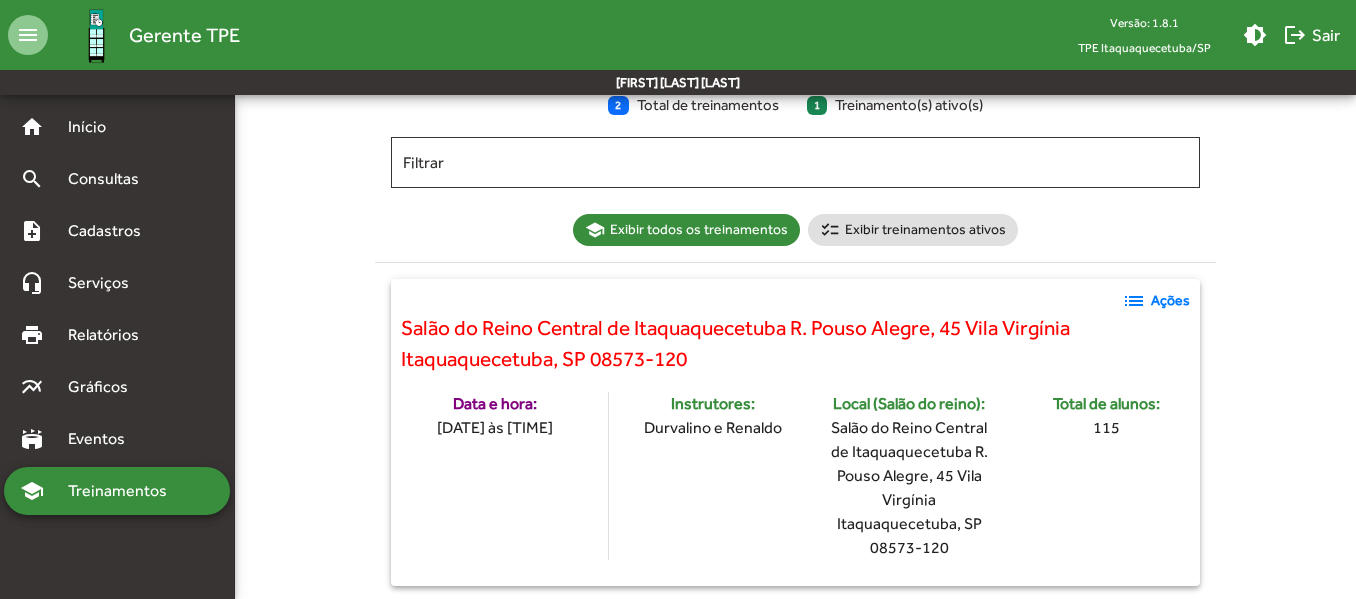 click on "list" 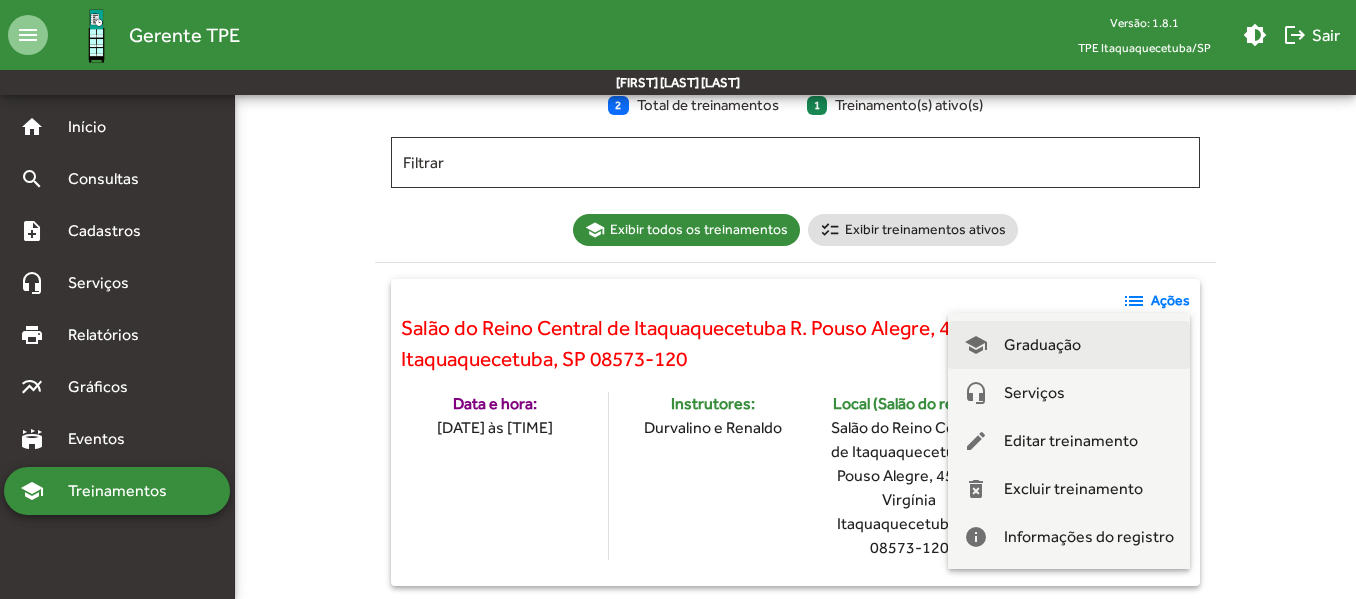 click on "Graduação" at bounding box center (1042, 345) 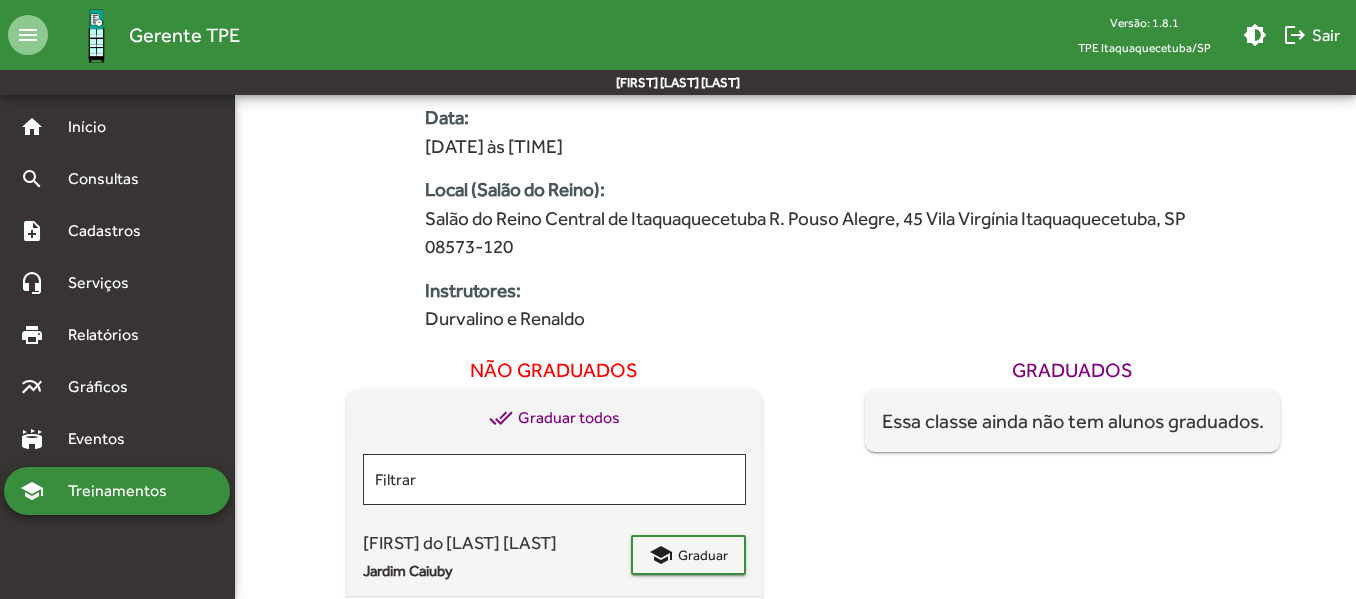 scroll, scrollTop: 300, scrollLeft: 0, axis: vertical 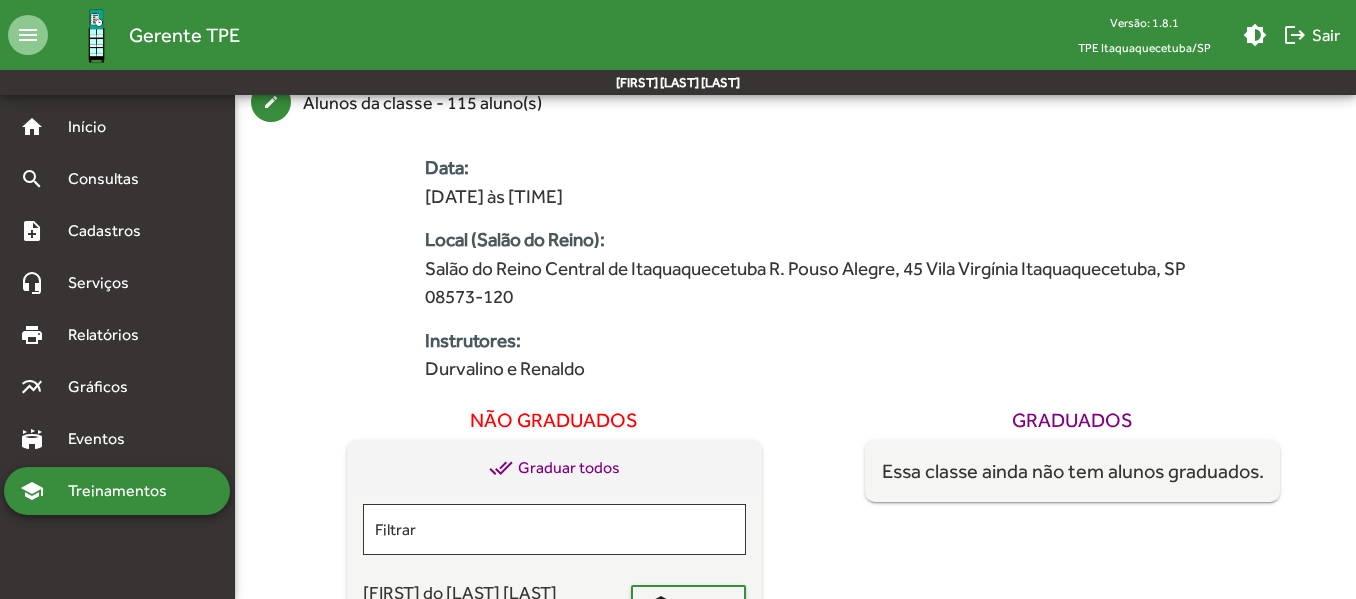 click on "done_all  Graduar todos" at bounding box center (554, 468) 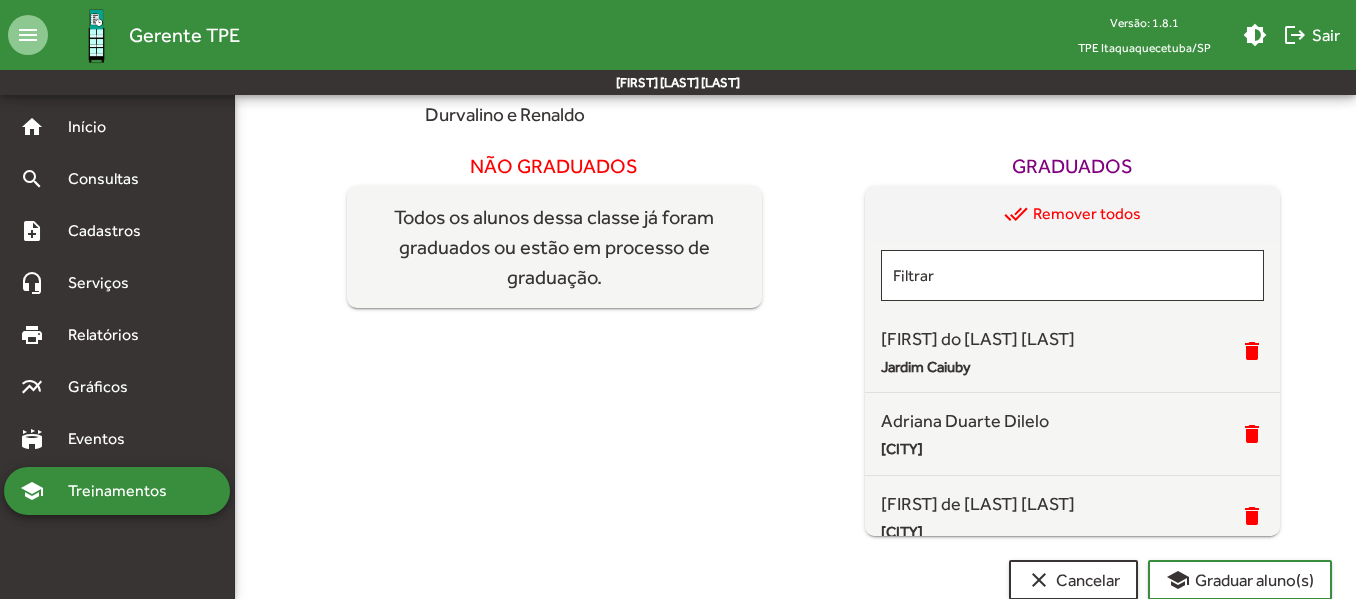 scroll, scrollTop: 484, scrollLeft: 0, axis: vertical 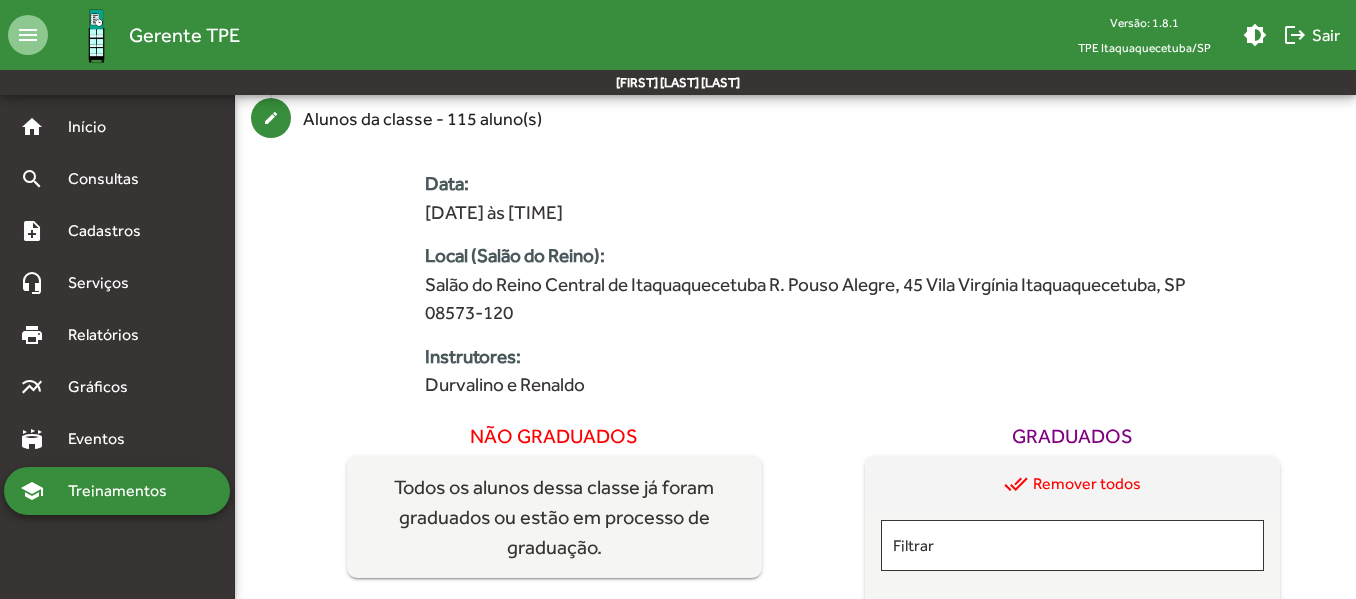 click on "Treinamentos" at bounding box center (123, 491) 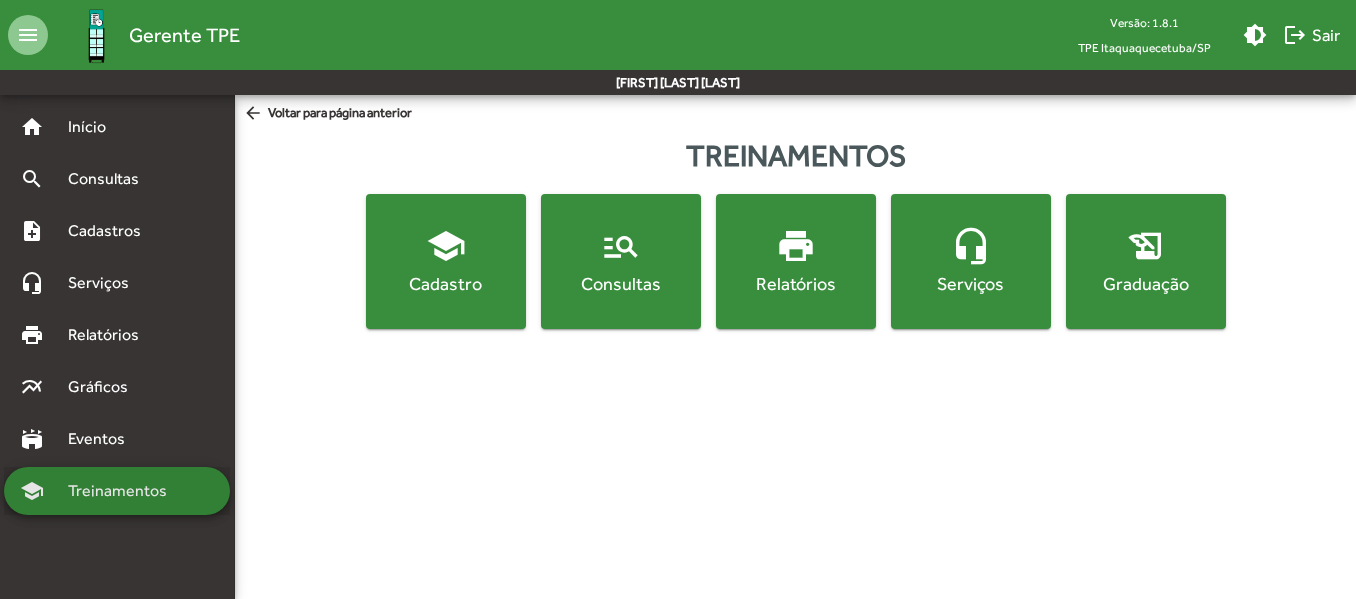 scroll, scrollTop: 0, scrollLeft: 0, axis: both 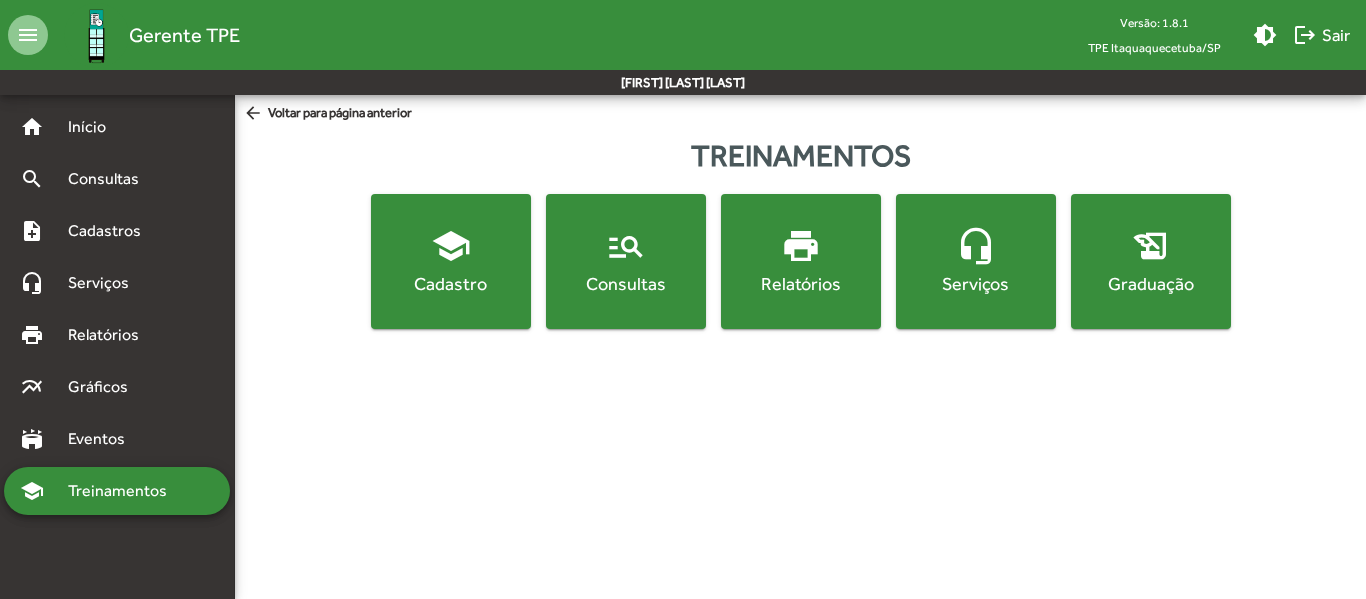 click on "school" 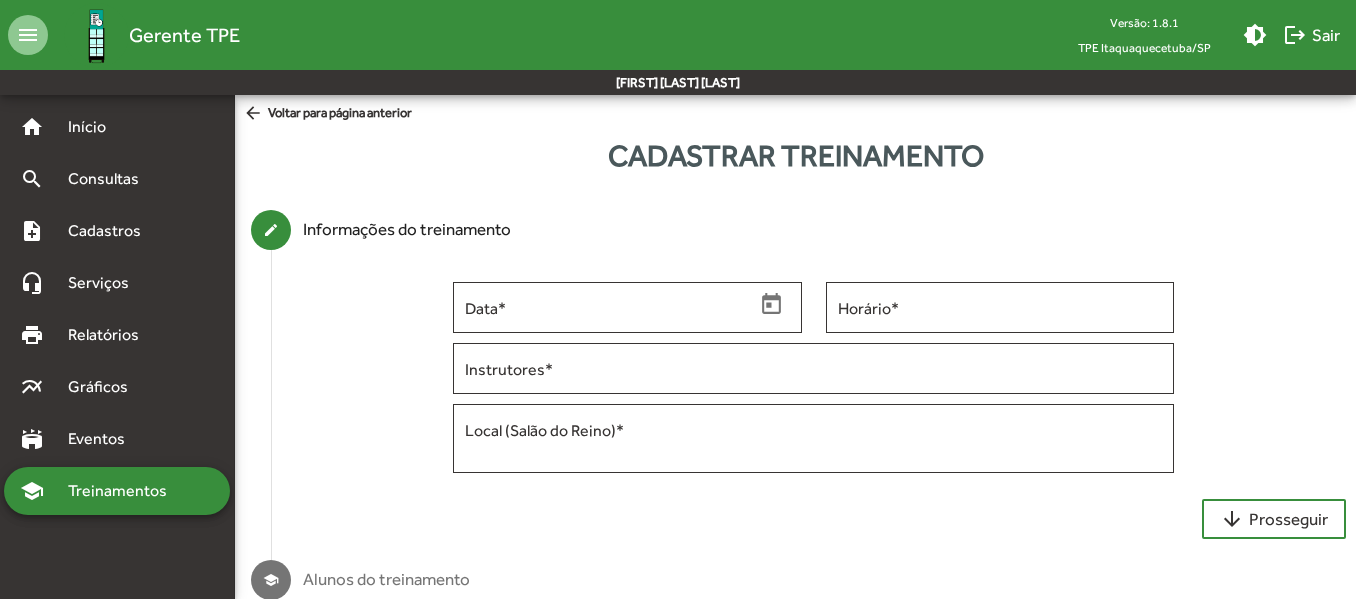 click on "Treinamentos" at bounding box center [123, 491] 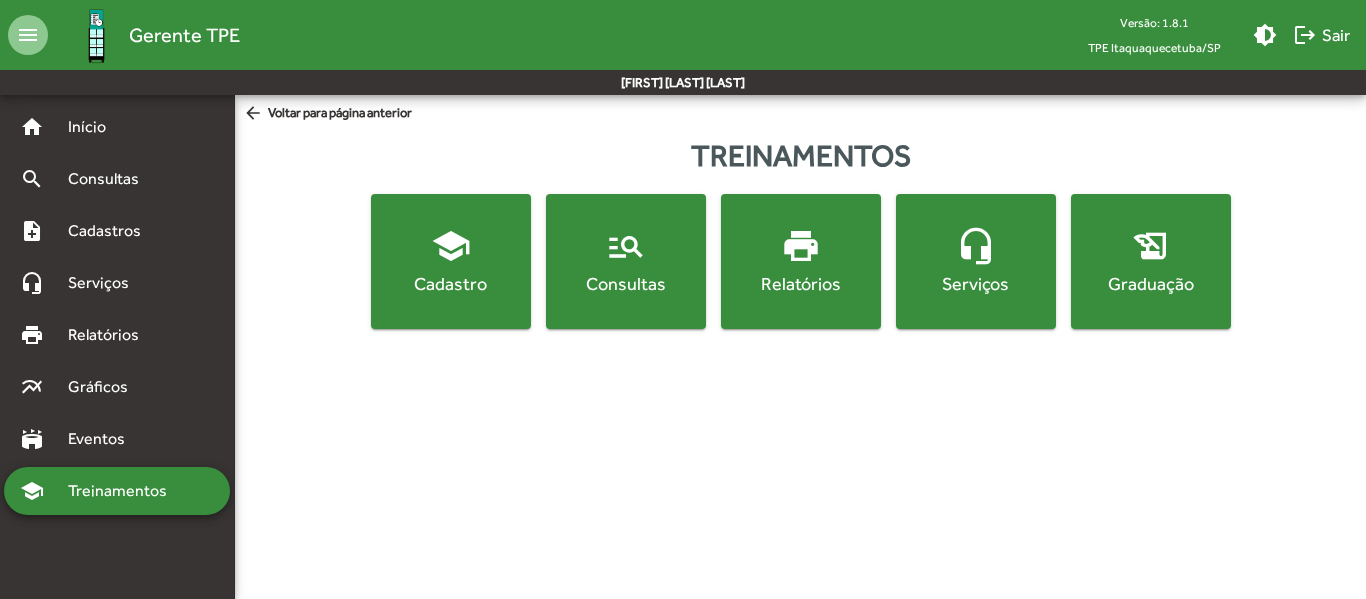 click on "manage_search" 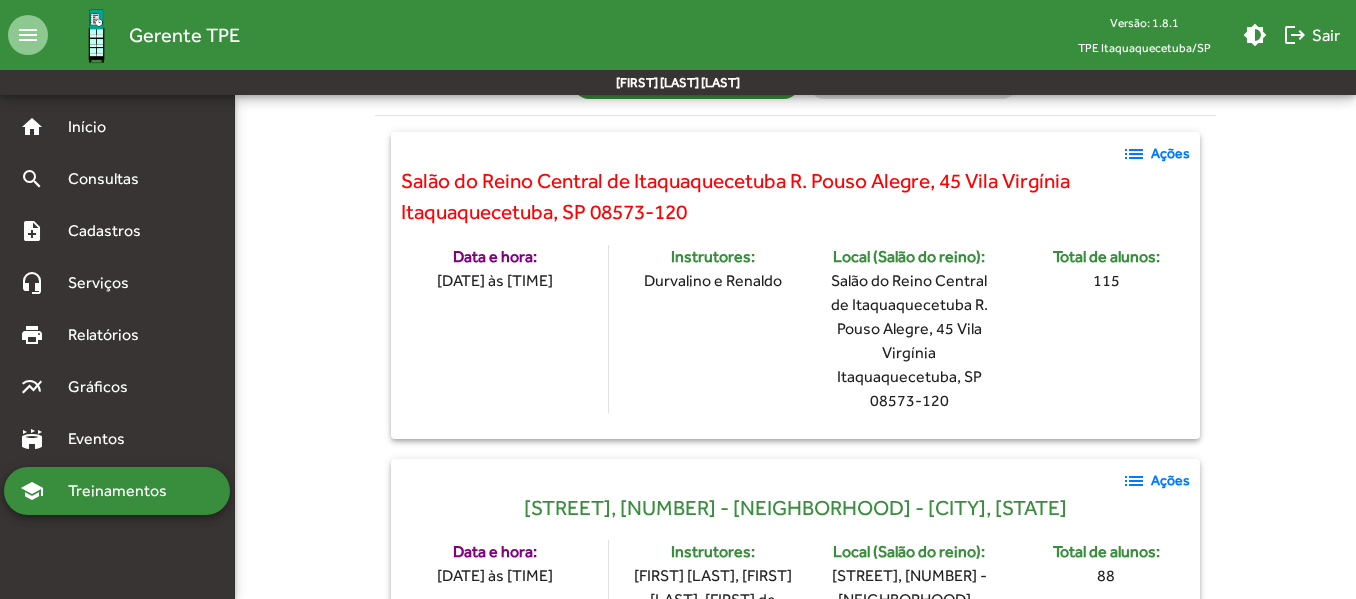 scroll, scrollTop: 200, scrollLeft: 0, axis: vertical 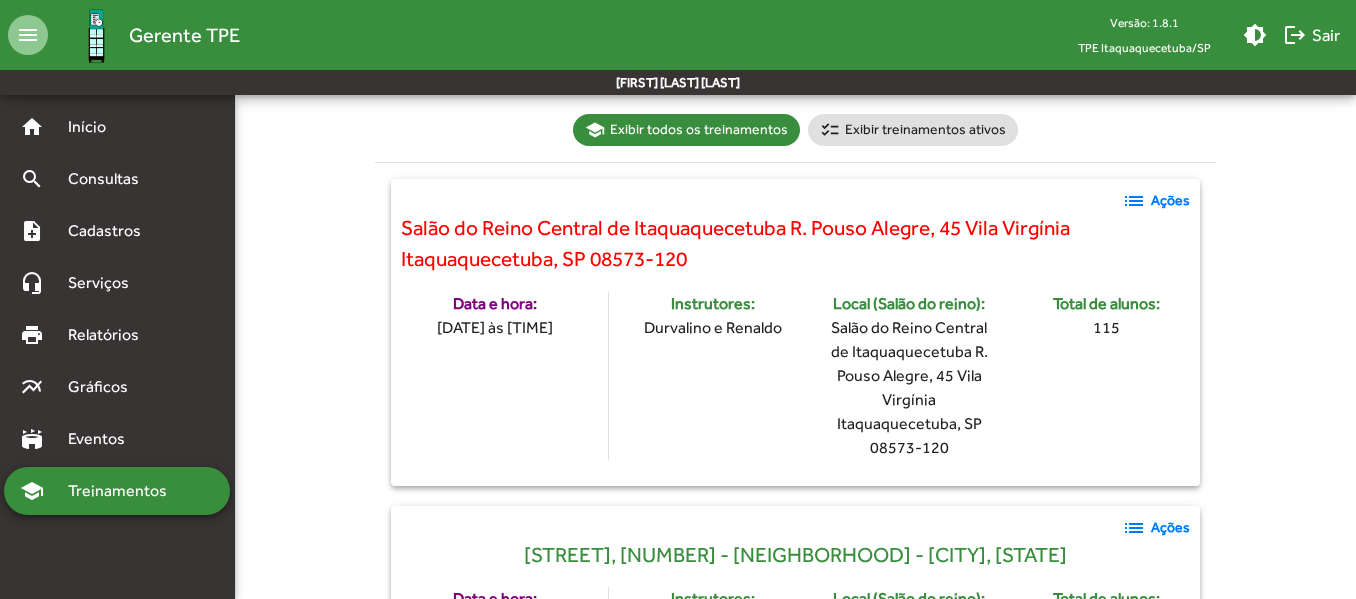 click on "Ações" 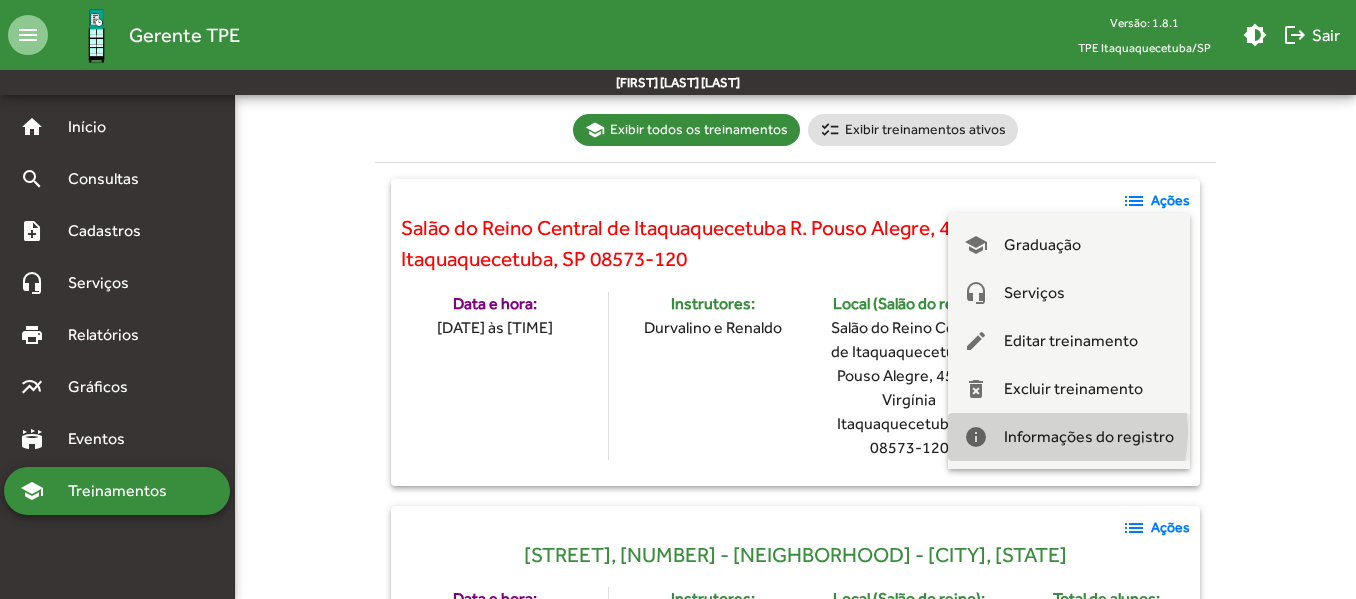 click on "Informações do registro" at bounding box center [1089, 437] 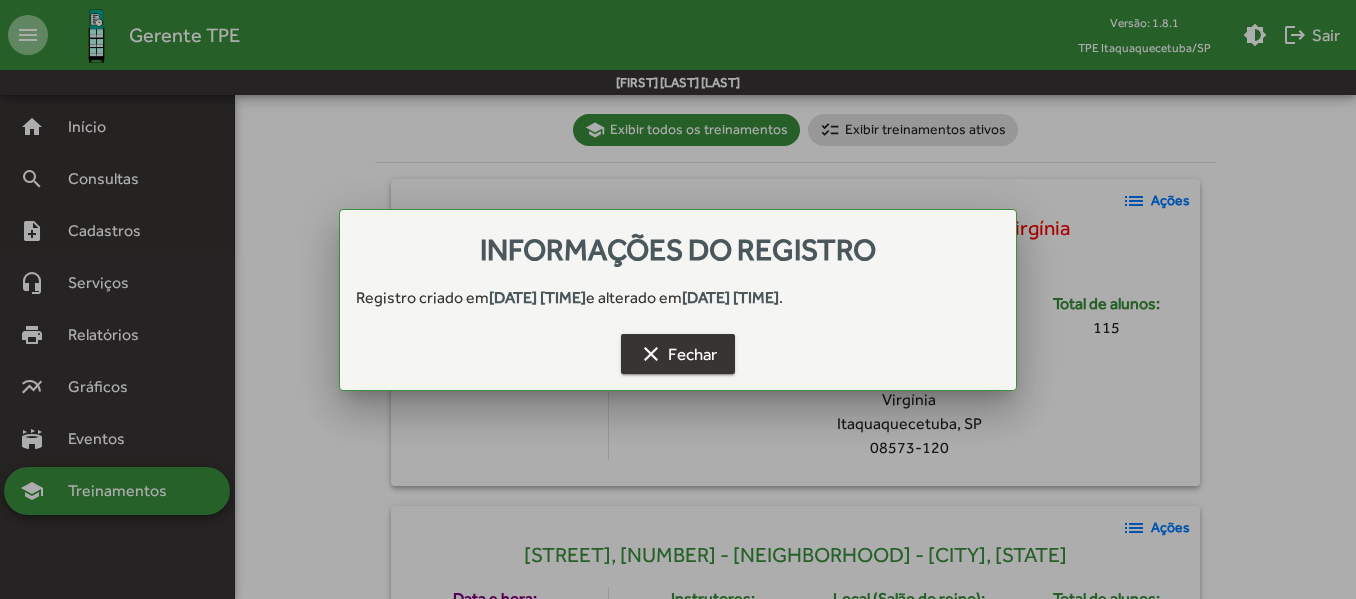 click on "clear  Fechar" at bounding box center (678, 354) 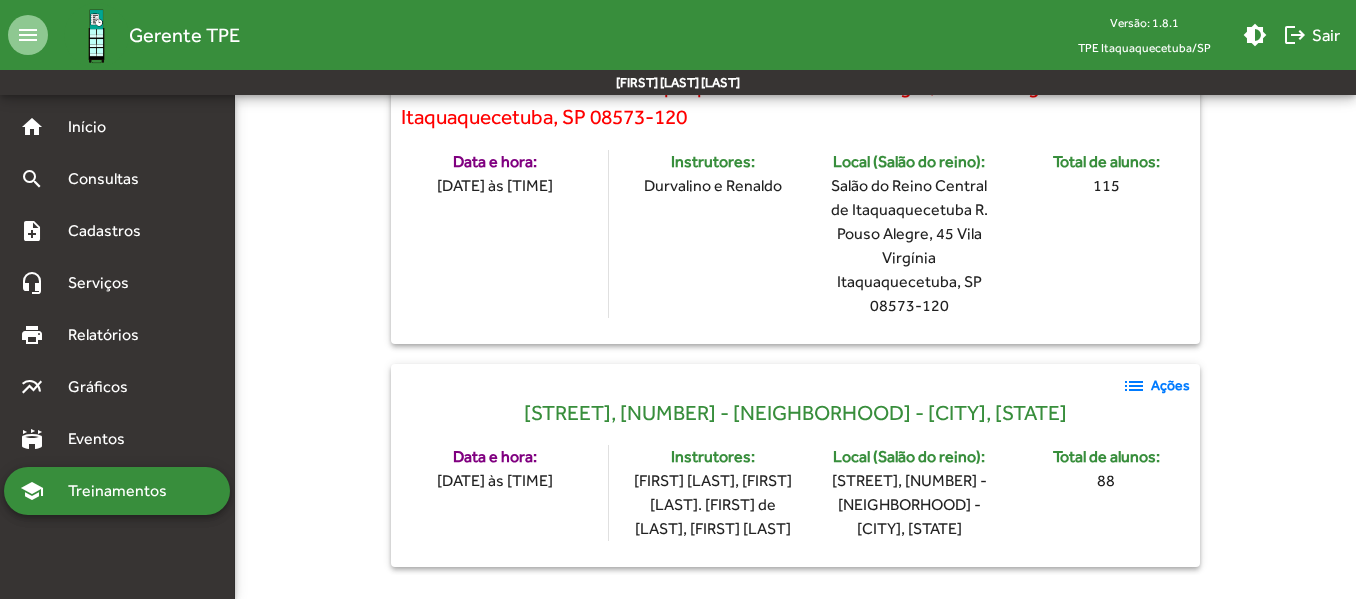 scroll, scrollTop: 366, scrollLeft: 0, axis: vertical 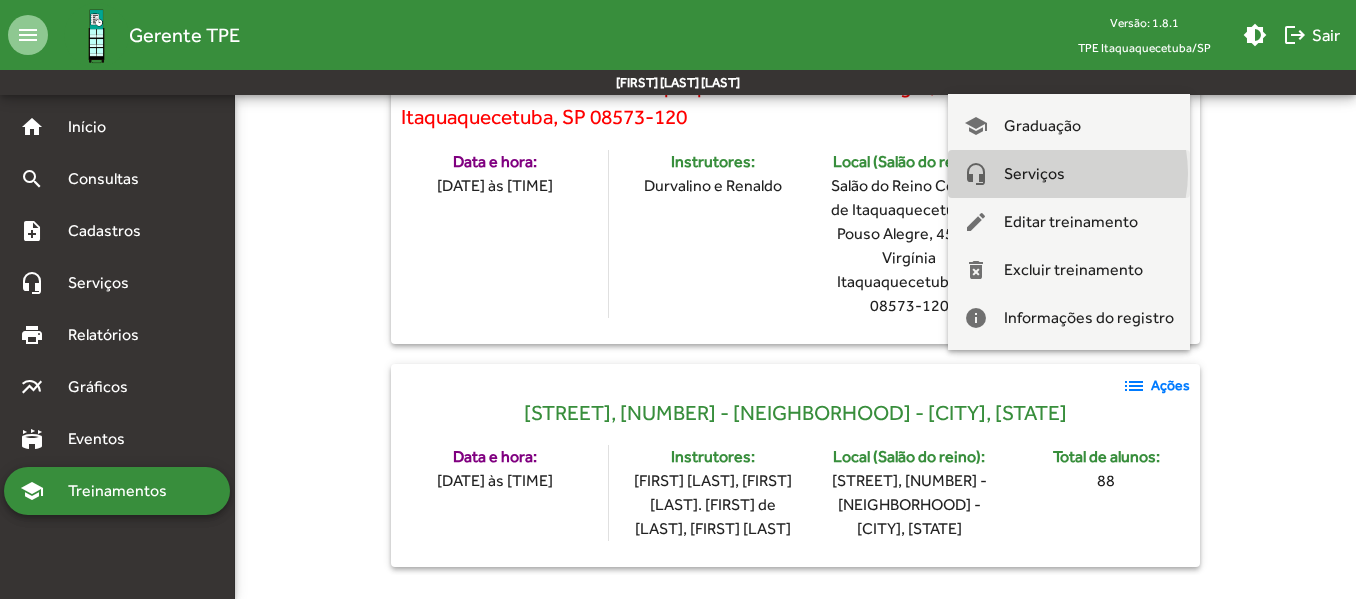 click on "Serviços" at bounding box center [1034, 174] 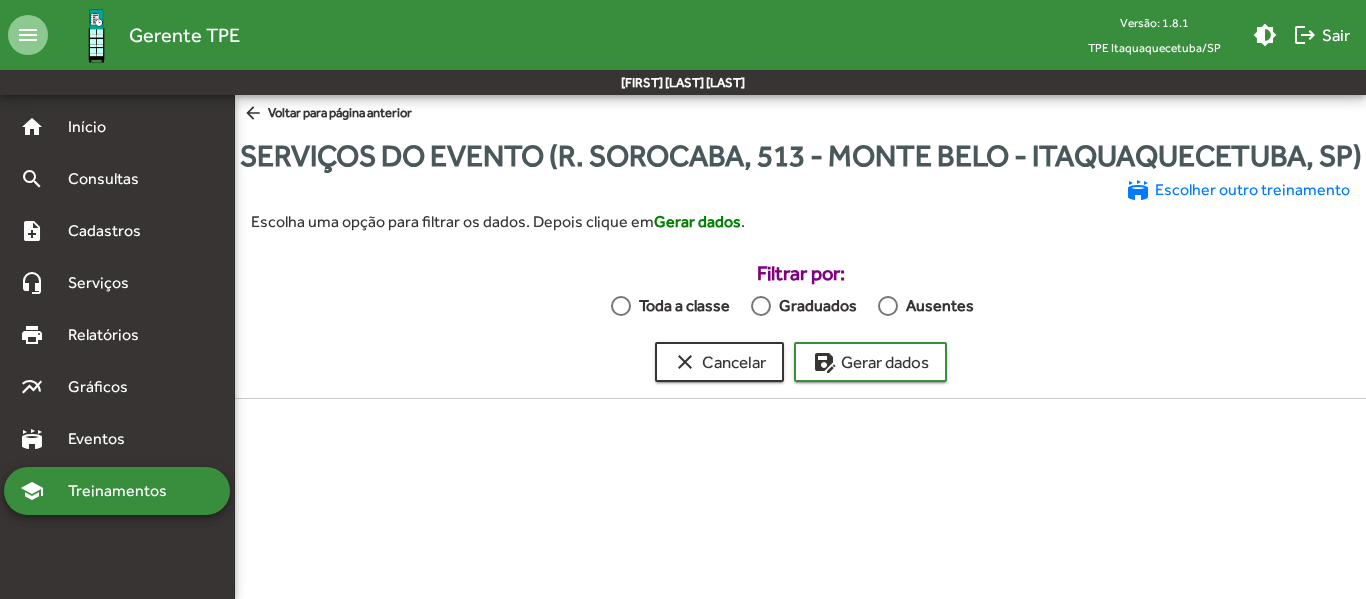 click at bounding box center (621, 306) 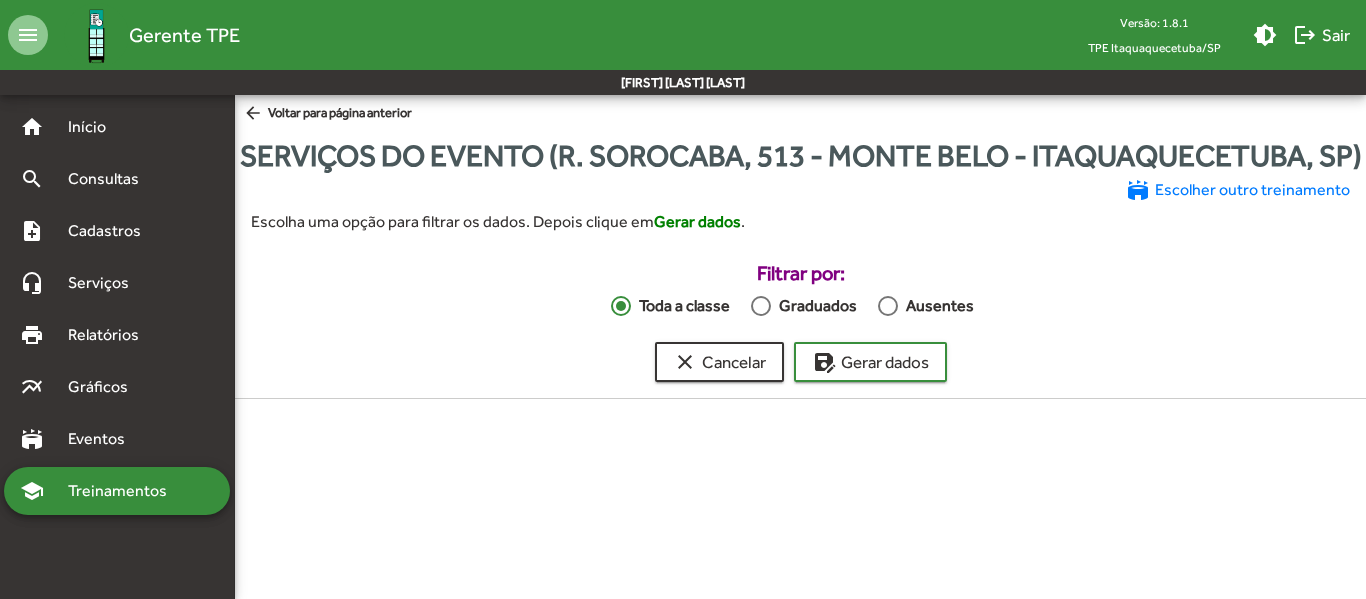 click on "arrow_back" 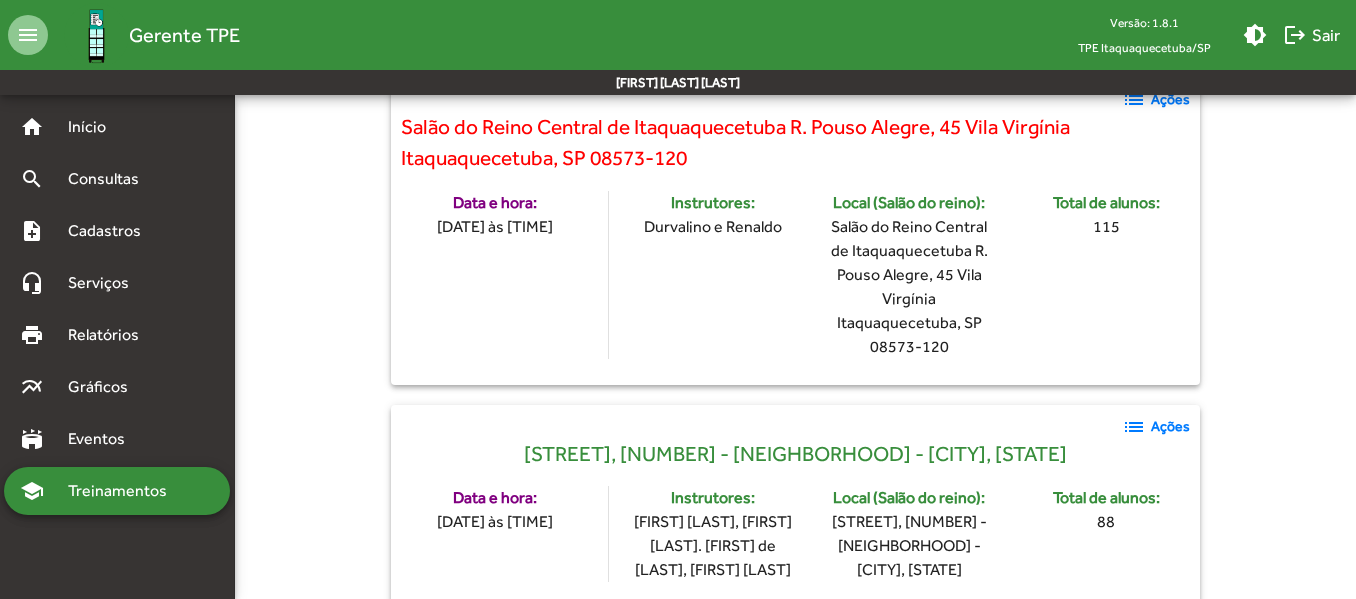 scroll, scrollTop: 366, scrollLeft: 0, axis: vertical 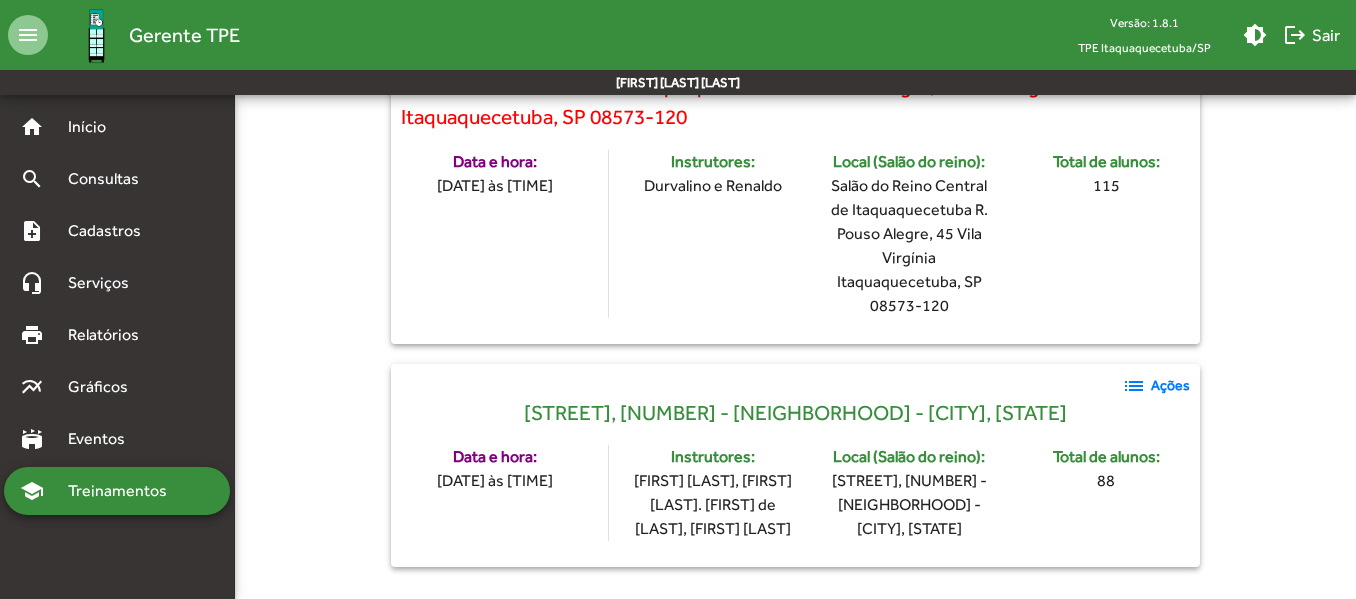 click on "Ações" 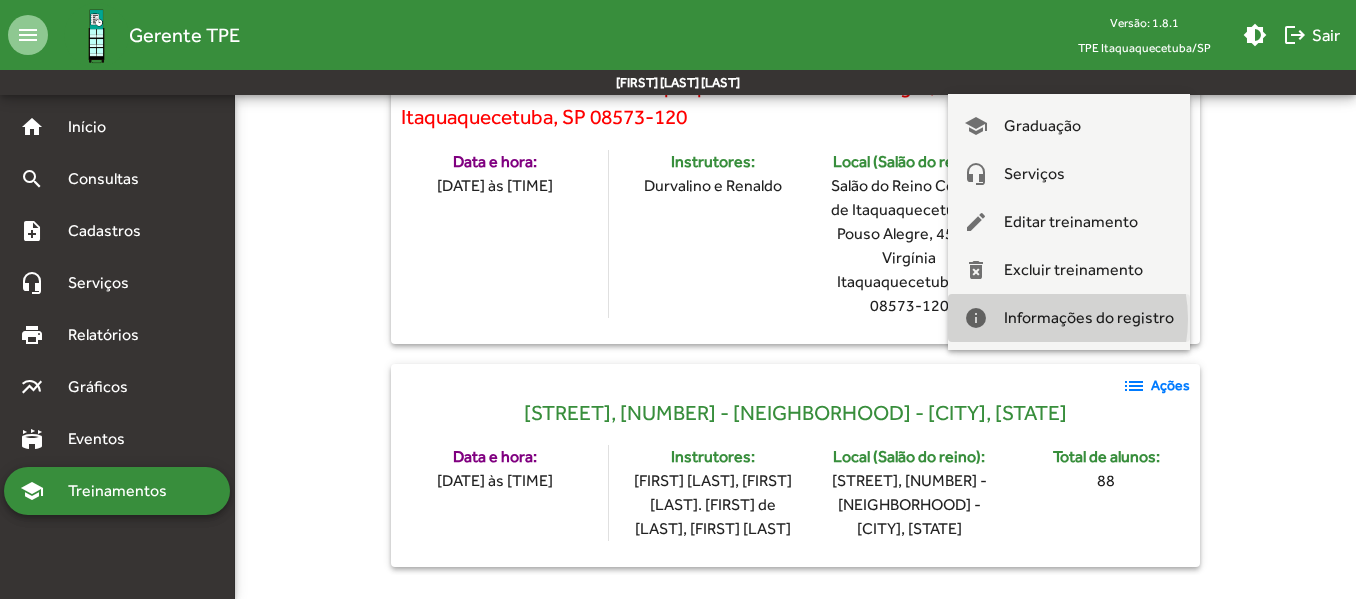click on "Informações do registro" at bounding box center [1089, 318] 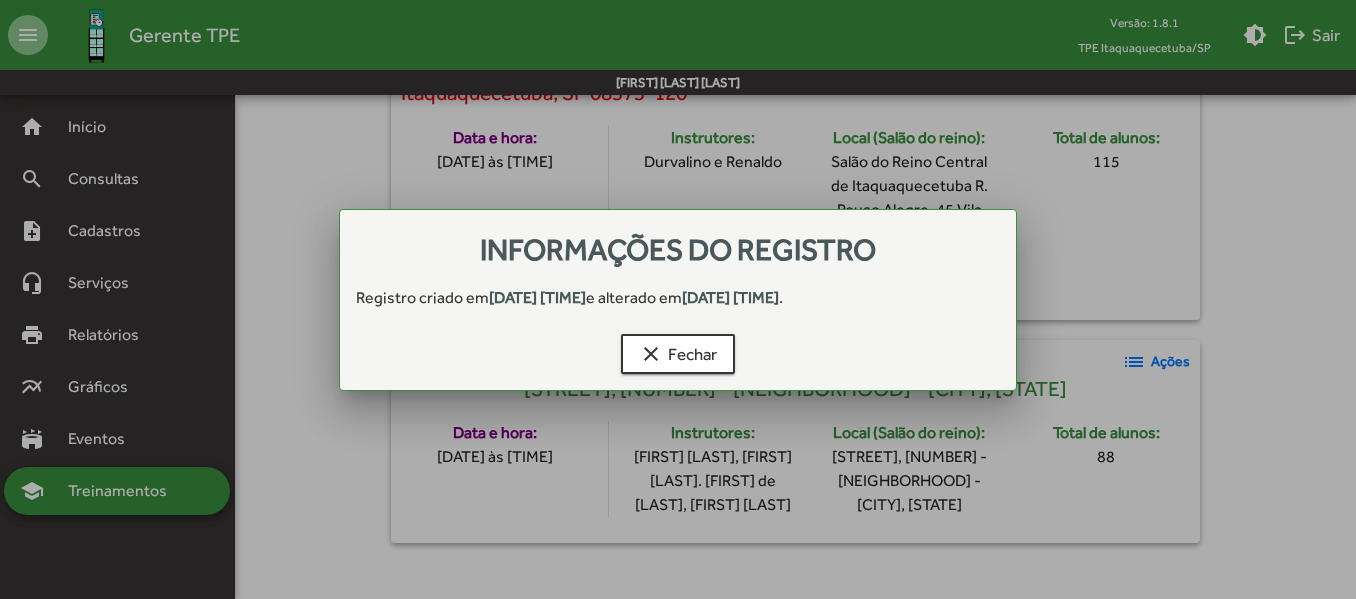 click at bounding box center (678, 299) 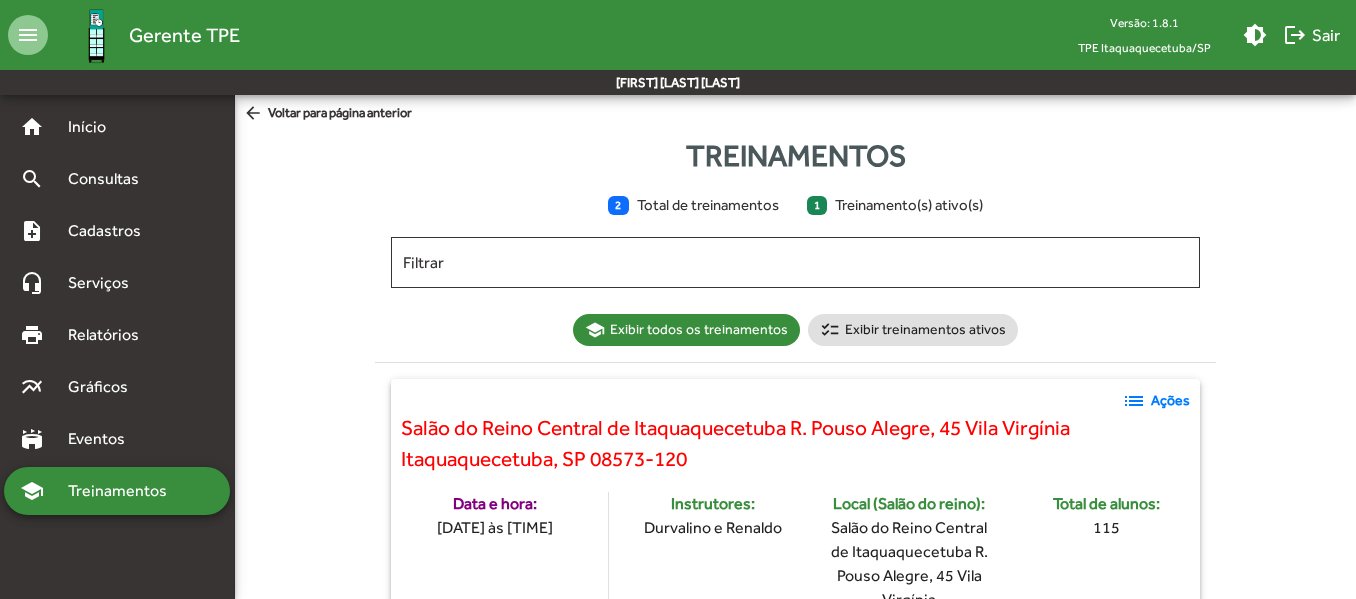 scroll, scrollTop: 366, scrollLeft: 0, axis: vertical 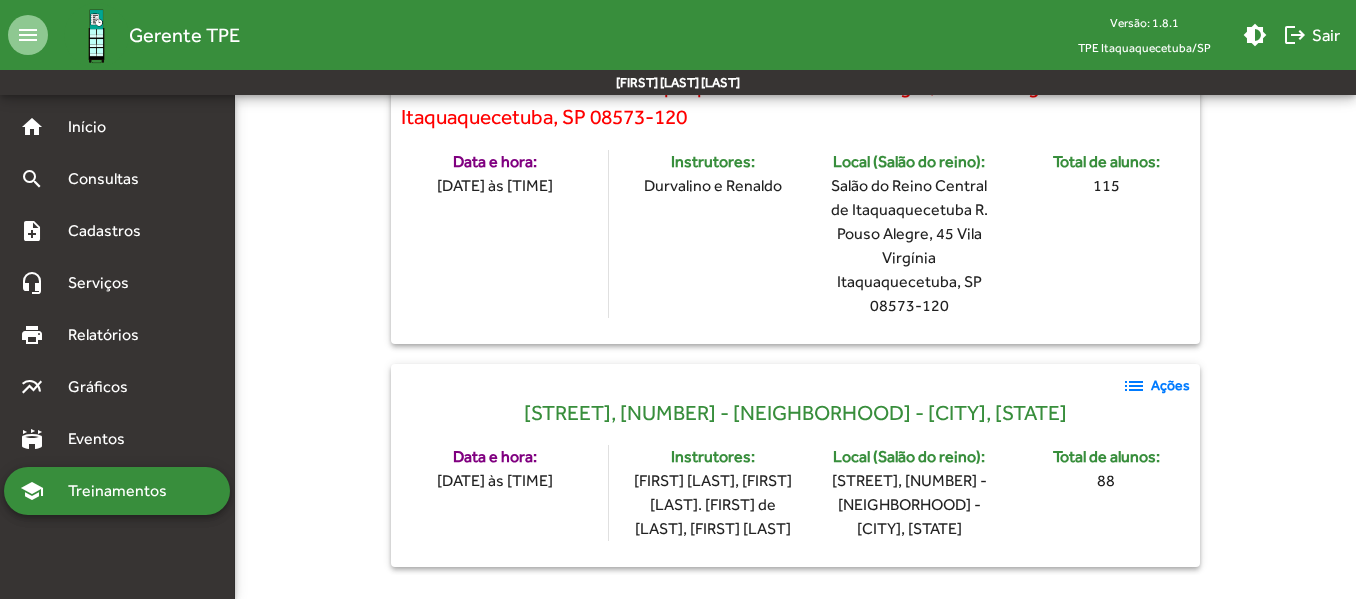 click on "list" 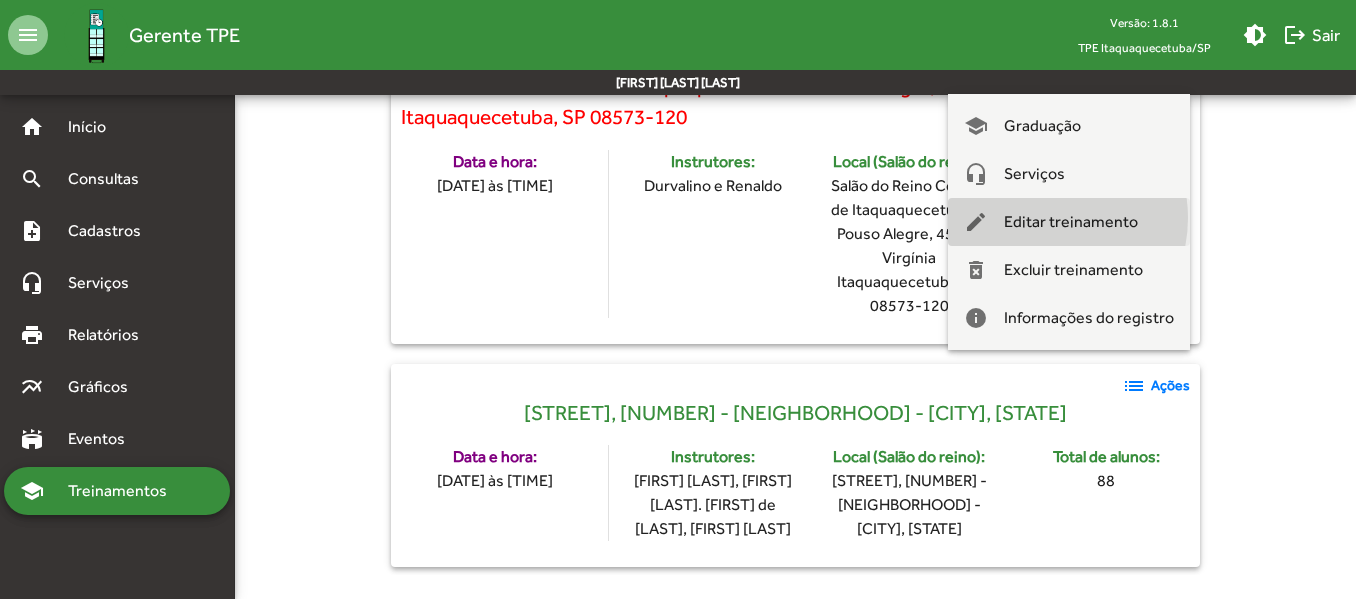 click on "Editar treinamento" at bounding box center [1071, 222] 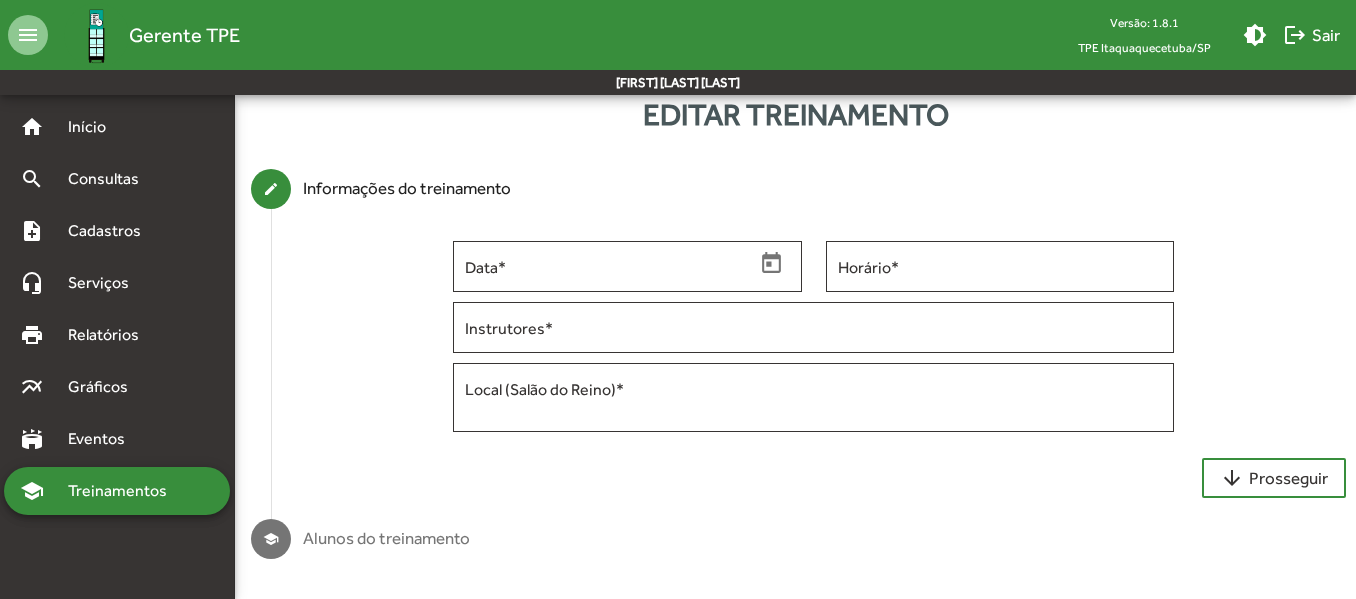 scroll, scrollTop: 0, scrollLeft: 0, axis: both 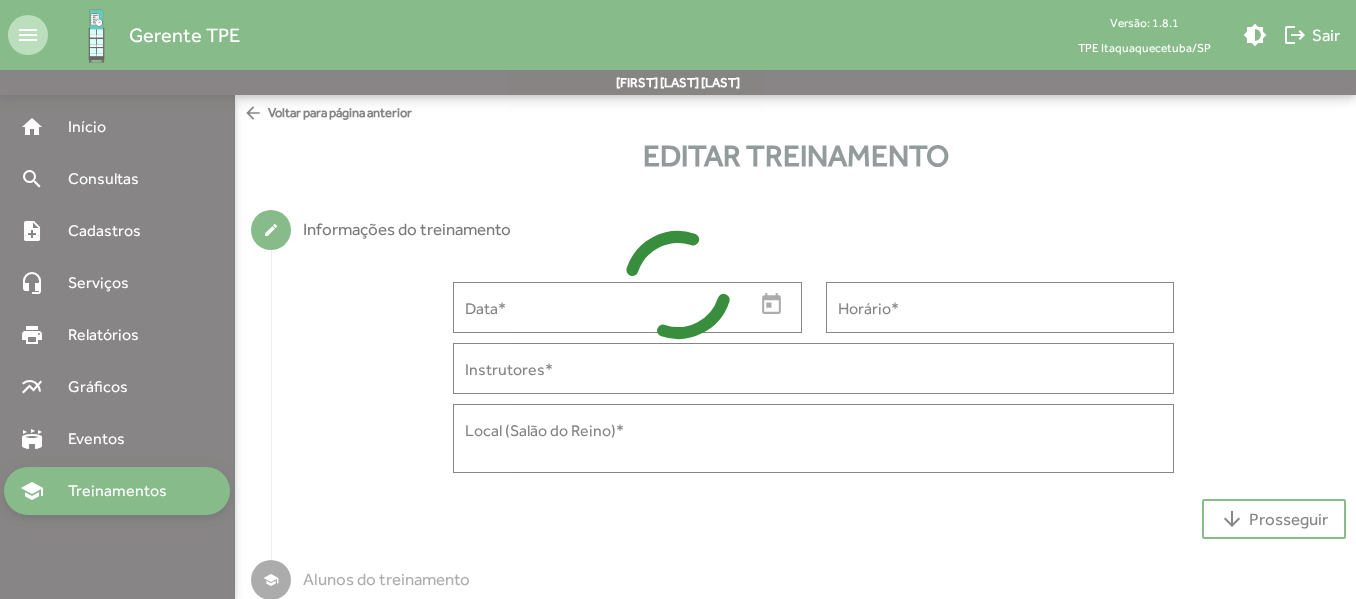 type on "**********" 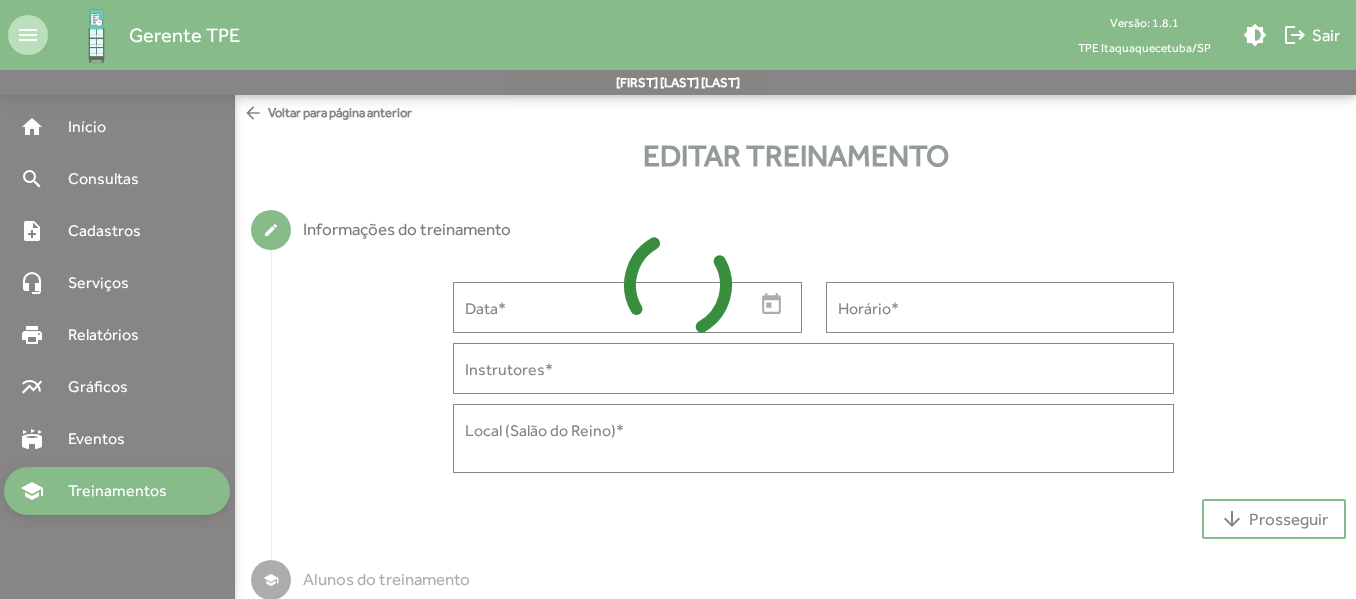 type on "*****" 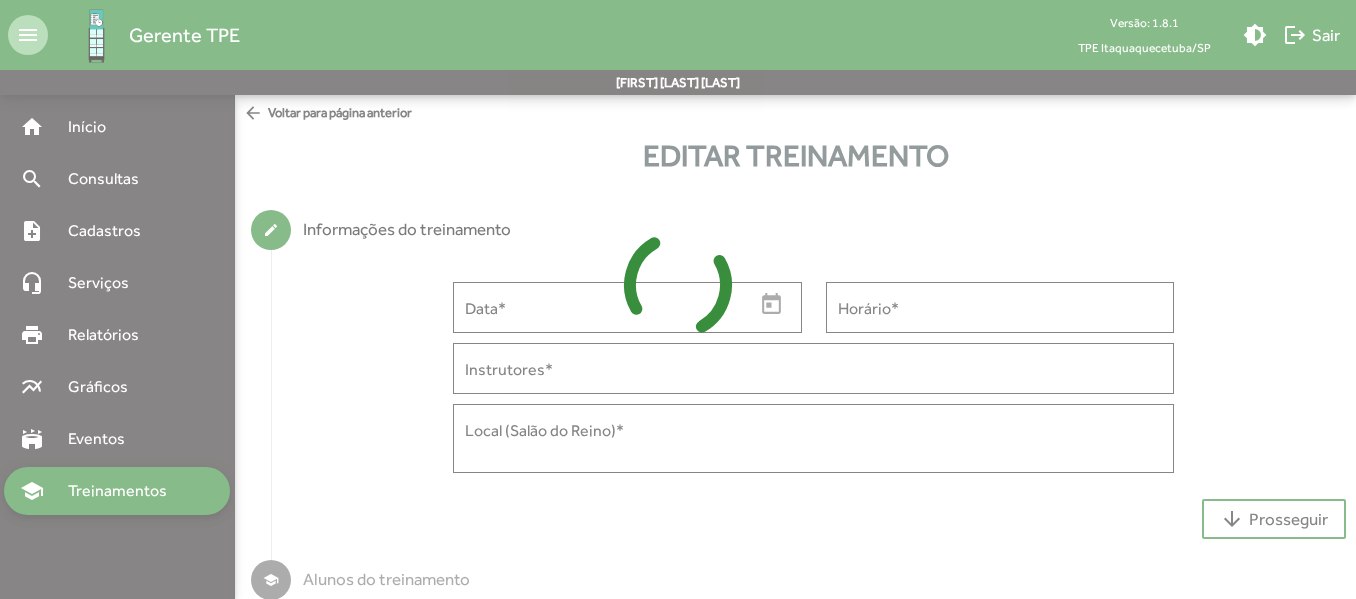 type on "**********" 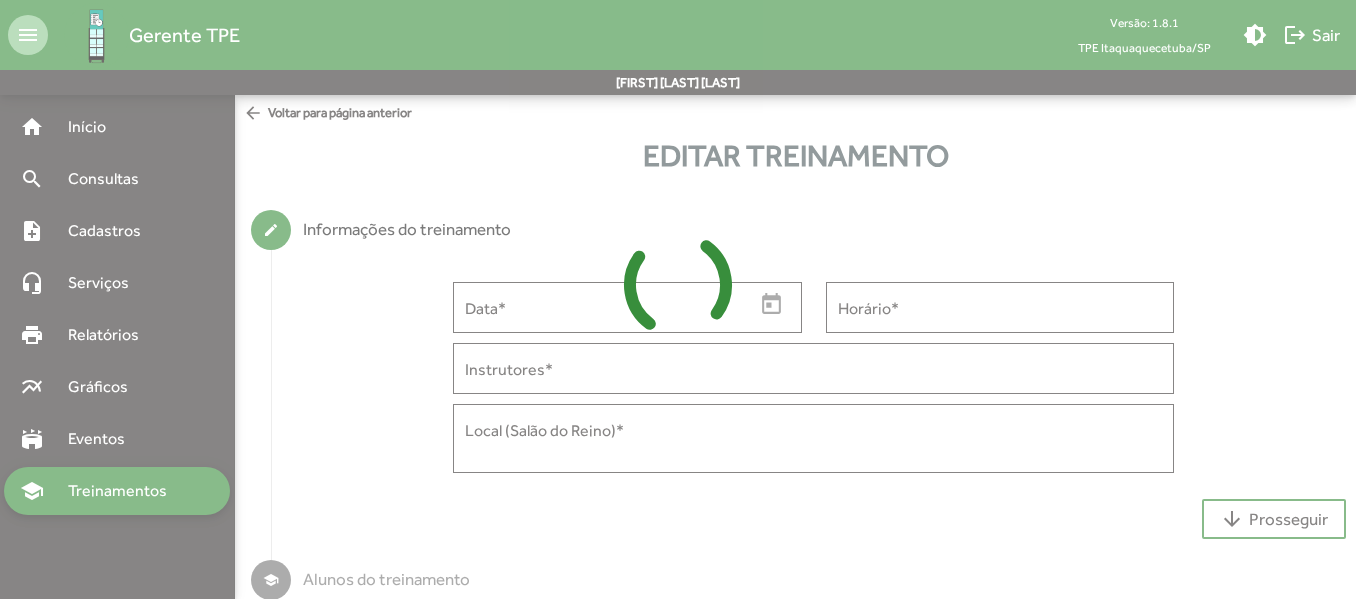 type on "**********" 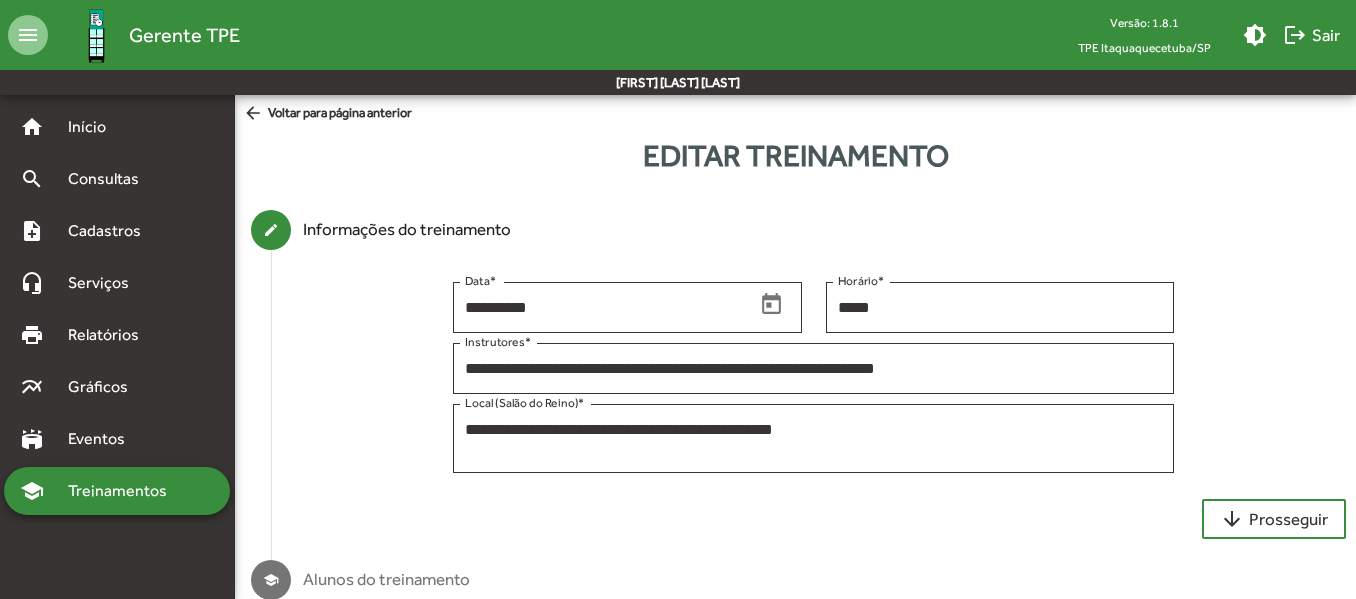 click on "arrow_back" 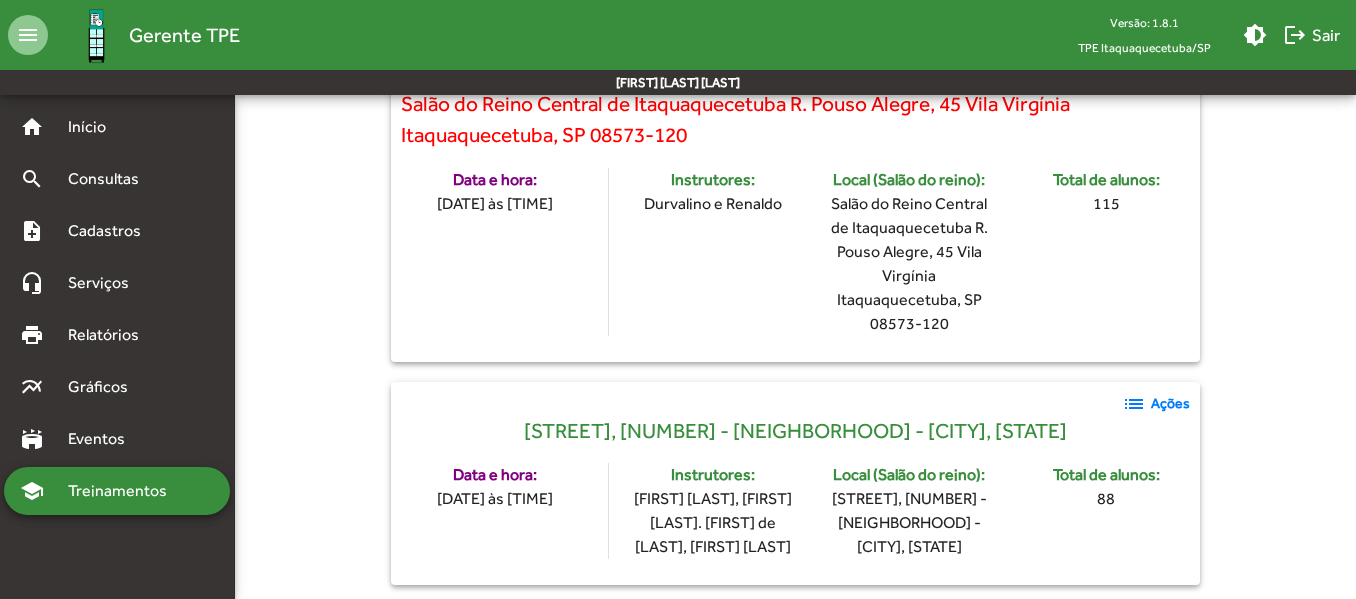 scroll, scrollTop: 366, scrollLeft: 0, axis: vertical 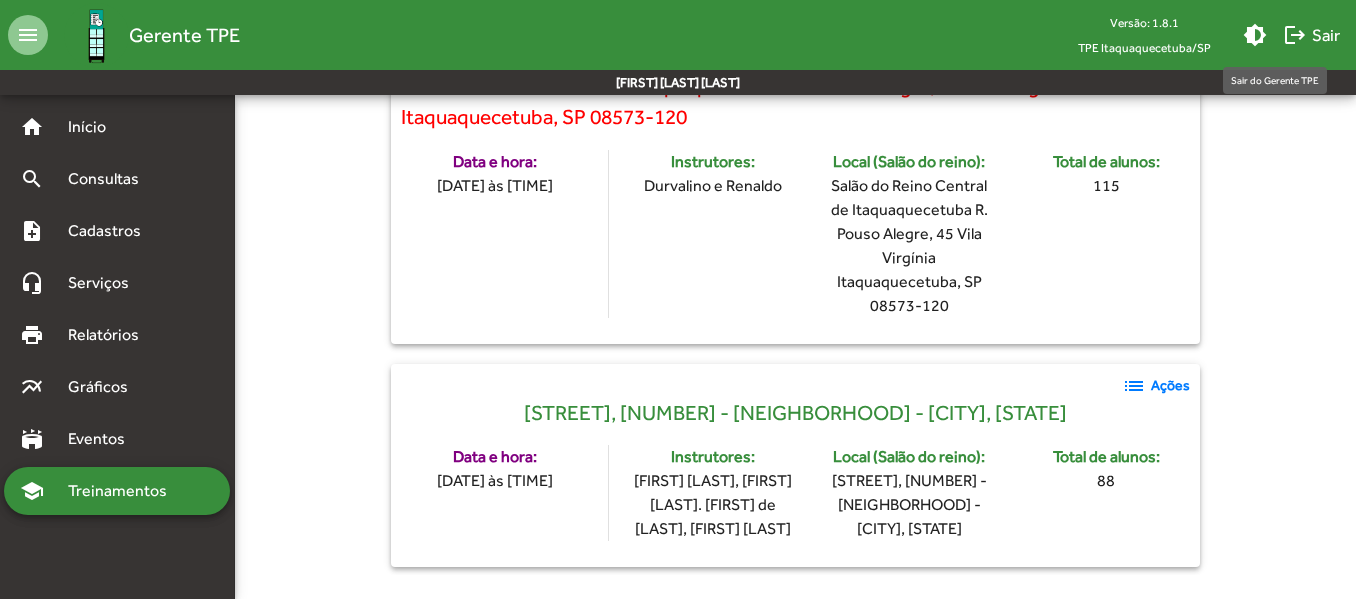 click on "logout  Sair" 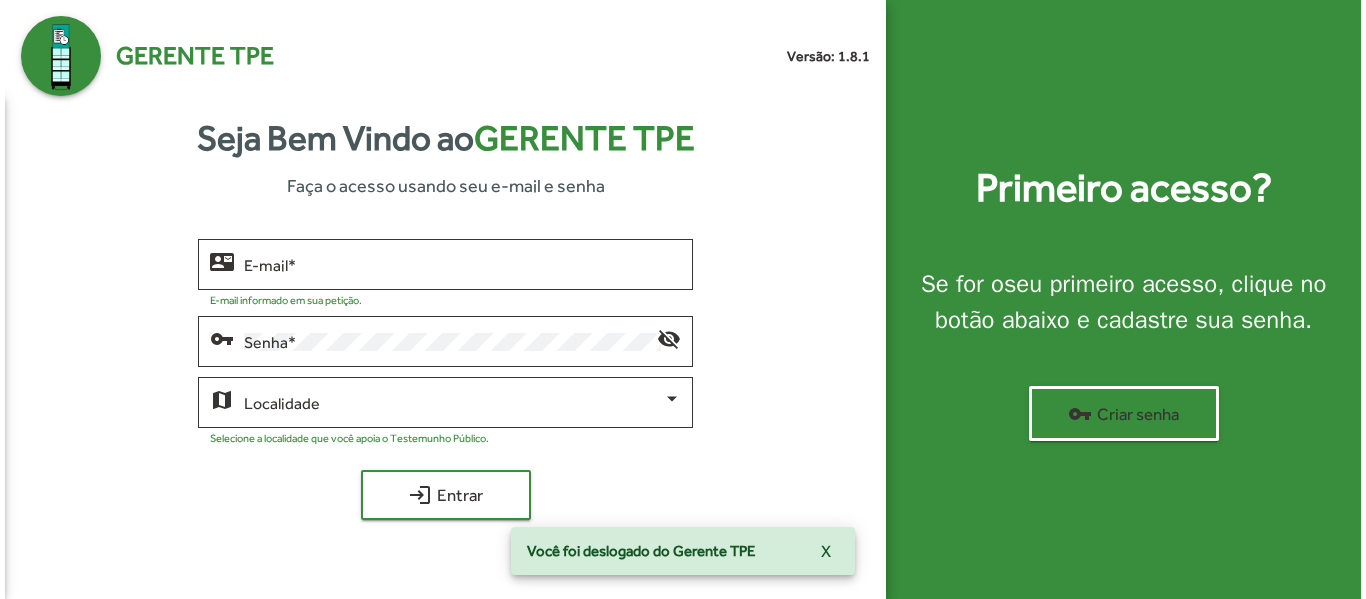 scroll, scrollTop: 0, scrollLeft: 0, axis: both 